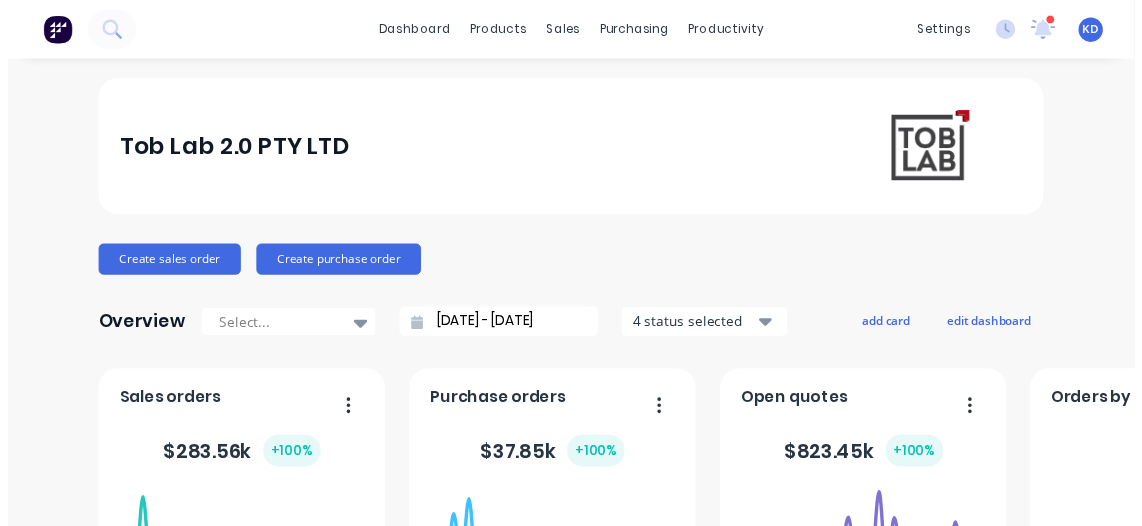 scroll, scrollTop: 0, scrollLeft: 0, axis: both 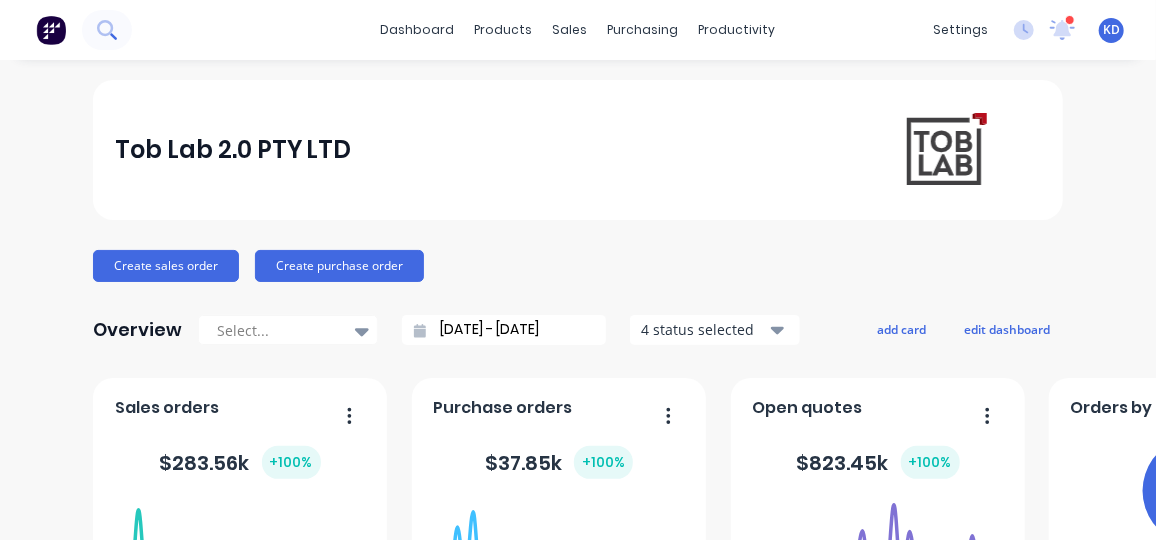 click 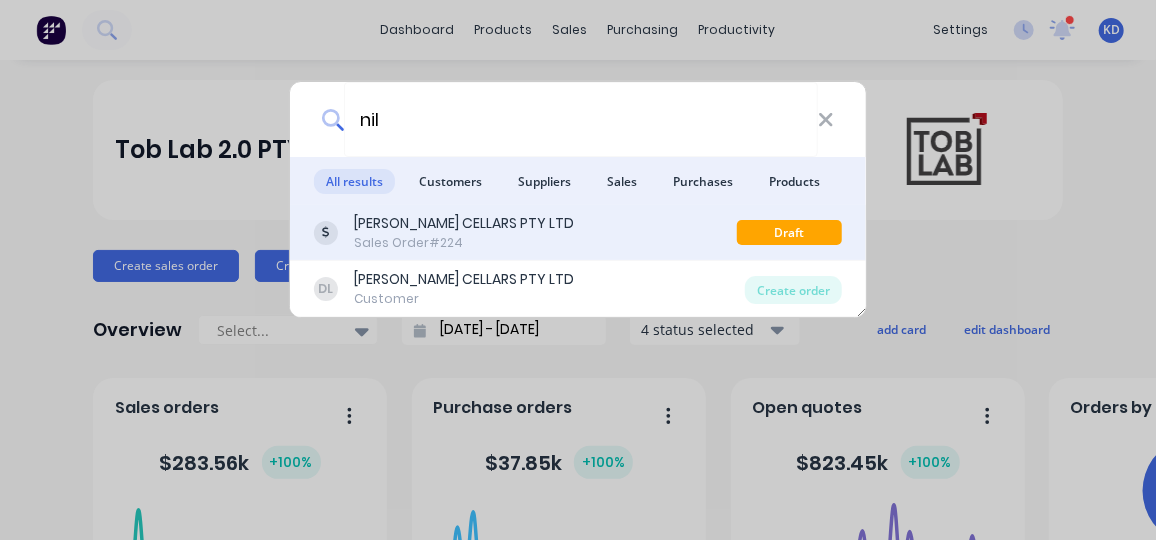 type on "nil" 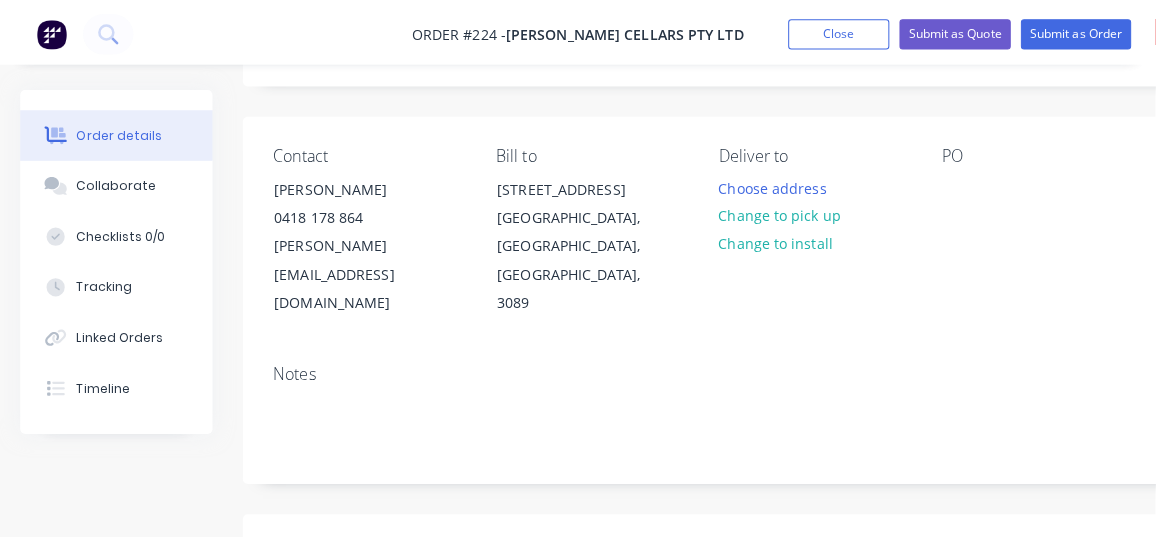 scroll, scrollTop: 0, scrollLeft: 0, axis: both 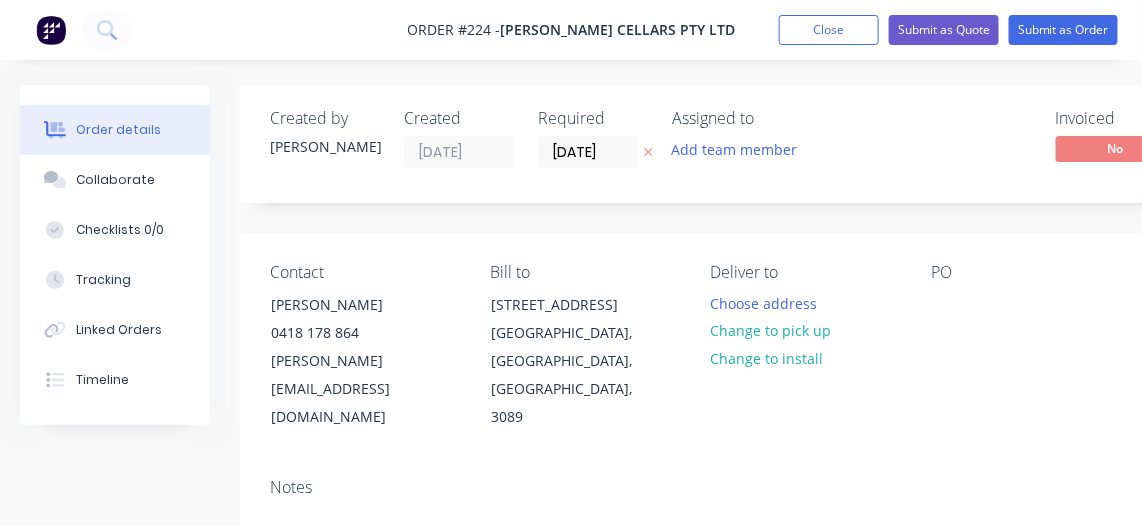 click at bounding box center (51, 30) 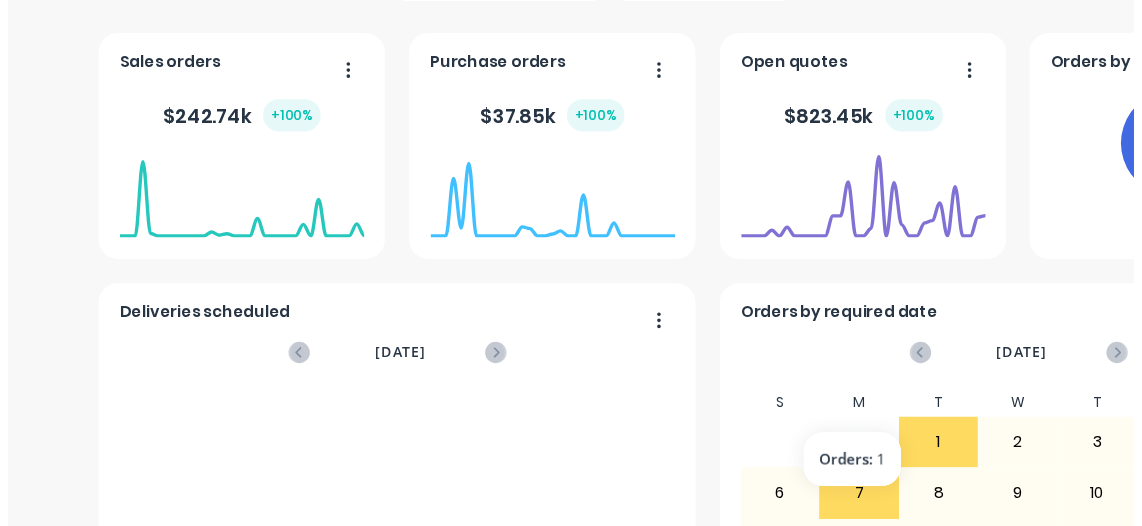 scroll, scrollTop: 0, scrollLeft: 0, axis: both 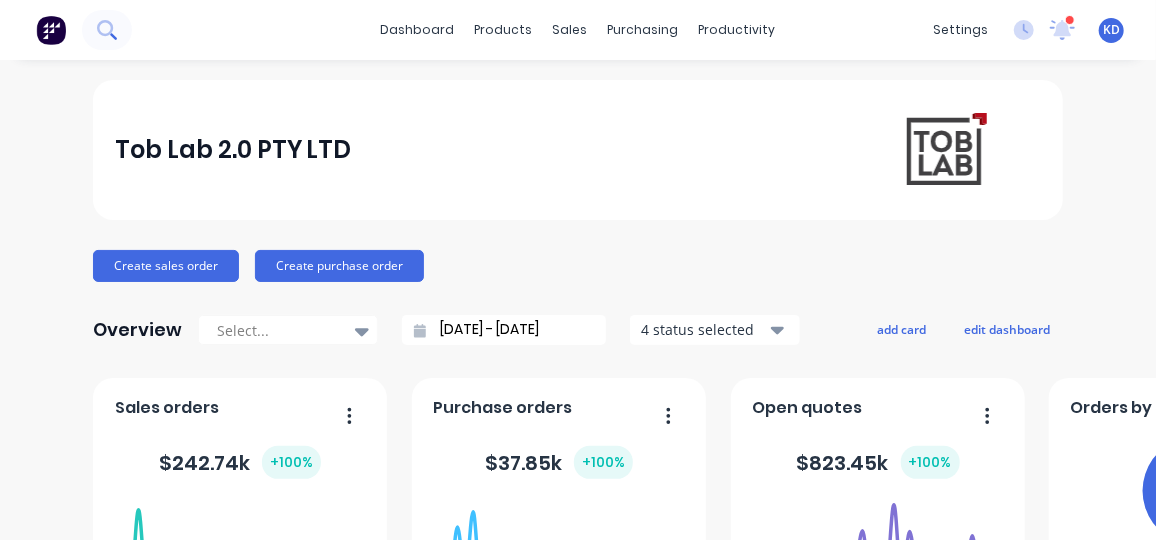 click at bounding box center [107, 30] 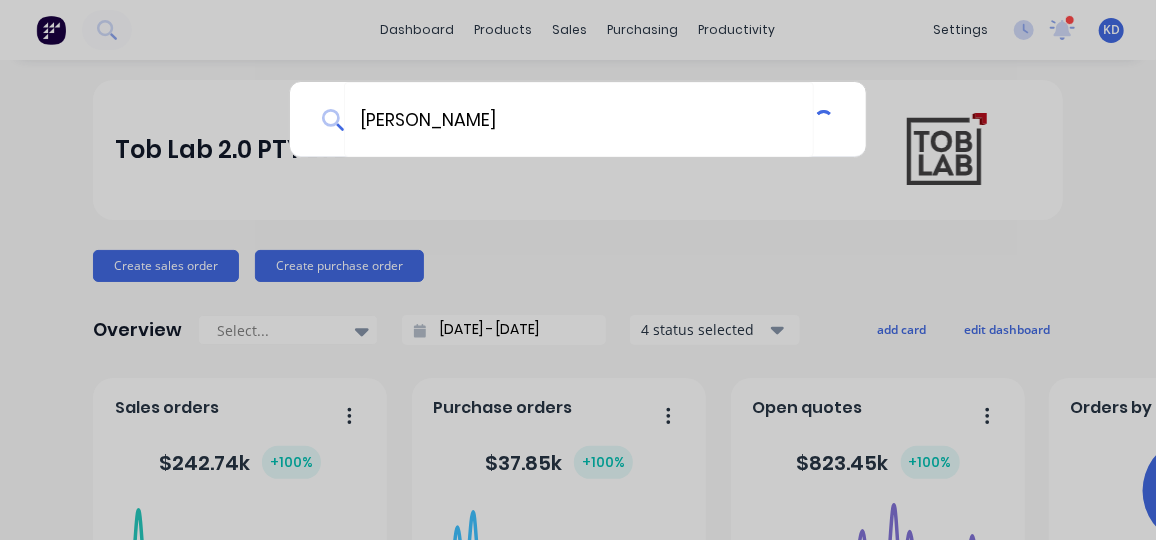 type on "carelli" 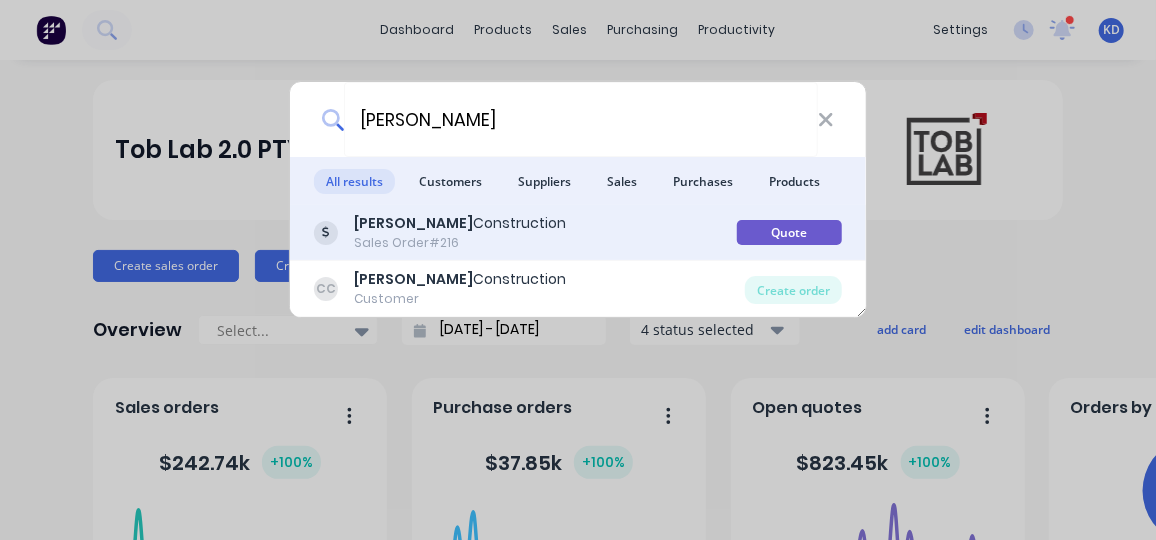 click on "Sales Order  #216" at bounding box center (460, 243) 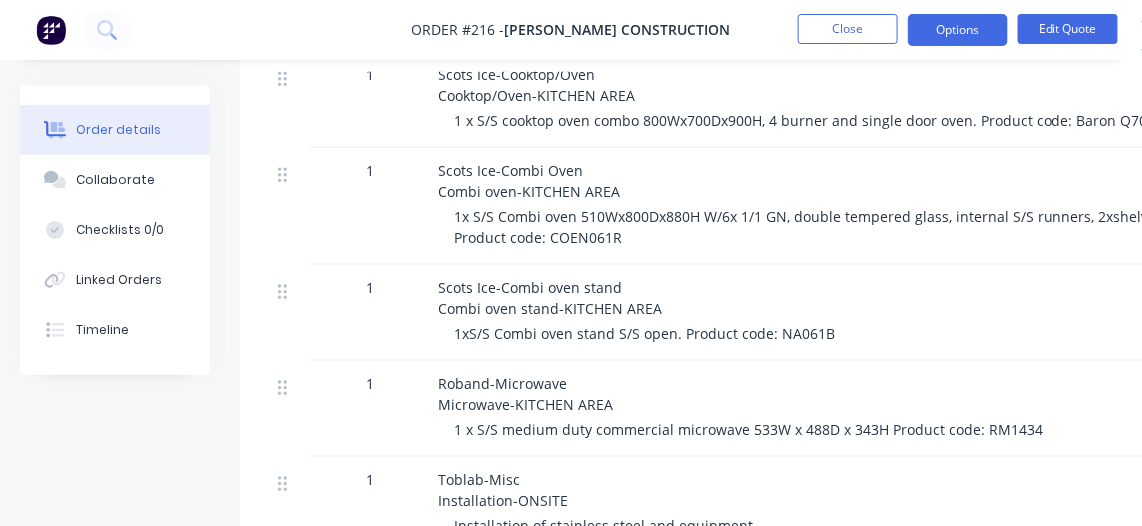 scroll, scrollTop: 4949, scrollLeft: 0, axis: vertical 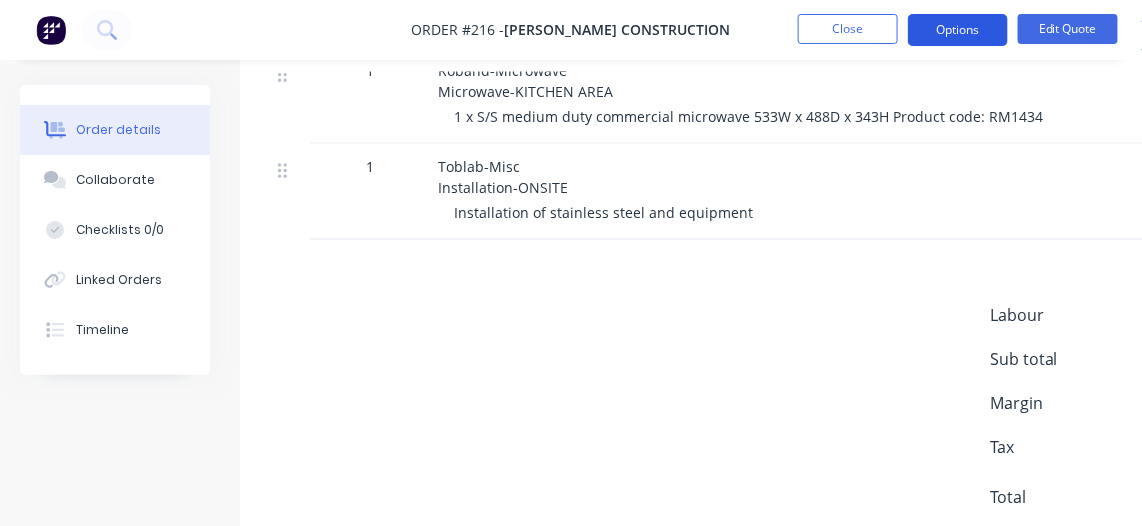 click on "Options" at bounding box center [958, 30] 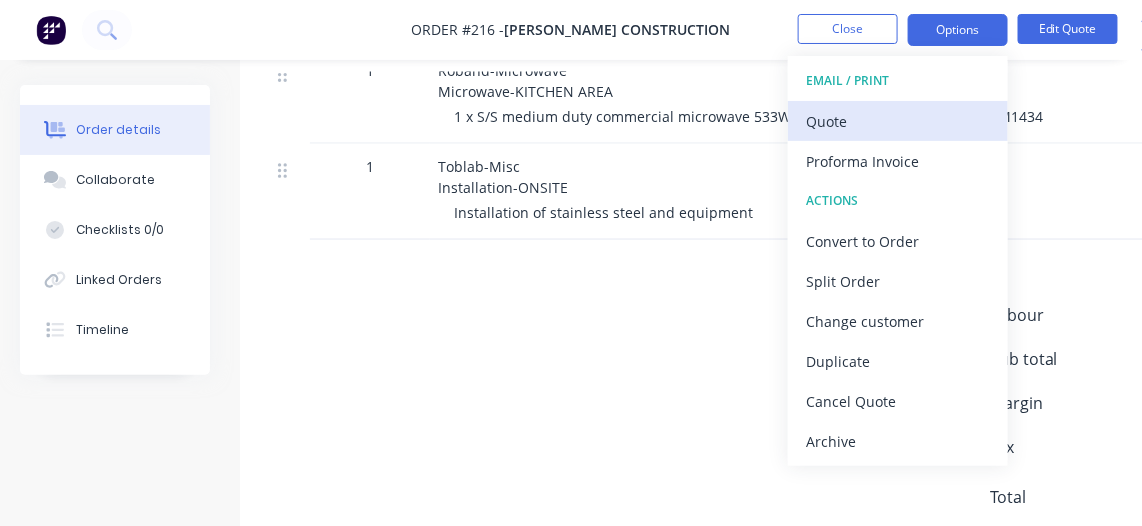 click on "Quote" at bounding box center [898, 121] 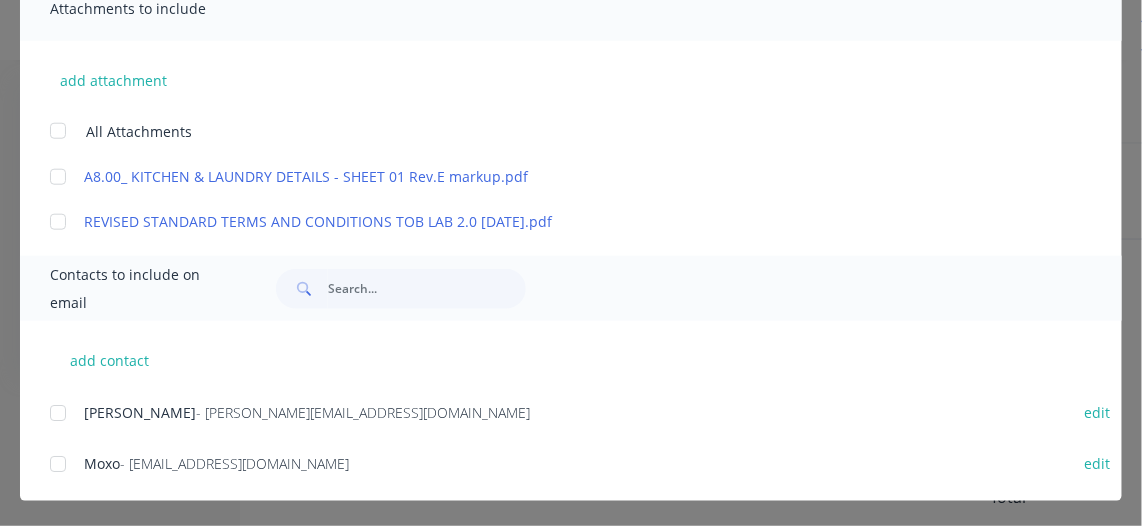 scroll, scrollTop: 472, scrollLeft: 0, axis: vertical 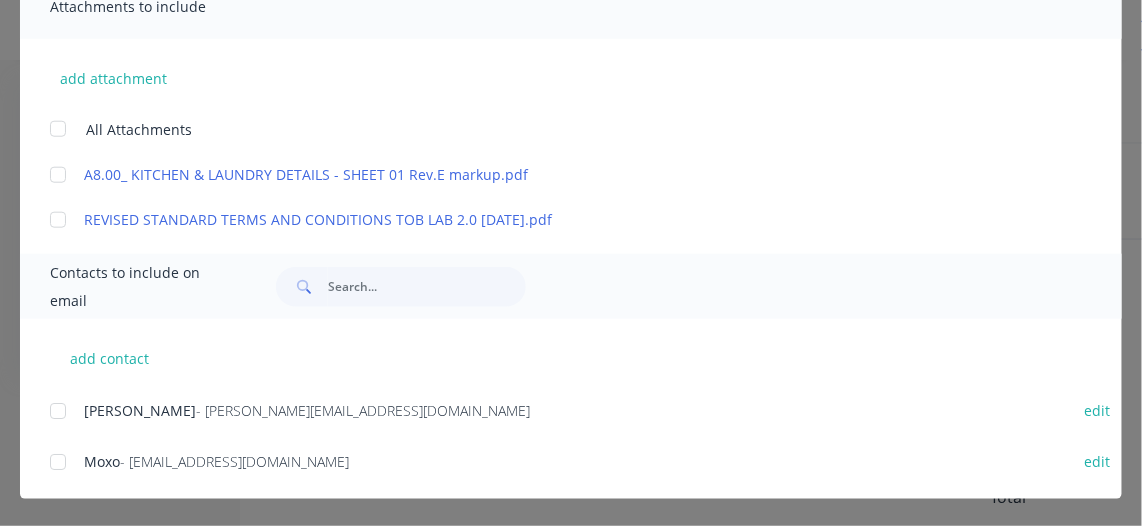 click at bounding box center (58, 129) 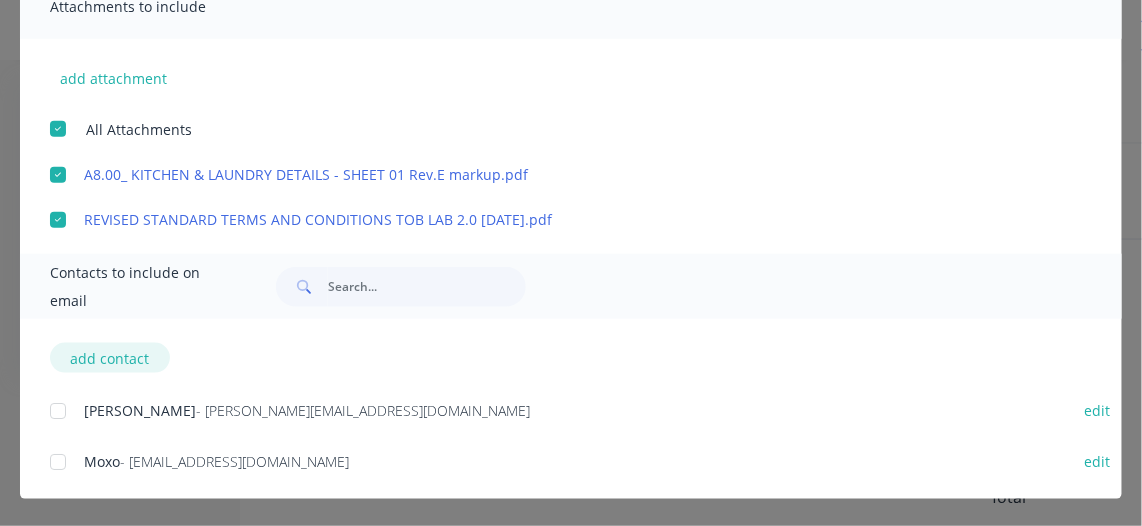 click on "add contact" at bounding box center (110, 358) 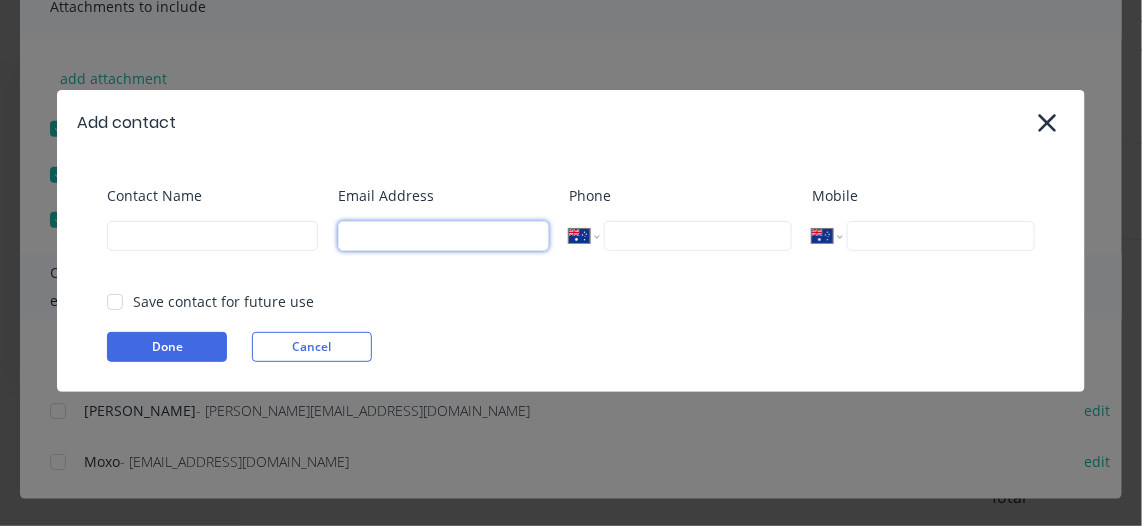 click at bounding box center (443, 236) 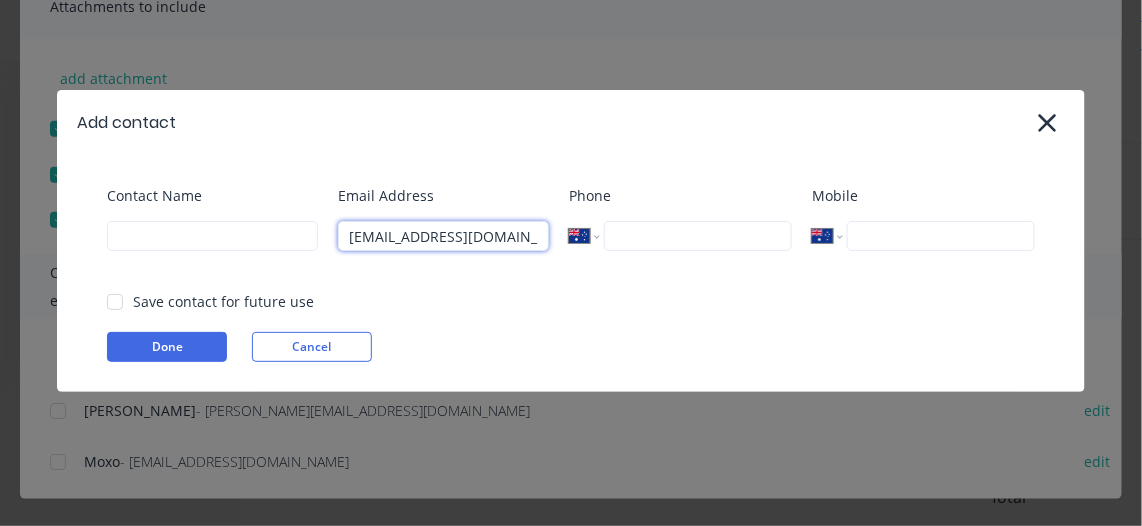scroll, scrollTop: 0, scrollLeft: 64, axis: horizontal 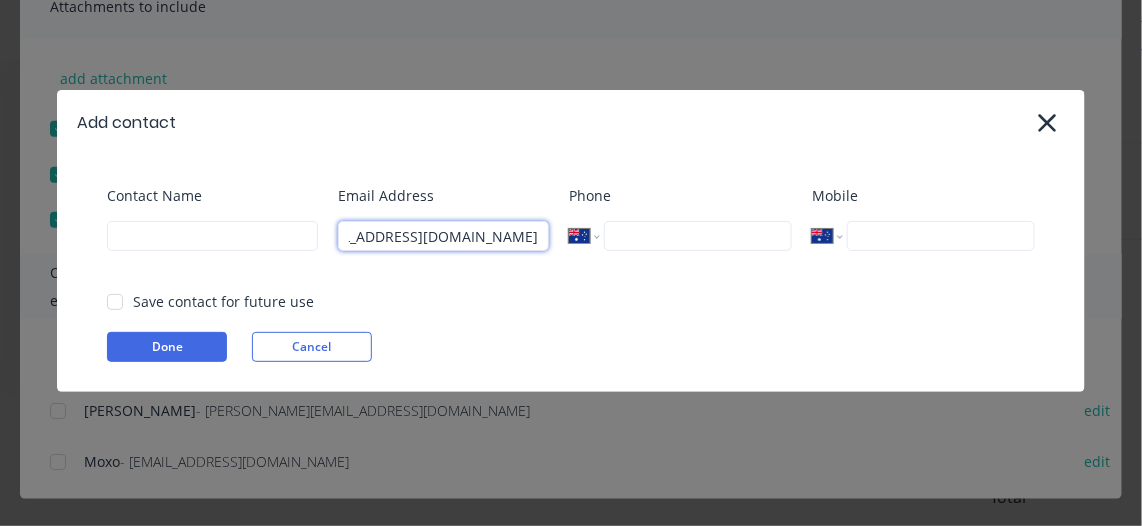 type on "christian.p@carelliconstructions.com.au" 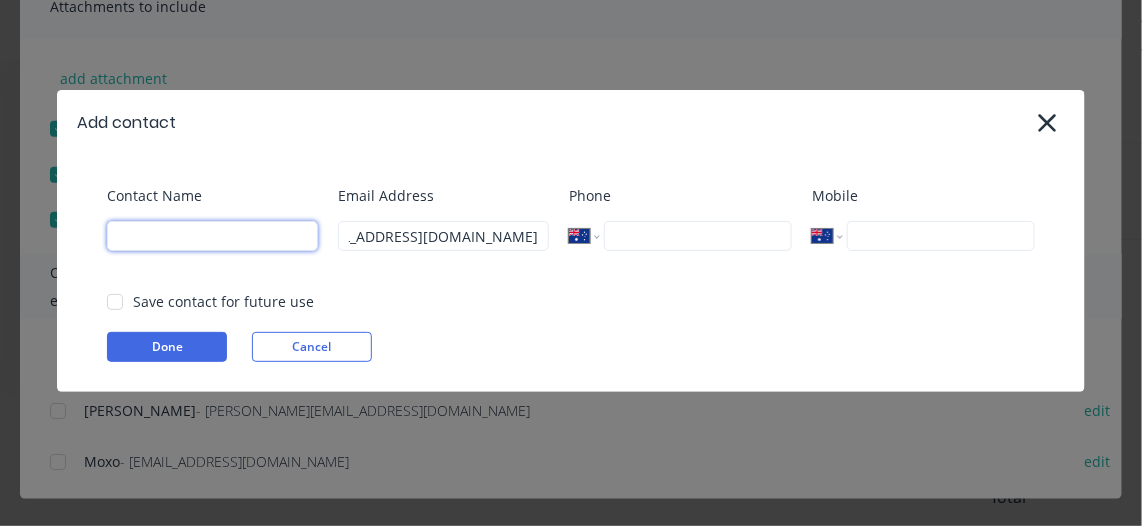 scroll, scrollTop: 0, scrollLeft: 0, axis: both 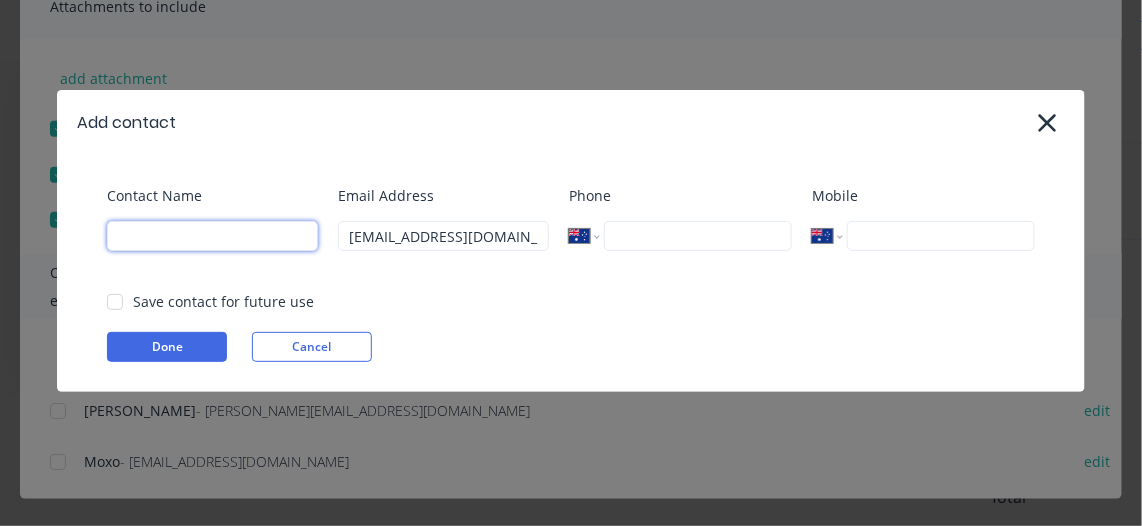 click at bounding box center (212, 236) 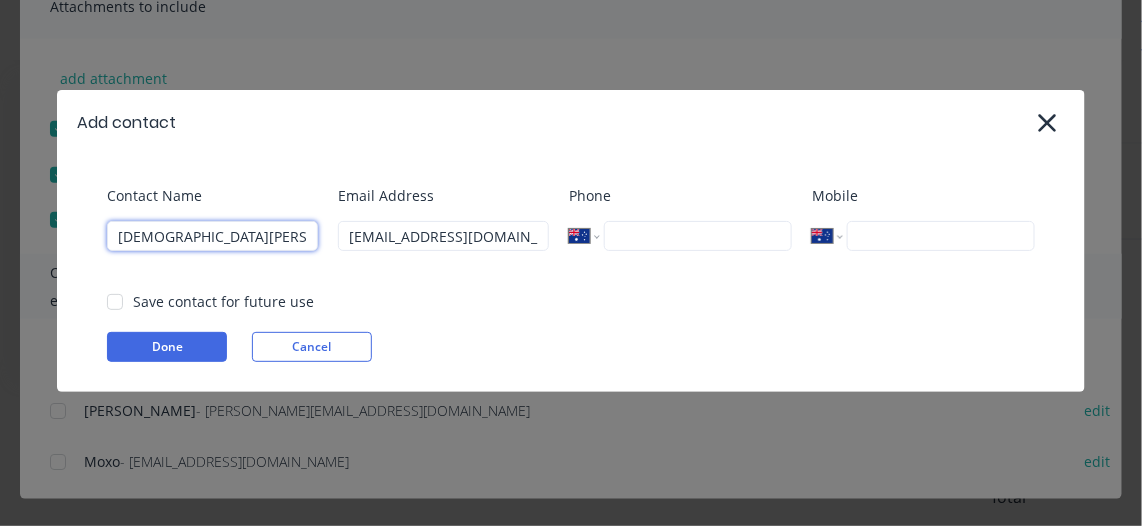 click at bounding box center [115, 302] 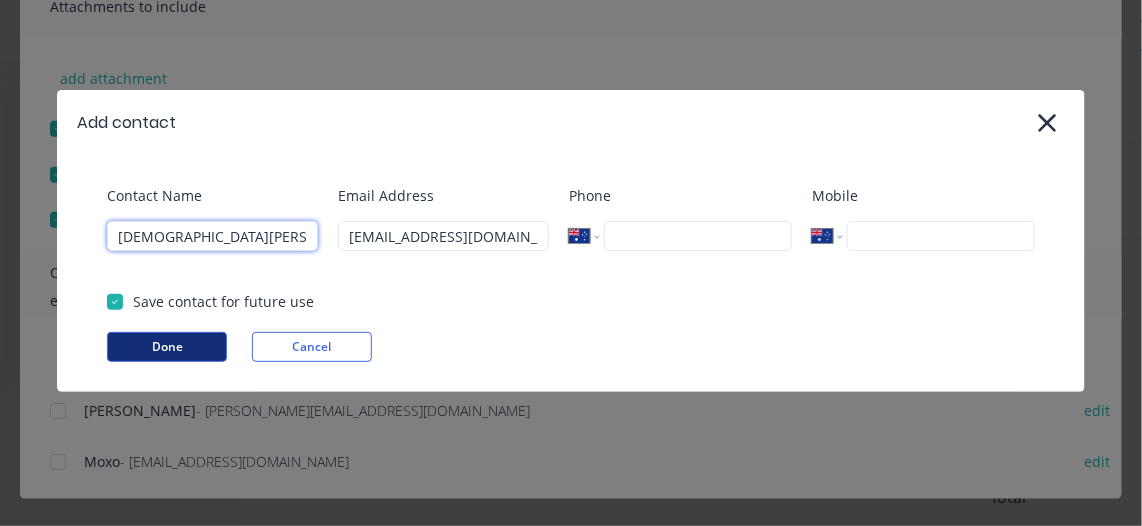 type on "Christian Pythas" 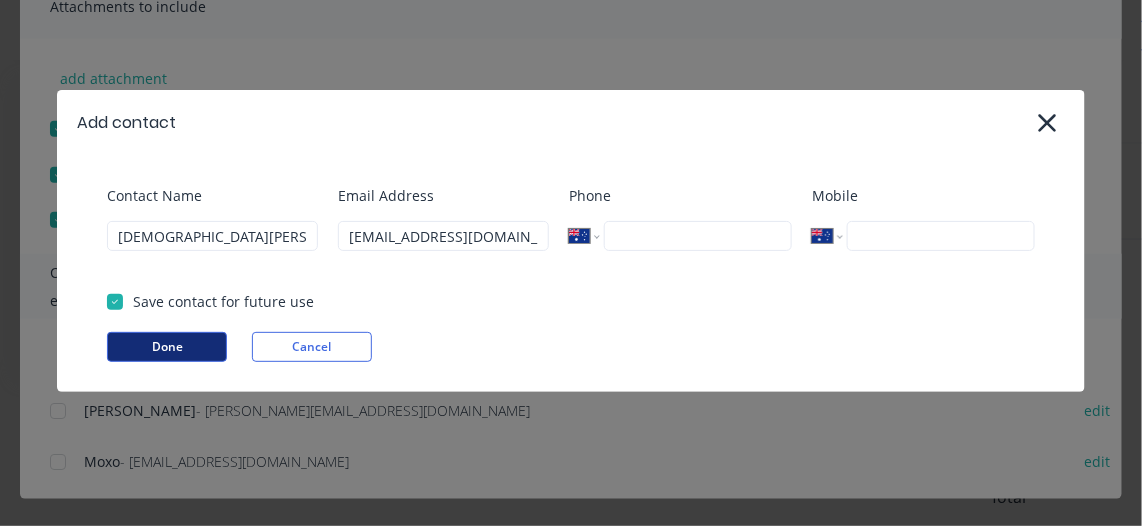 click on "Done" at bounding box center (167, 347) 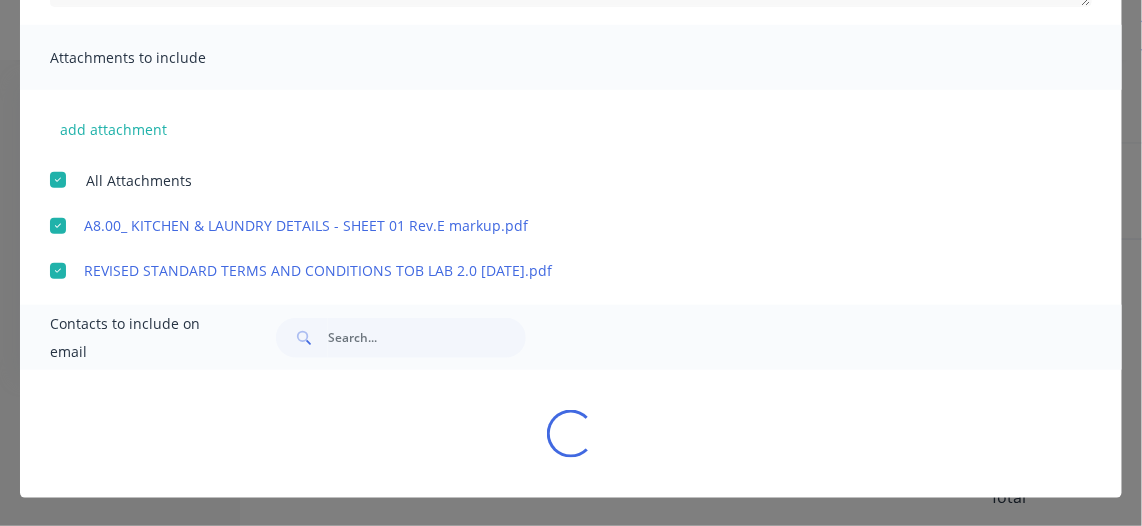 scroll, scrollTop: 472, scrollLeft: 0, axis: vertical 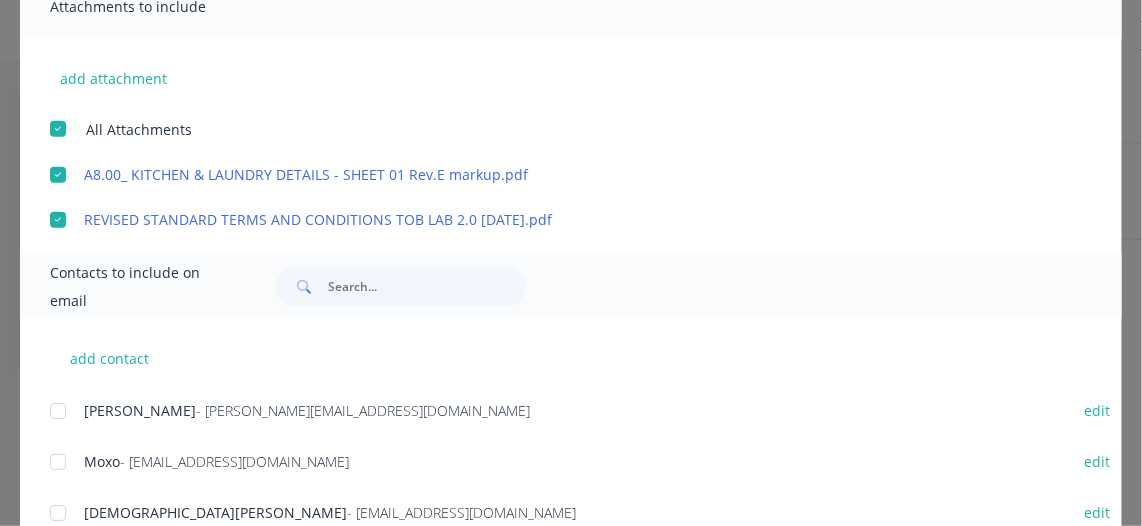 click at bounding box center (58, 513) 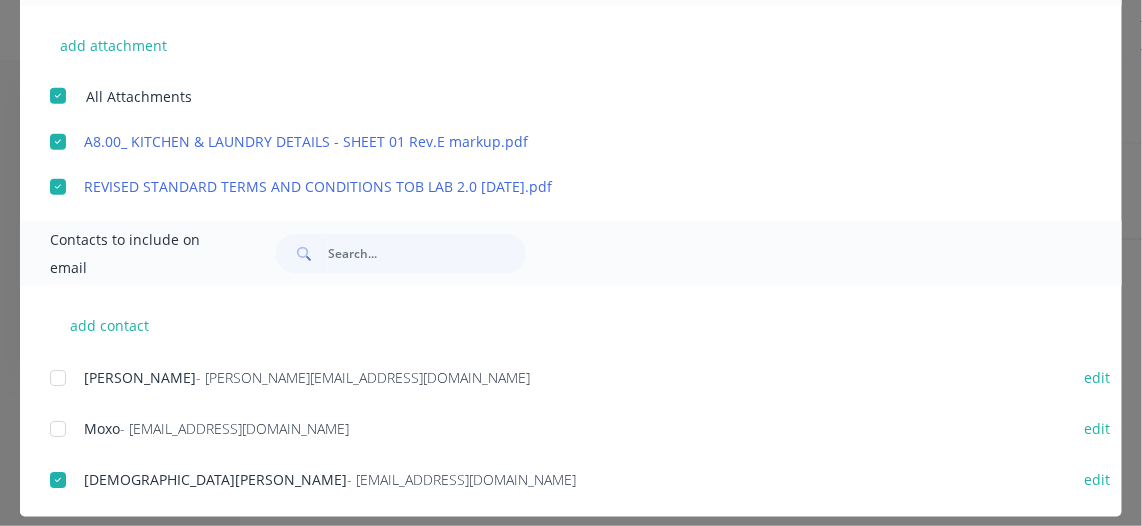 scroll, scrollTop: 523, scrollLeft: 0, axis: vertical 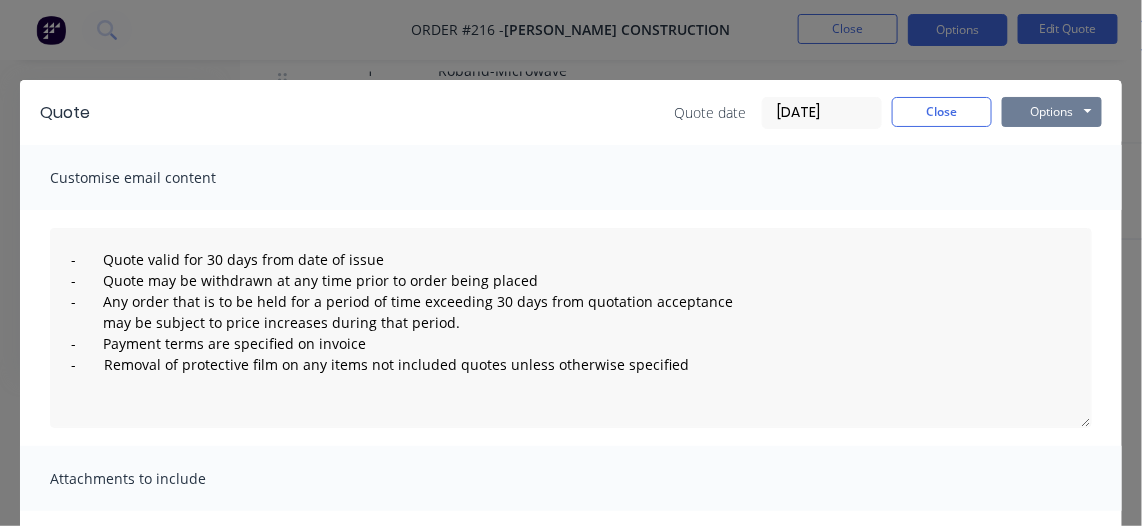click on "Options" at bounding box center (1052, 112) 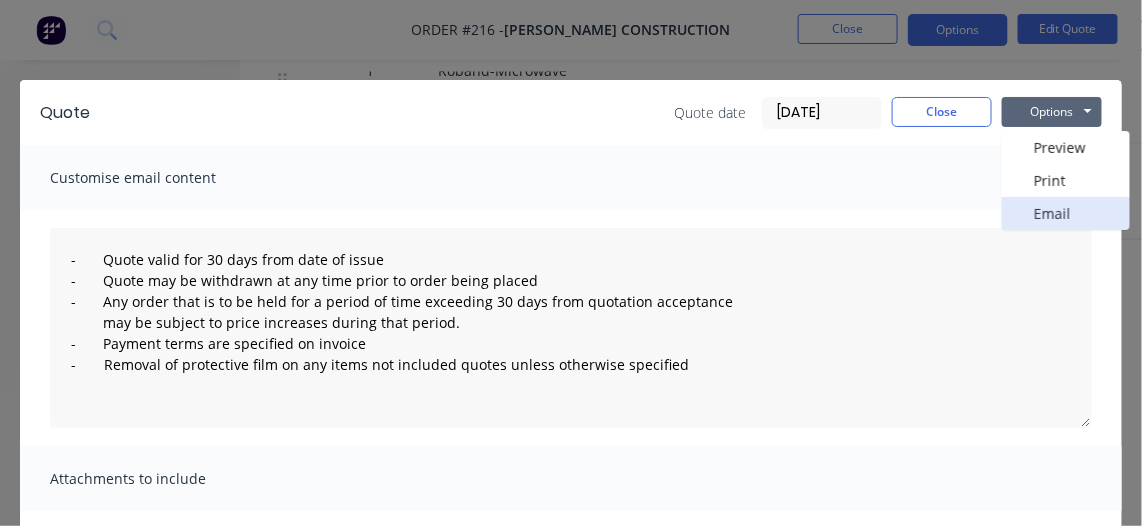 click on "Email" at bounding box center (1066, 213) 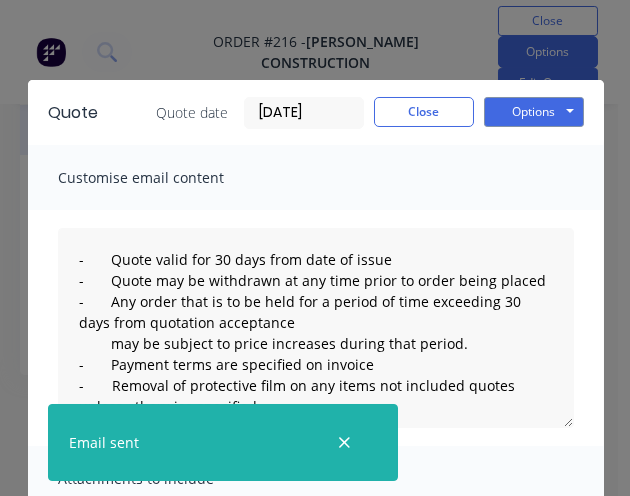 scroll, scrollTop: 4950, scrollLeft: 0, axis: vertical 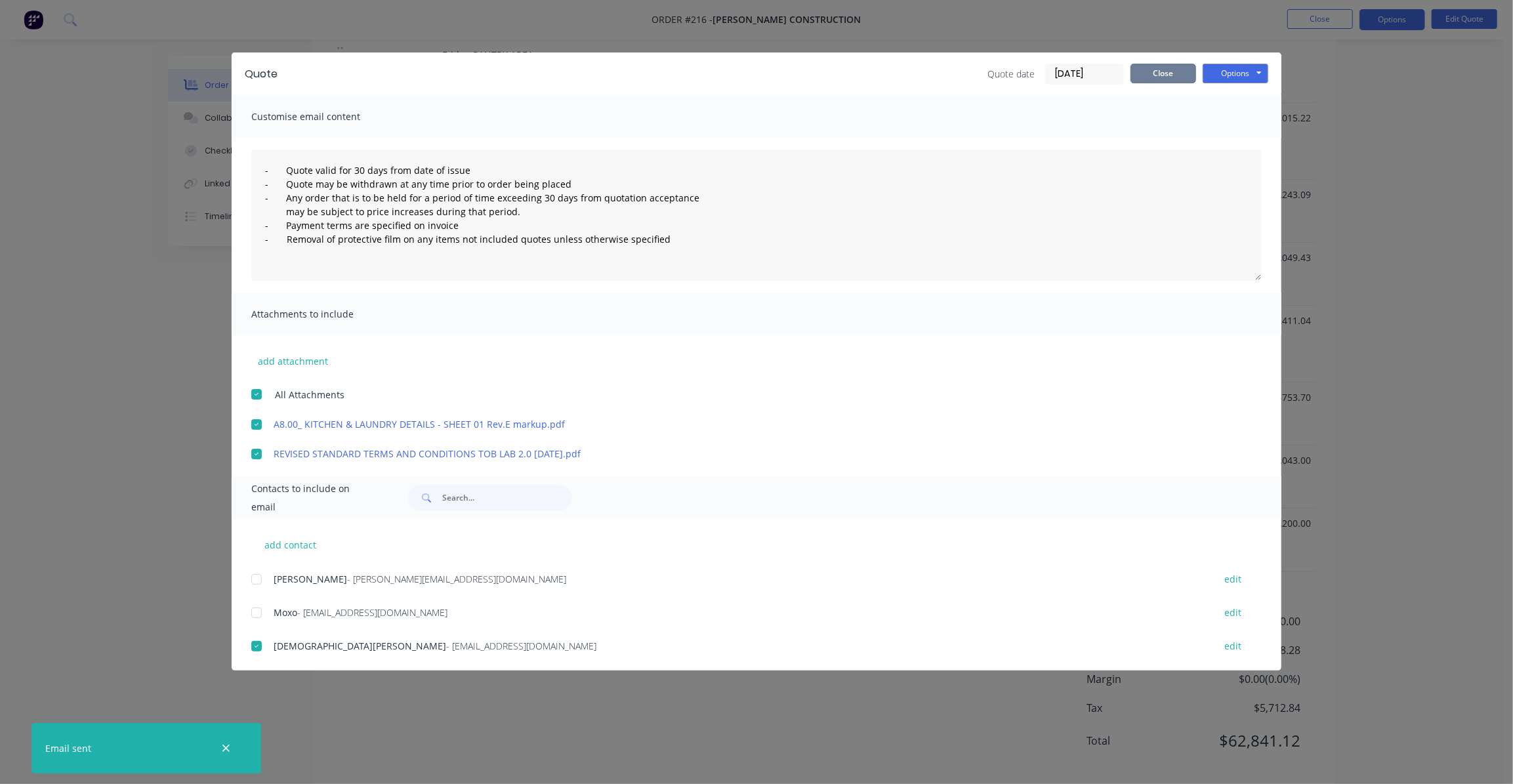 click on "Close" at bounding box center (1163, 73) 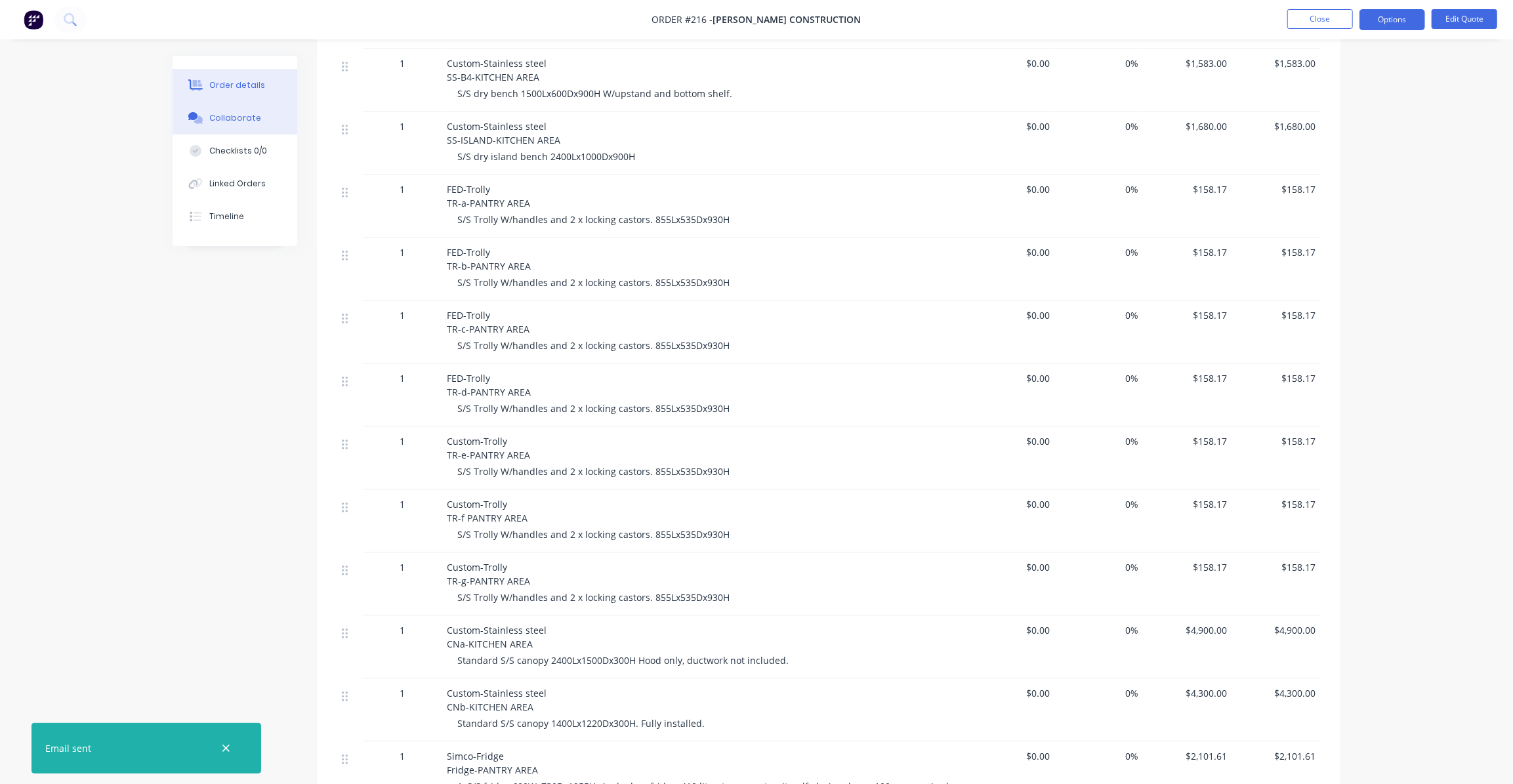 scroll, scrollTop: 1920, scrollLeft: 0, axis: vertical 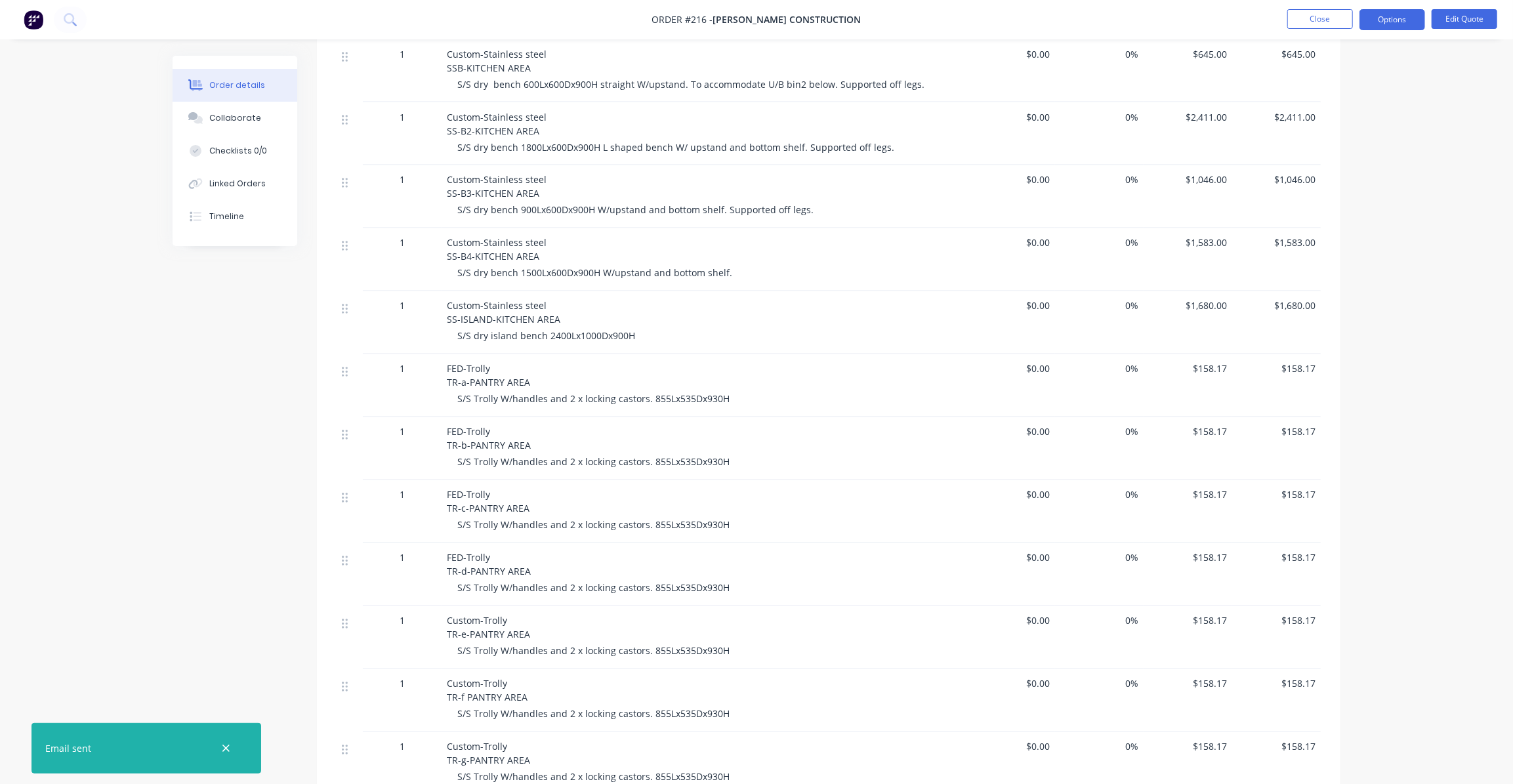 click at bounding box center (33, 20) 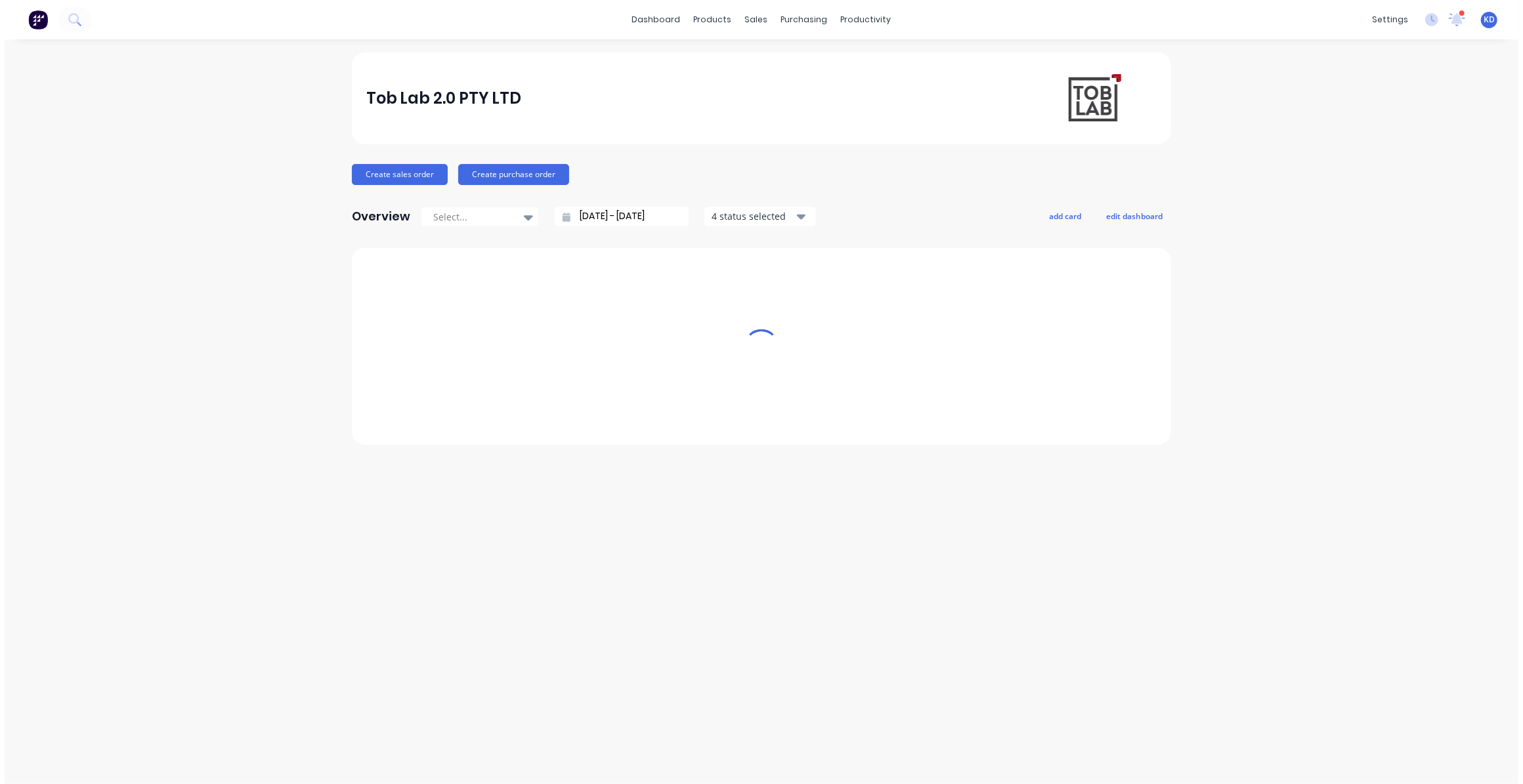scroll, scrollTop: 0, scrollLeft: 0, axis: both 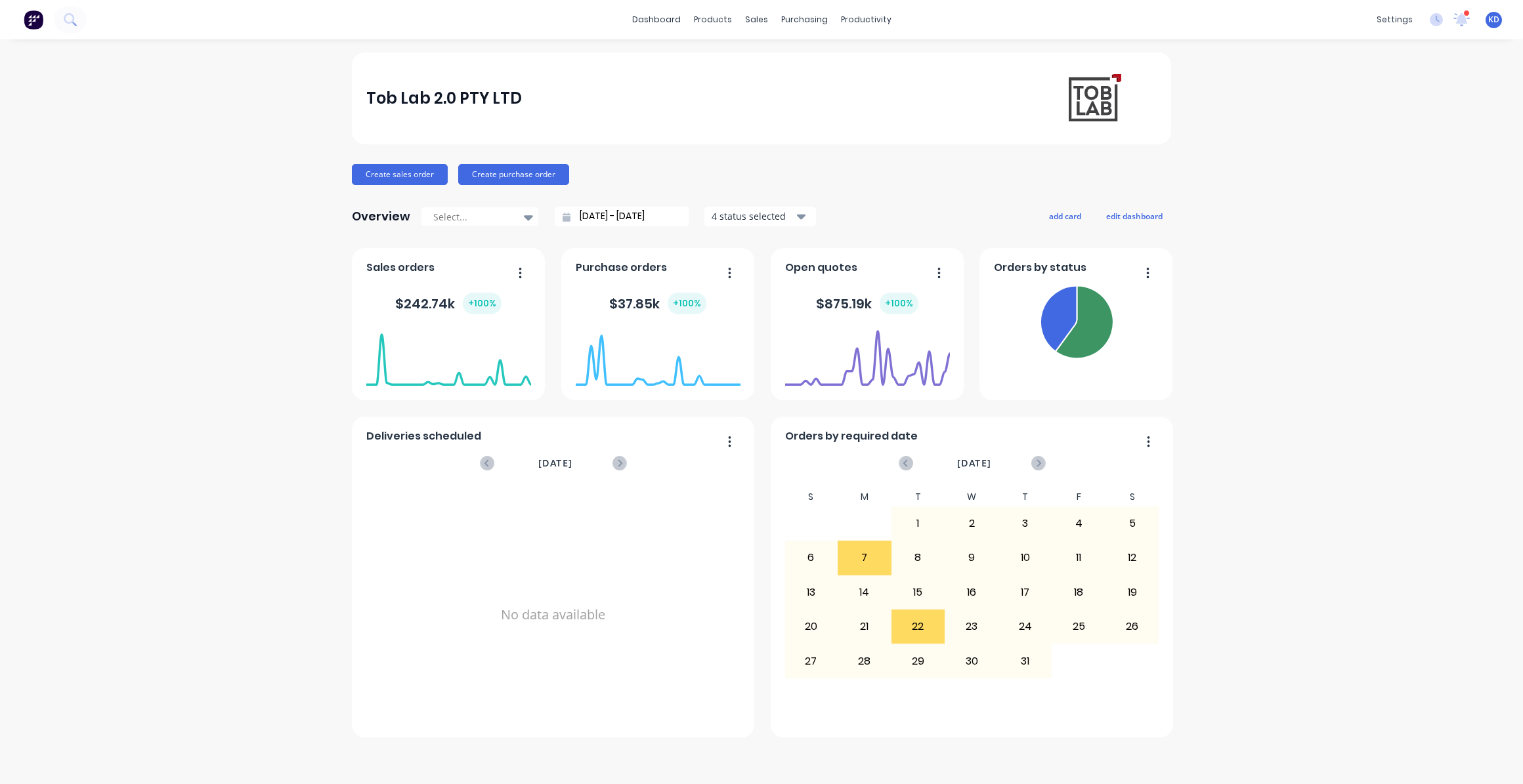 click at bounding box center [33, 20] 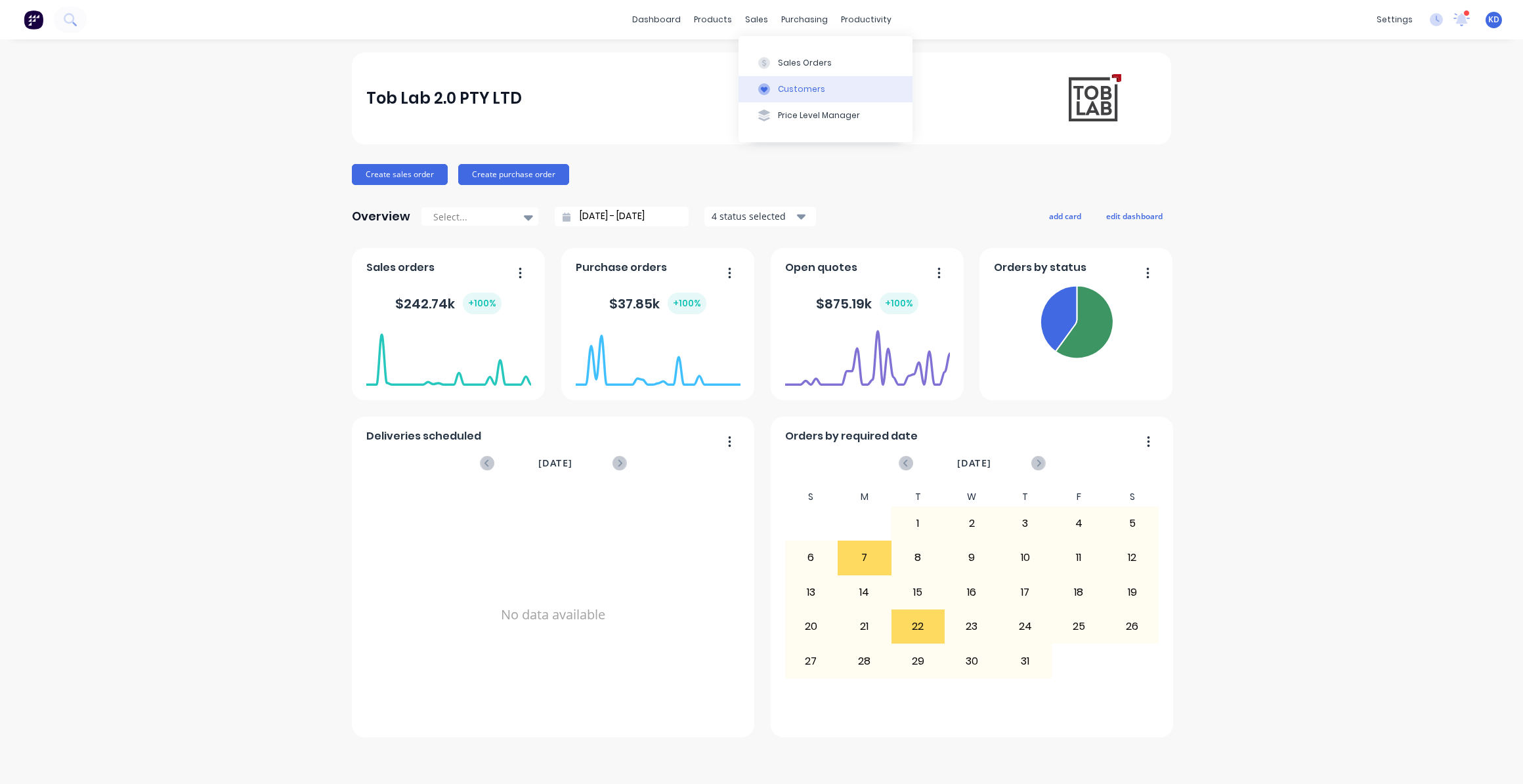 click on "Customers" at bounding box center (802, 89) 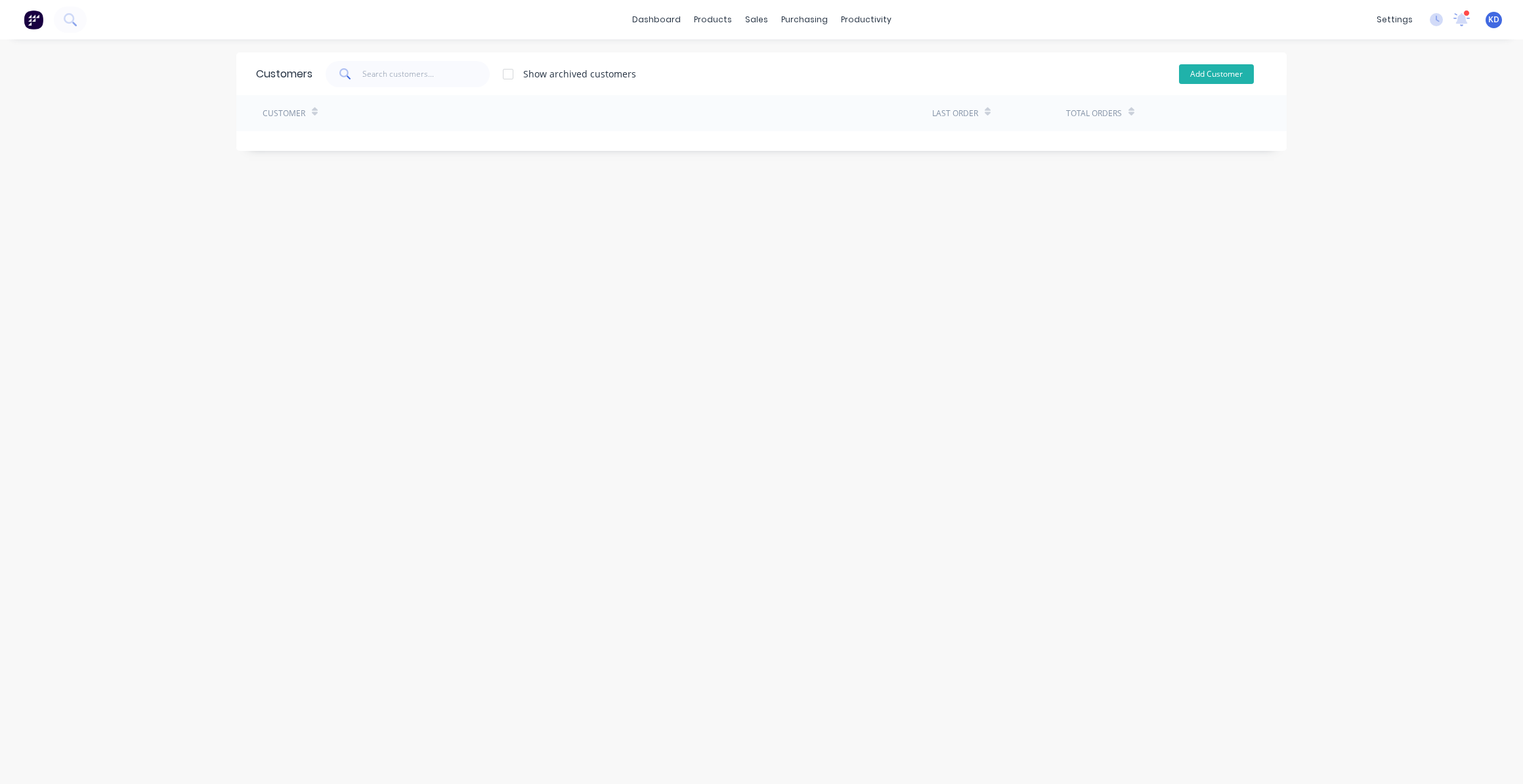 click on "Add Customer" at bounding box center [1216, 74] 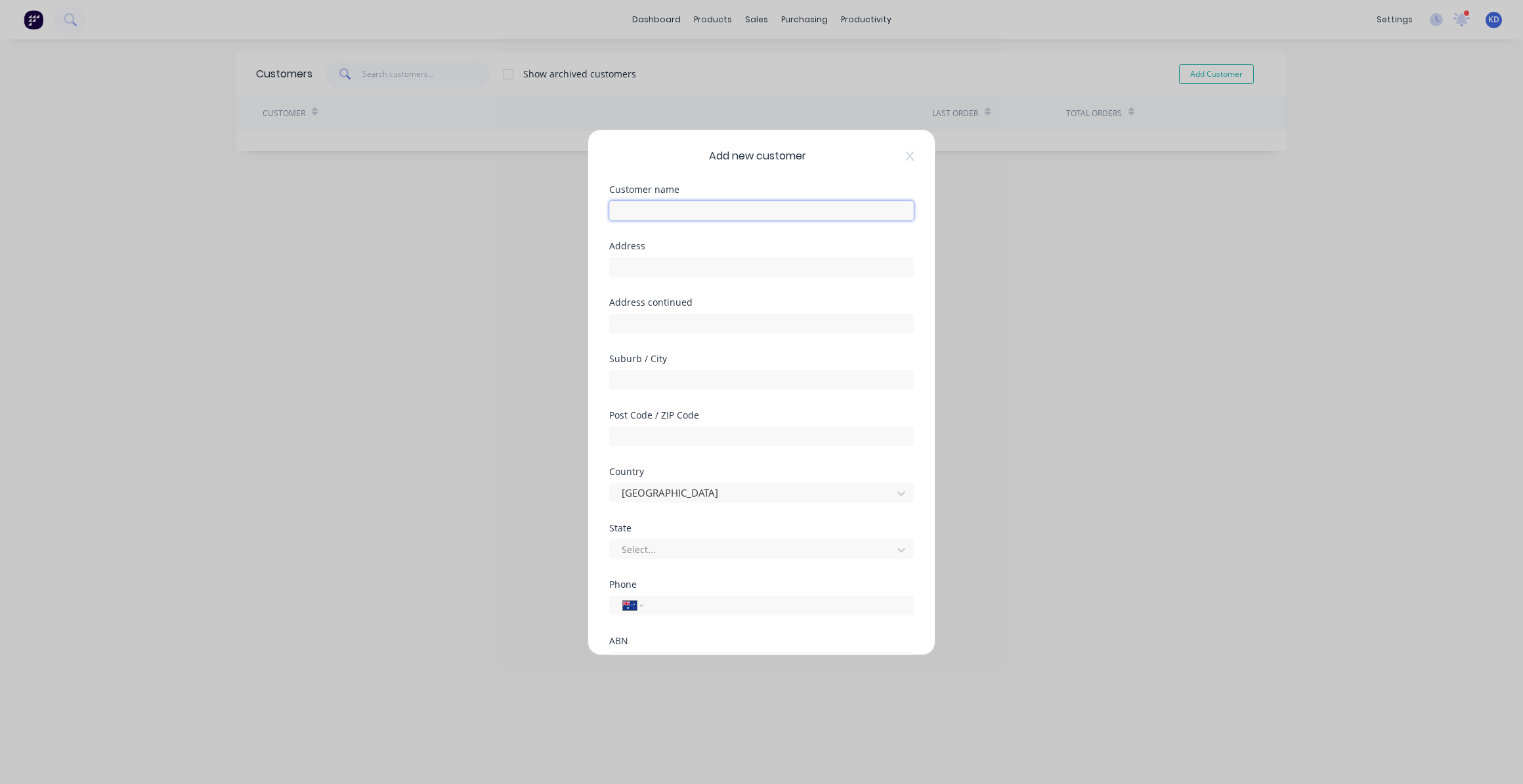 click at bounding box center (762, 211) 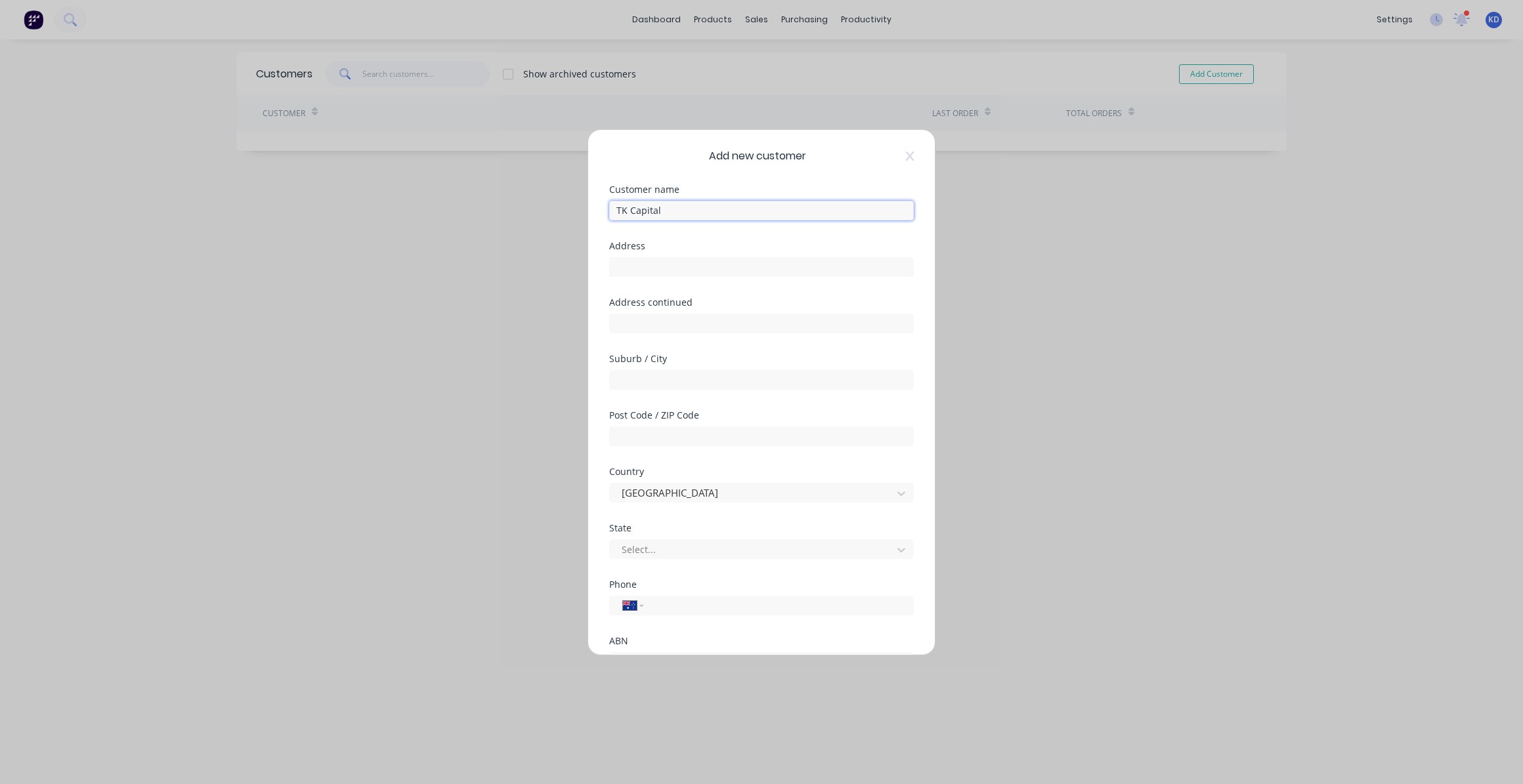 type on "TK Capital" 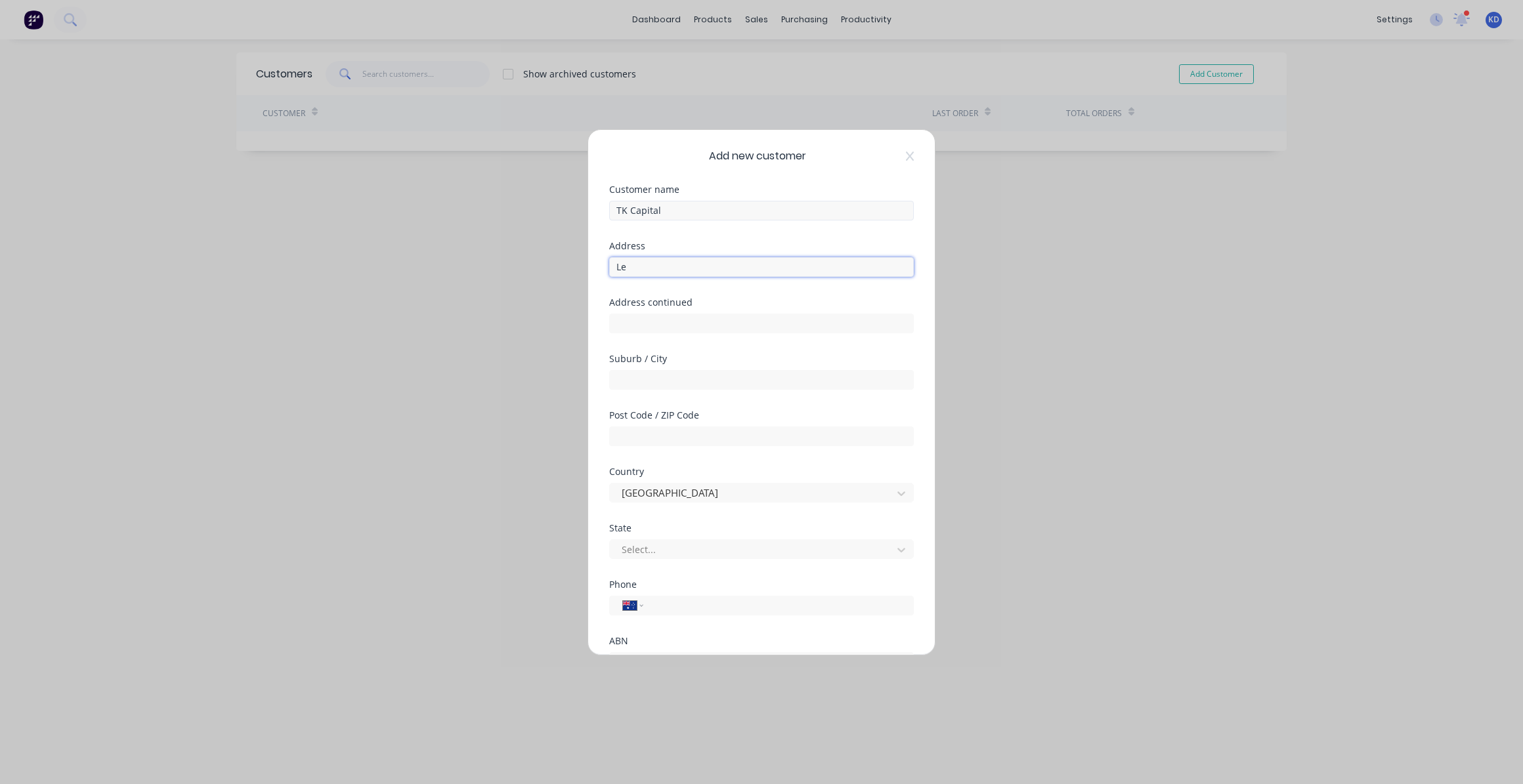 type on "L" 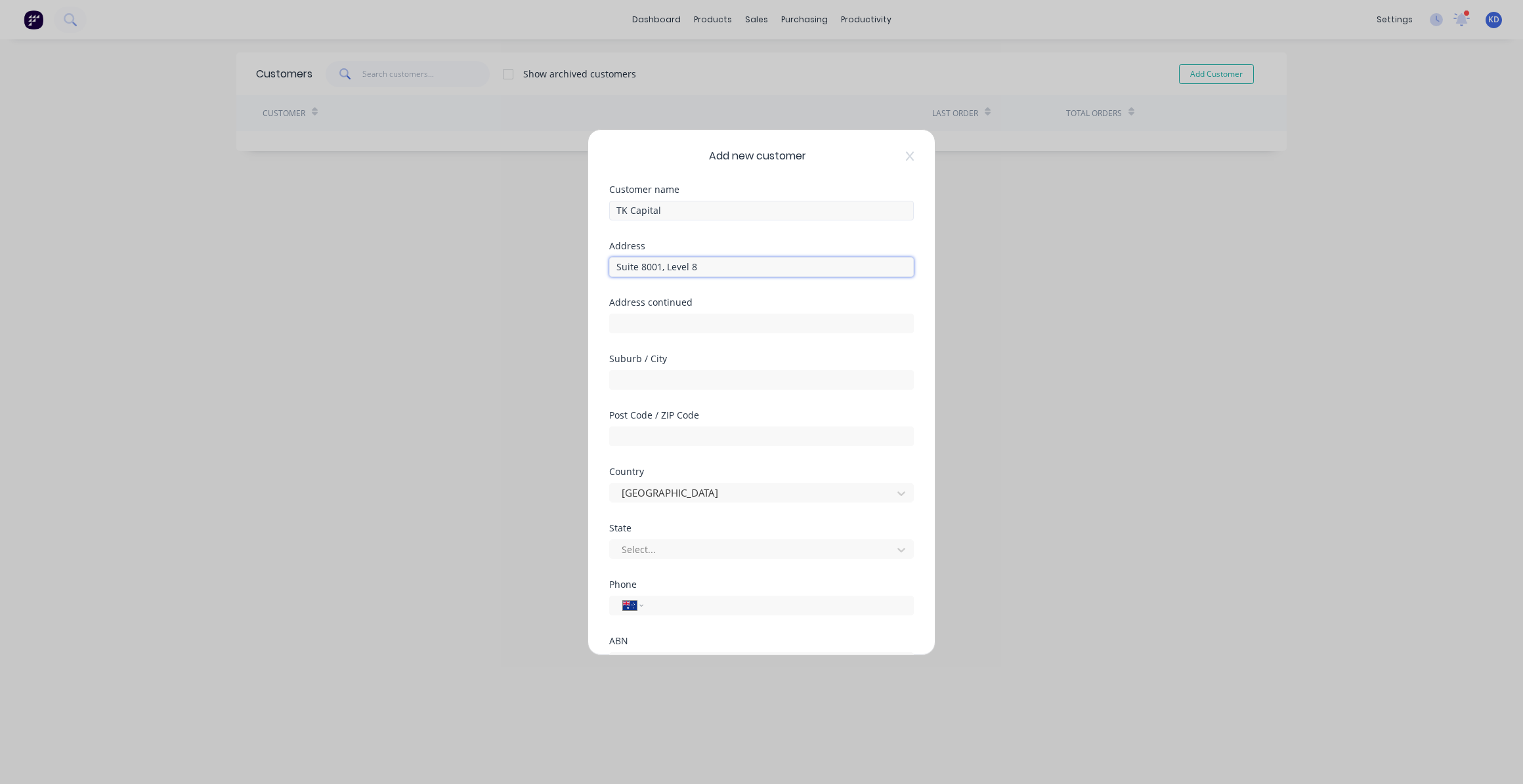 type on "Suite 8001, Level 8" 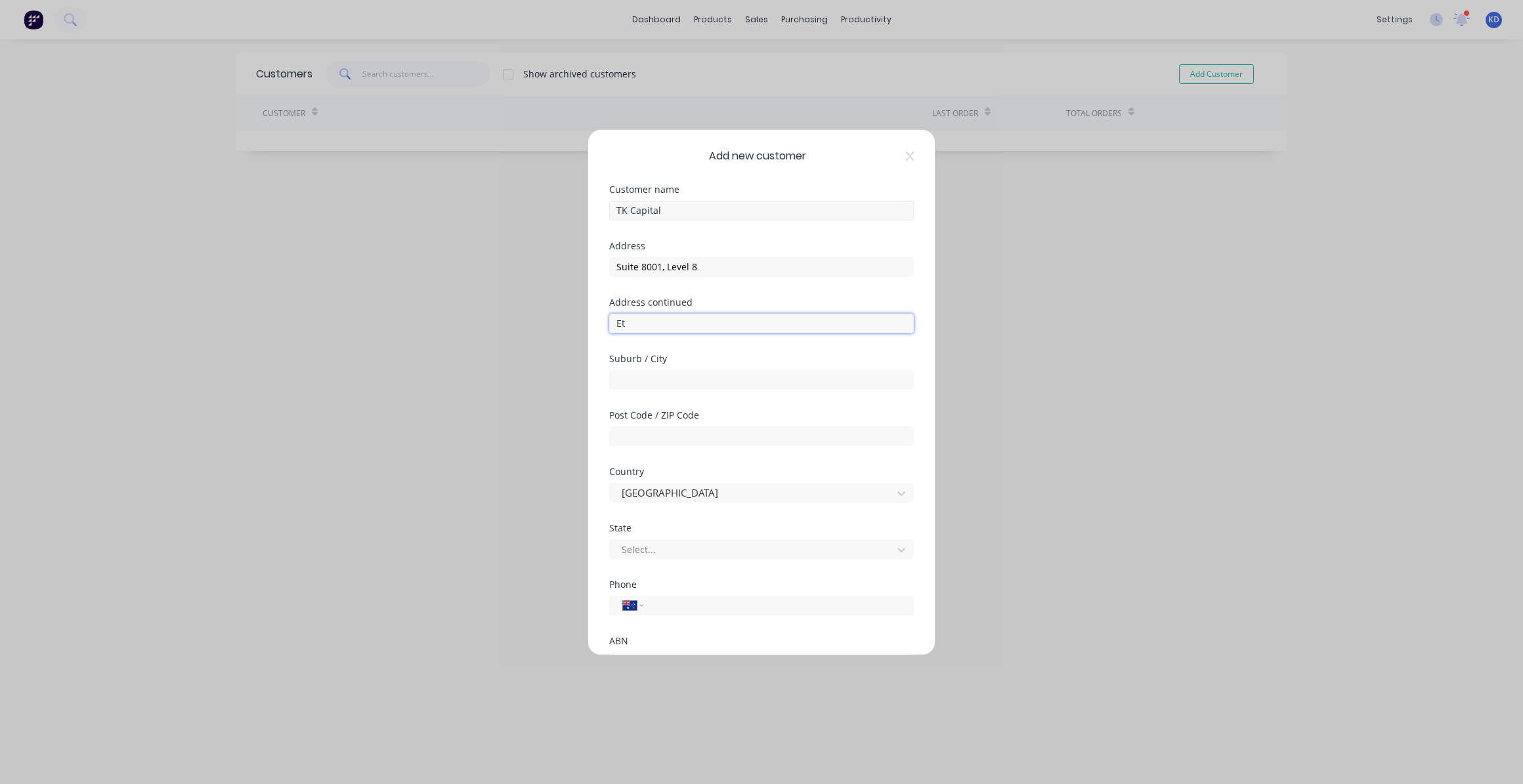 type on "E" 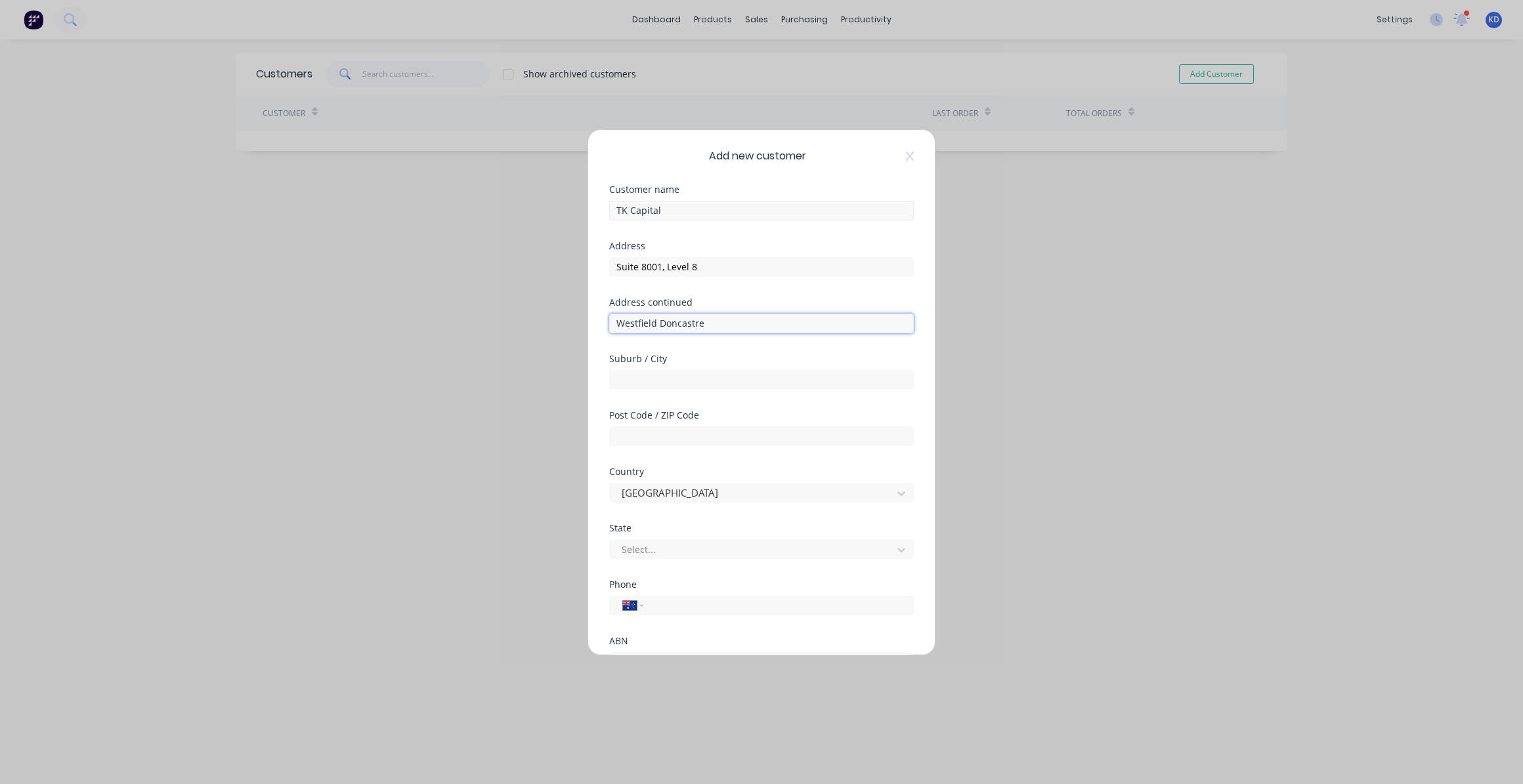 type on "Westfield Doncastre" 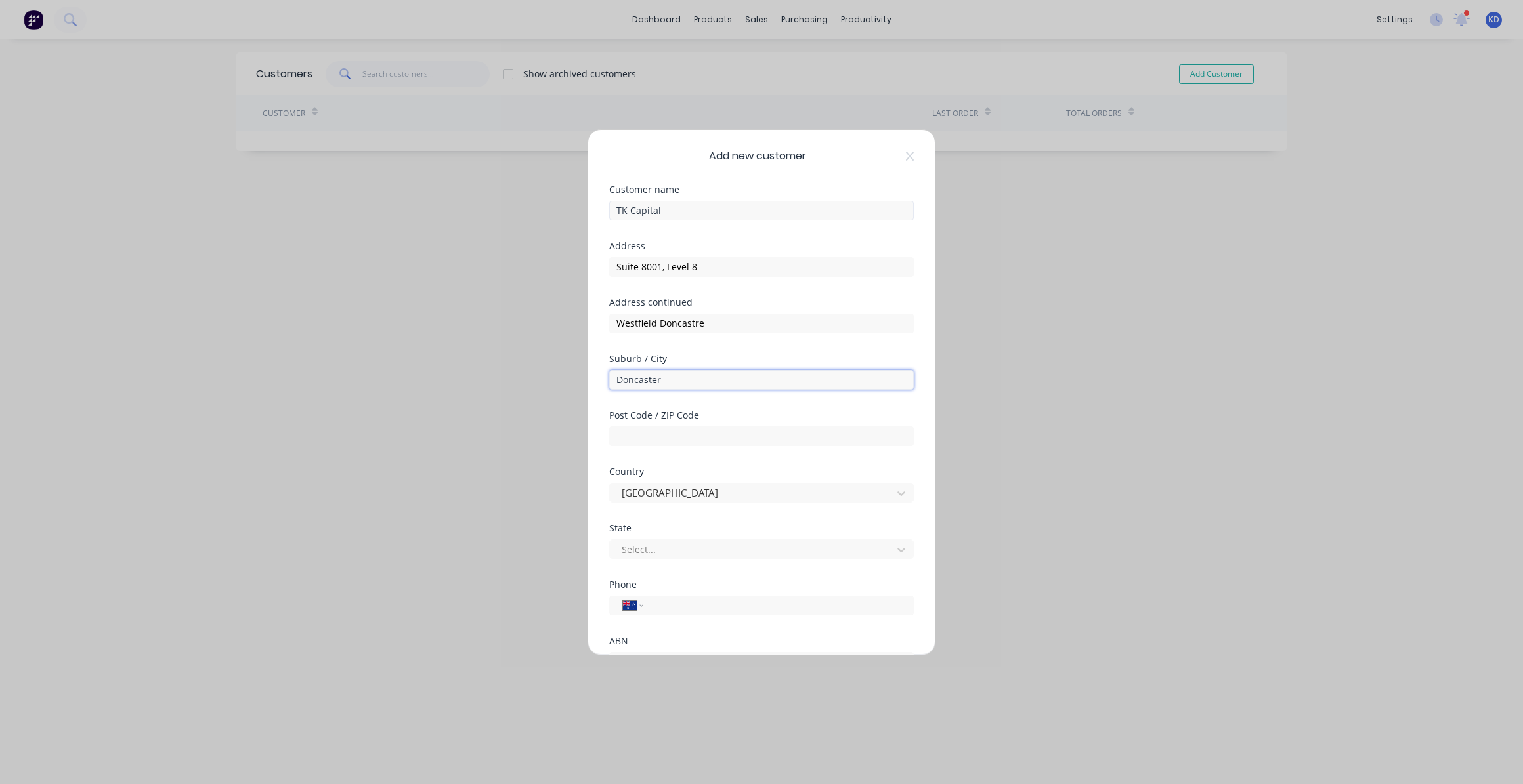 type on "Doncaster" 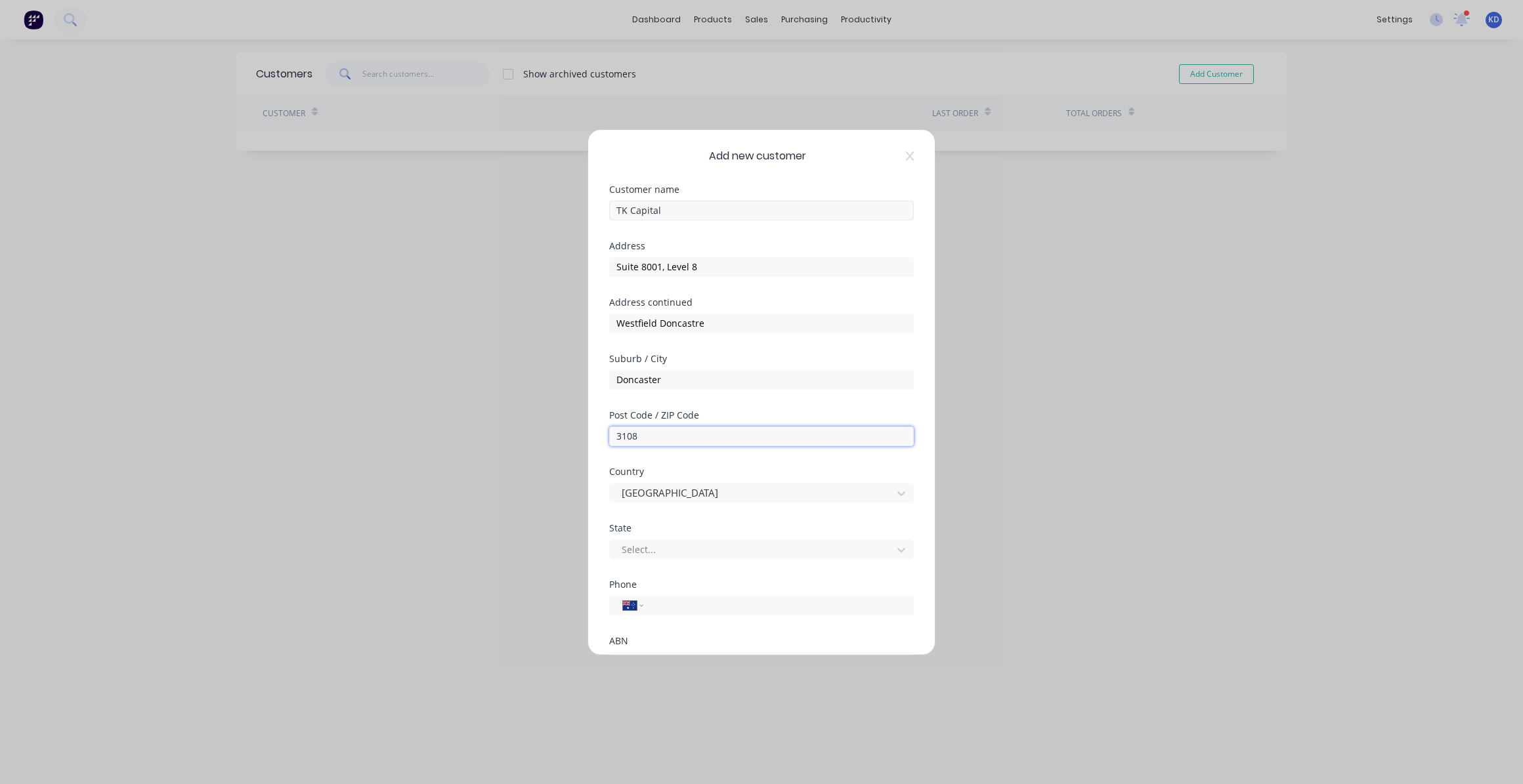 type on "3108" 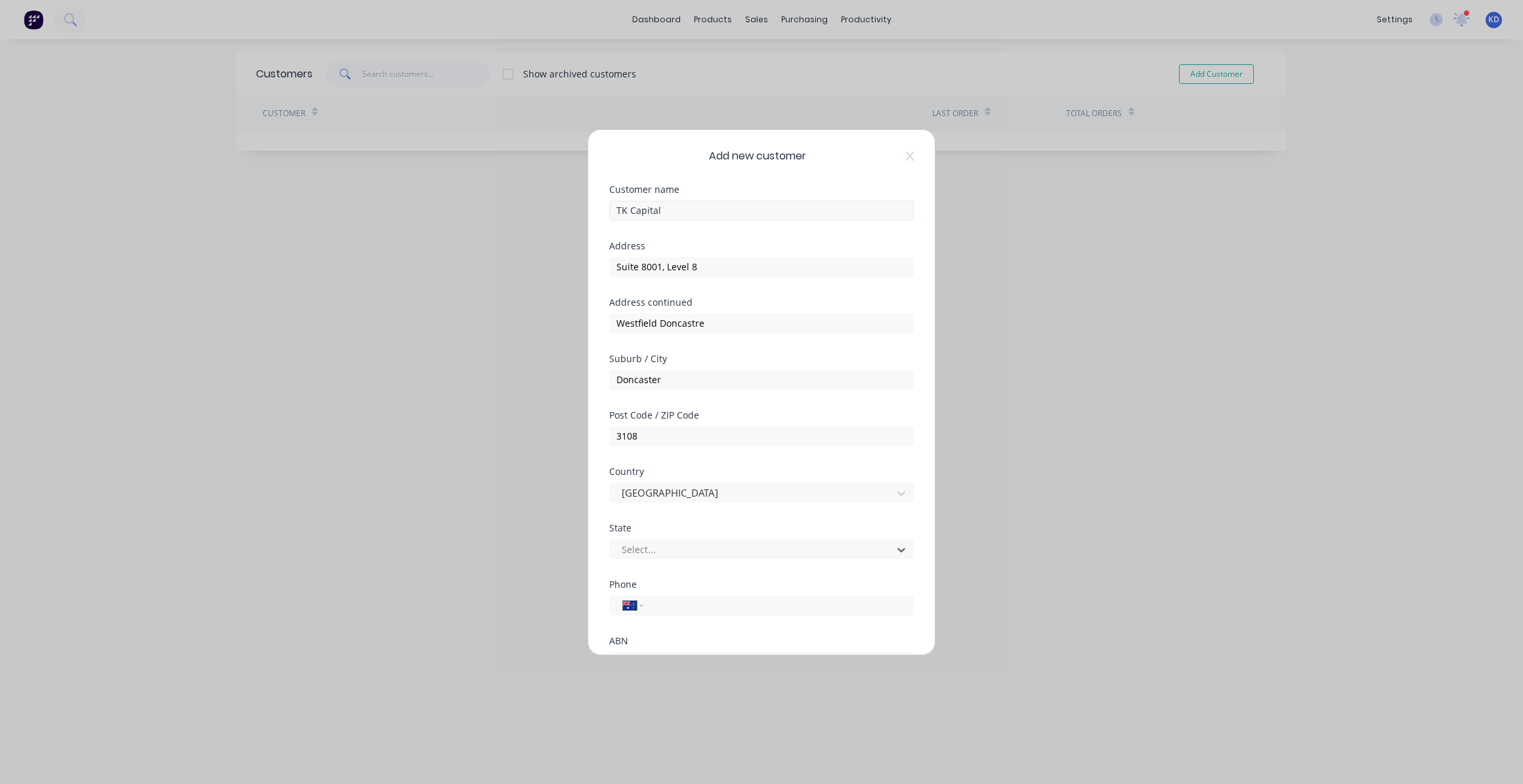 type on "v" 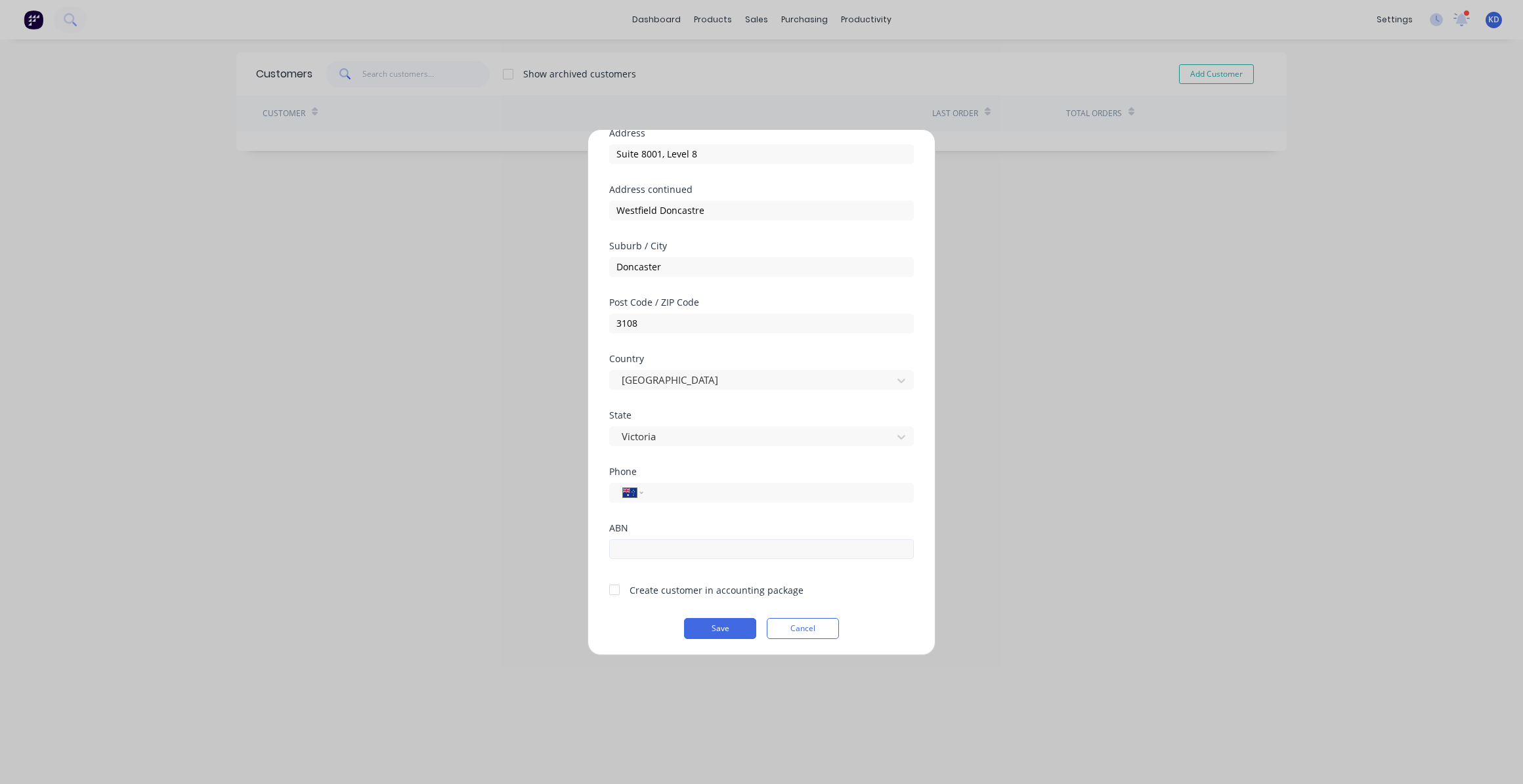 scroll, scrollTop: 115, scrollLeft: 0, axis: vertical 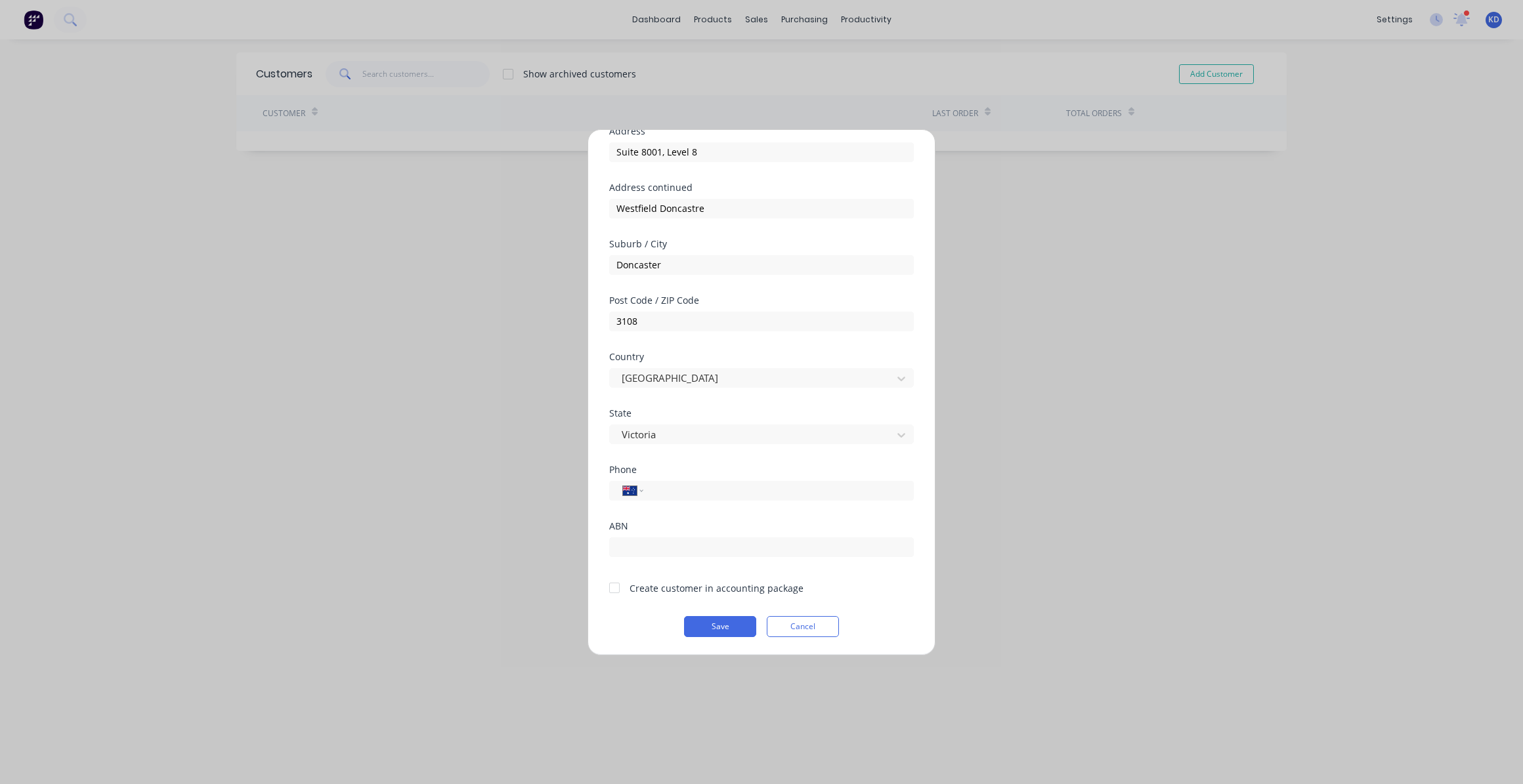 click at bounding box center [614, 588] 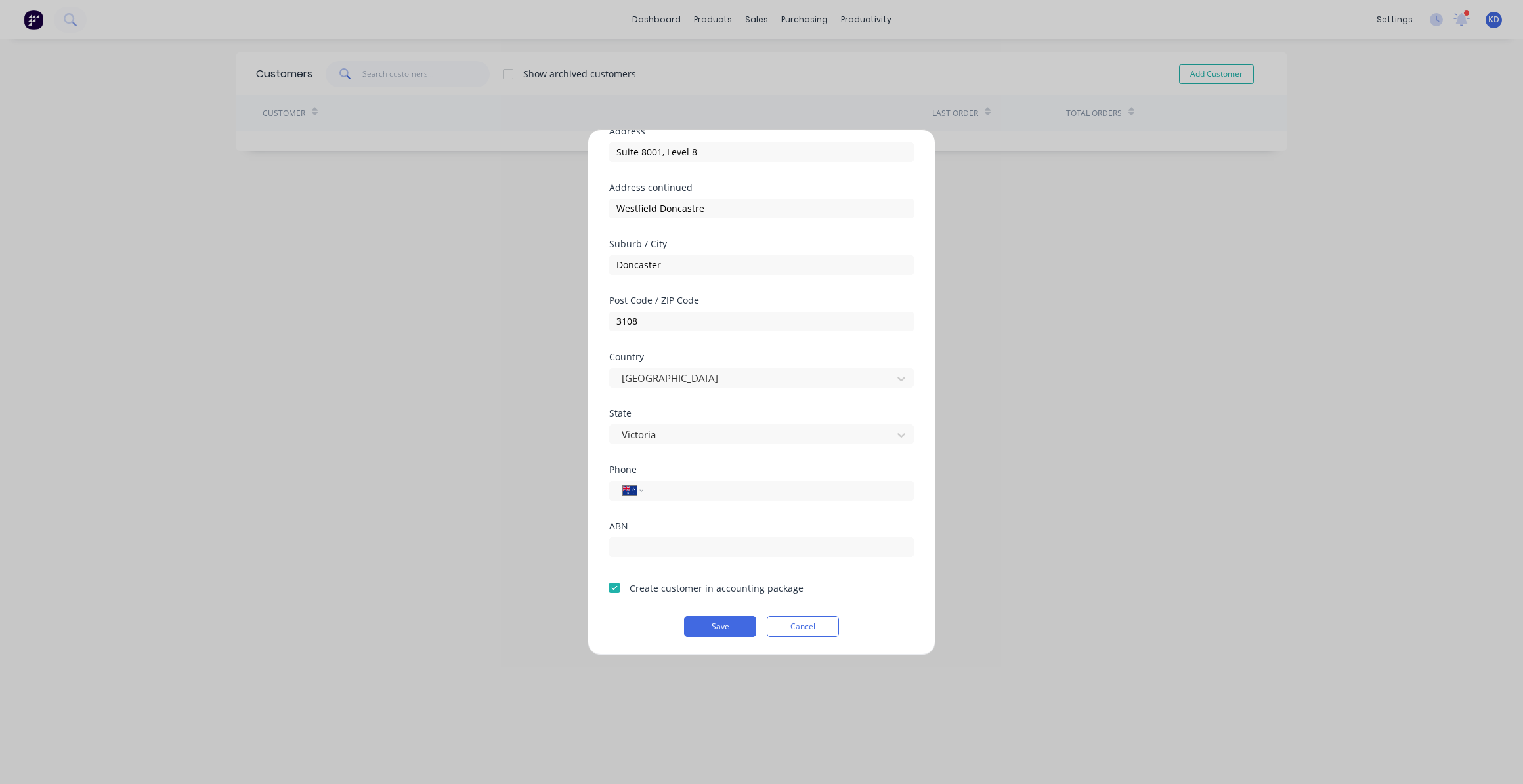 drag, startPoint x: 613, startPoint y: 588, endPoint x: 624, endPoint y: 590, distance: 11.18034 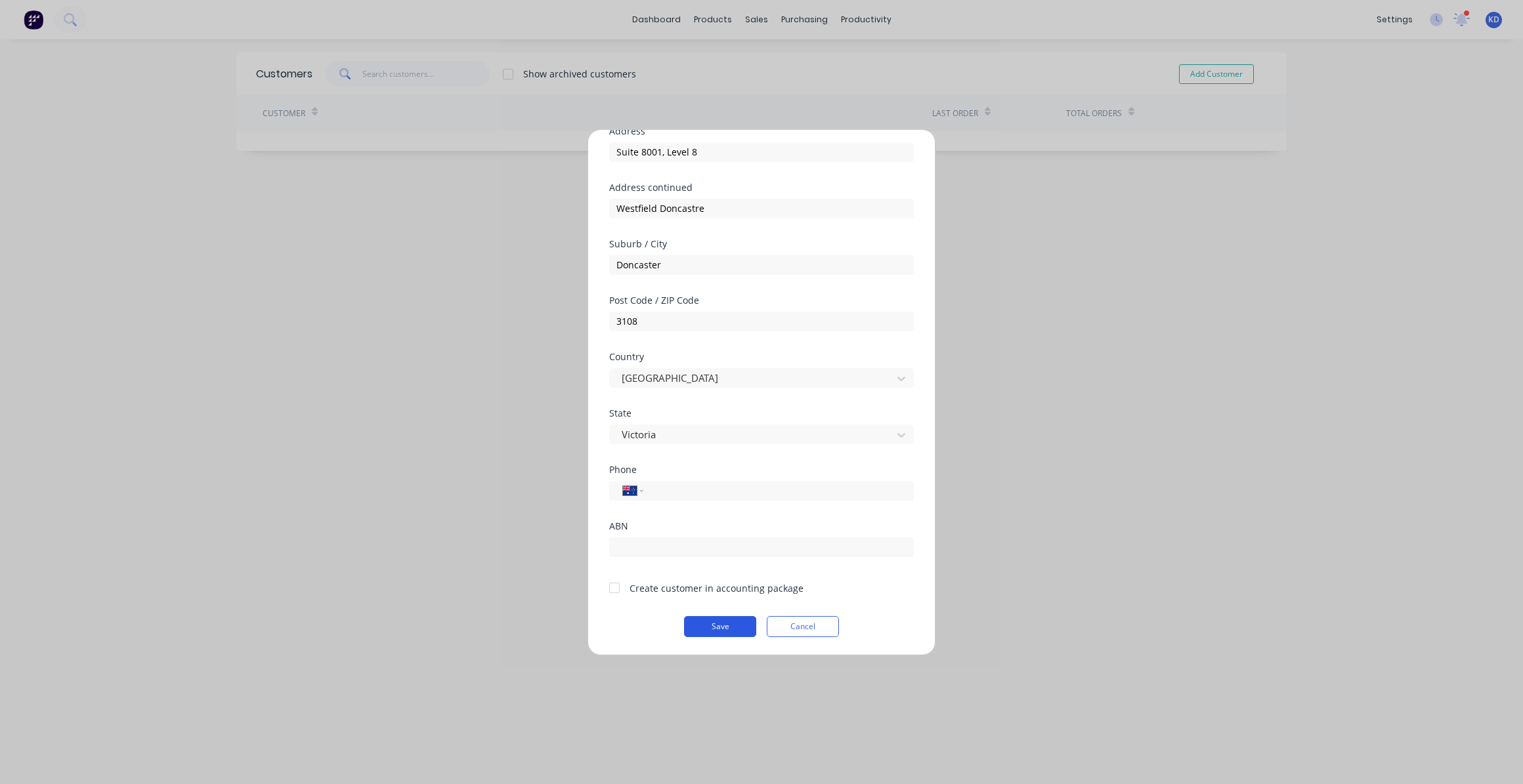 click on "Save" at bounding box center (720, 627) 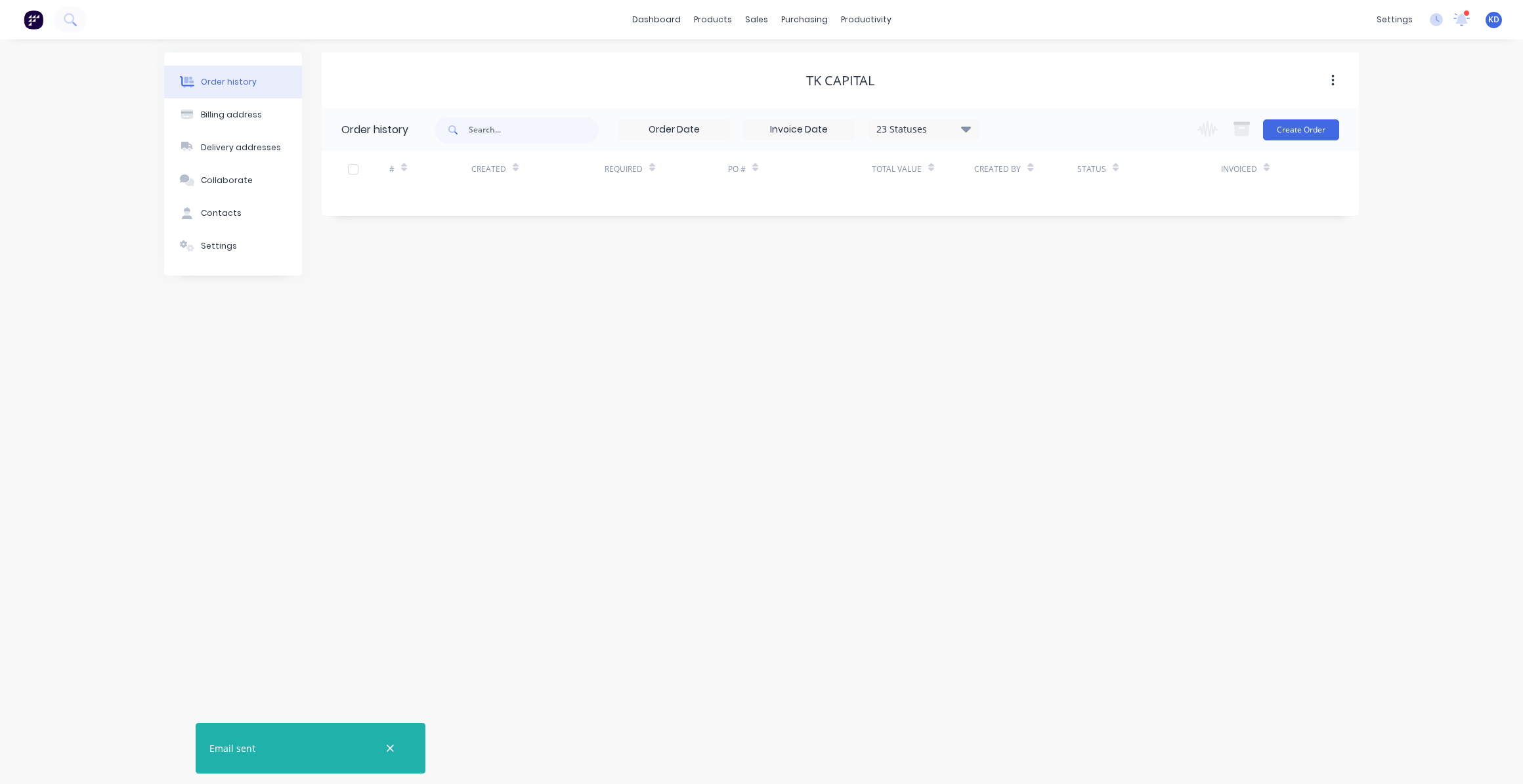 click at bounding box center [353, 169] 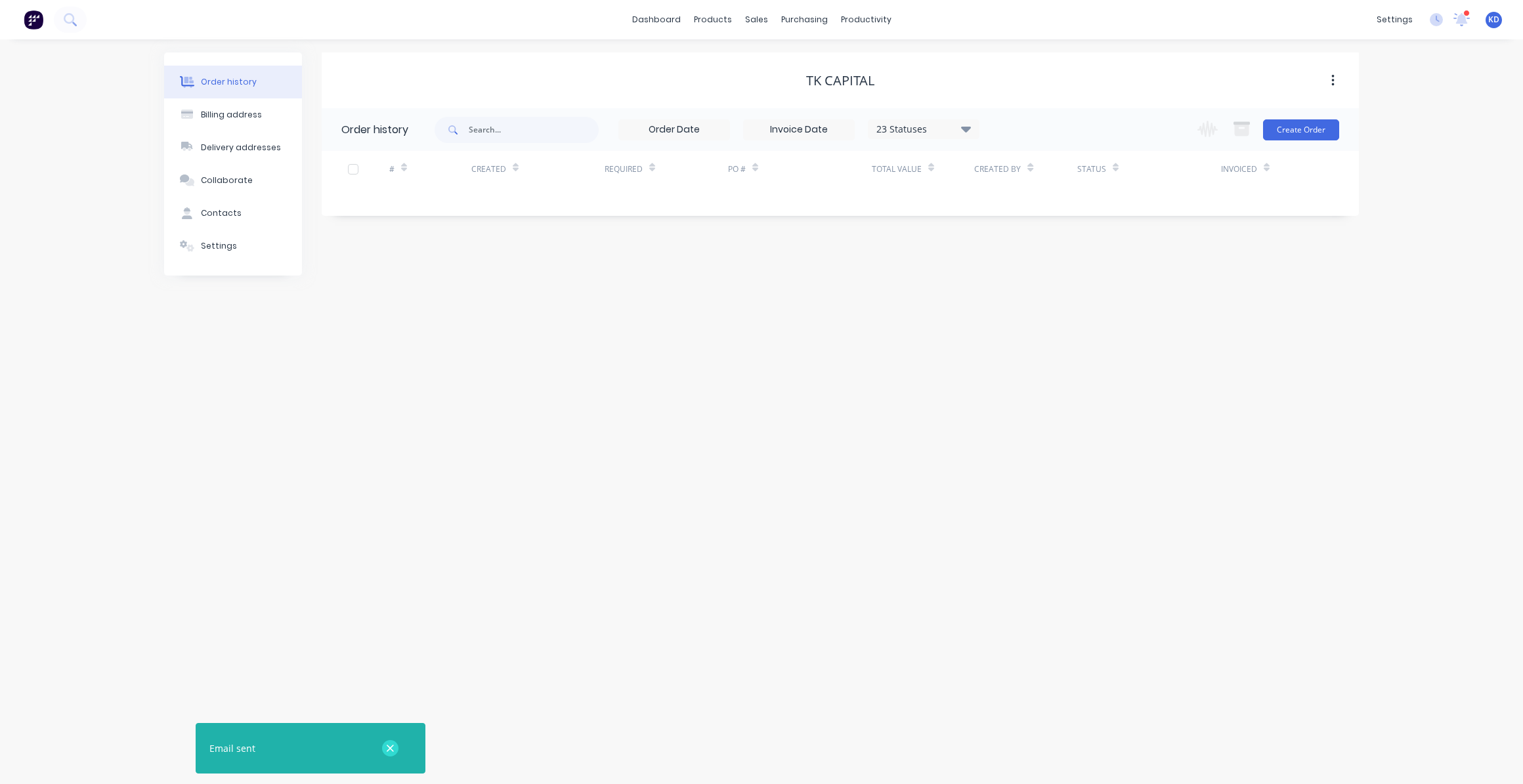 click 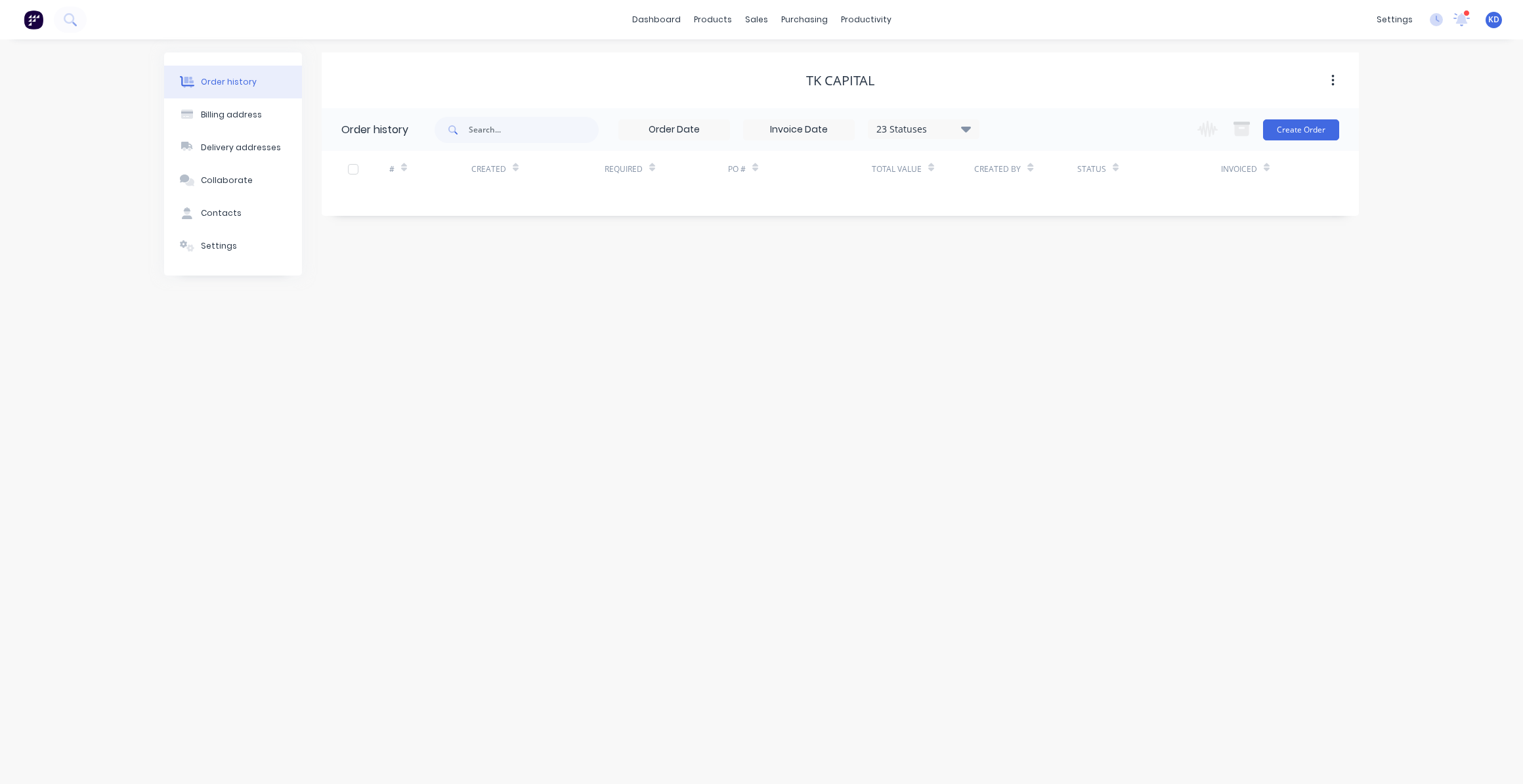 click on "Order history Billing address Delivery addresses Collaborate Contacts Settings TK Capital   Order history 23 Statuses Invoice Status Invoiced Not Invoiced Partial Order Status All Archived Draft Quote Submitted Deposit Recvd - Final measure reqd Ready to Fabricate Fab - In progress Fab complete- Ready for Install Installation - Inprogress Install Complete Final Payment Received Job Completed- Archived Job Complete - Needs to be quoted & Invoiced CALL BACK - Action Reqd EQ- Payment recvd by cus EQ- Ordered from Supplier EQ- Payment made - Awaiting Delivery EQ - Delivery Recvd to Factory EQ - Delivered to site Delivered Picked Up 23 Statuses Invoice Status Invoiced Not Invoiced Partial Order Status All Archived Draft Quote Submitted Deposit Recvd - Final measure reqd Ready to Fabricate Fab - In progress Fab complete- Ready for Install Installation - Inprogress Install Complete Final Payment Received Job Completed- Archived Job Complete - Needs to be quoted & Invoiced CALL BACK - Action Reqd Delivered Picked Up" at bounding box center [762, 411] 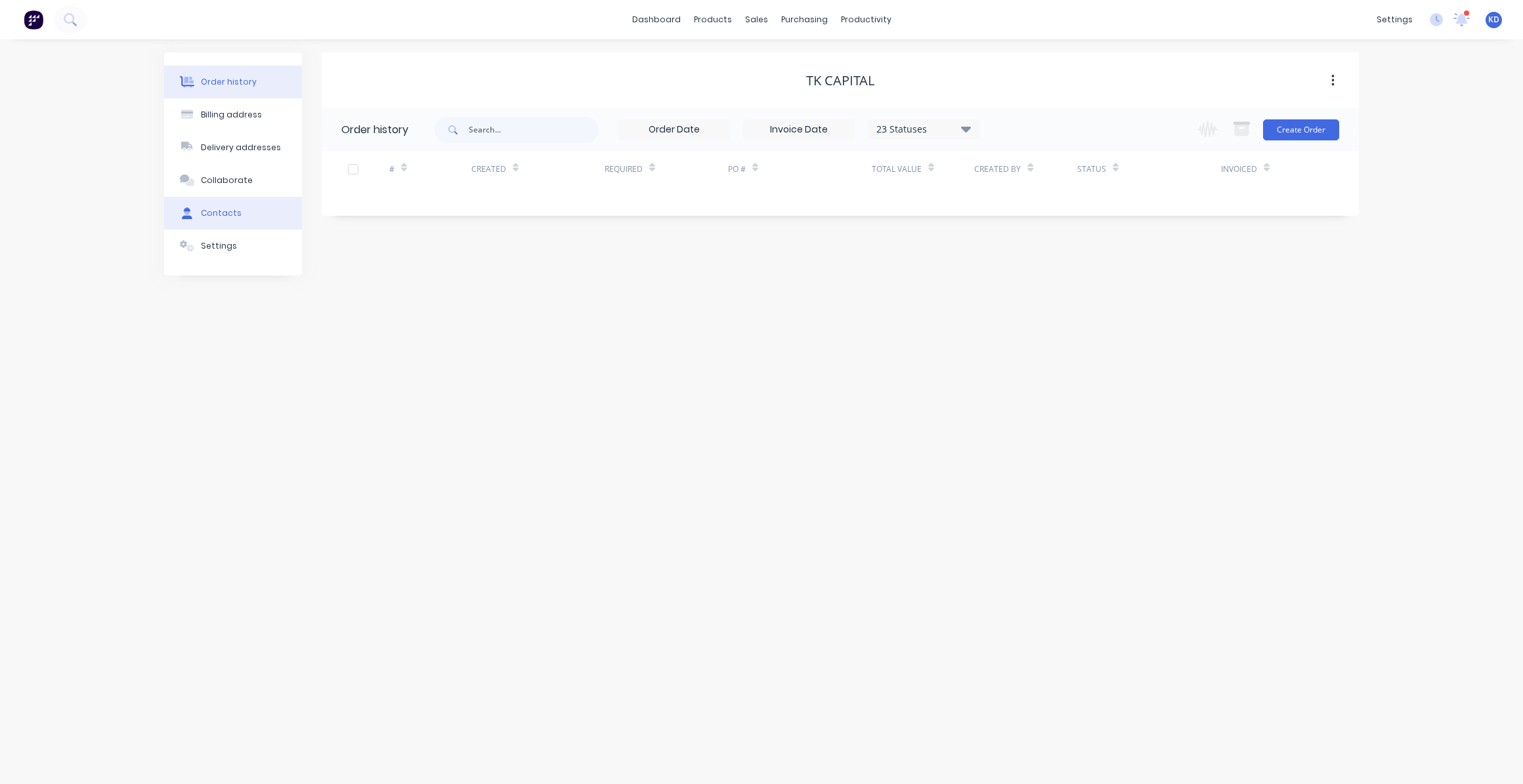 click on "Contacts" at bounding box center [221, 213] 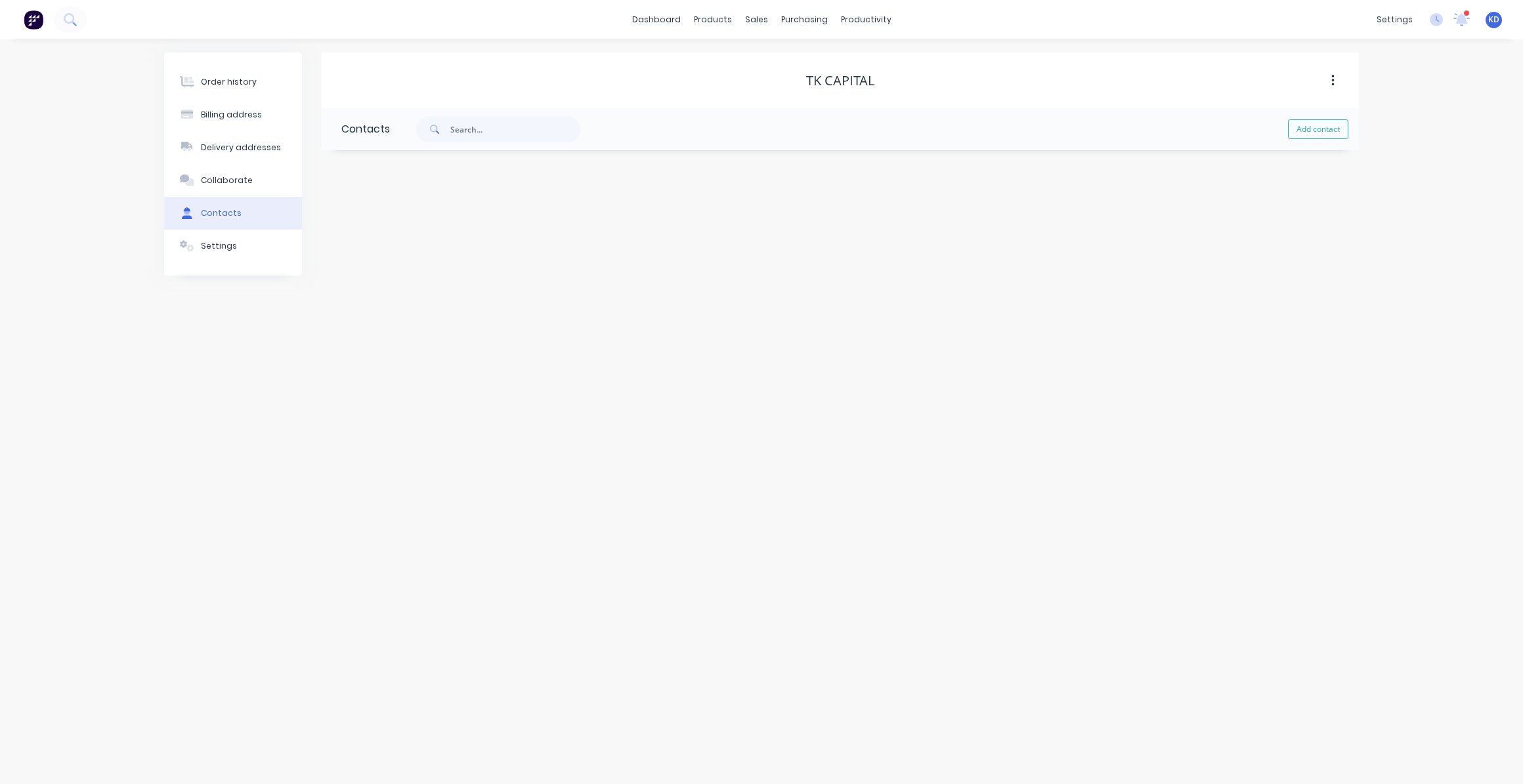 click at bounding box center (1333, 81) 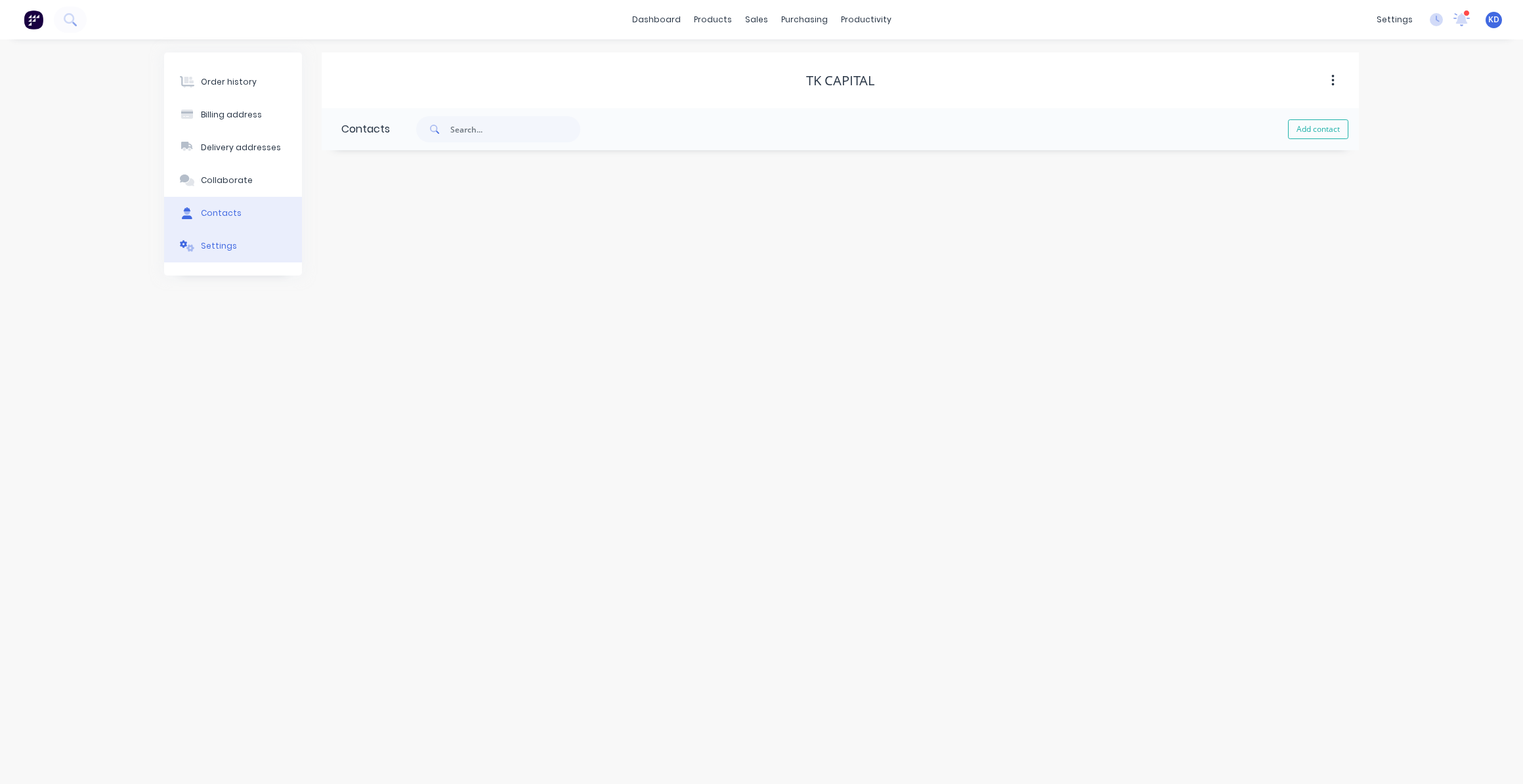 click on "Settings" at bounding box center (219, 246) 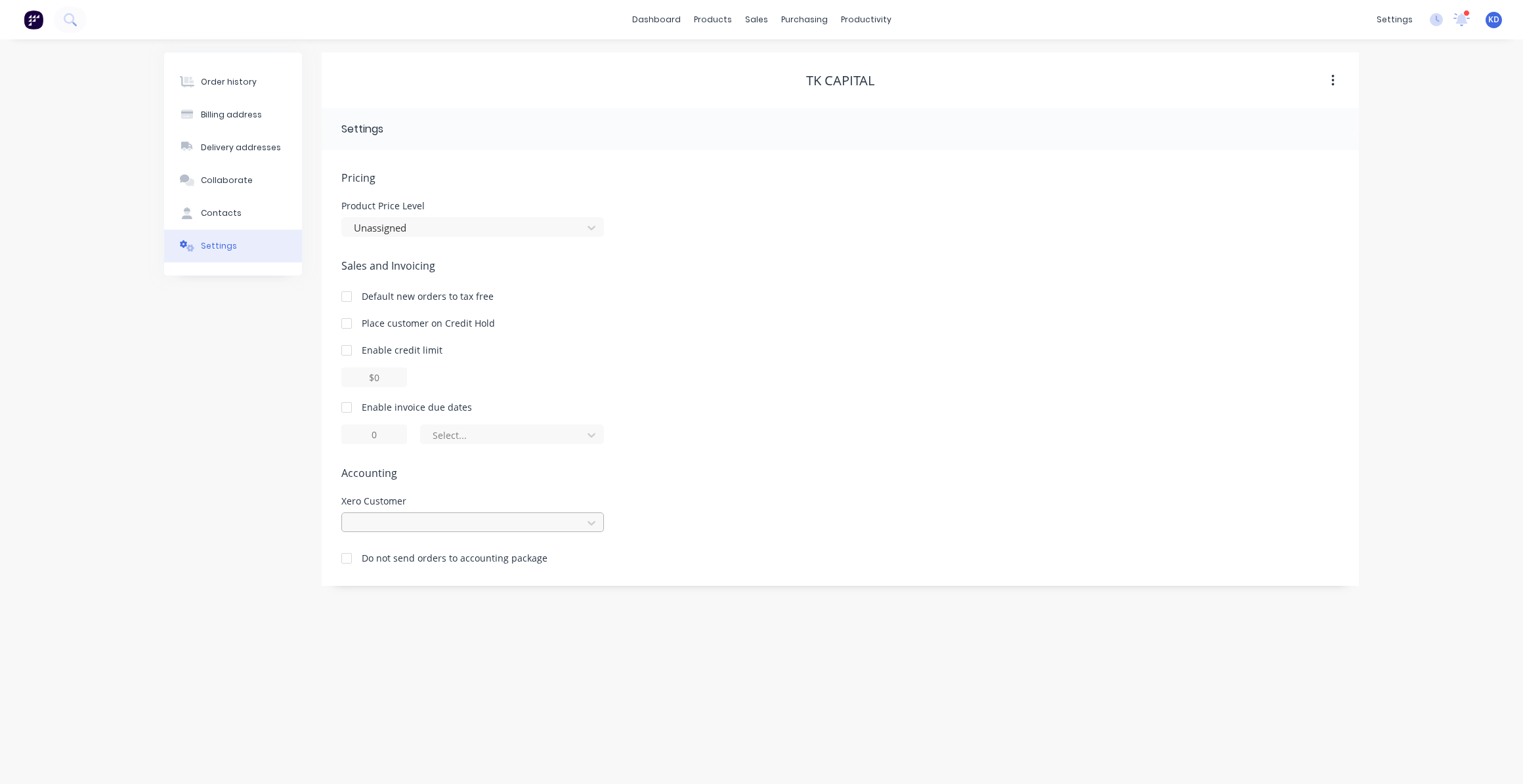 click at bounding box center [464, 523] 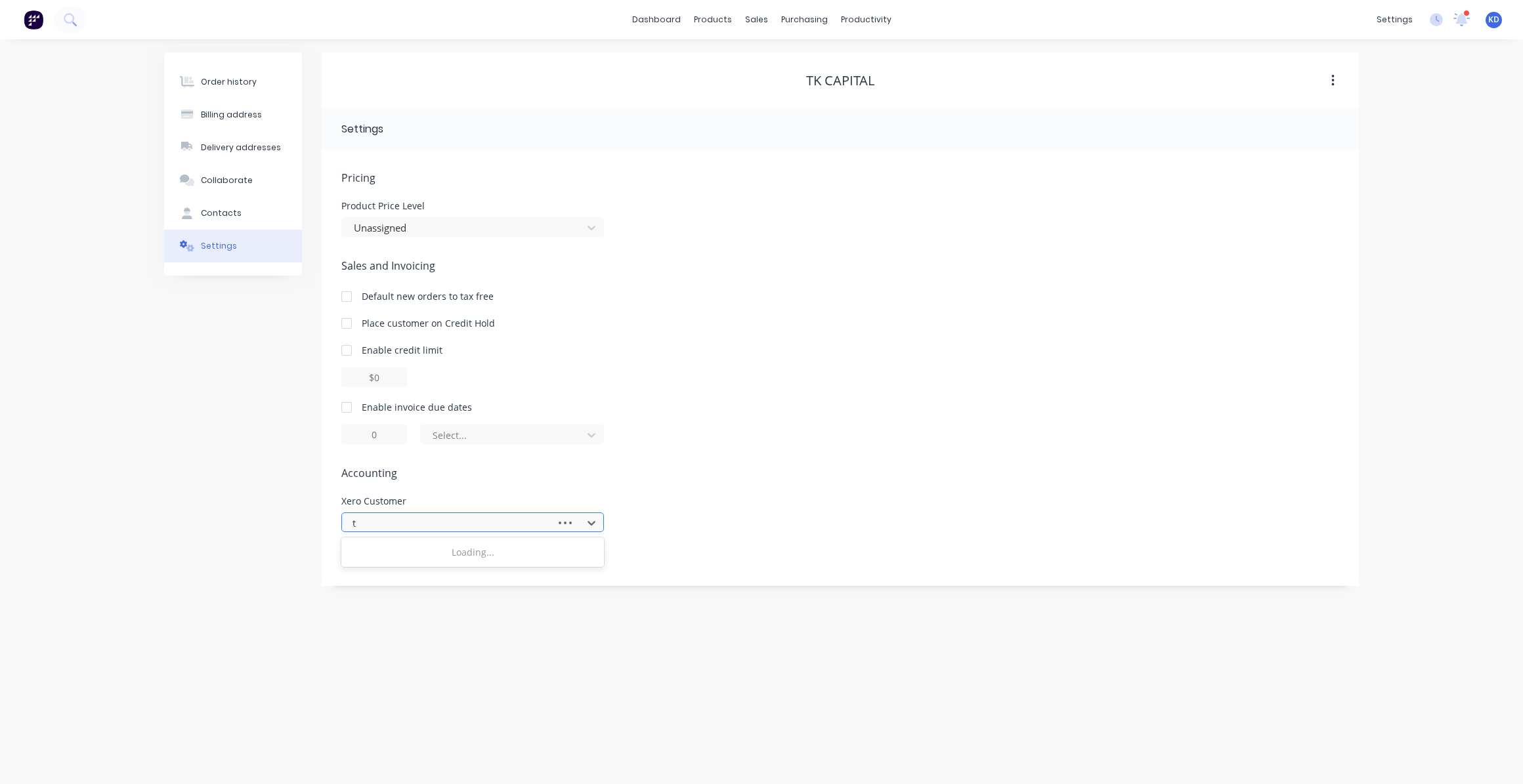 type on "tk" 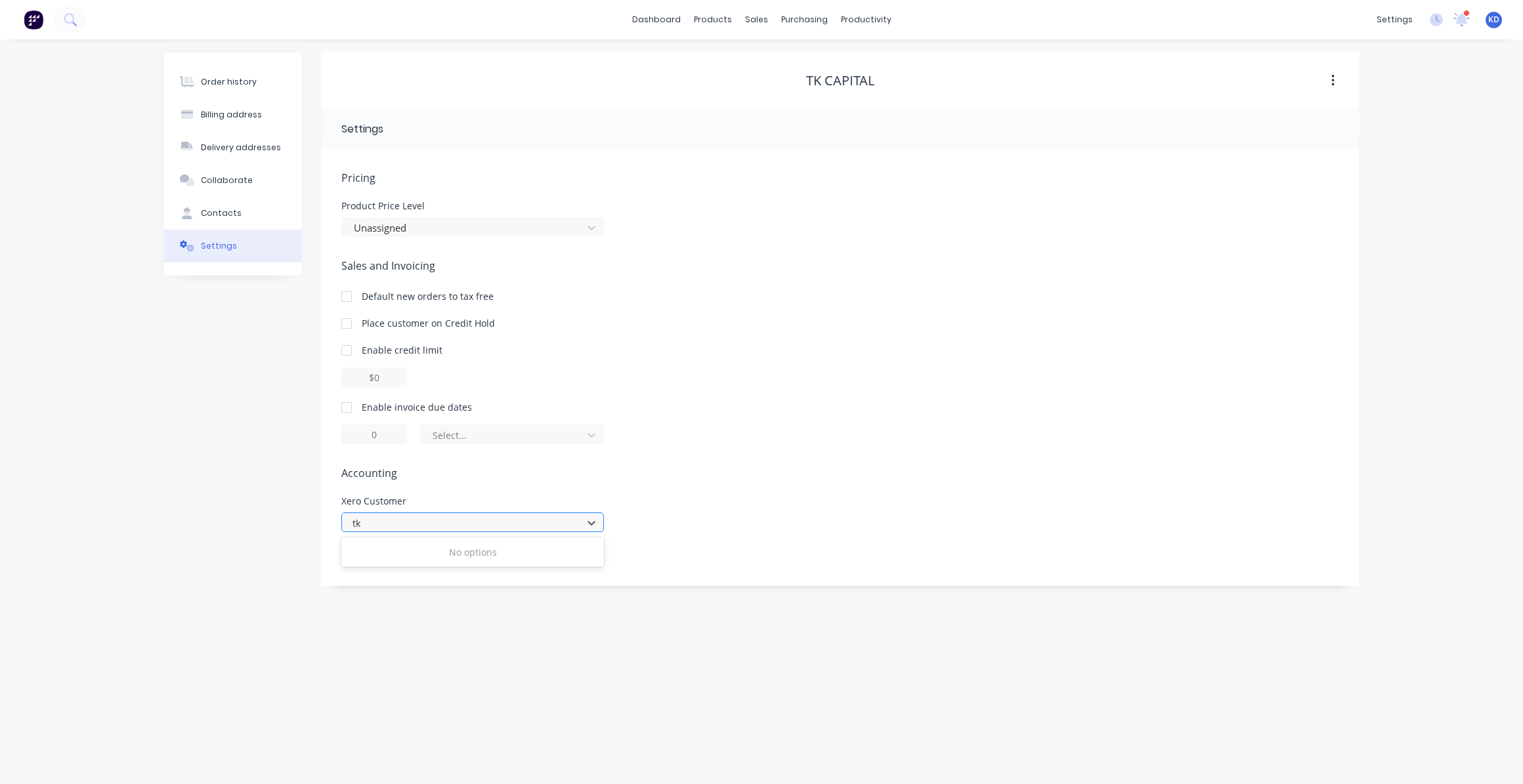 type 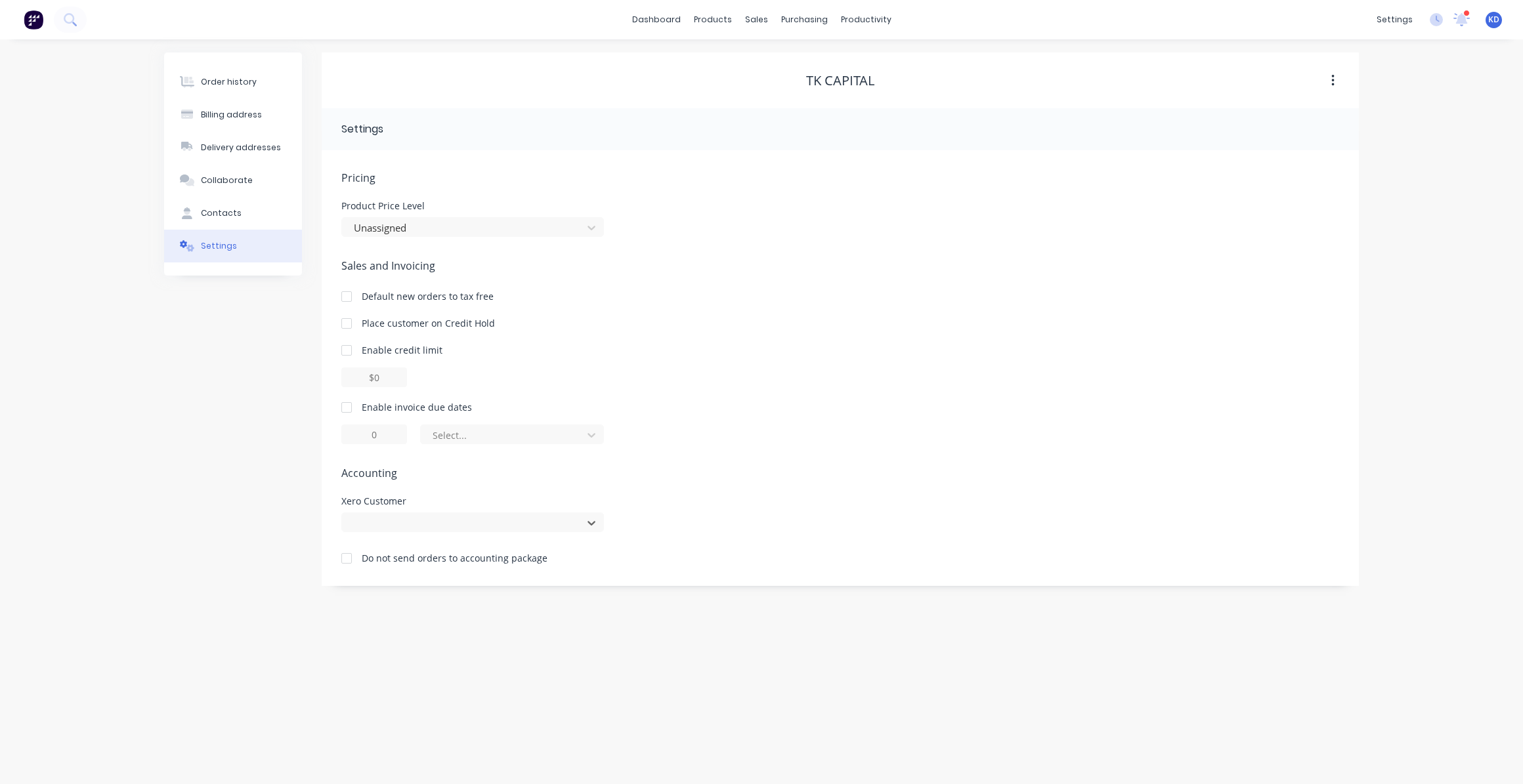 drag, startPoint x: 395, startPoint y: 518, endPoint x: 294, endPoint y: 516, distance: 101.0198 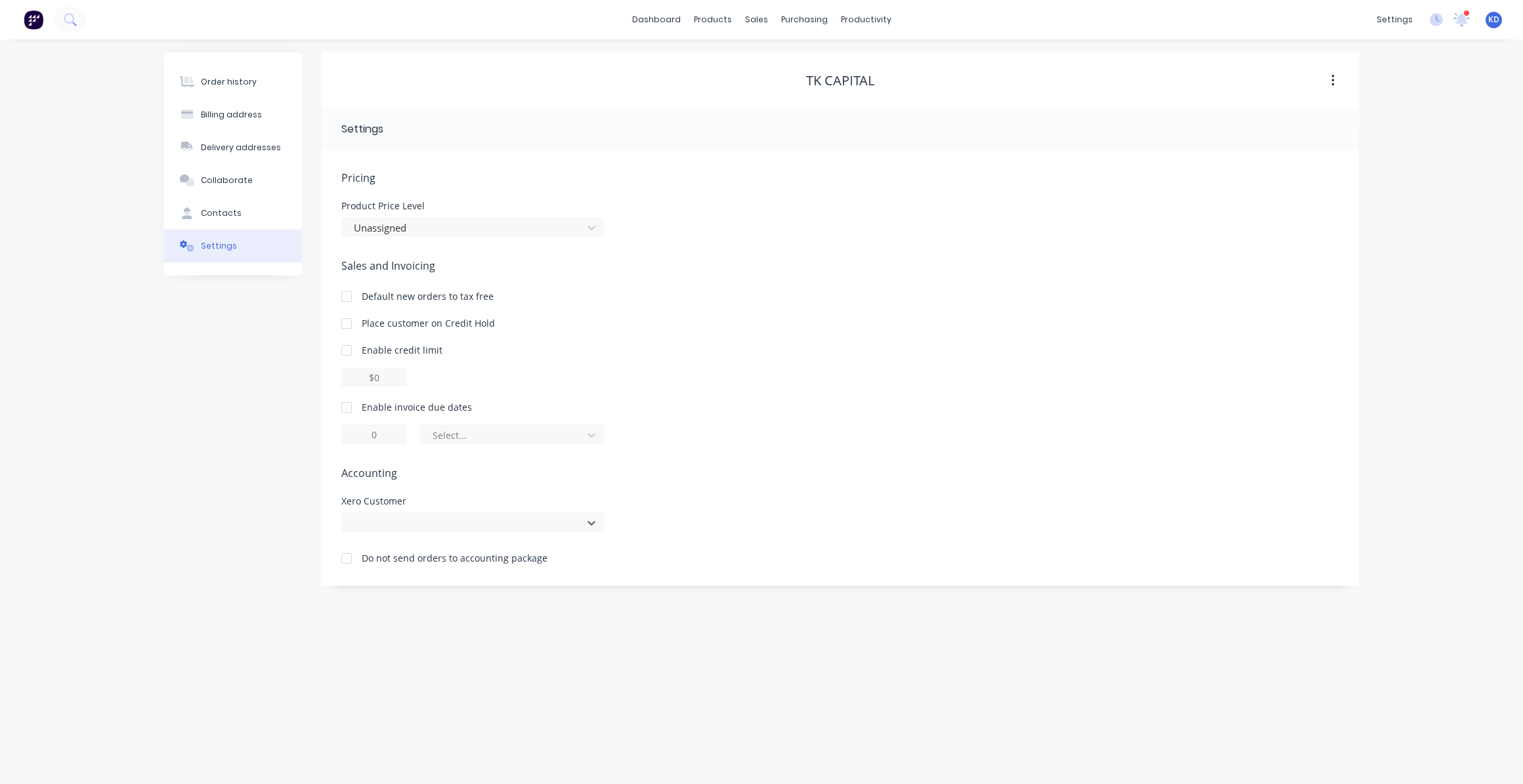 click on "Order history Billing address Delivery addresses Collaborate Contacts Settings TK Capital   Settings Pricing Product Price Level Unassigned Sales and Invoicing Default new orders to tax free Place customer on Credit Hold Enable credit limit Enable invoice due dates Select... Accounting Xero Customer Do not send orders to accounting package" at bounding box center [762, 319] 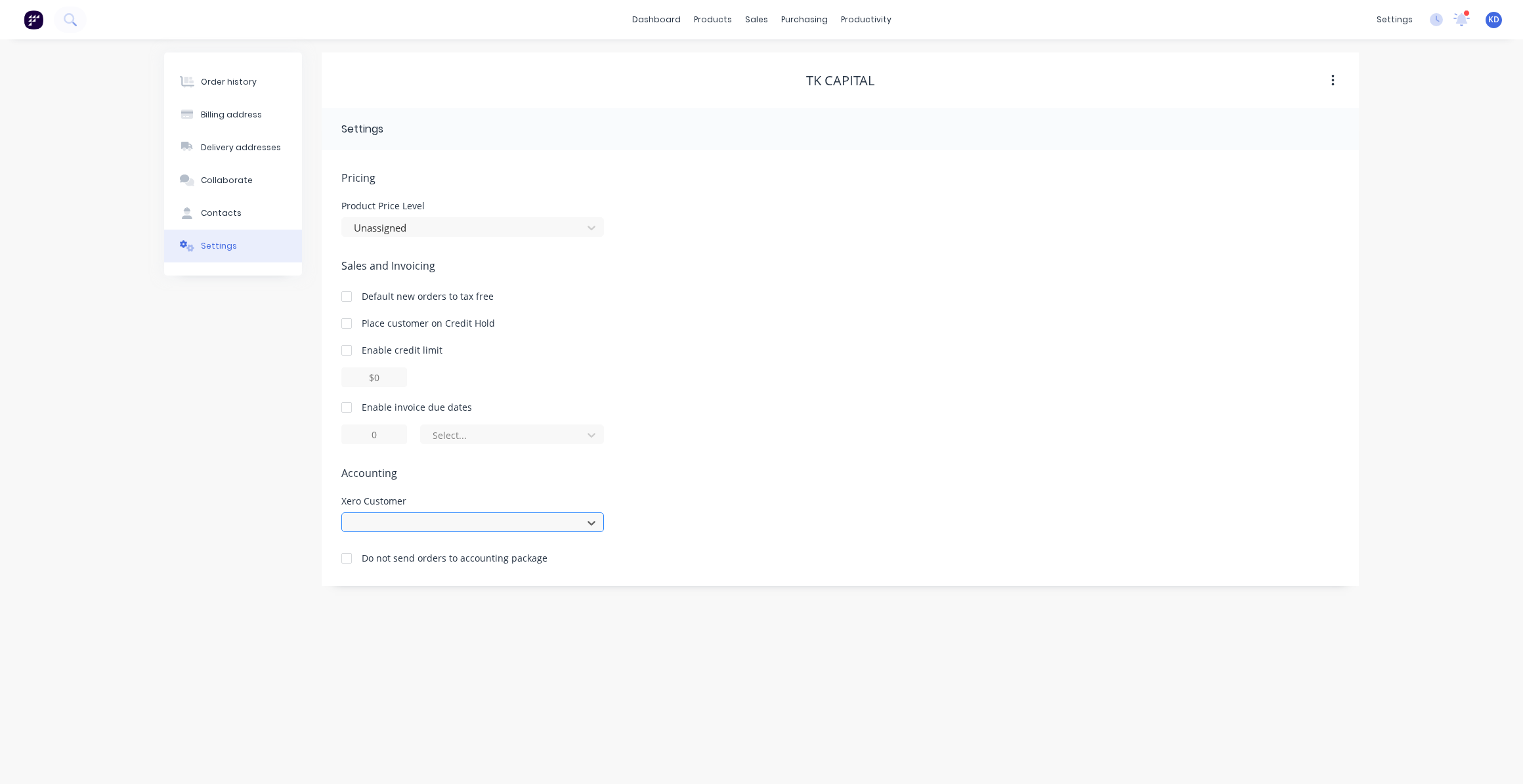 click at bounding box center [464, 523] 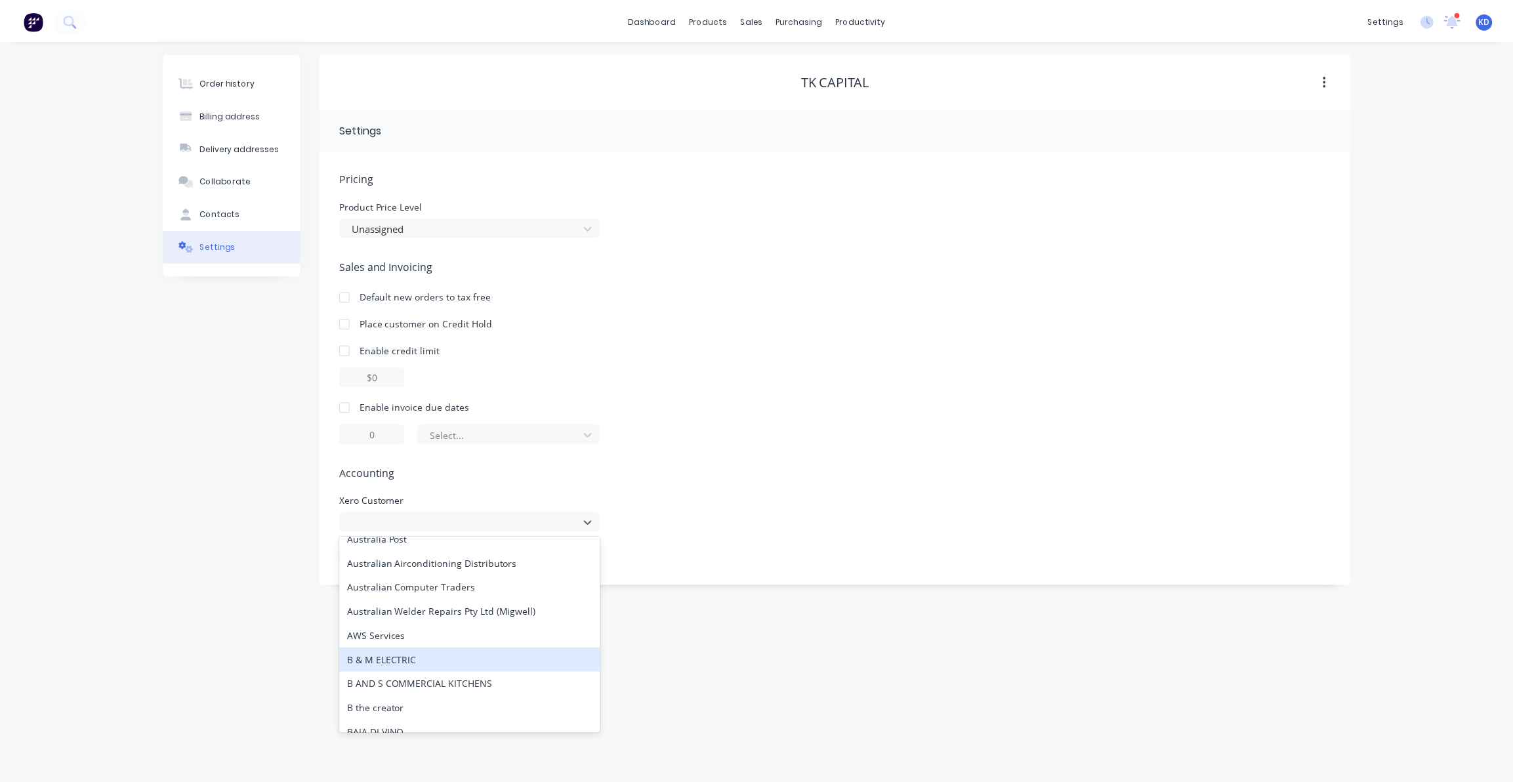 scroll, scrollTop: 1968, scrollLeft: 0, axis: vertical 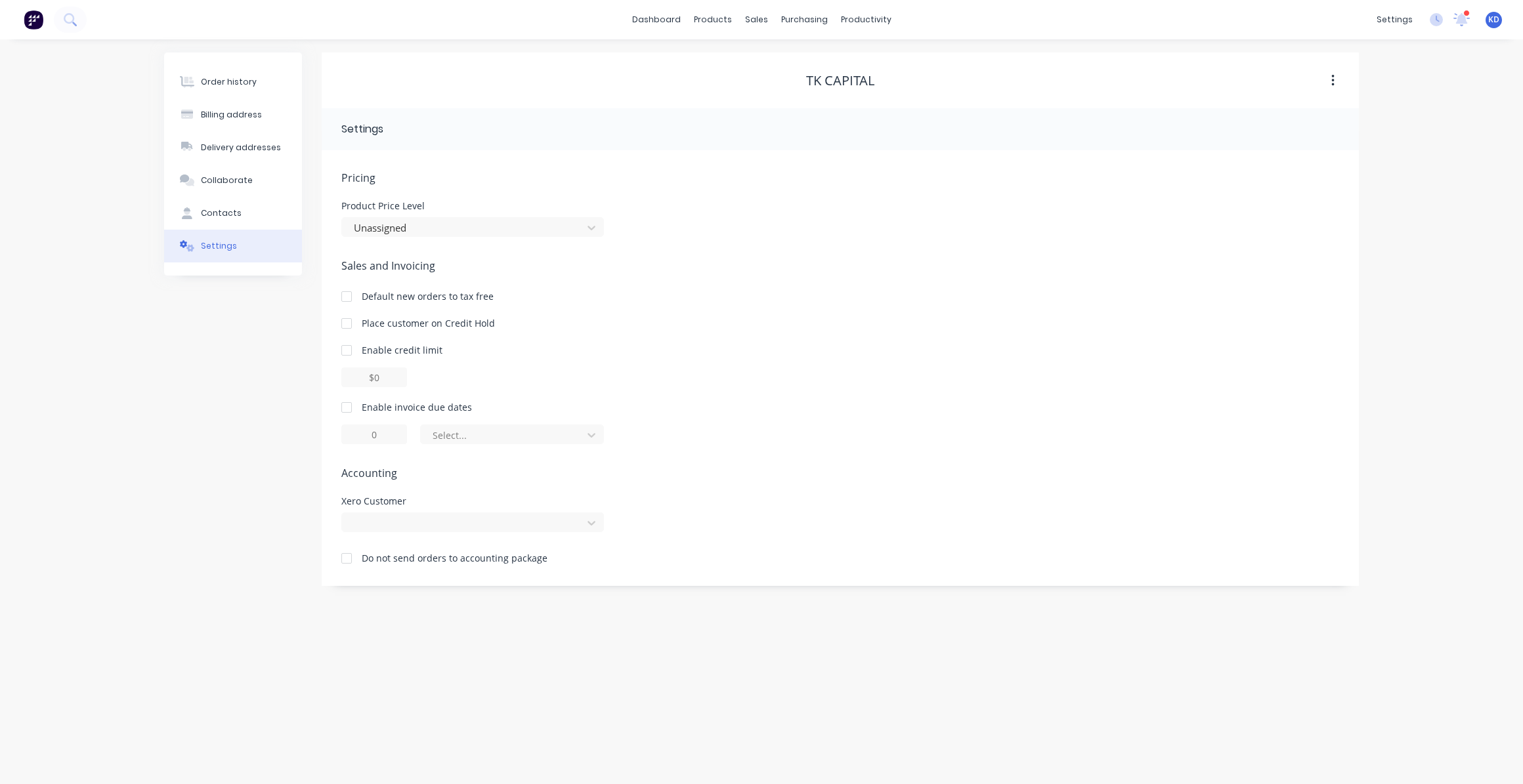 click on "Enable invoice due dates Select..." at bounding box center (840, 422) 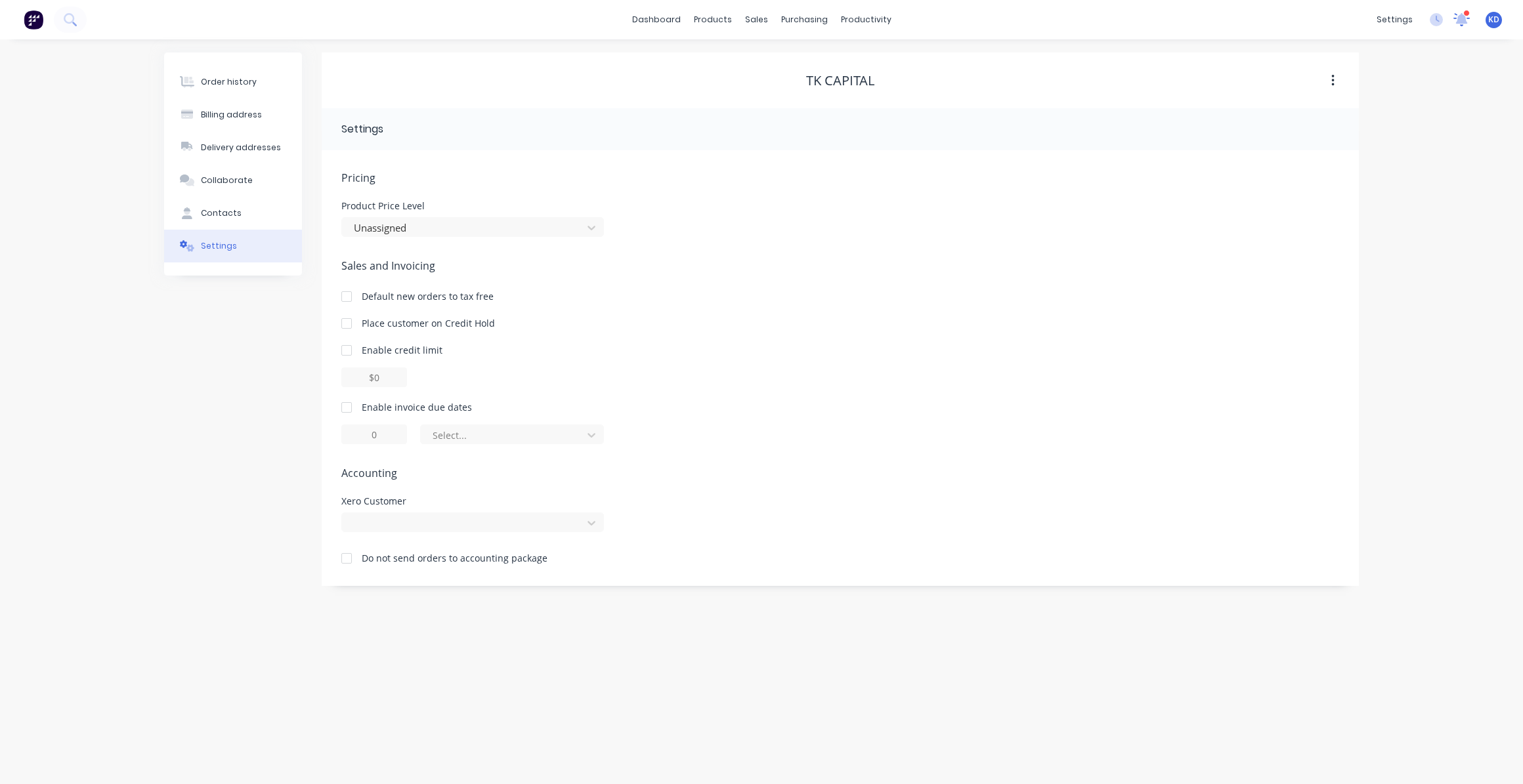 click 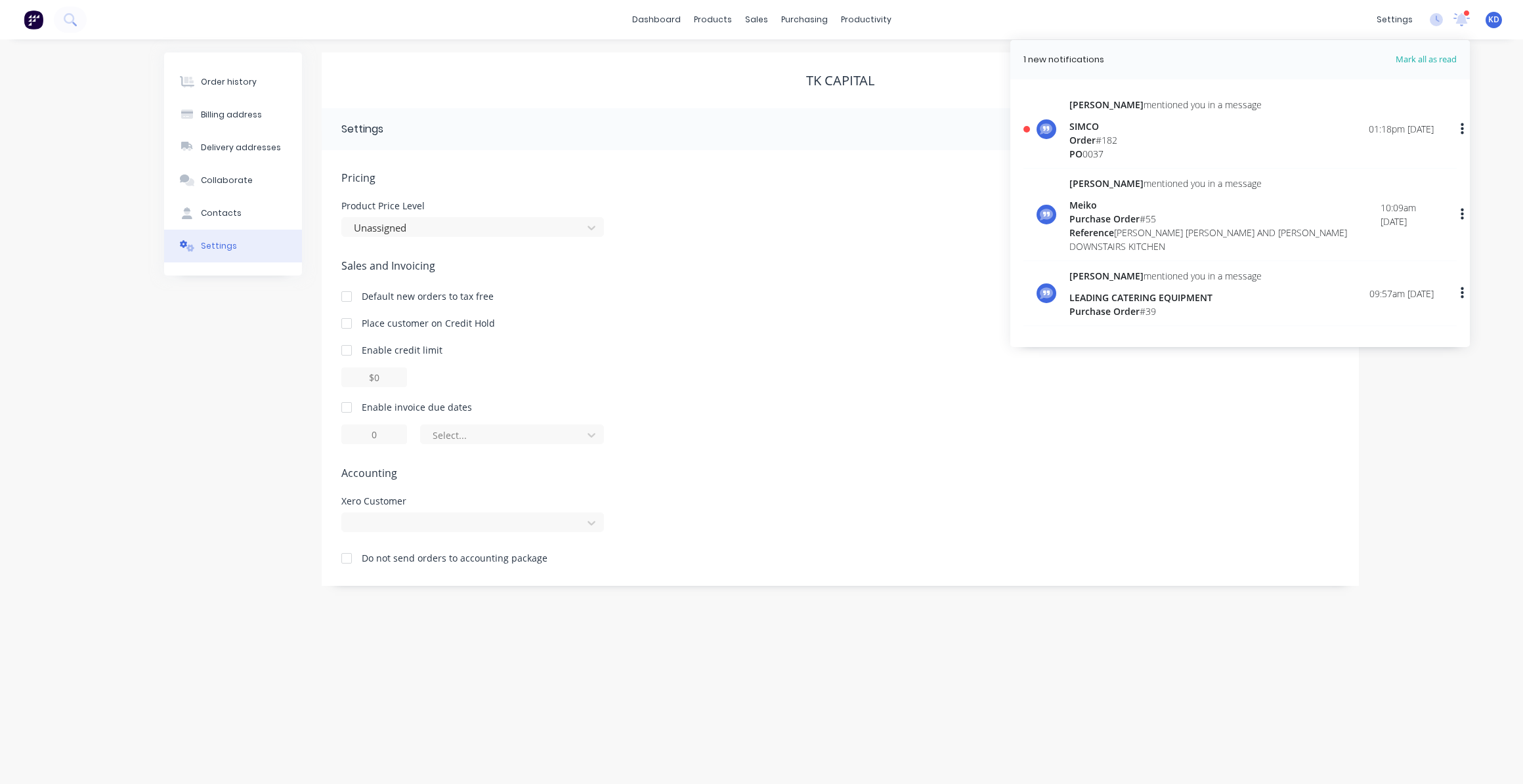 click on "Order history Billing address Delivery addresses Collaborate Contacts Settings TK Capital   Settings Pricing Product Price Level Unassigned Sales and Invoicing Default new orders to tax free Place customer on Credit Hold Enable credit limit Enable invoice due dates Select... Accounting Xero Customer Do not send orders to accounting package" at bounding box center [762, 411] 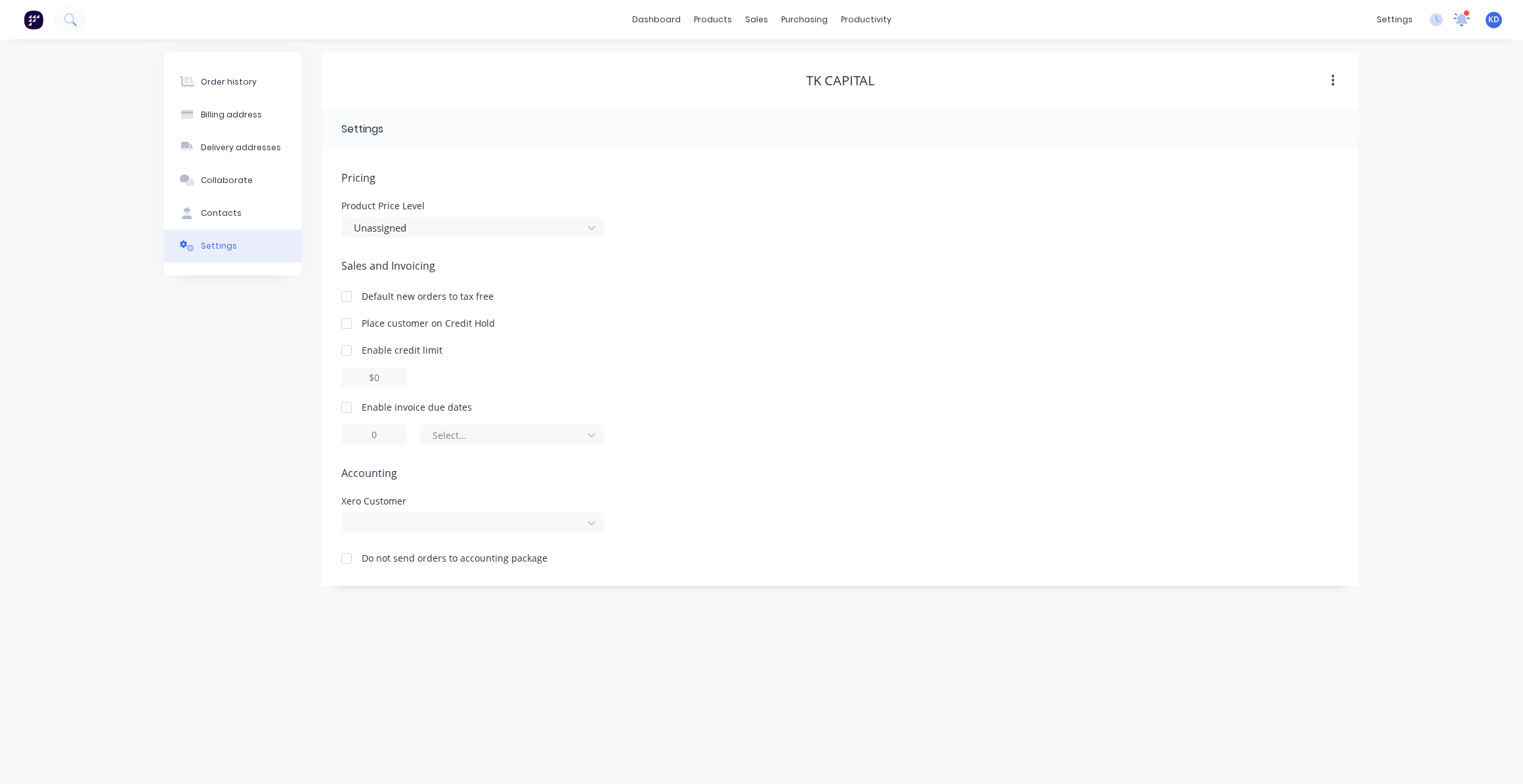 click 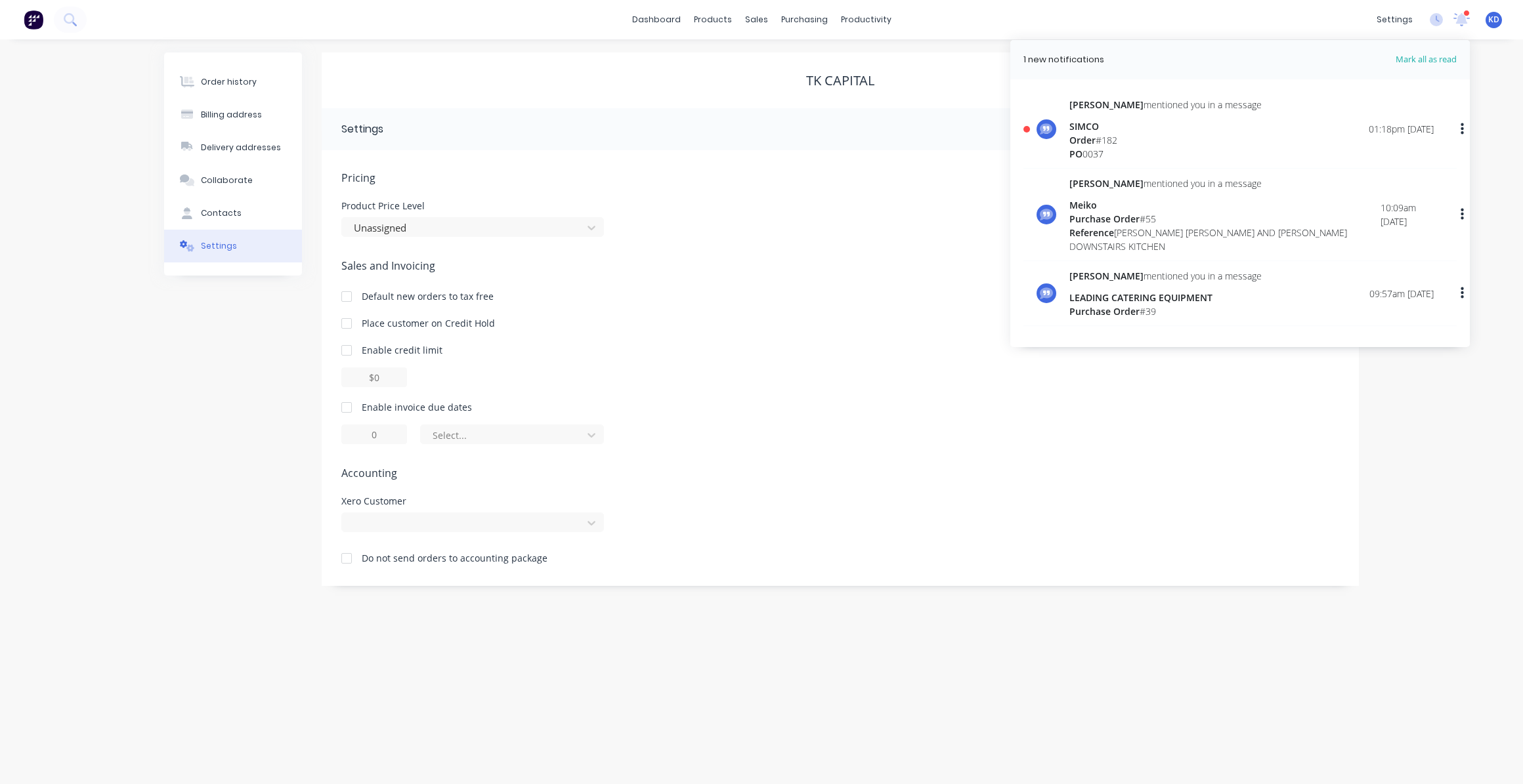 click on "PO  0037" at bounding box center (1165, 154) 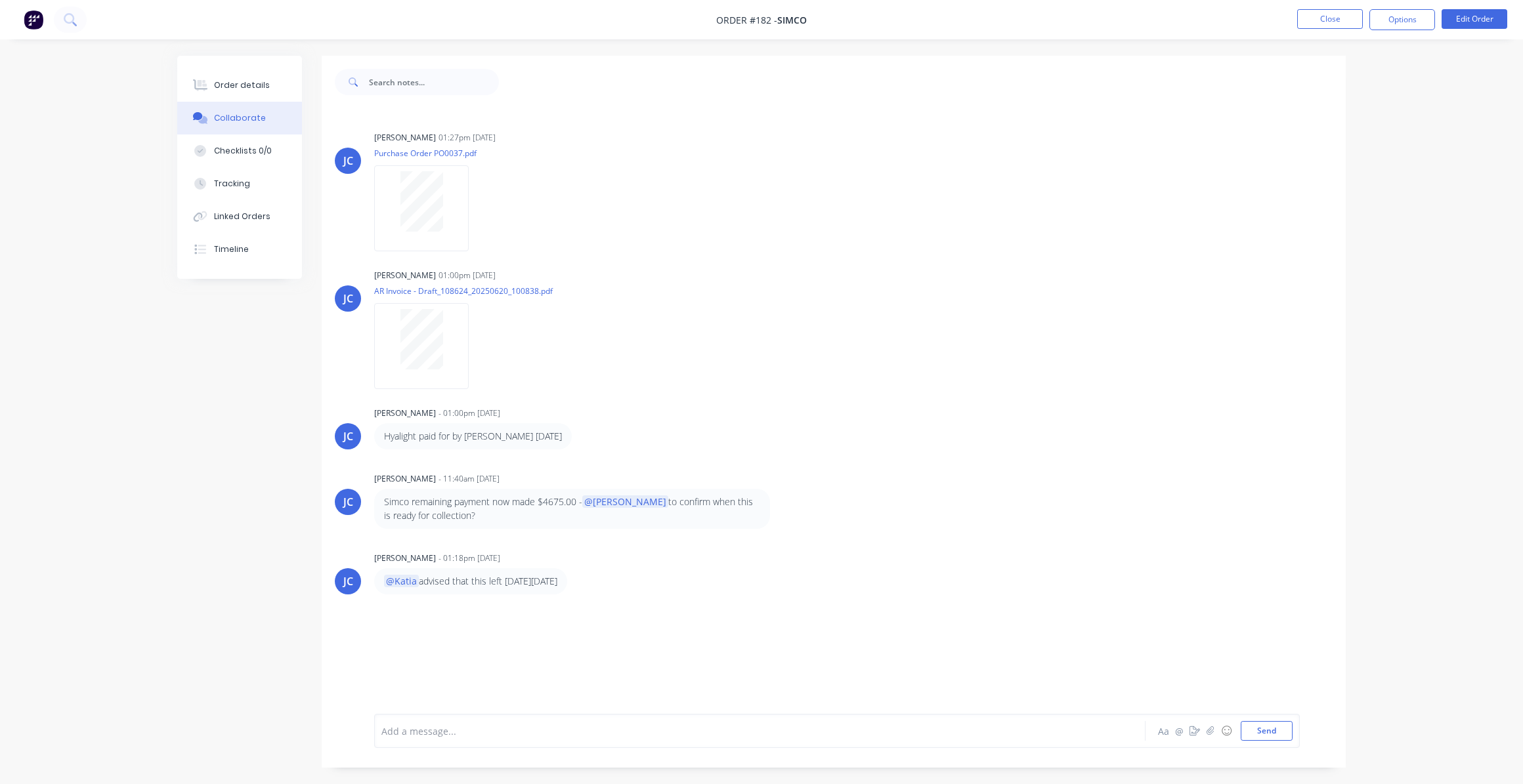 click at bounding box center (33, 20) 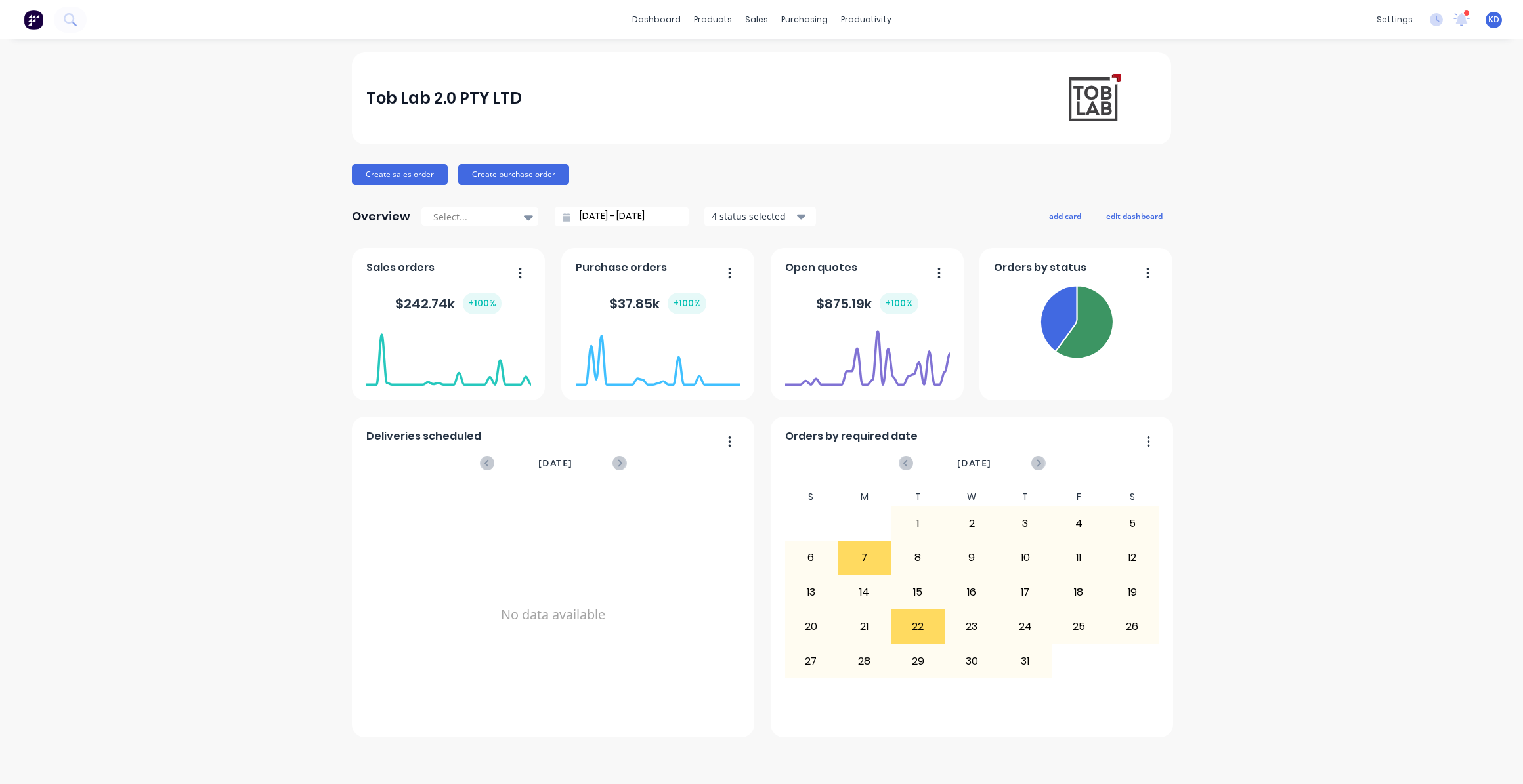 click on "KD" at bounding box center (1493, 20) 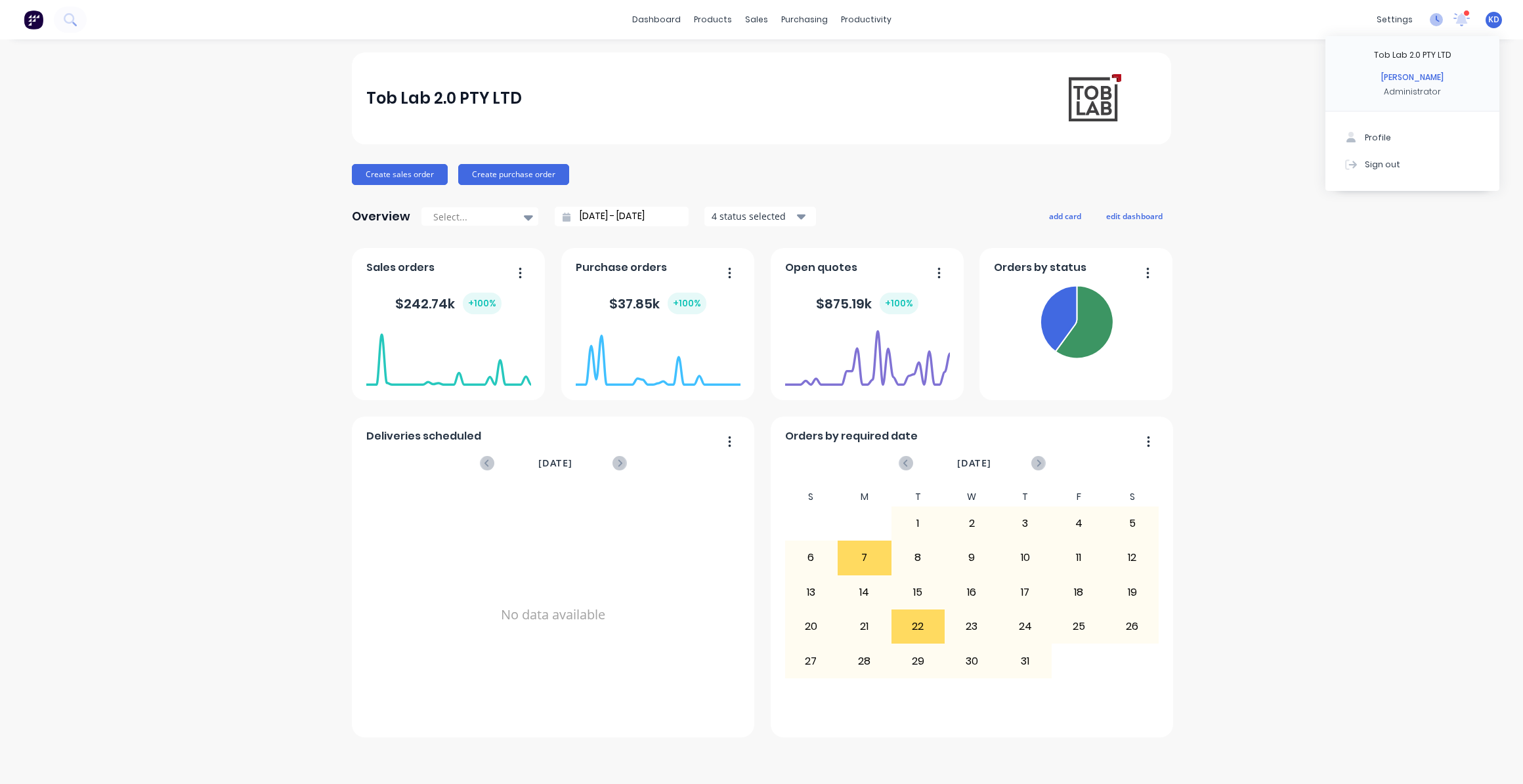 click 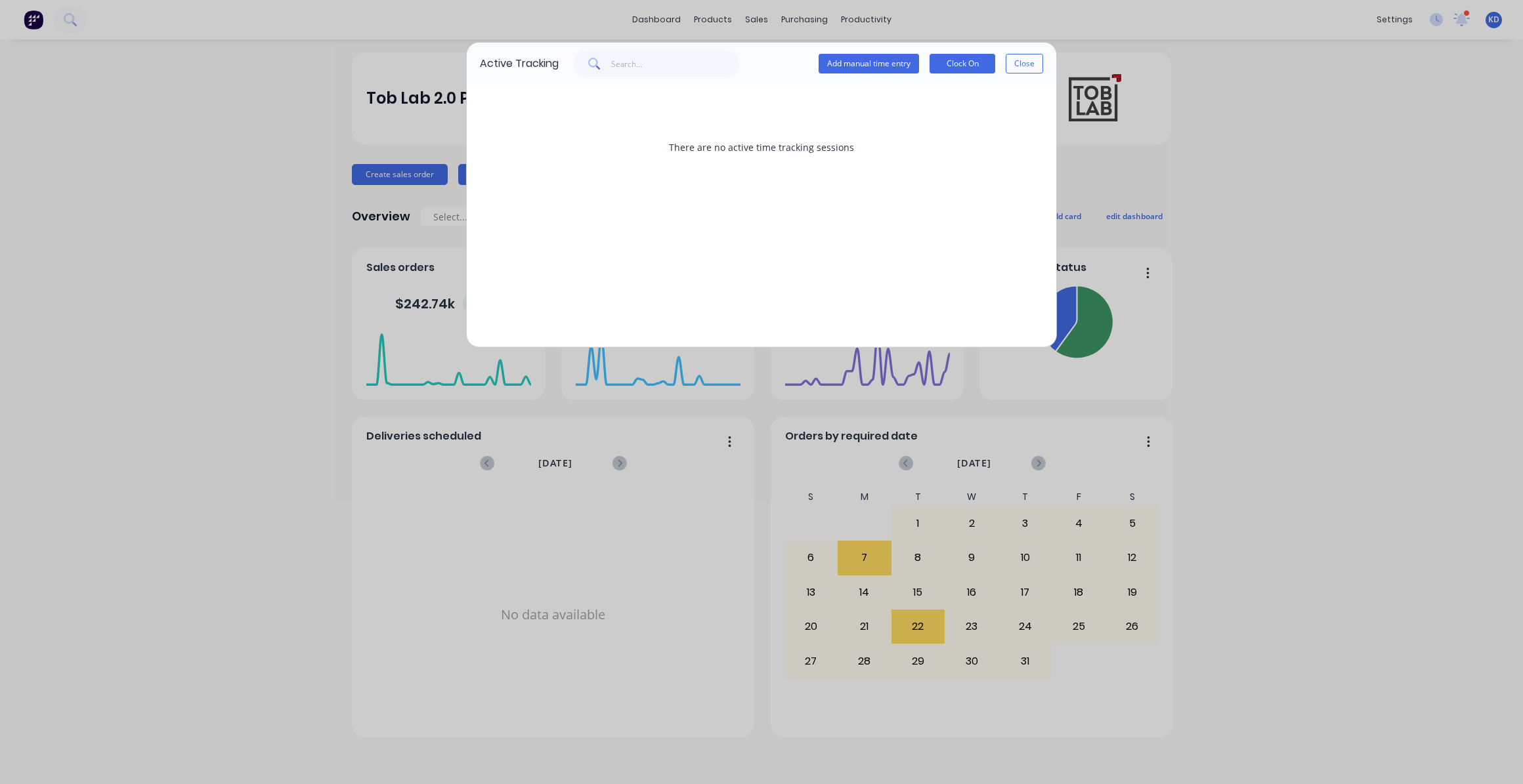 click on "Close" at bounding box center (1024, 64) 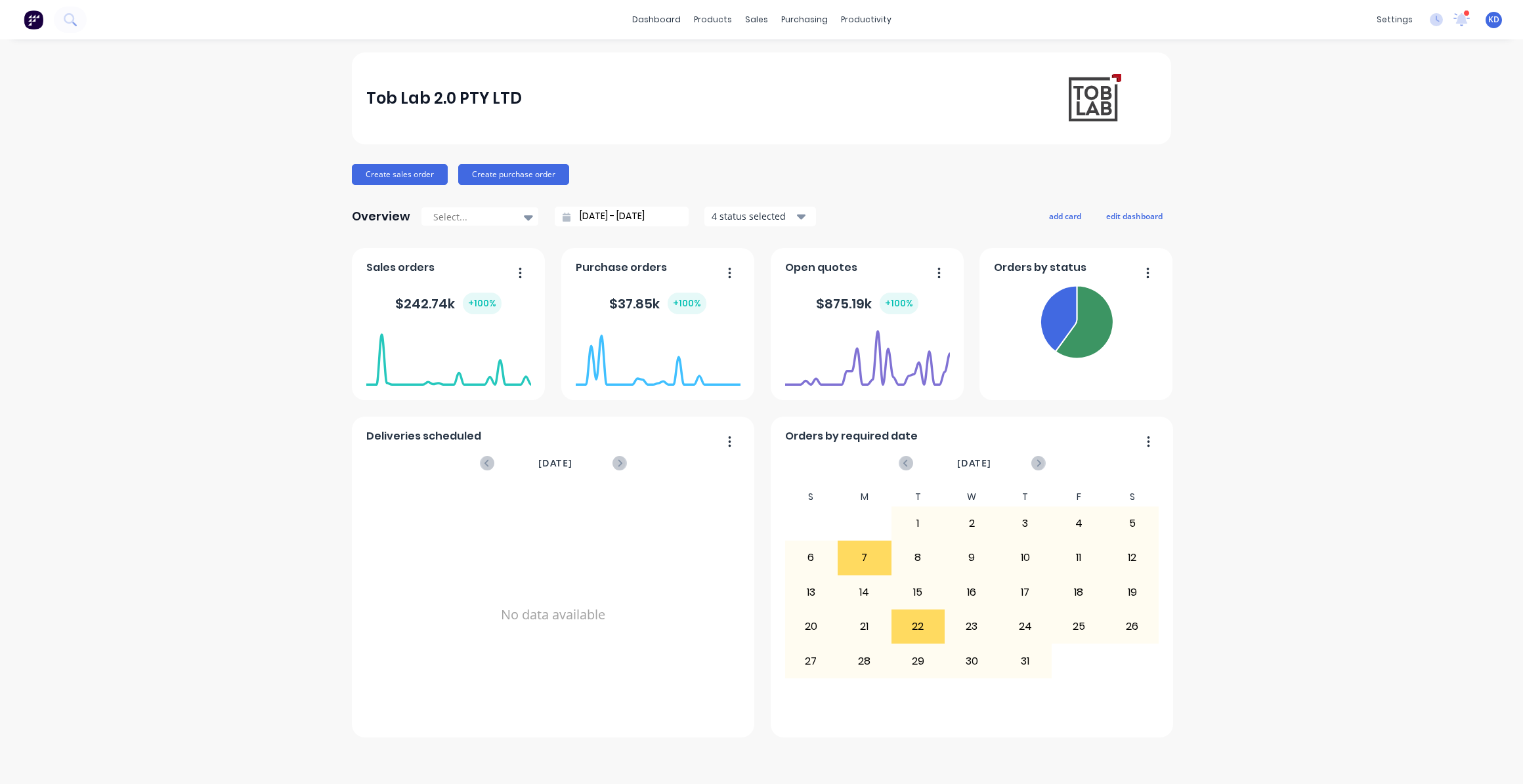 click on "Tob Lab 2.0 PTY LTD Create sales order   Create purchase order   Overview Select... 31/05/25 - 01/07/25 4 status selected add card   edit dashboard   Open quotes   $ 875.19k   + 100 % Orders by required date   July 2025 S M T W T F S 1 2 3 4 5 6 7 8 9 10 11 12 13 14 15 16 17 18 19 20 21 22 23 24 25 26 27 28 29 30 1 2 3 4 5 6 7 8 9 10 11 12 S M T W T F S 29 30 1 2 3 4 5 6 7 8 9 10 11 12 13 14 15 16 17 18 19 20 21 22 23 24 25 26 27 28 29 30 31 1 2 3 4 5 6 7 8 9 S M T W T F S 27 28 29 30 31 1 2 3 4 5 6 7 8 9 10 11 12 13 14 15 16 17 18 19 20 21 22 23 24 25 26 27 28 29 30 31 1 2 3 4 5 6 Orders by status   Final Payment Received Orders:  4 Total Value:  $ 16148 Purchase orders   $ 37.85k   + 100 % June 07, 2025 Orders:  0 Total Value:  $ 0 Sales orders   $ 242.74k   + 100 % Deliveries scheduled   July 2025 No data available" at bounding box center [762, 411] 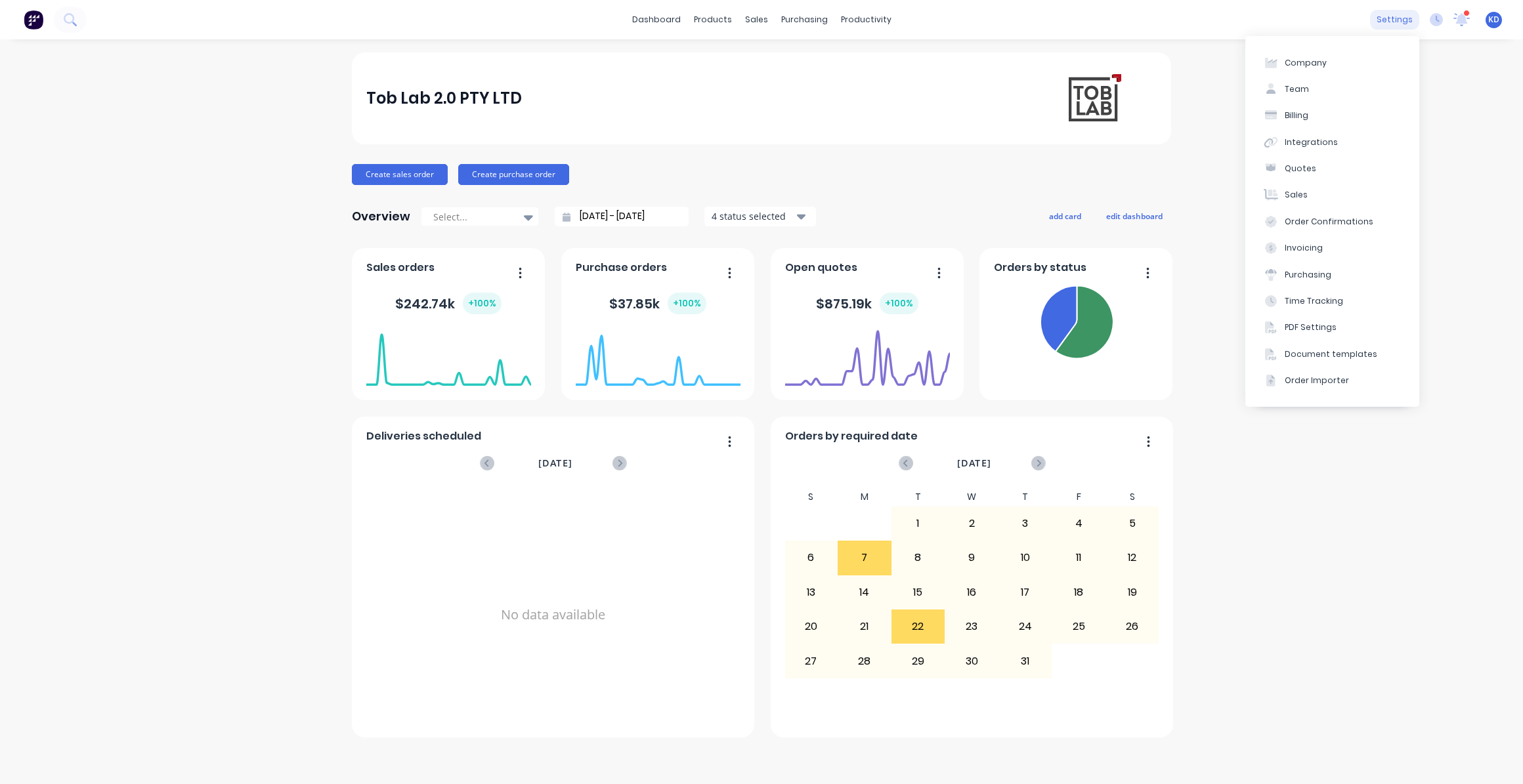 click on "settings" at bounding box center [1394, 20] 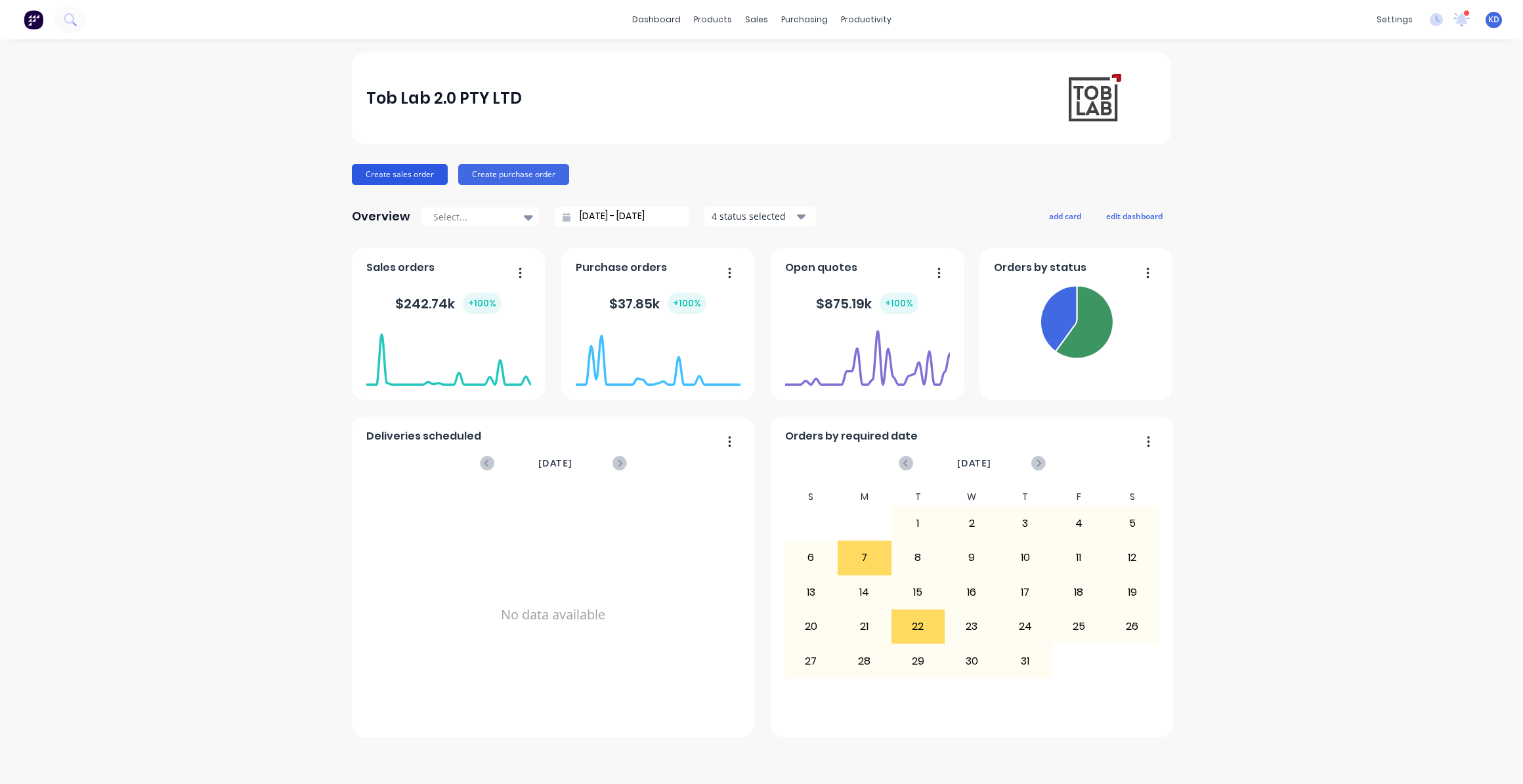 click on "Create sales order" at bounding box center [400, 175] 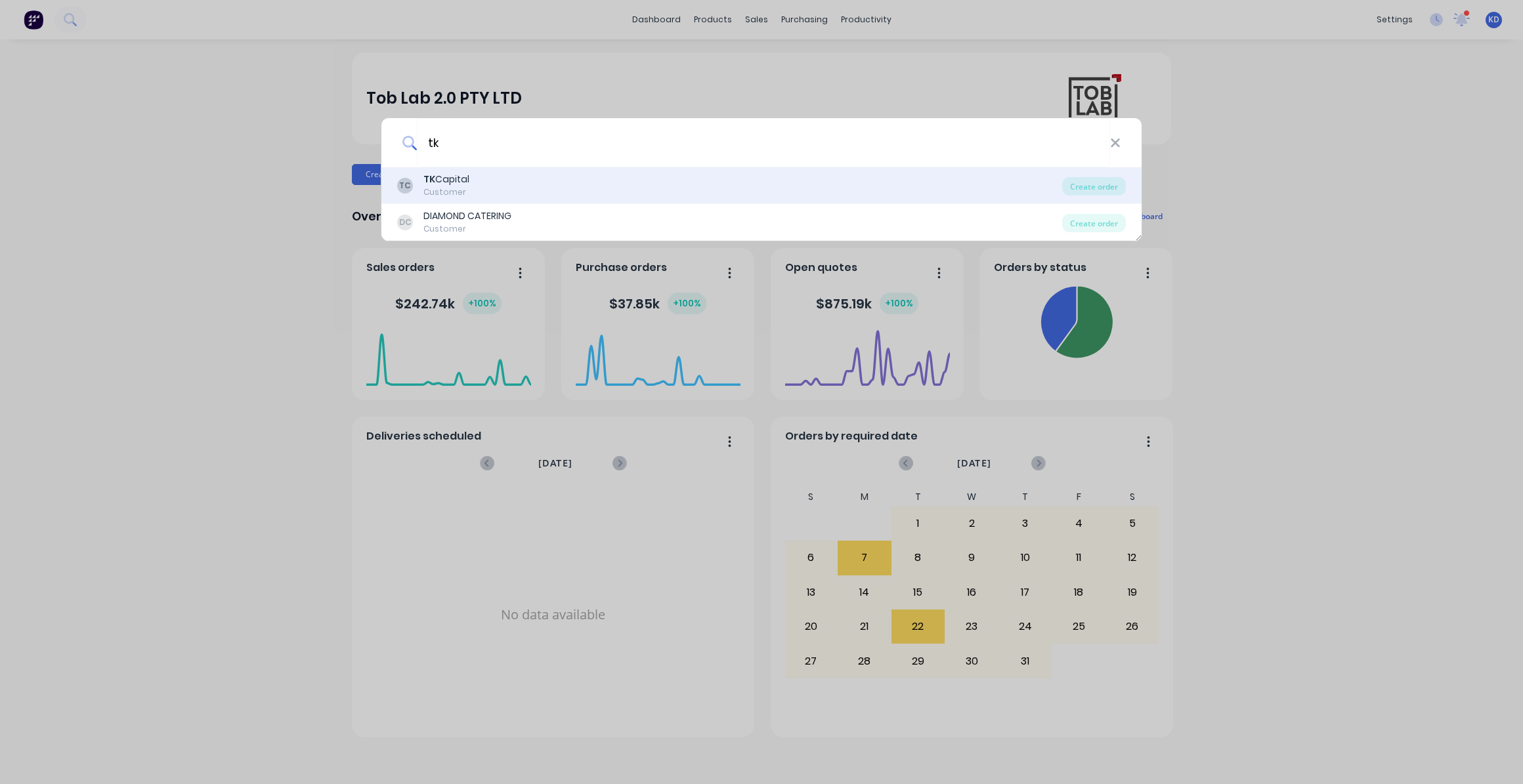 type on "tk" 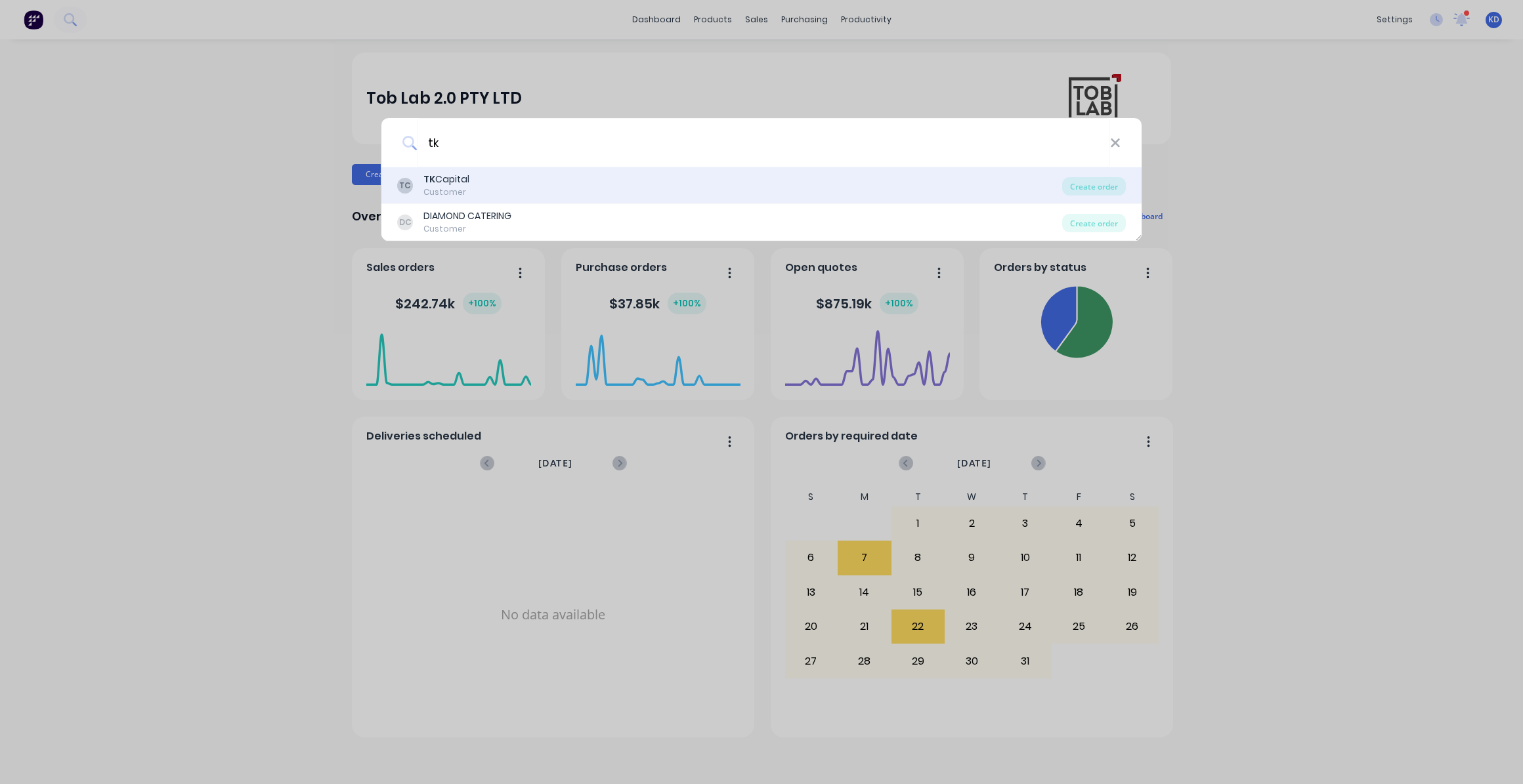 click on "TC TK  Capital Customer" at bounding box center [729, 185] 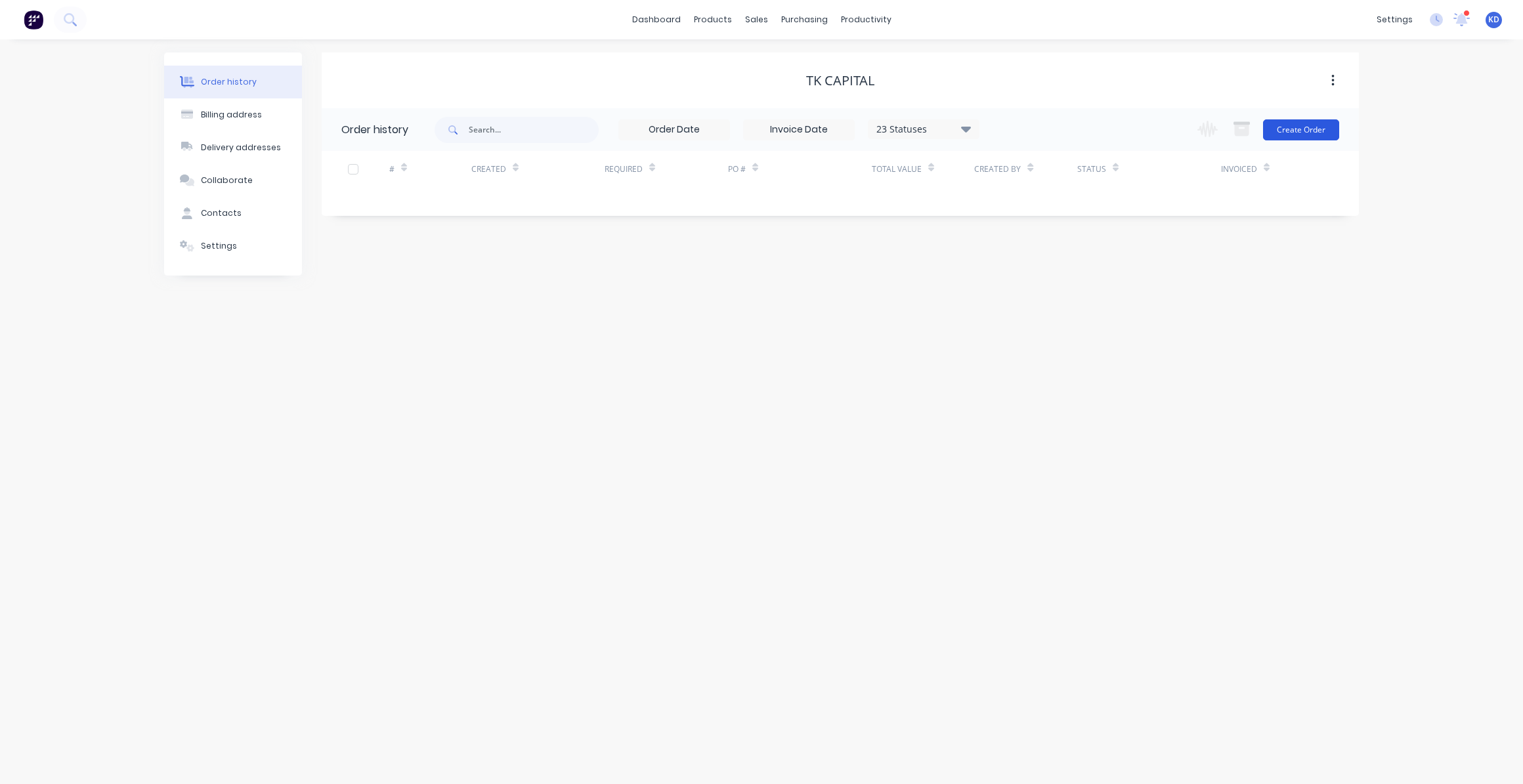 drag, startPoint x: 1311, startPoint y: 118, endPoint x: 1332, endPoint y: 131, distance: 24.698178 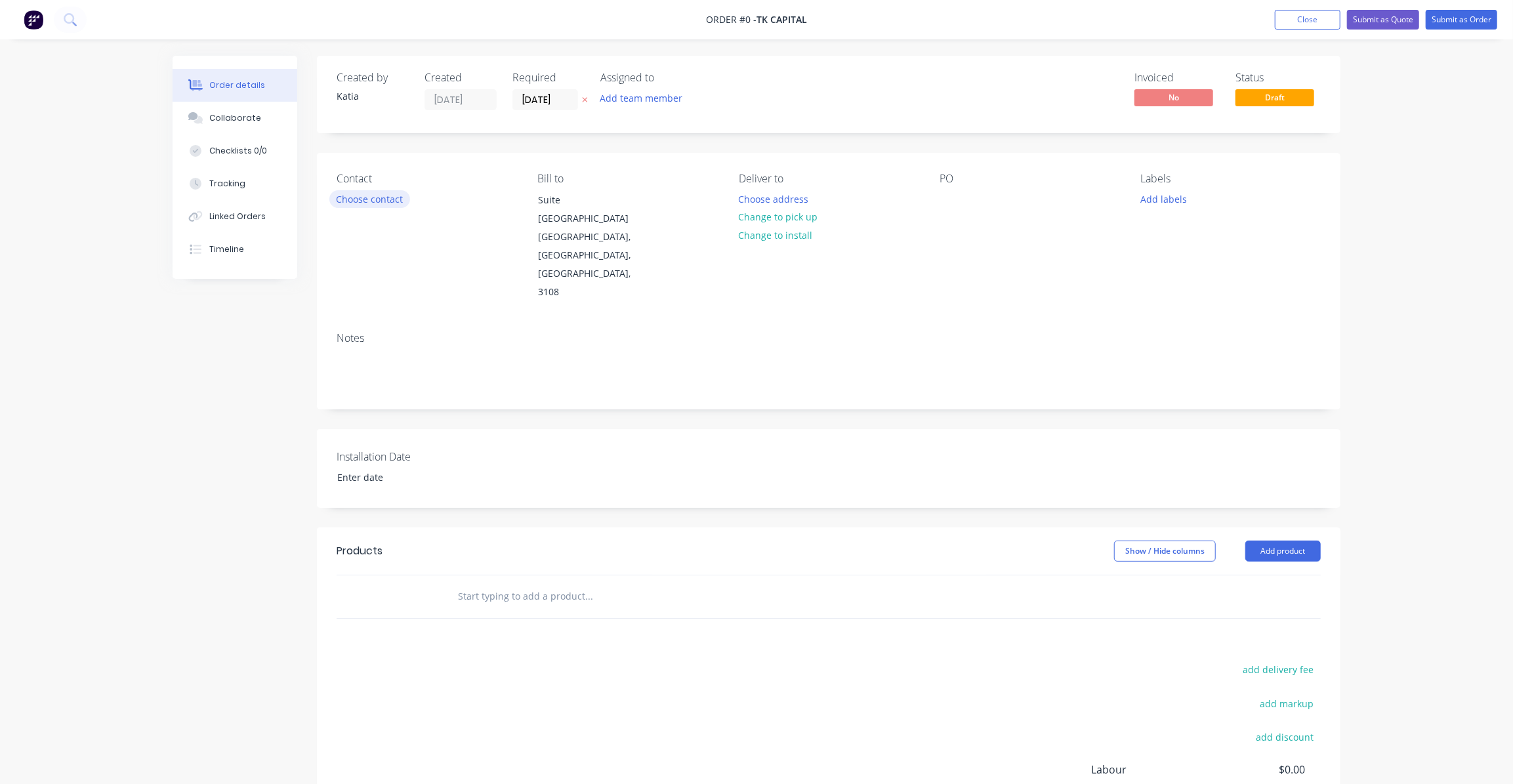 click on "Choose contact" at bounding box center [369, 199] 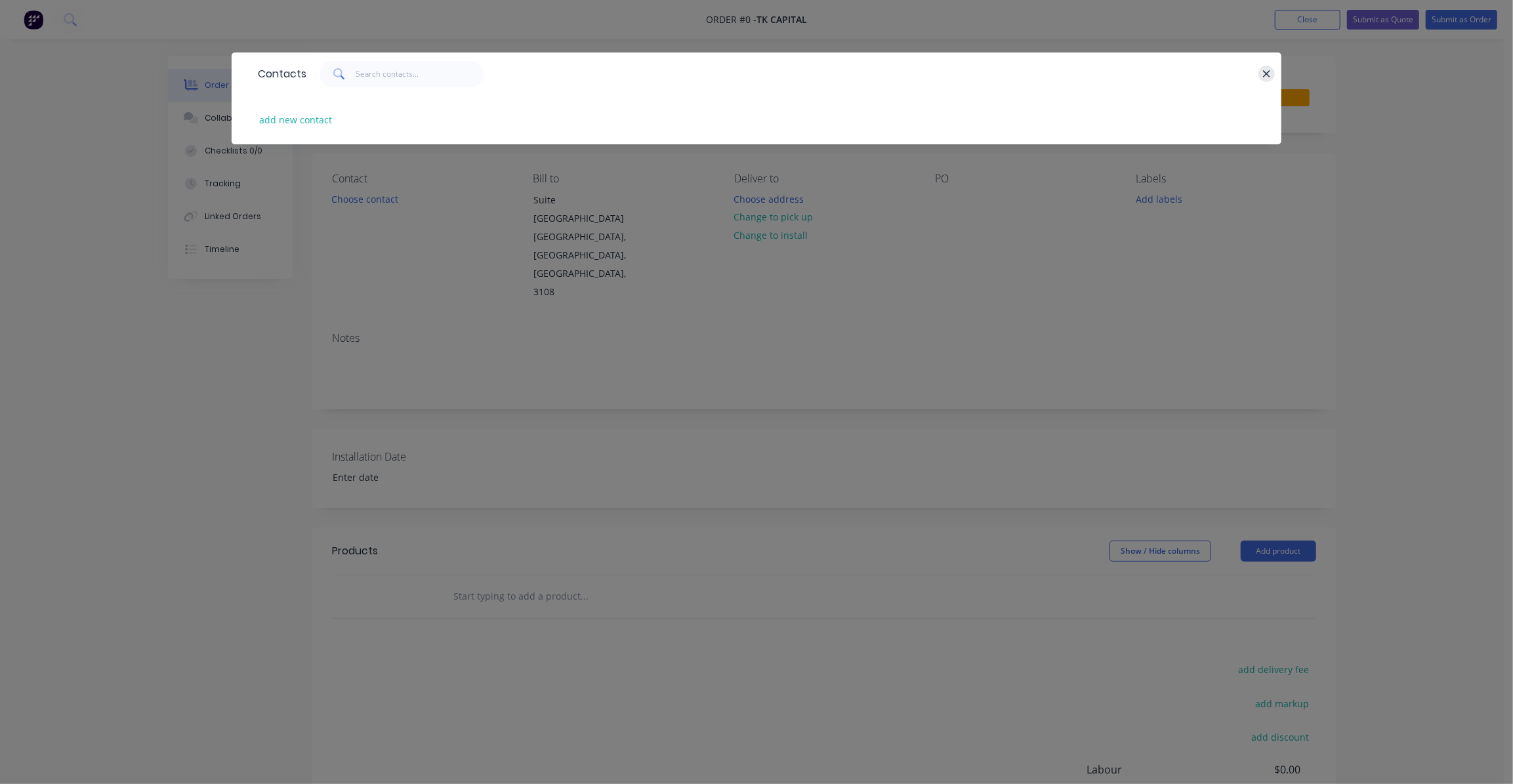 click at bounding box center [1266, 73] 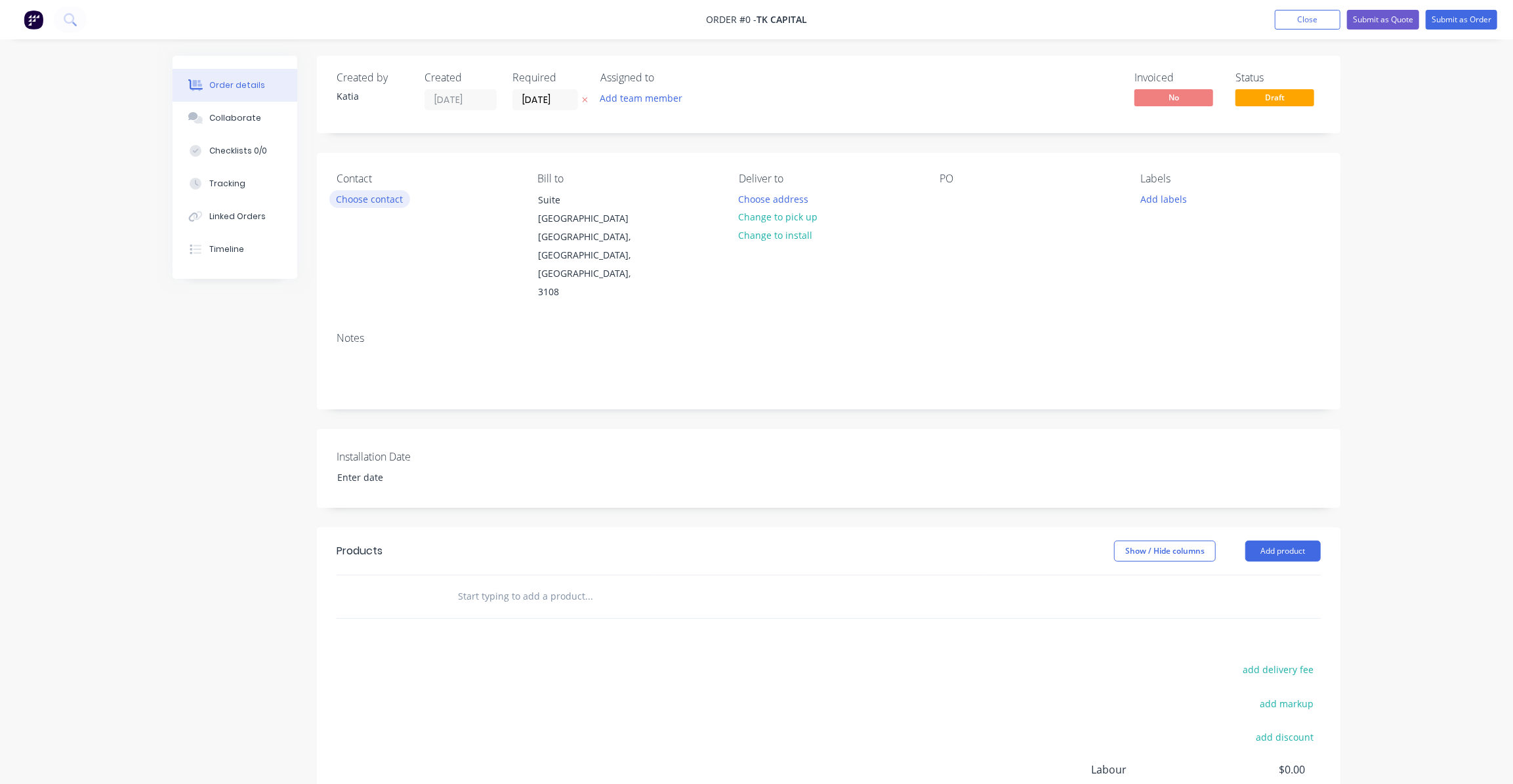 click on "Choose contact" at bounding box center (369, 199) 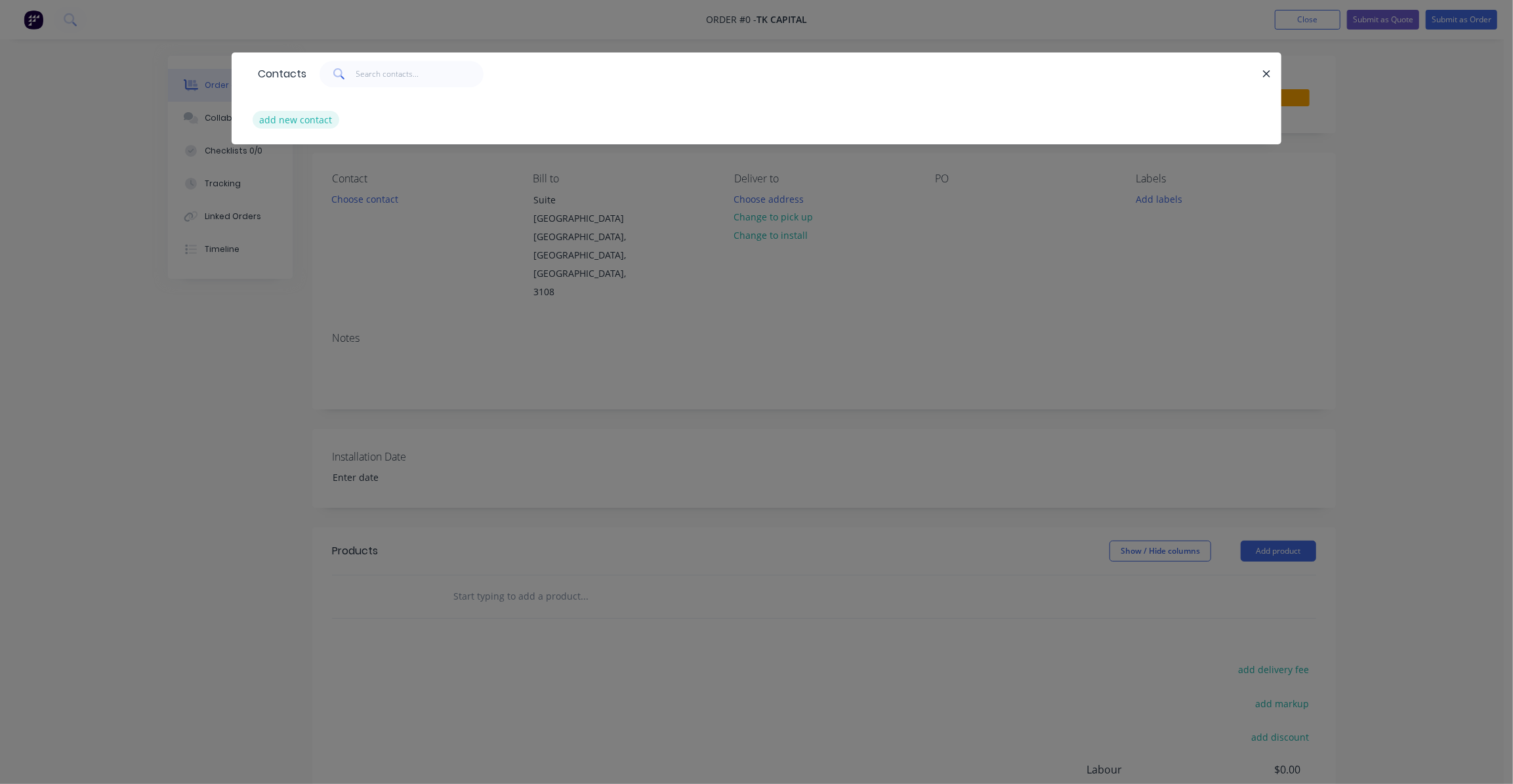 click on "add new contact" at bounding box center [296, 119] 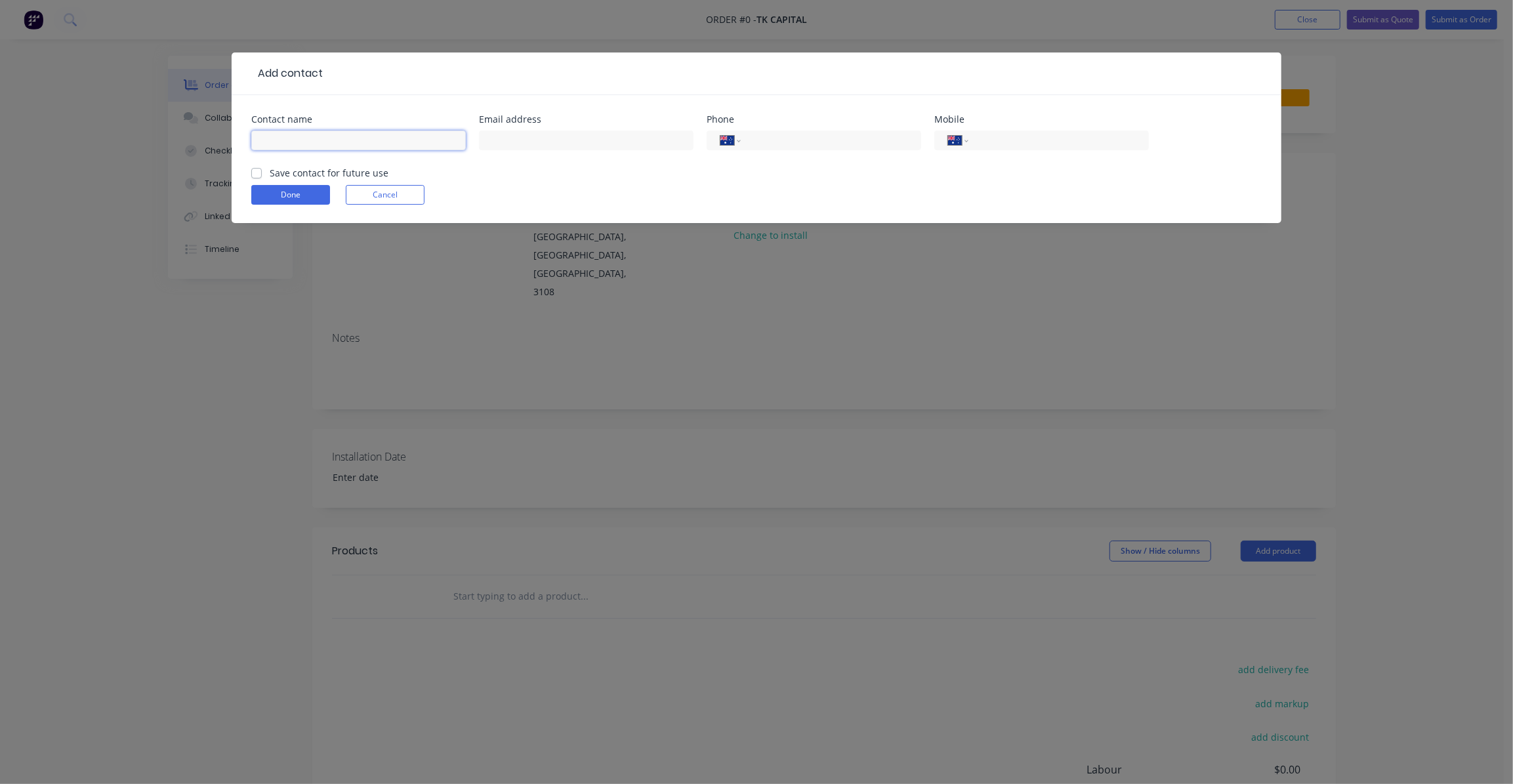 click at bounding box center [358, 140] 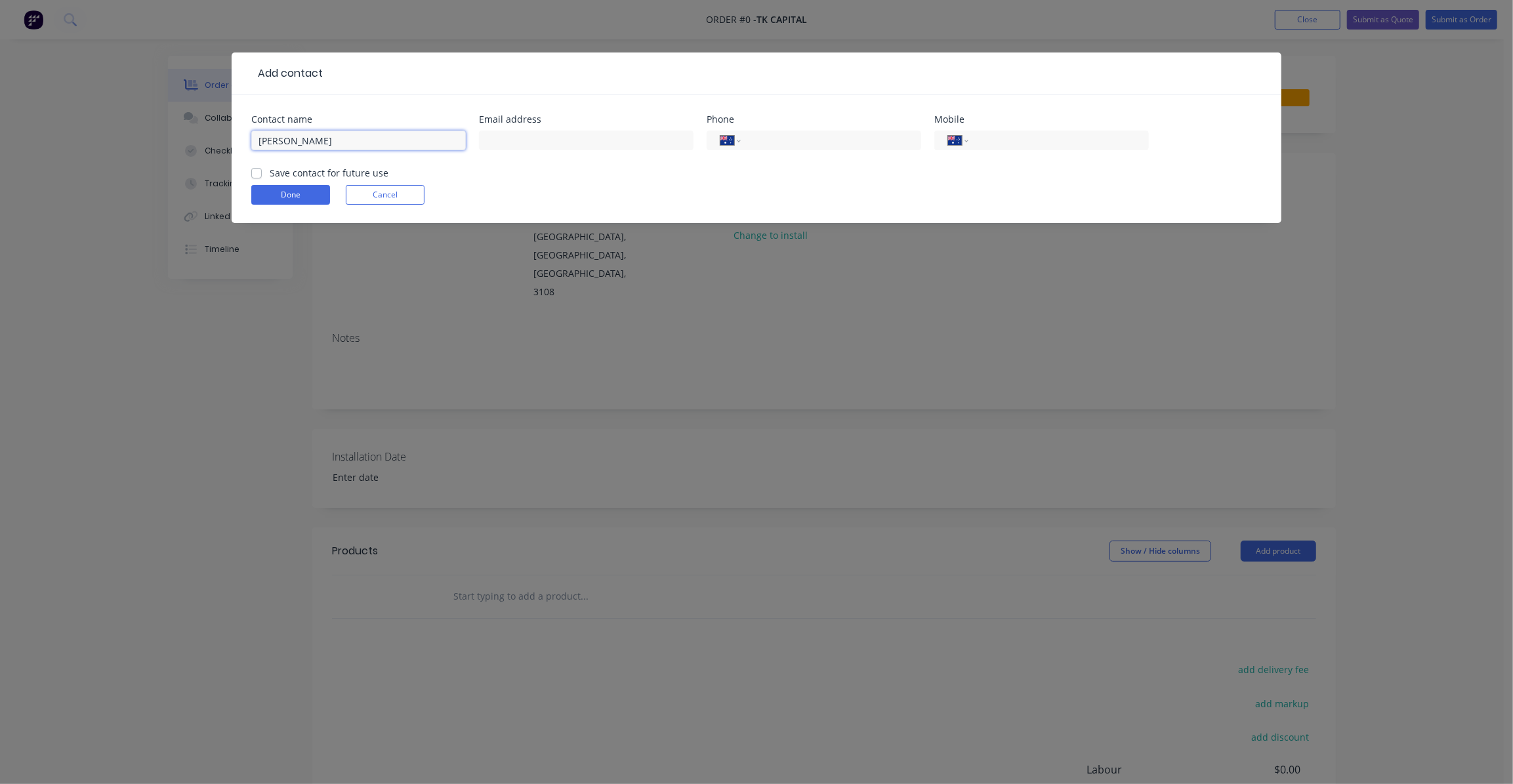 type on "Eric Cen" 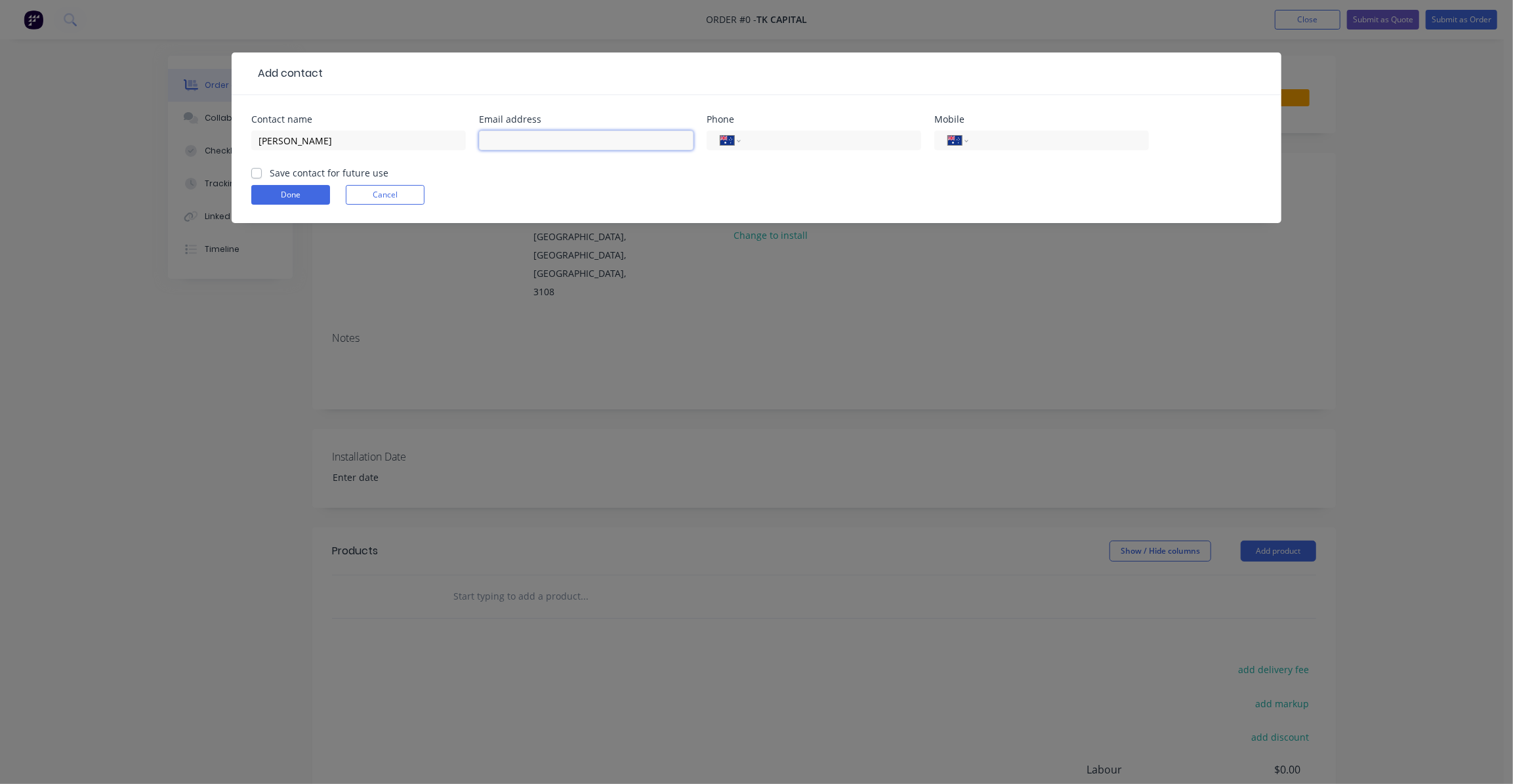 click at bounding box center (586, 140) 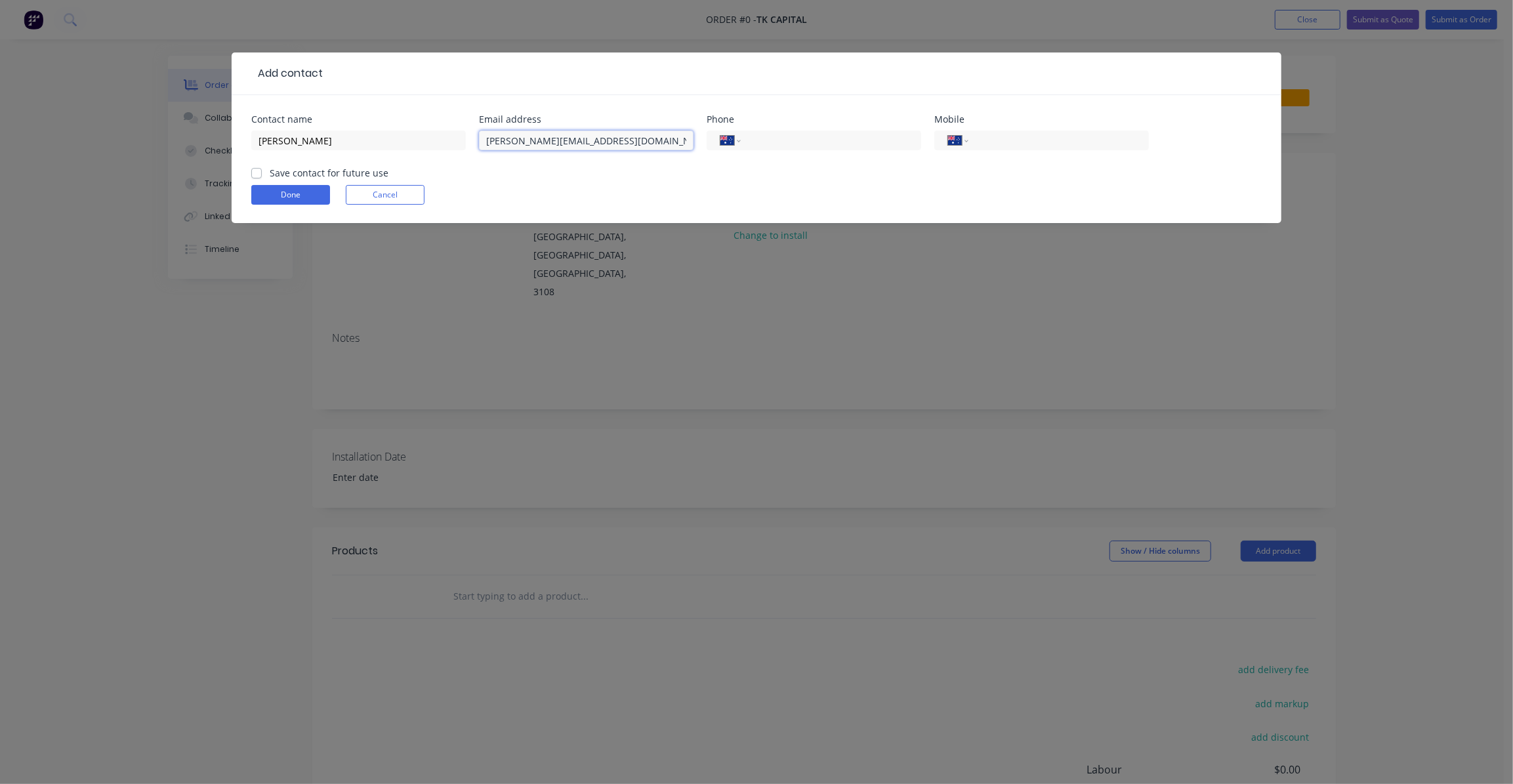 type on "eric.cen@tkcapital.com.au" 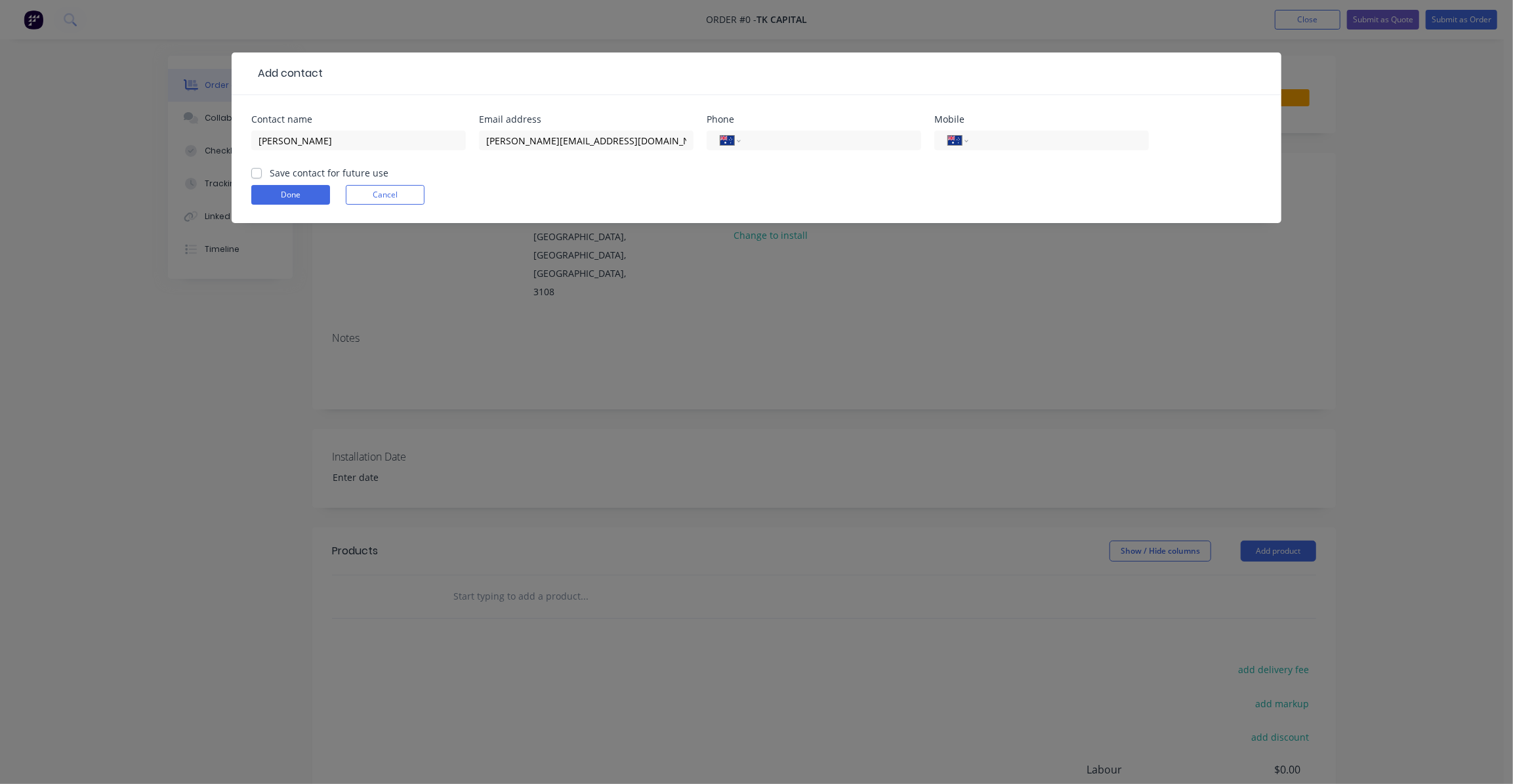 click on "Save contact for future use" at bounding box center [329, 173] 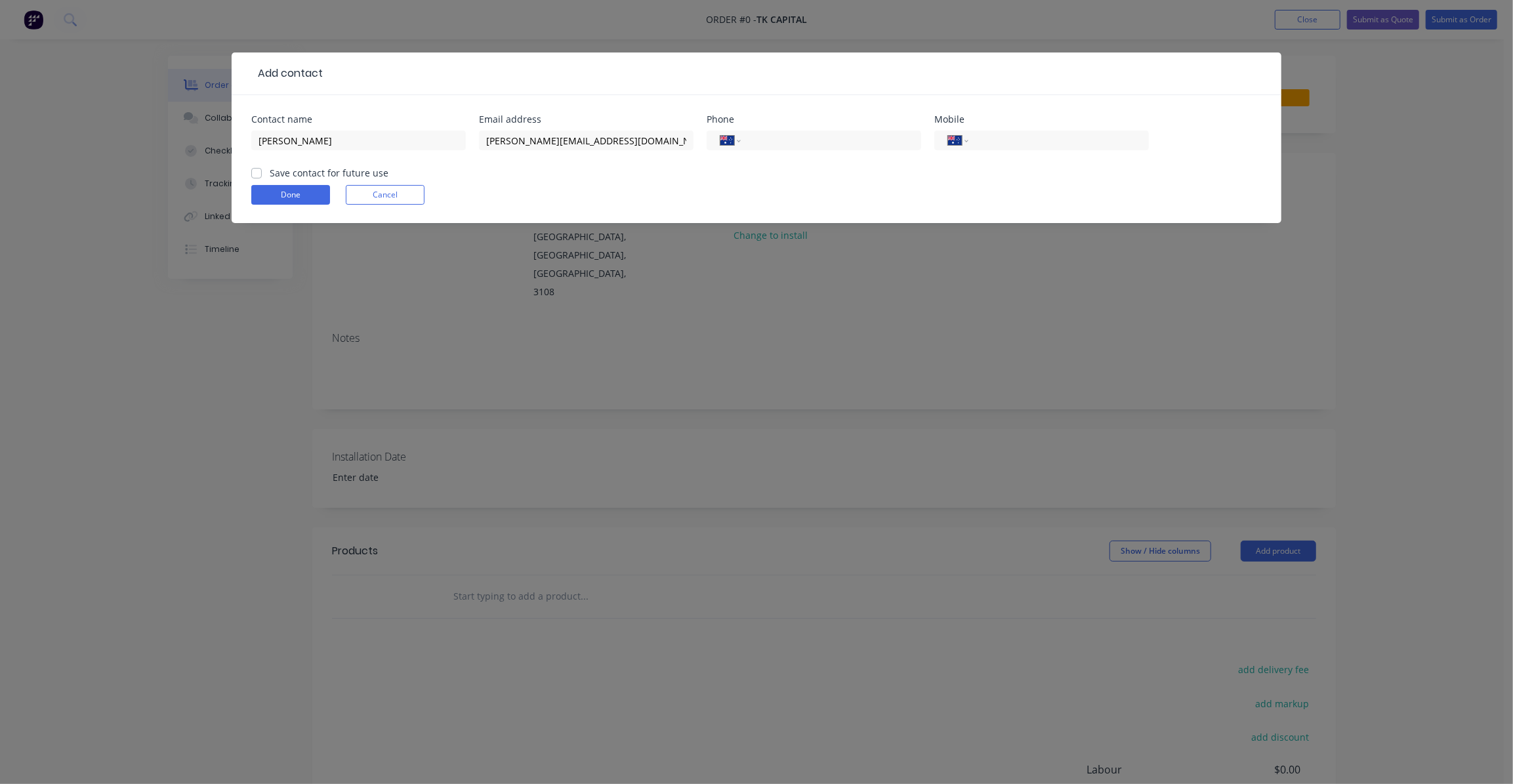 click on "Save contact for future use" at bounding box center [257, 172] 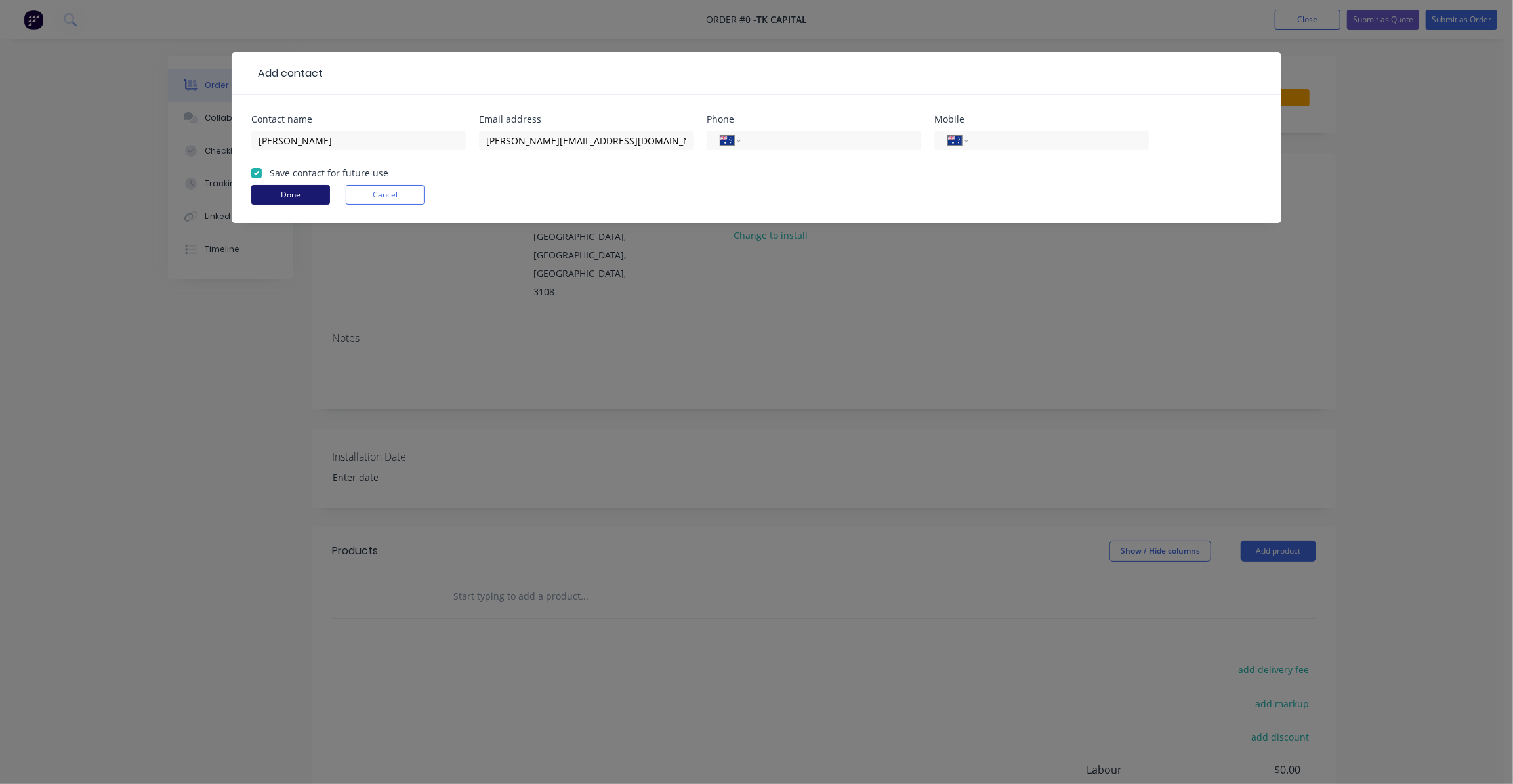 click on "Done" at bounding box center (291, 195) 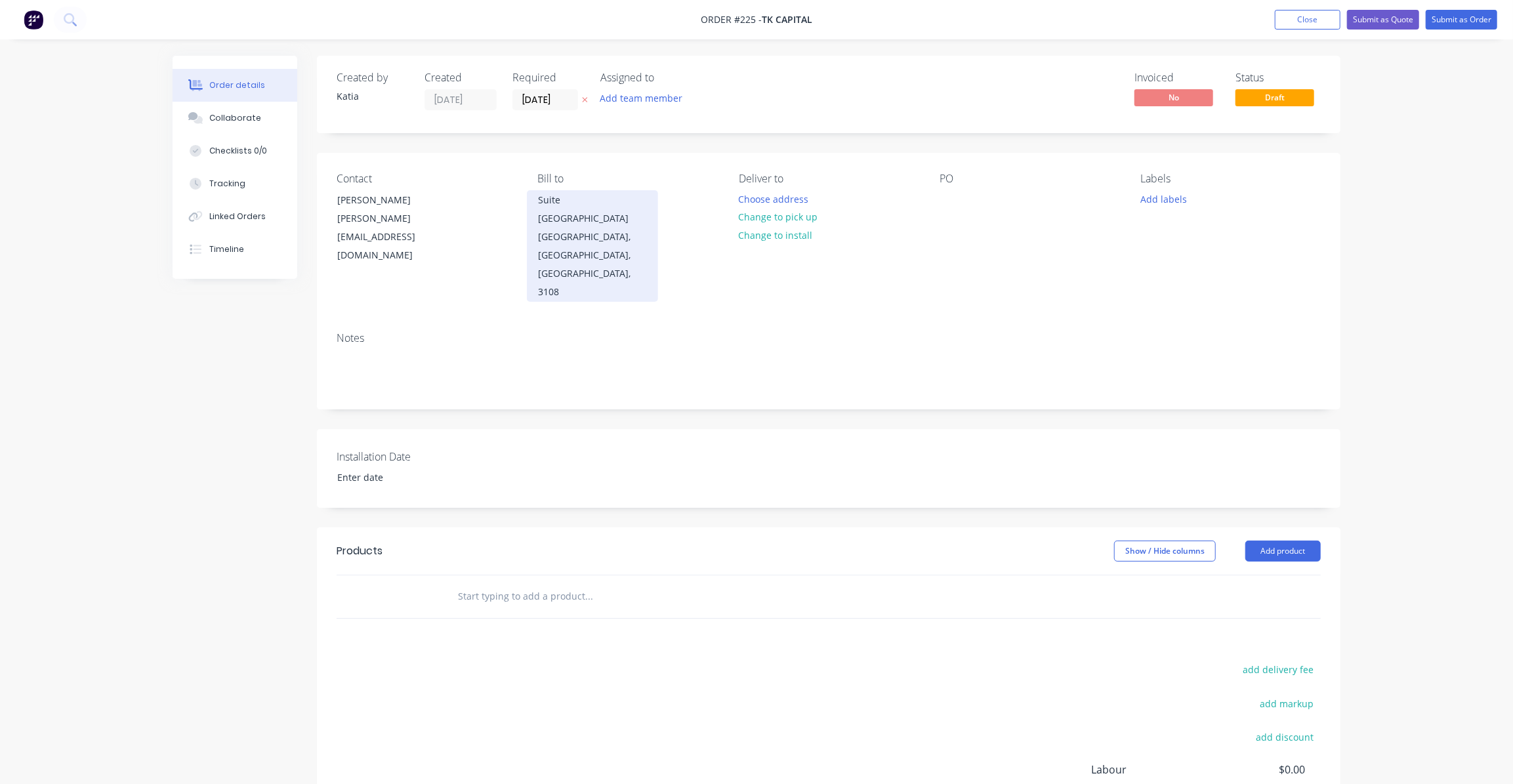 click on "Suite 8001, Level 8  Westfield Doncastre" at bounding box center [592, 209] 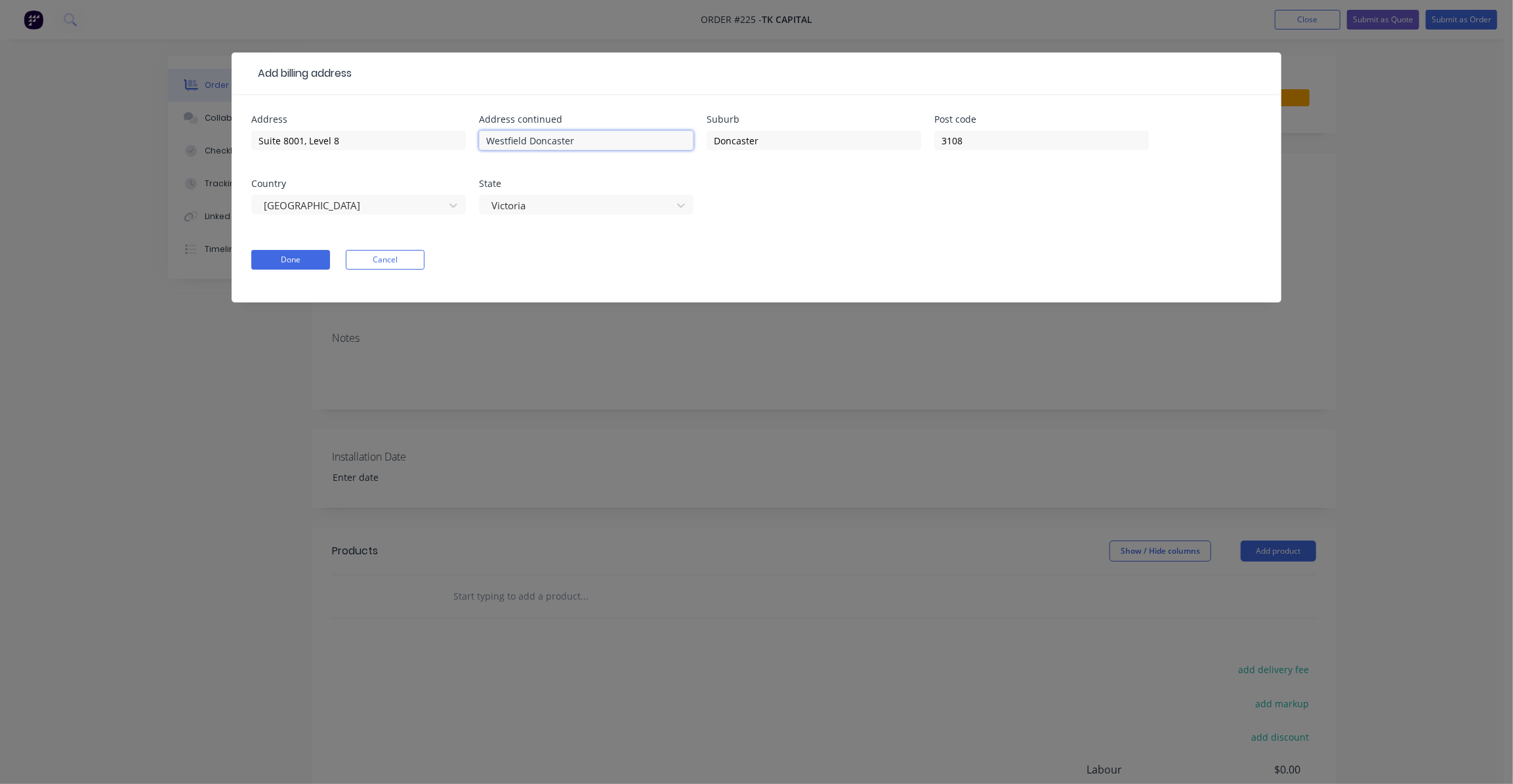 type on "Westfield Doncaster" 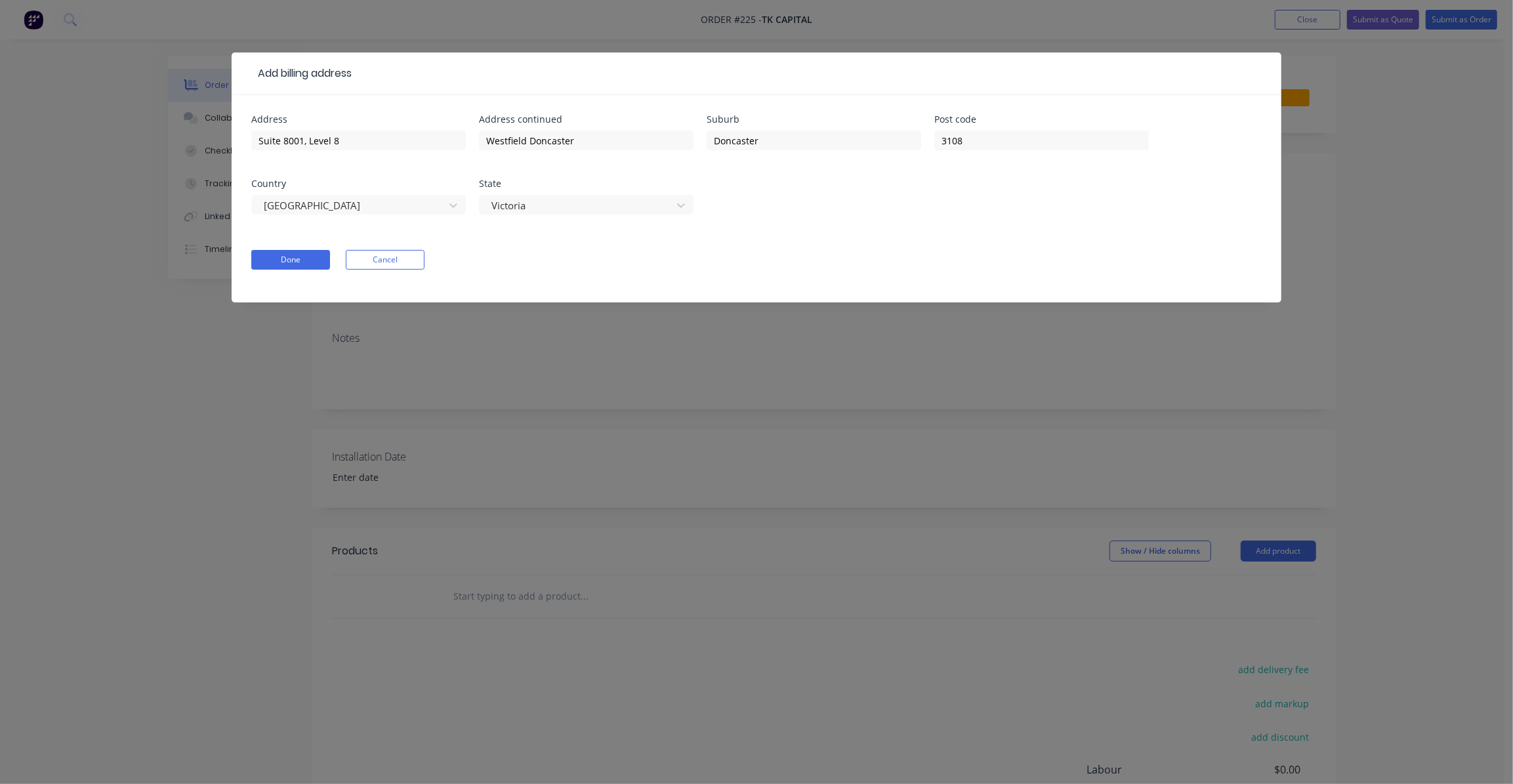drag, startPoint x: 761, startPoint y: 195, endPoint x: 771, endPoint y: 199, distance: 10.77033 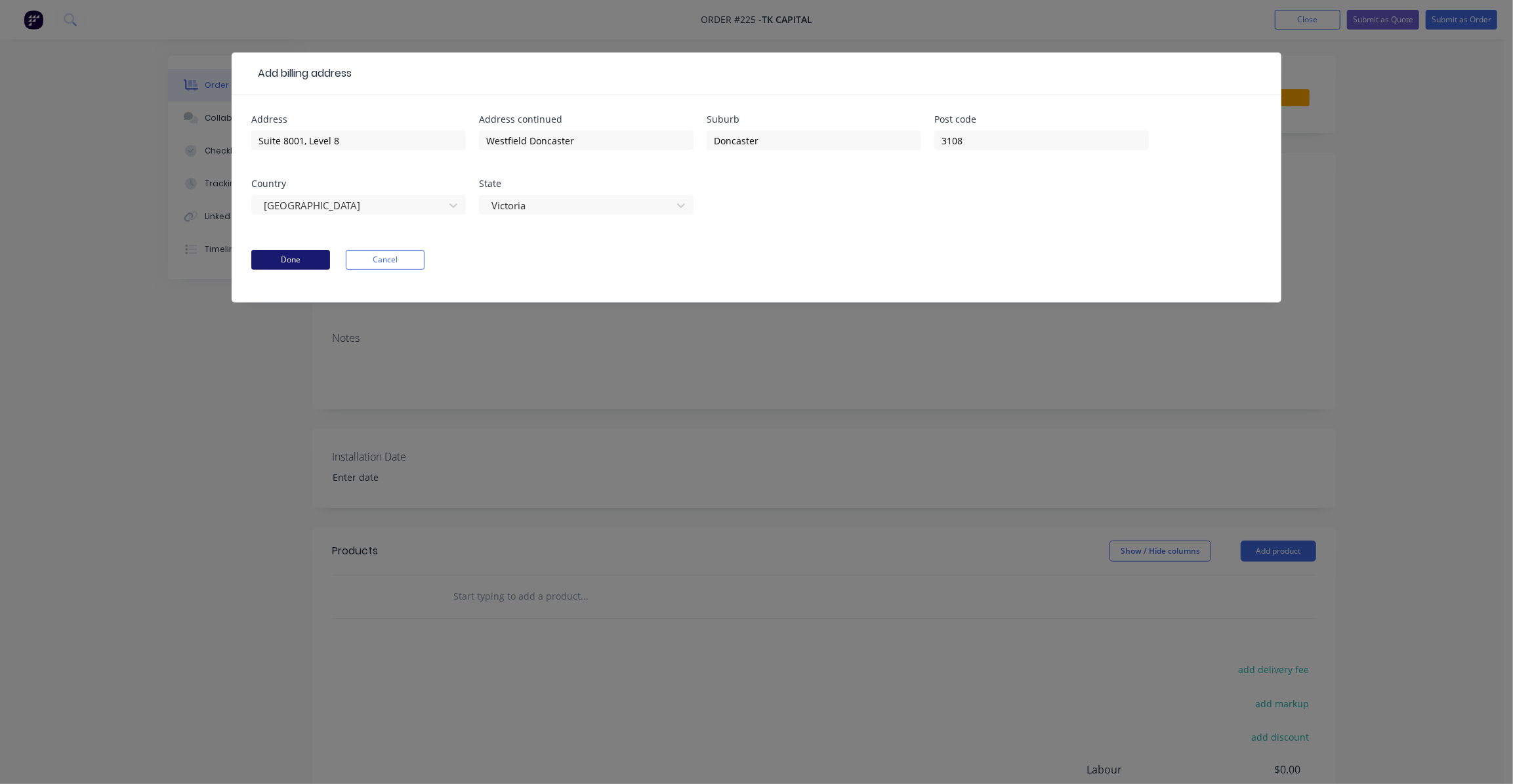 click on "Done" at bounding box center (291, 260) 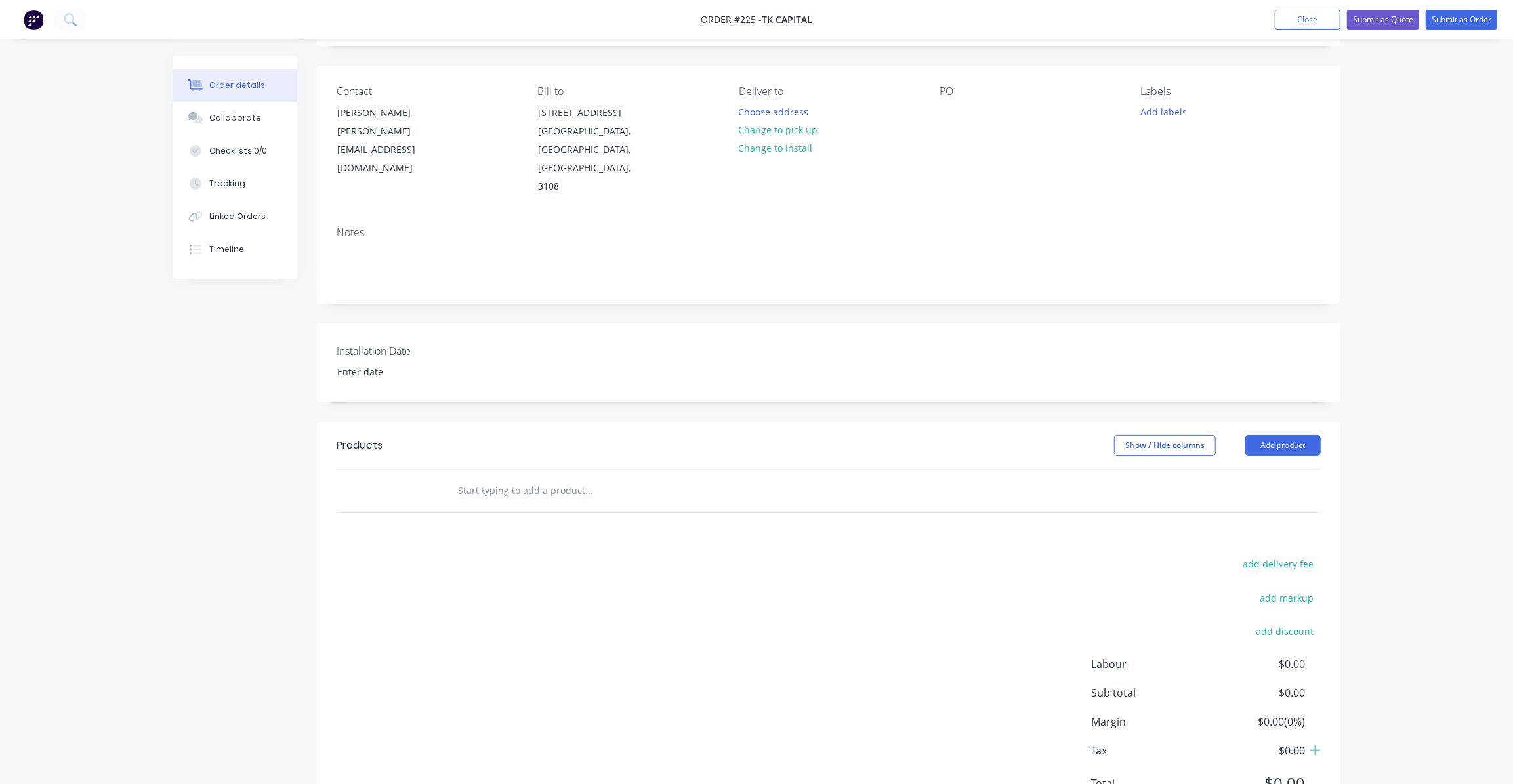scroll, scrollTop: 59, scrollLeft: 0, axis: vertical 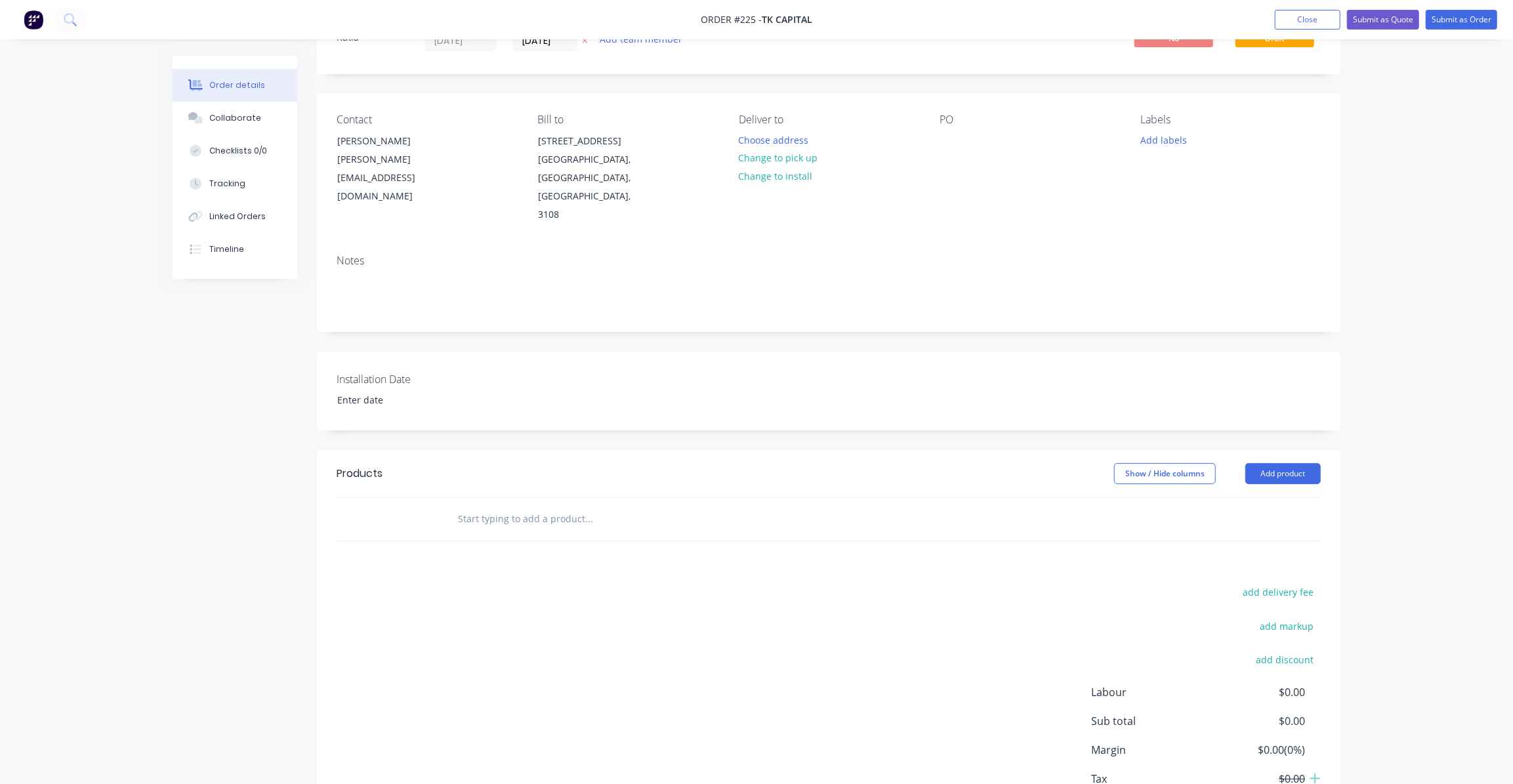 click at bounding box center (589, 519) 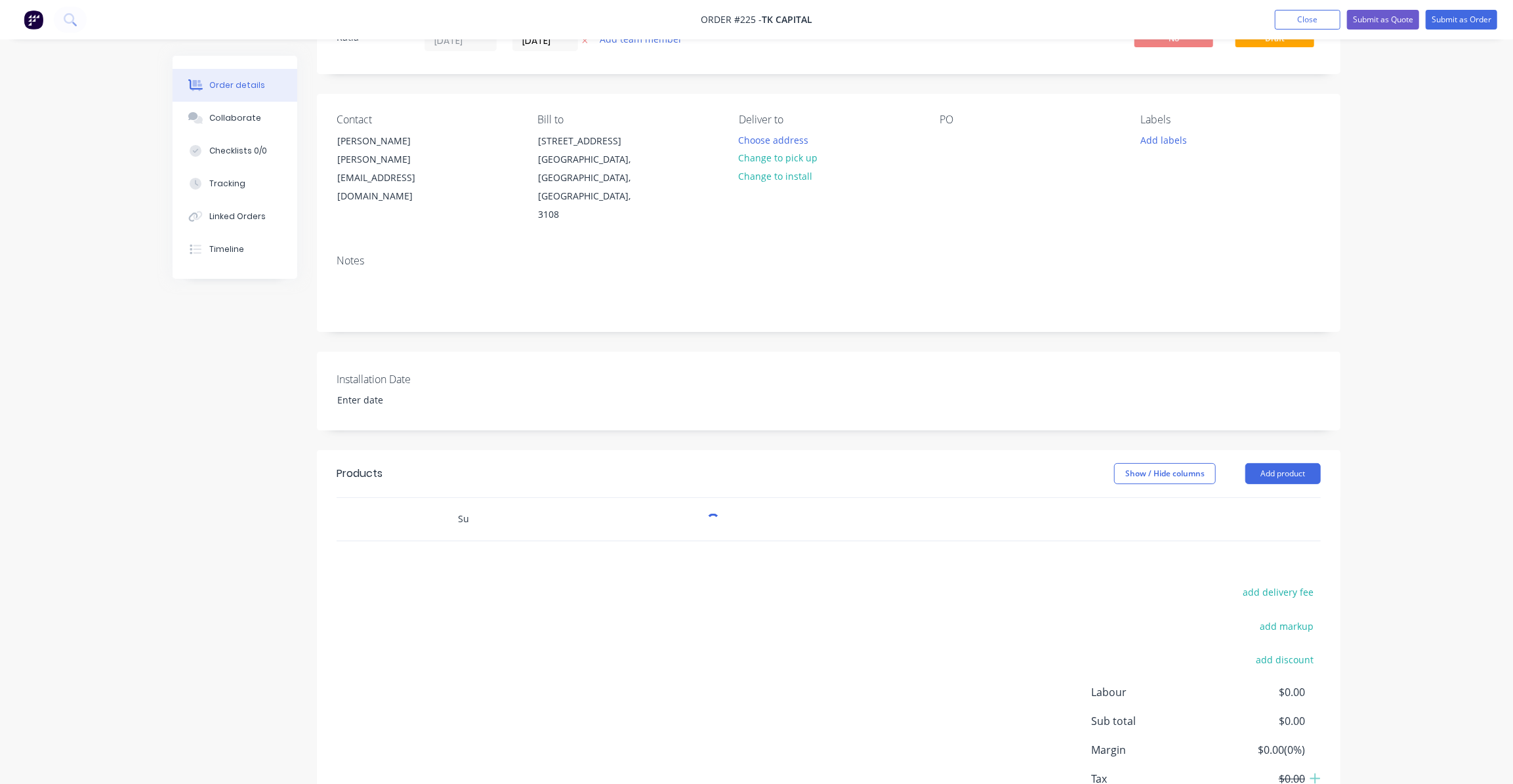 type on "S" 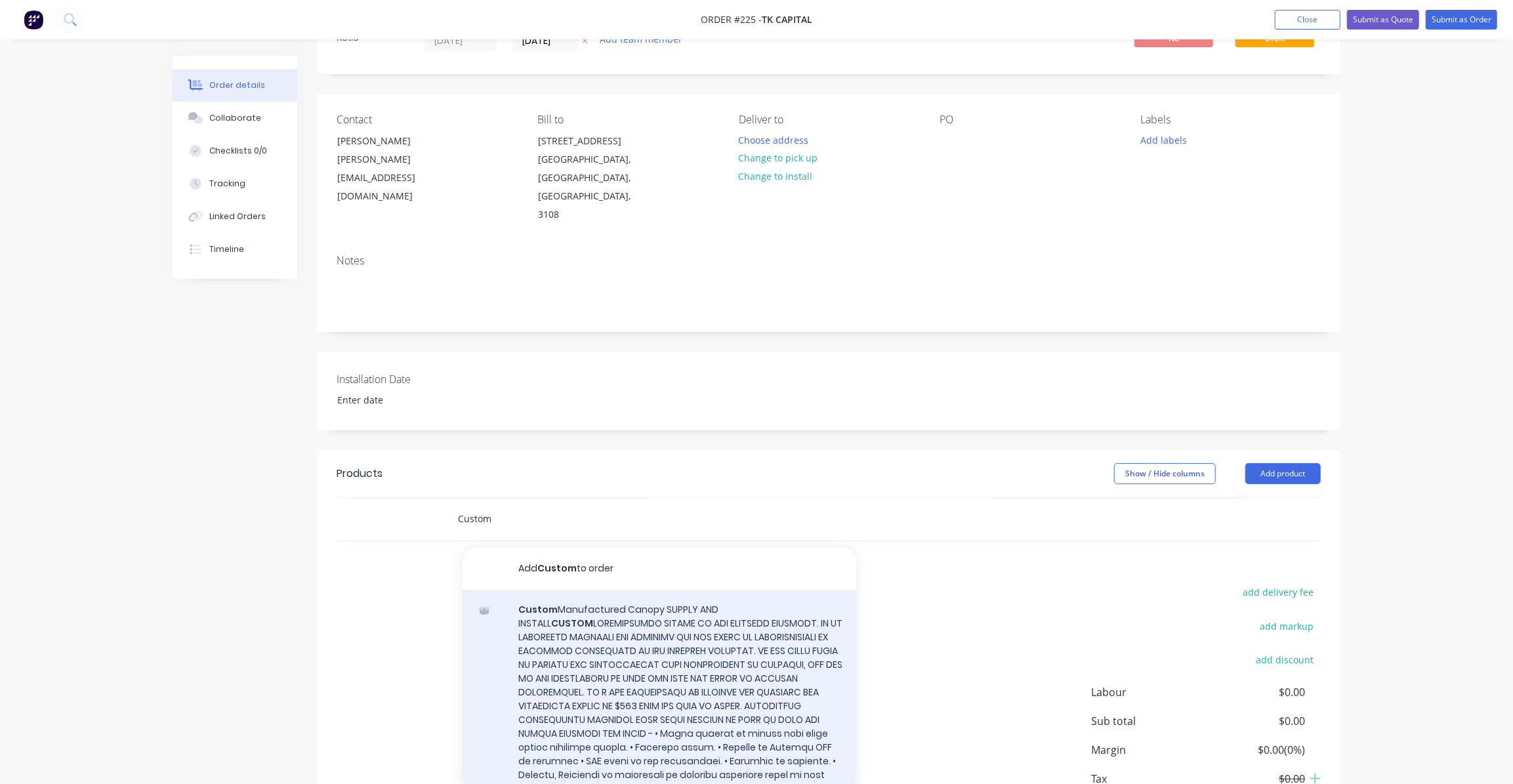 type on "Custom" 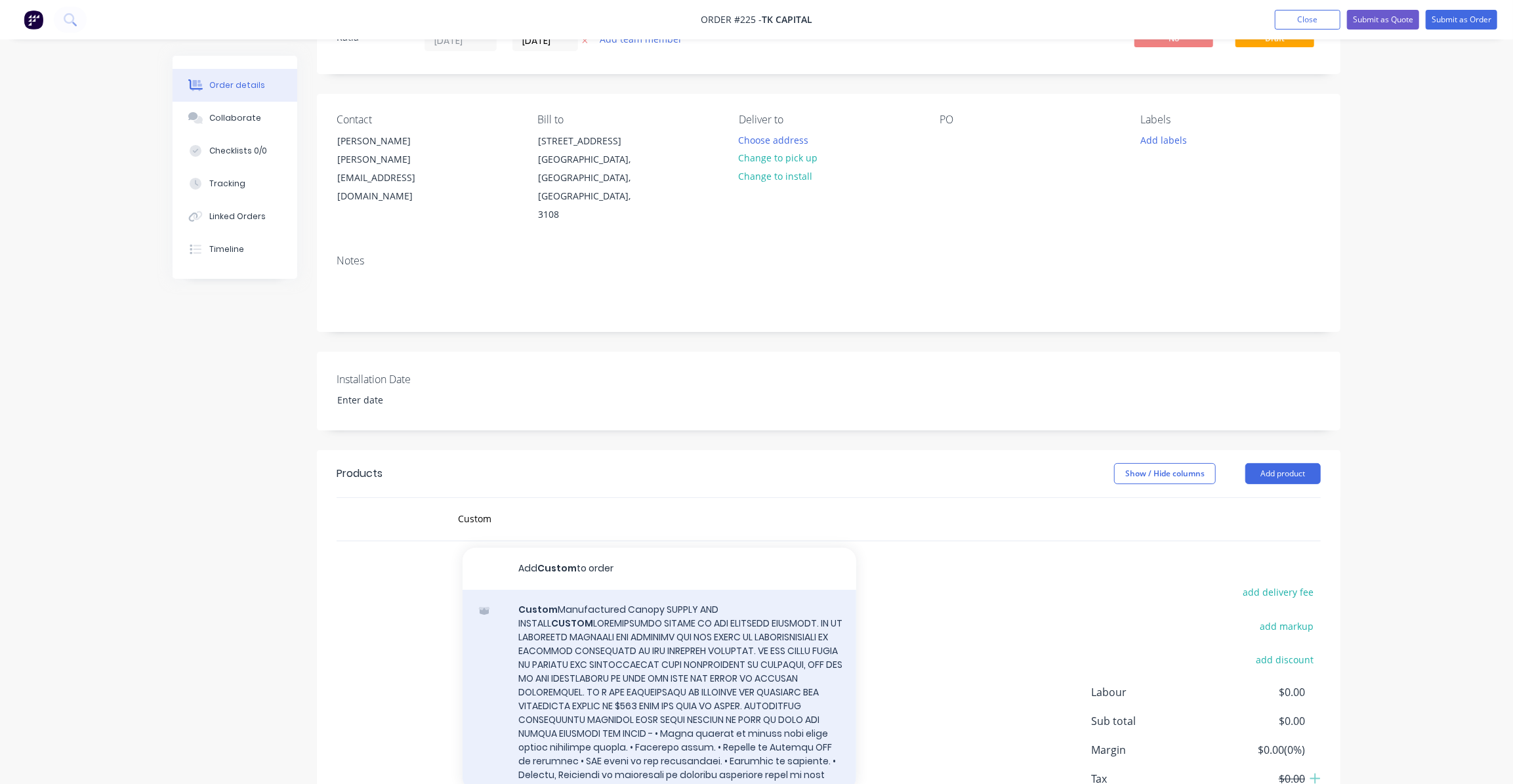 click on "Custom  Manufactured Canopy
SUPPLY AND INSTALL  CUSTOM  Xero   Item # factory_item Description Custom  Manufactured Canopy Product variant" at bounding box center (659, 744) 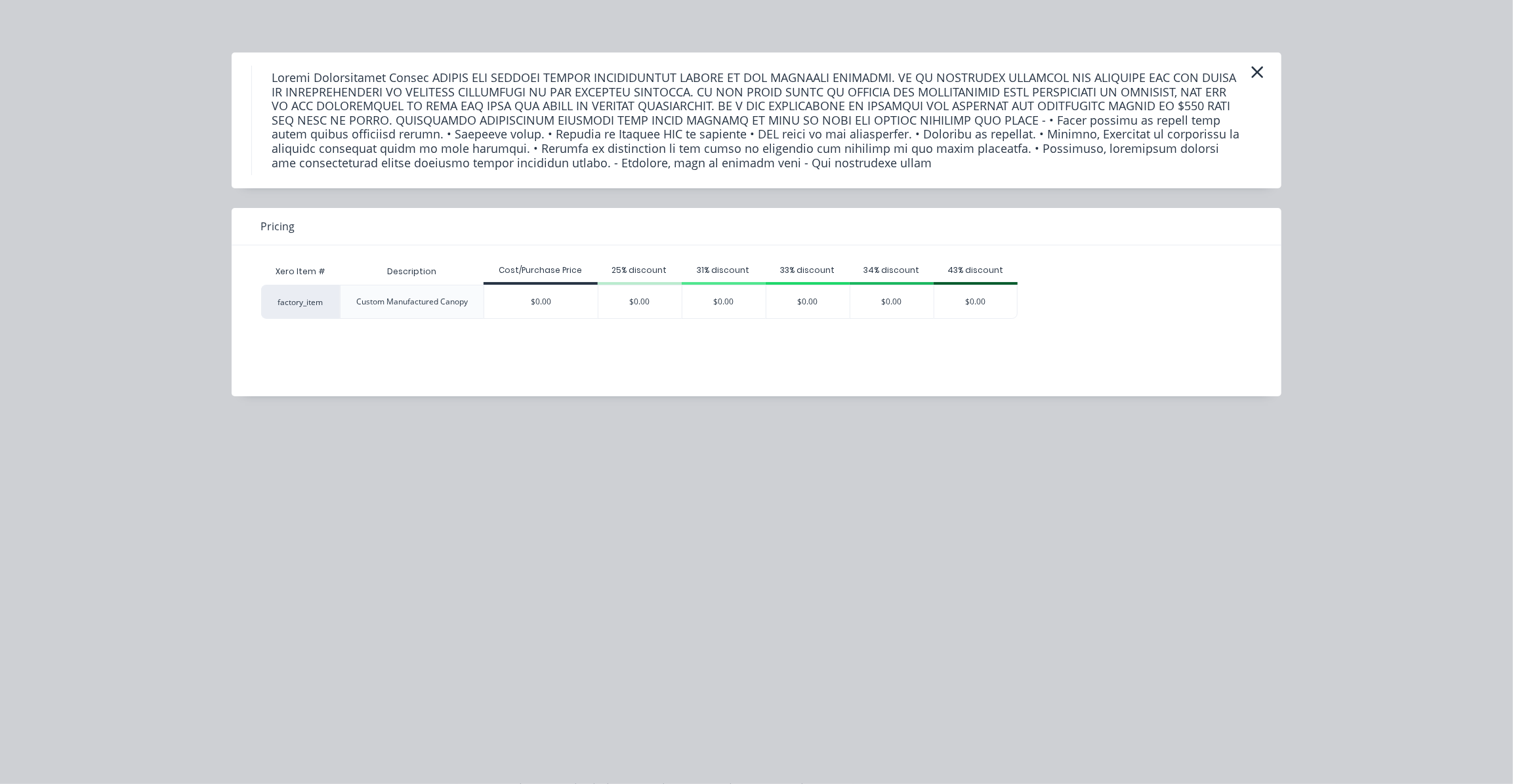 scroll, scrollTop: 0, scrollLeft: 0, axis: both 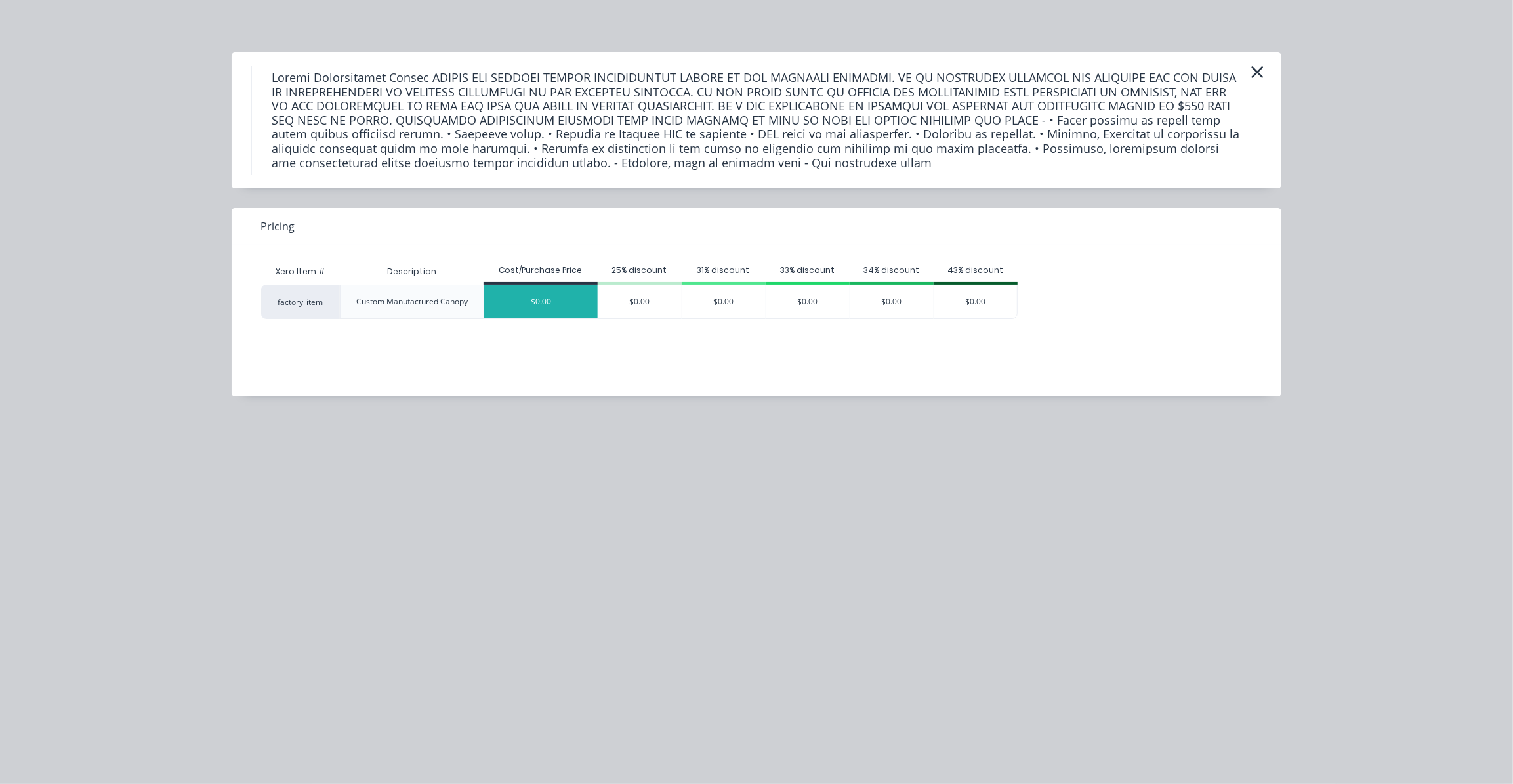 click on "$0.00" at bounding box center (541, 302) 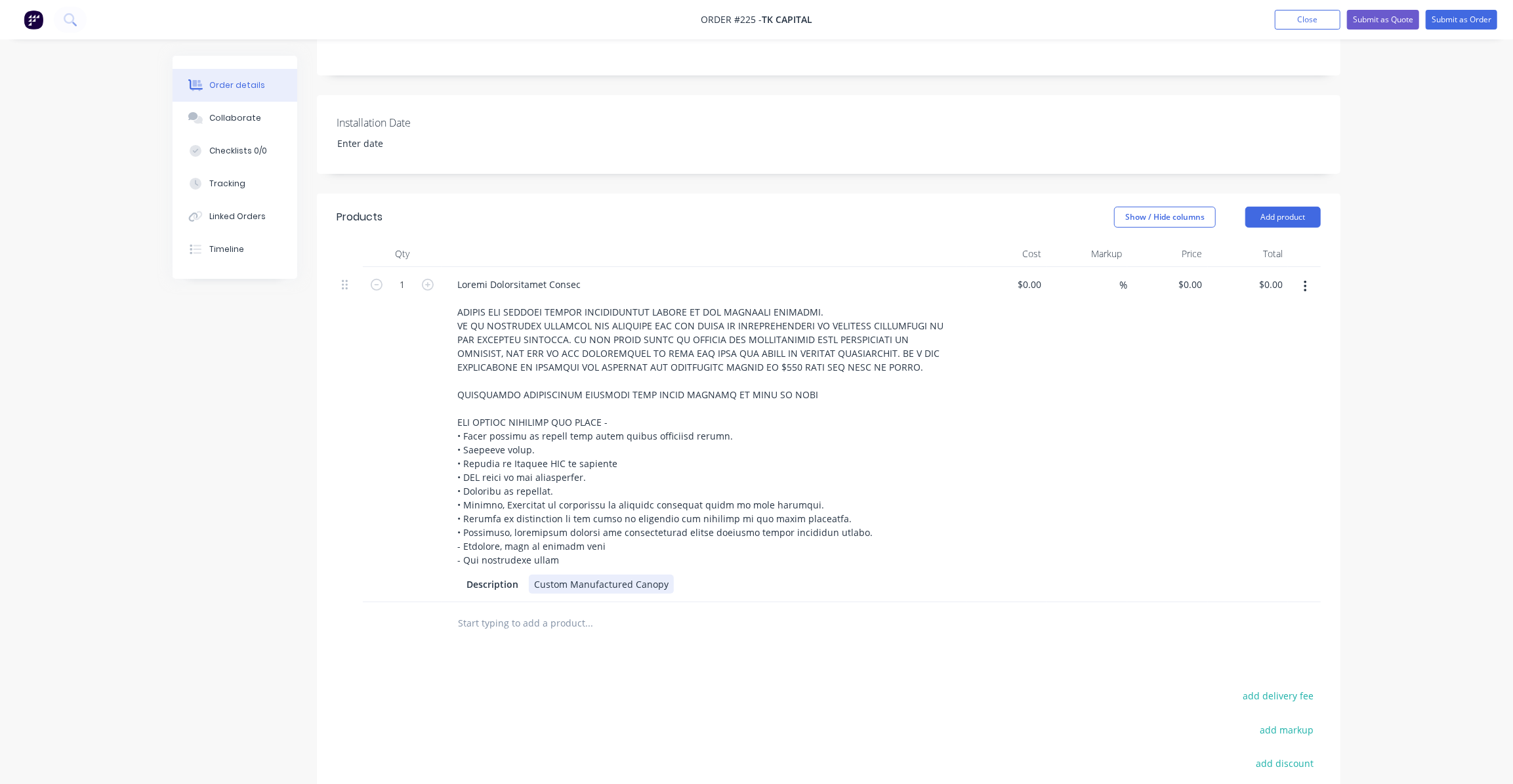 scroll, scrollTop: 358, scrollLeft: 0, axis: vertical 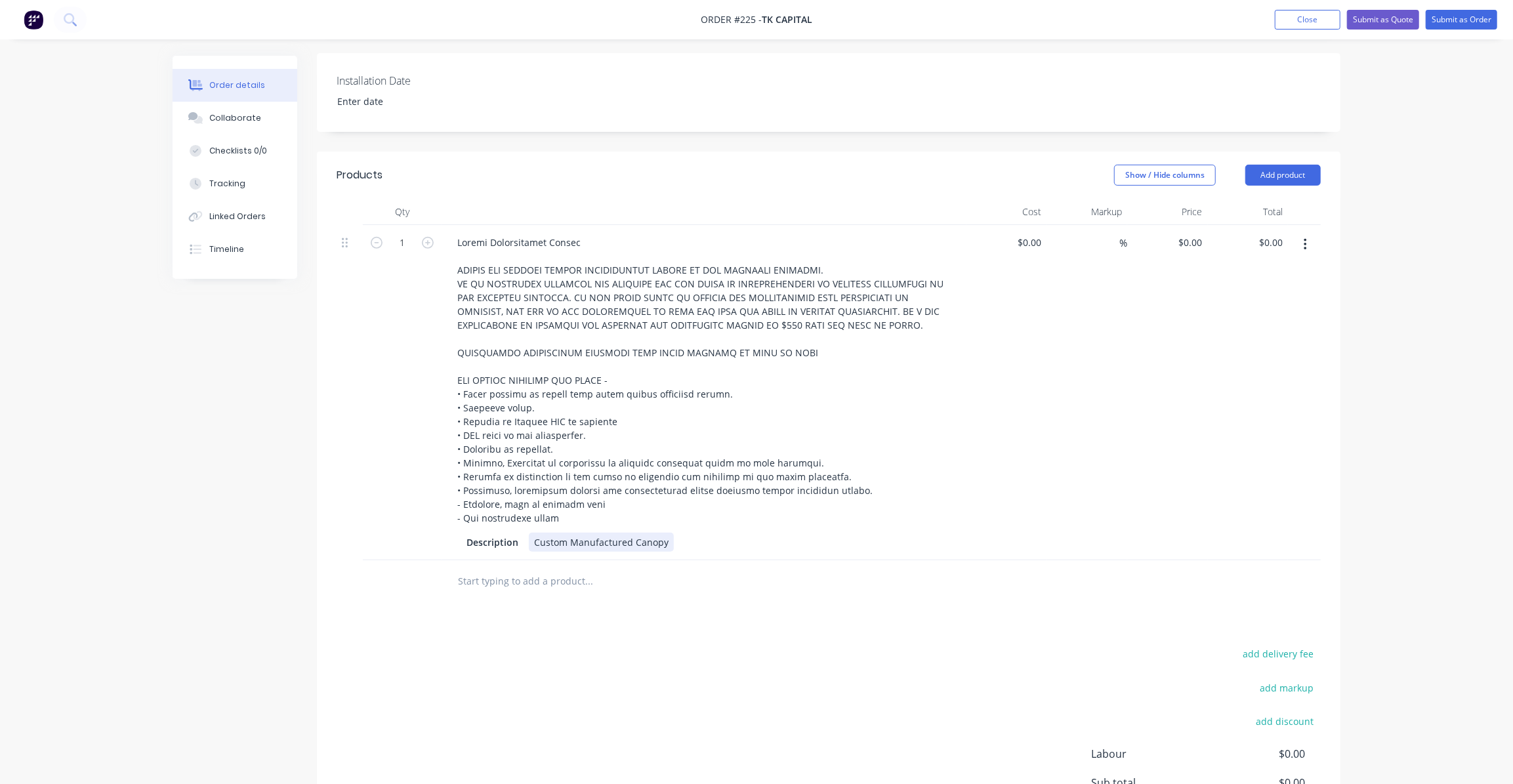 click on "Custom Manufactured Canopy" at bounding box center [601, 542] 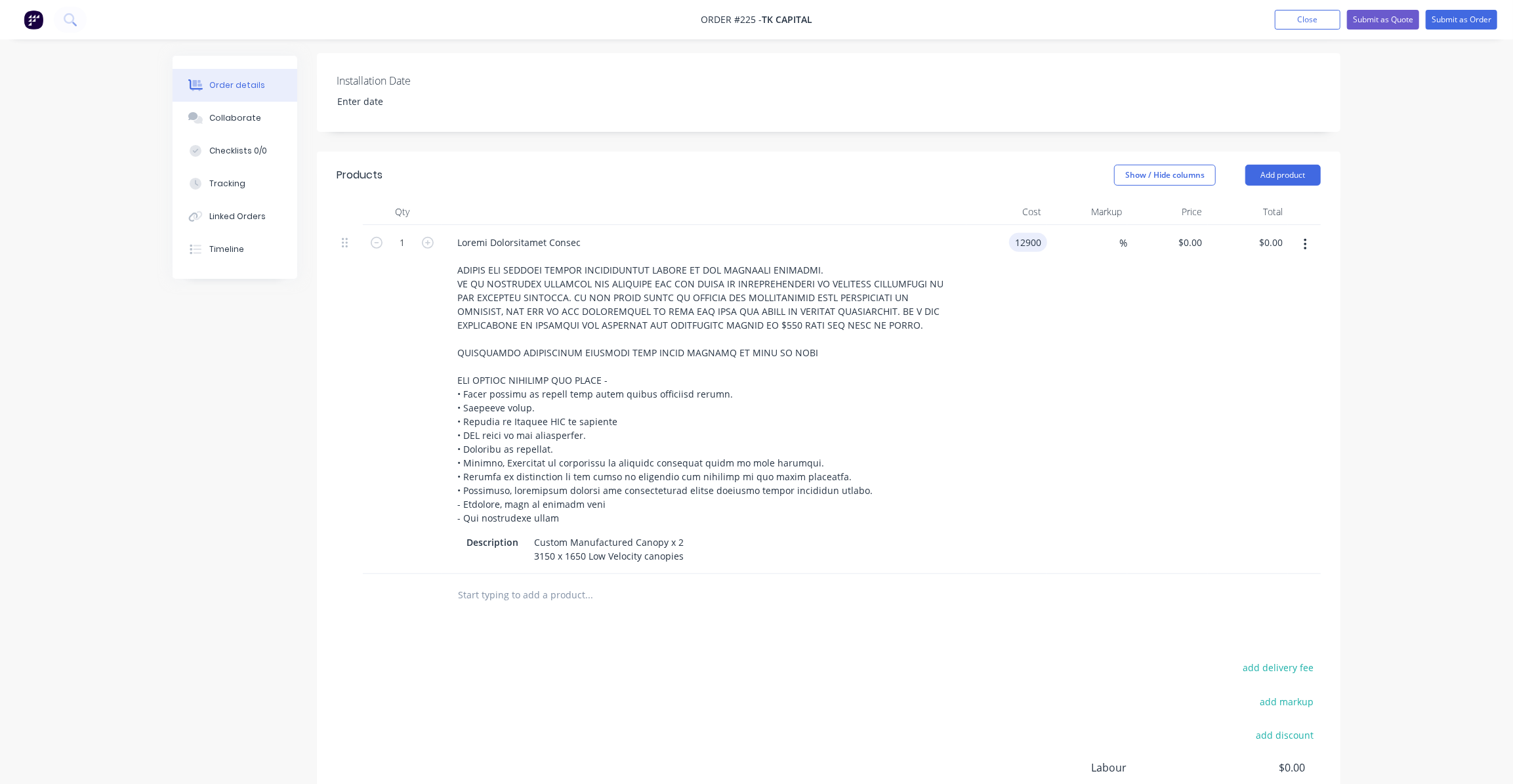 type on "$12,900.00" 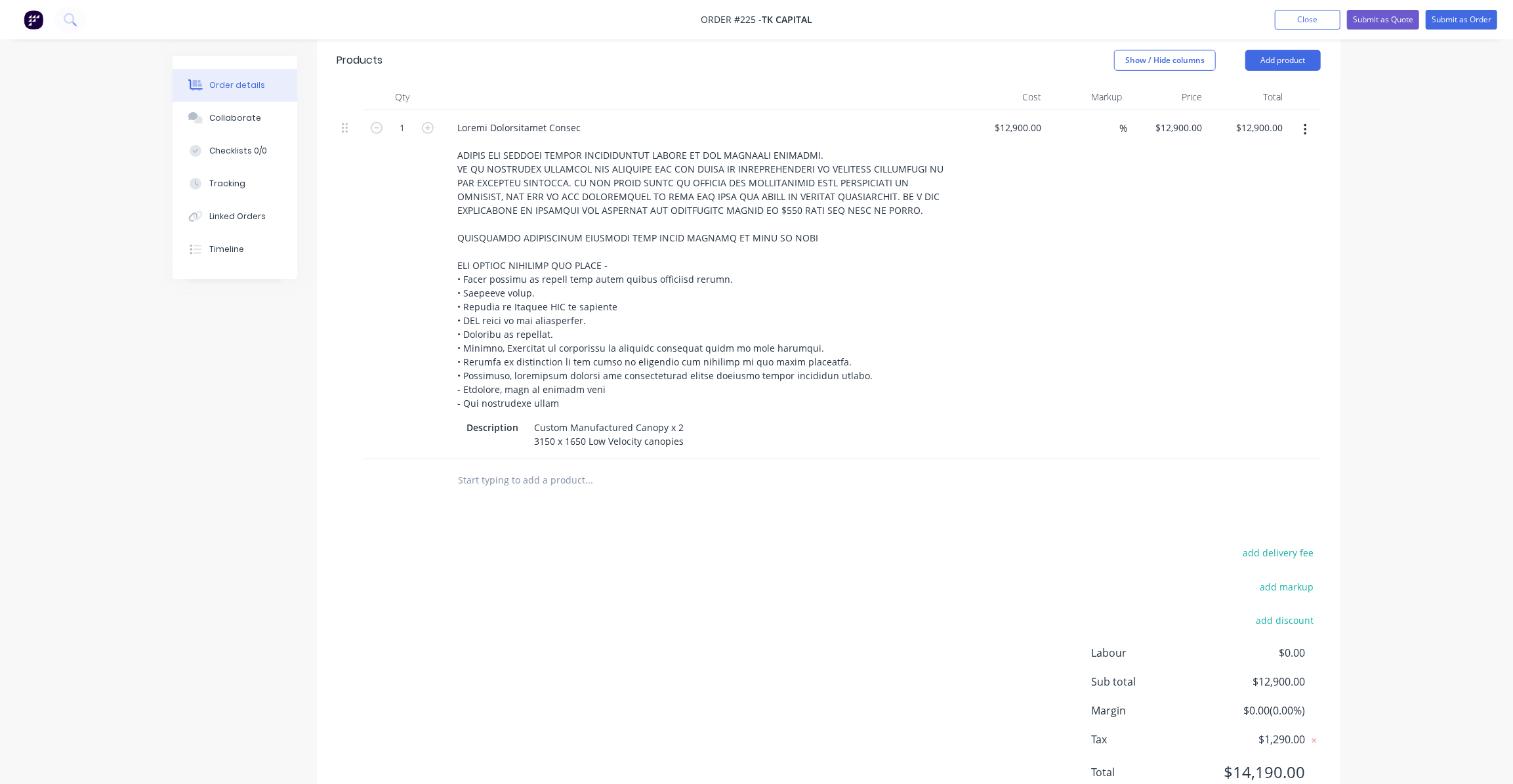scroll, scrollTop: 477, scrollLeft: 0, axis: vertical 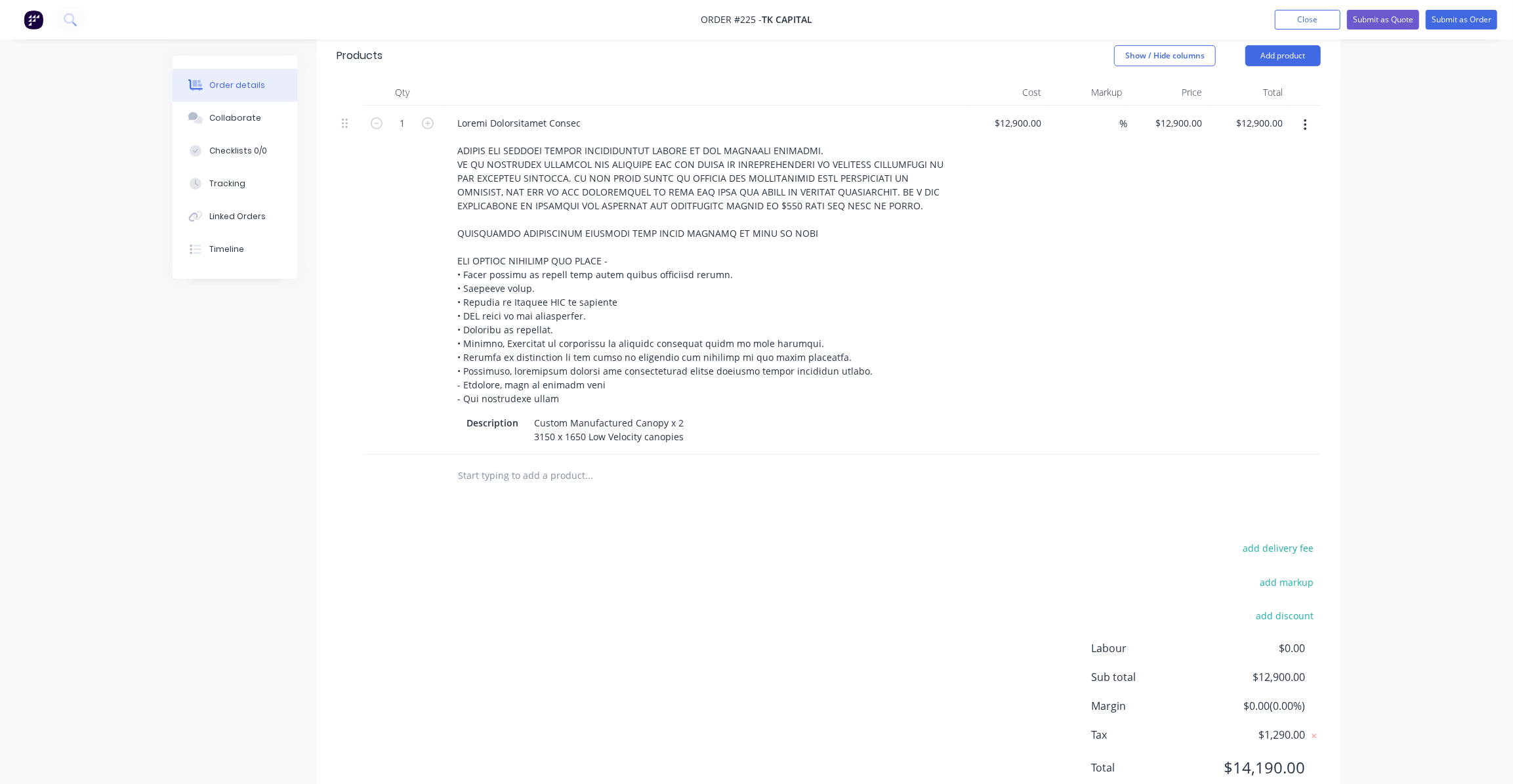click at bounding box center [589, 476] 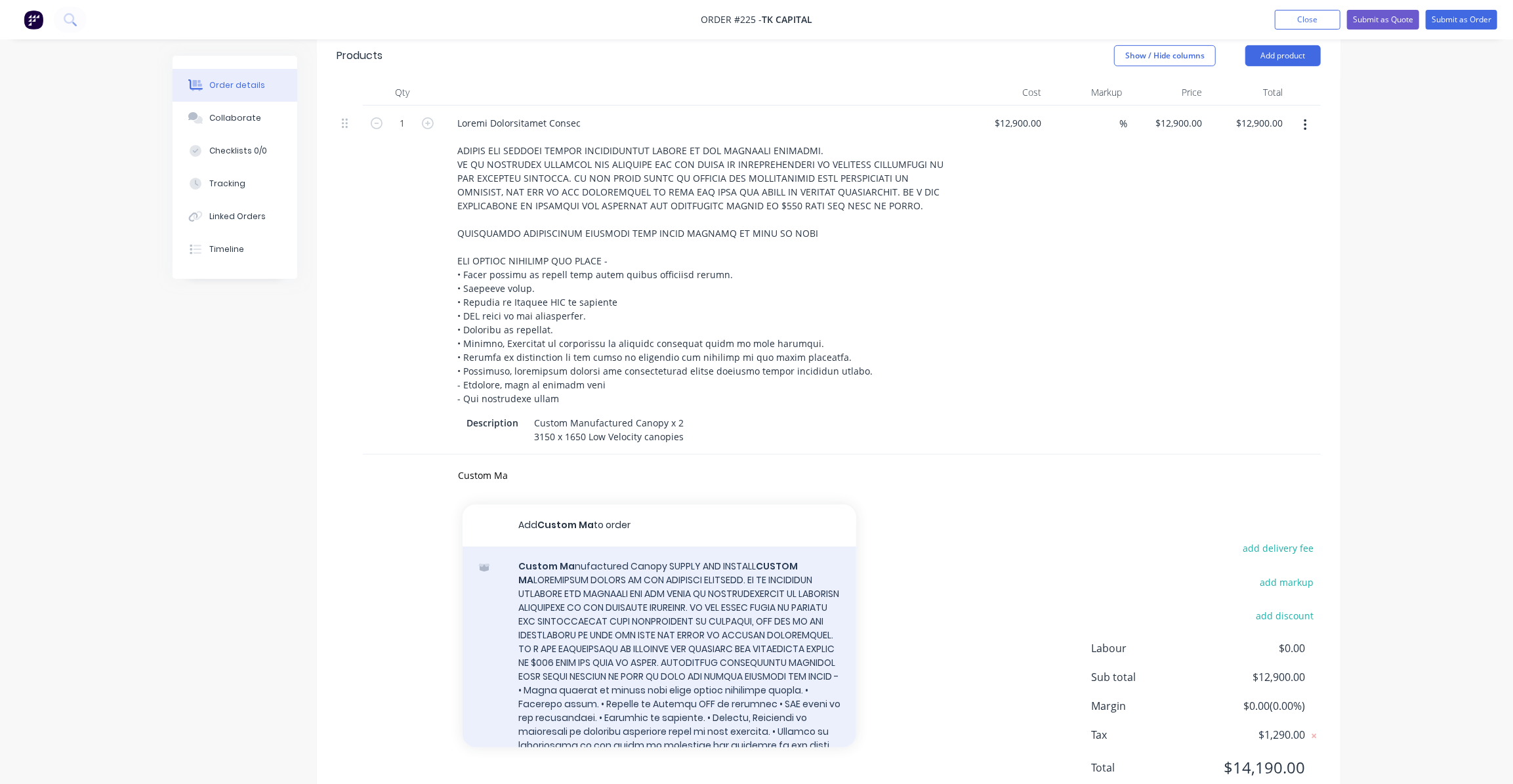 click on "Custom Ma nufactured Canopy
SUPPLY AND INSTALL  CUSTOM MA Xero   Item # factory_item Description Custom Ma nufactured Canopy Product variant" at bounding box center (659, 701) 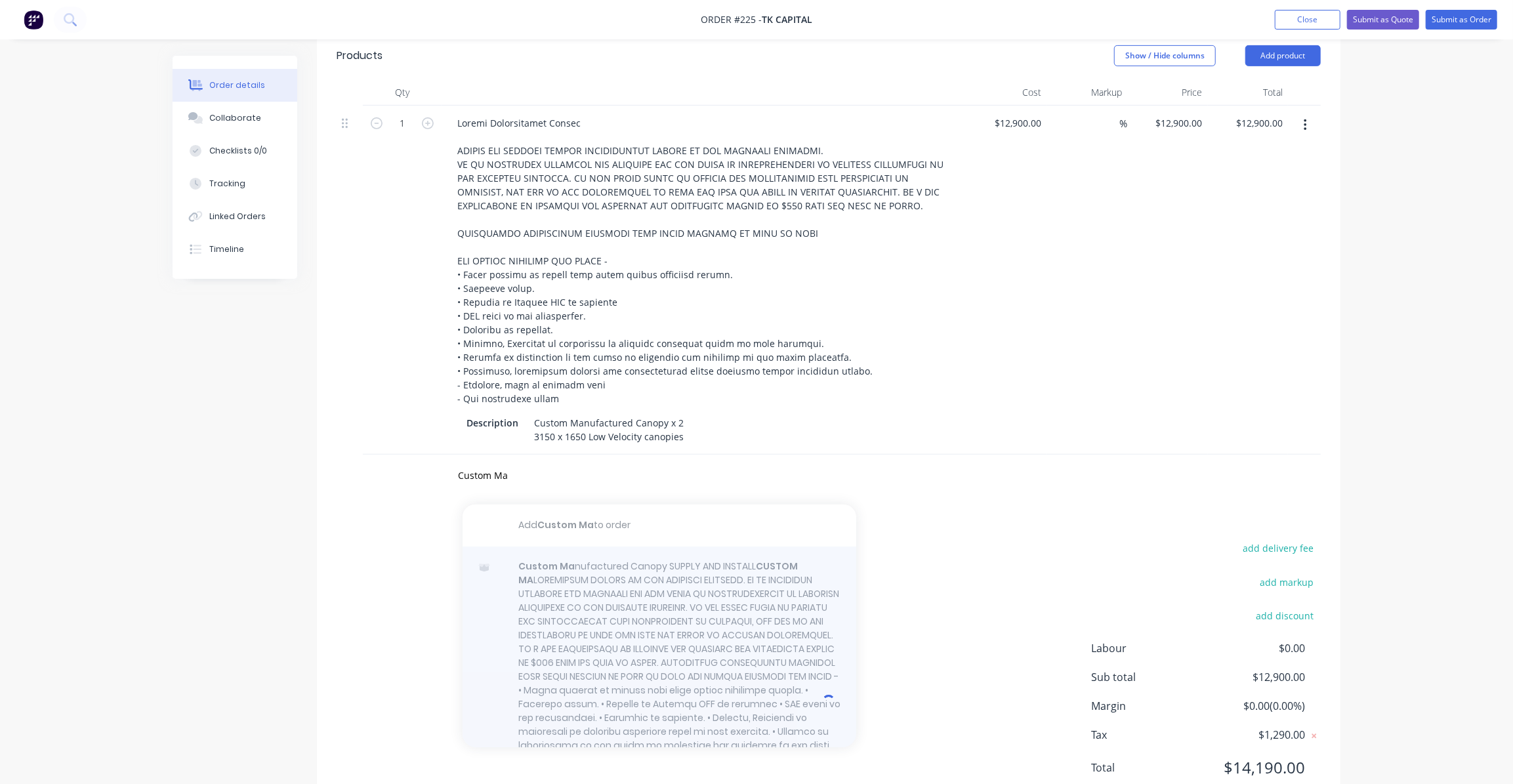 click at bounding box center (659, 701) 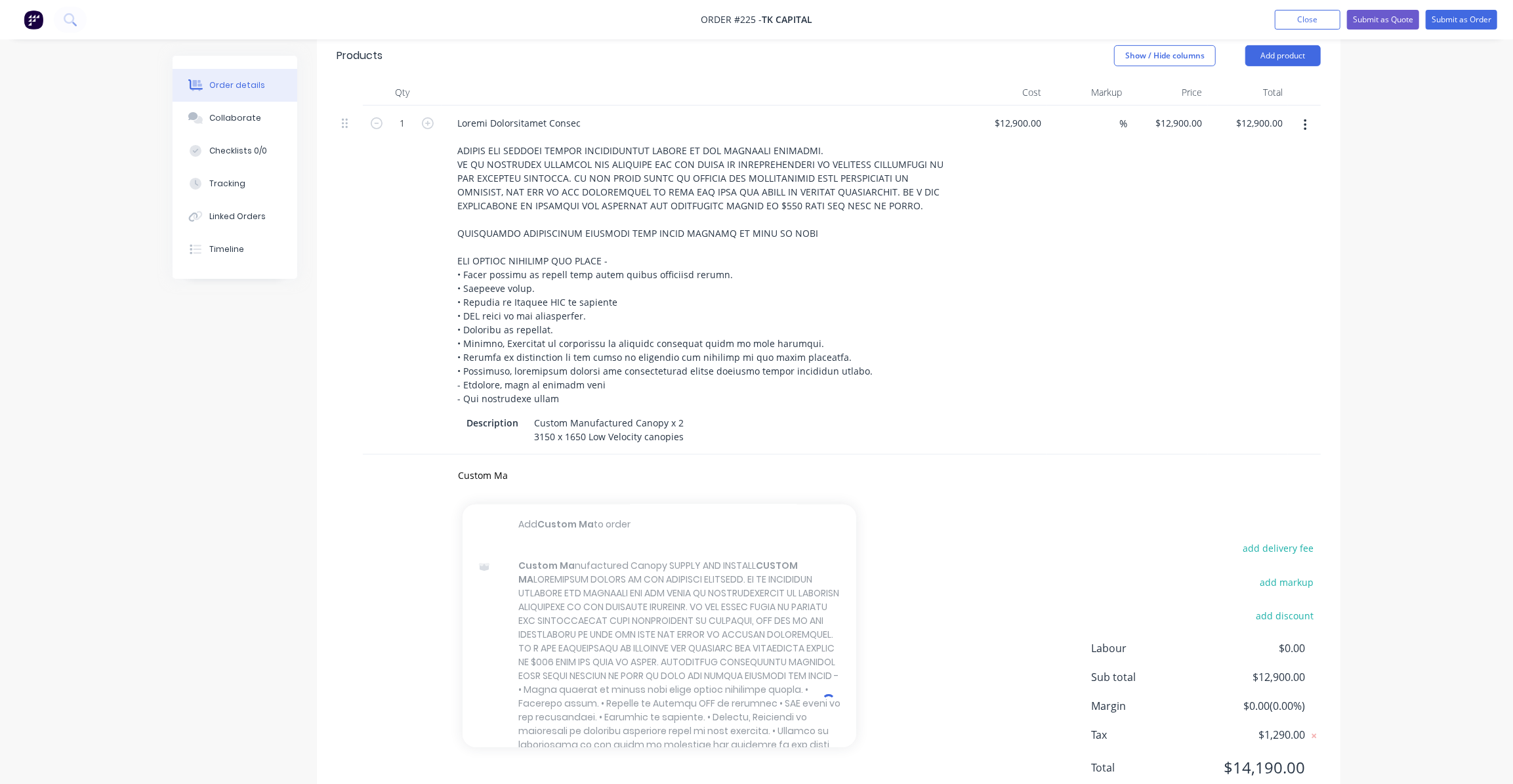 scroll, scrollTop: 0, scrollLeft: 0, axis: both 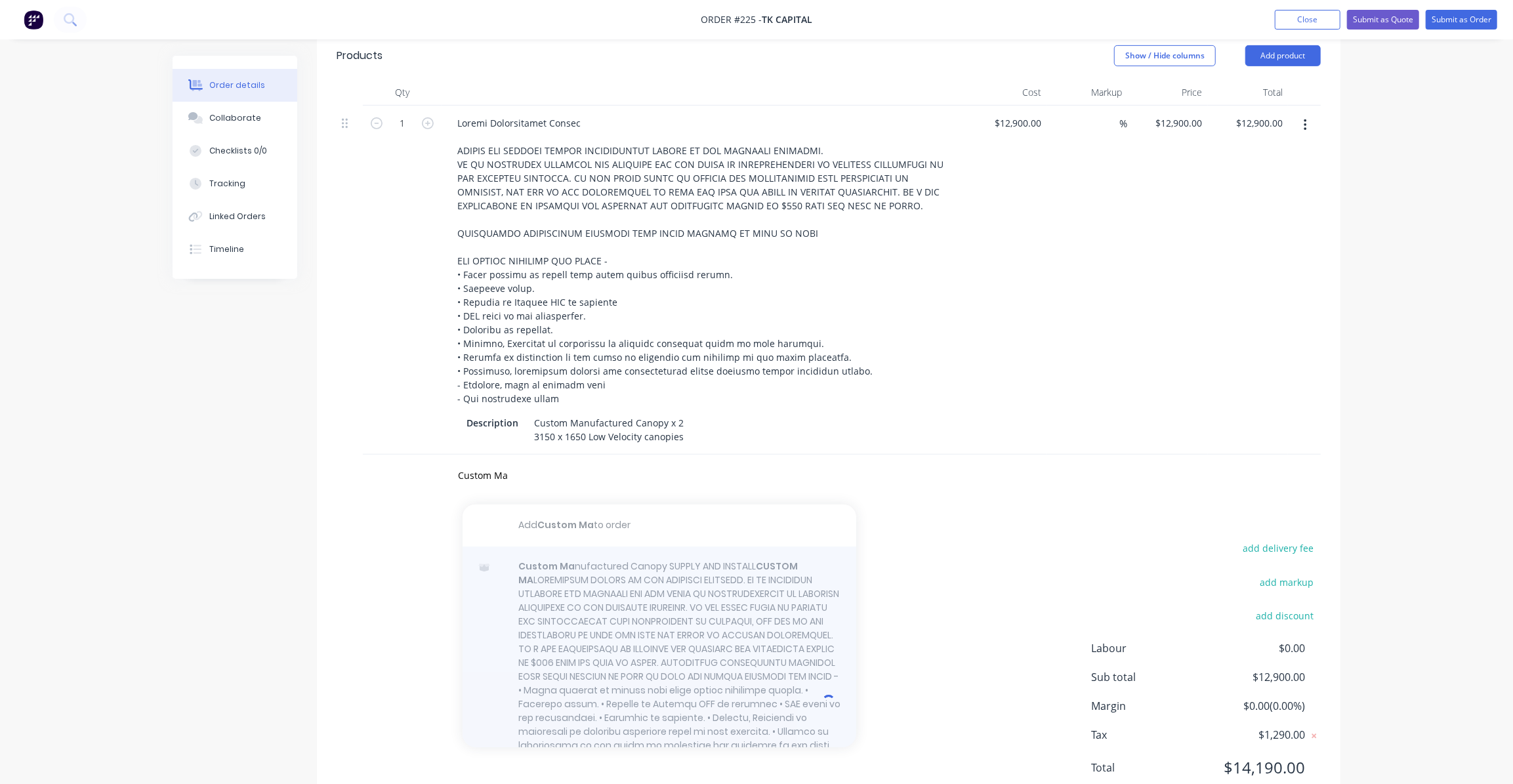 click at bounding box center [659, 701] 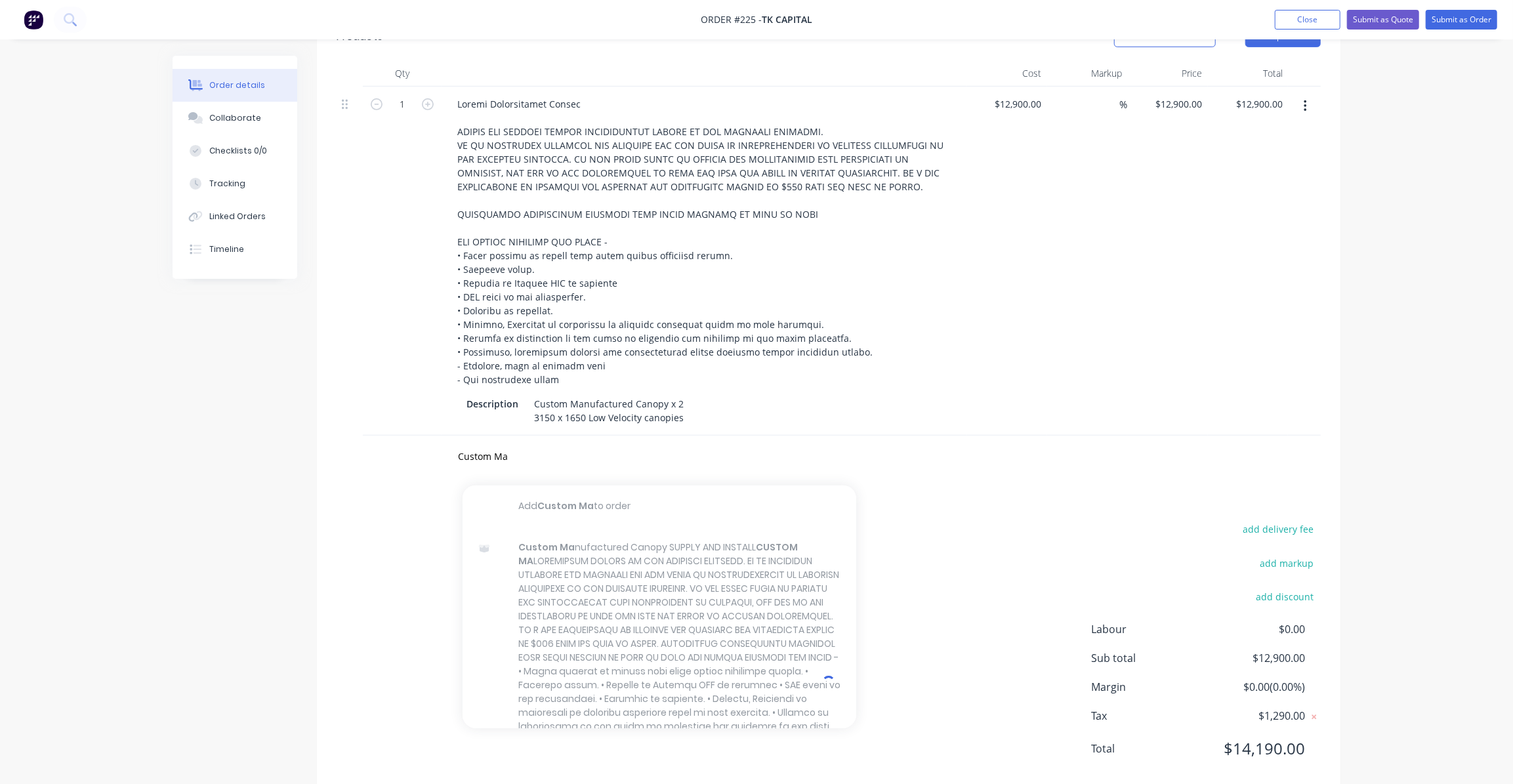 scroll, scrollTop: 506, scrollLeft: 0, axis: vertical 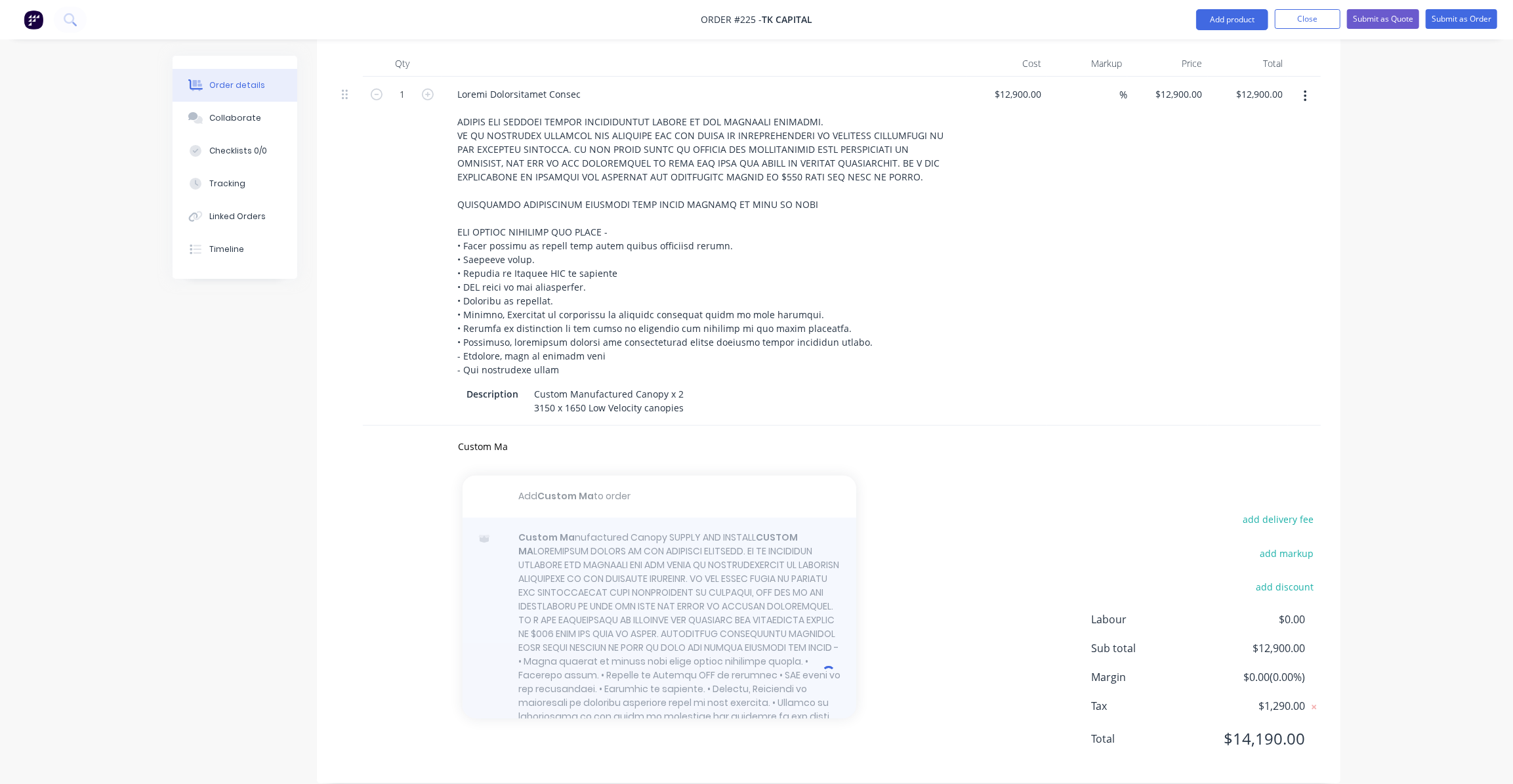 click at bounding box center [659, 672] 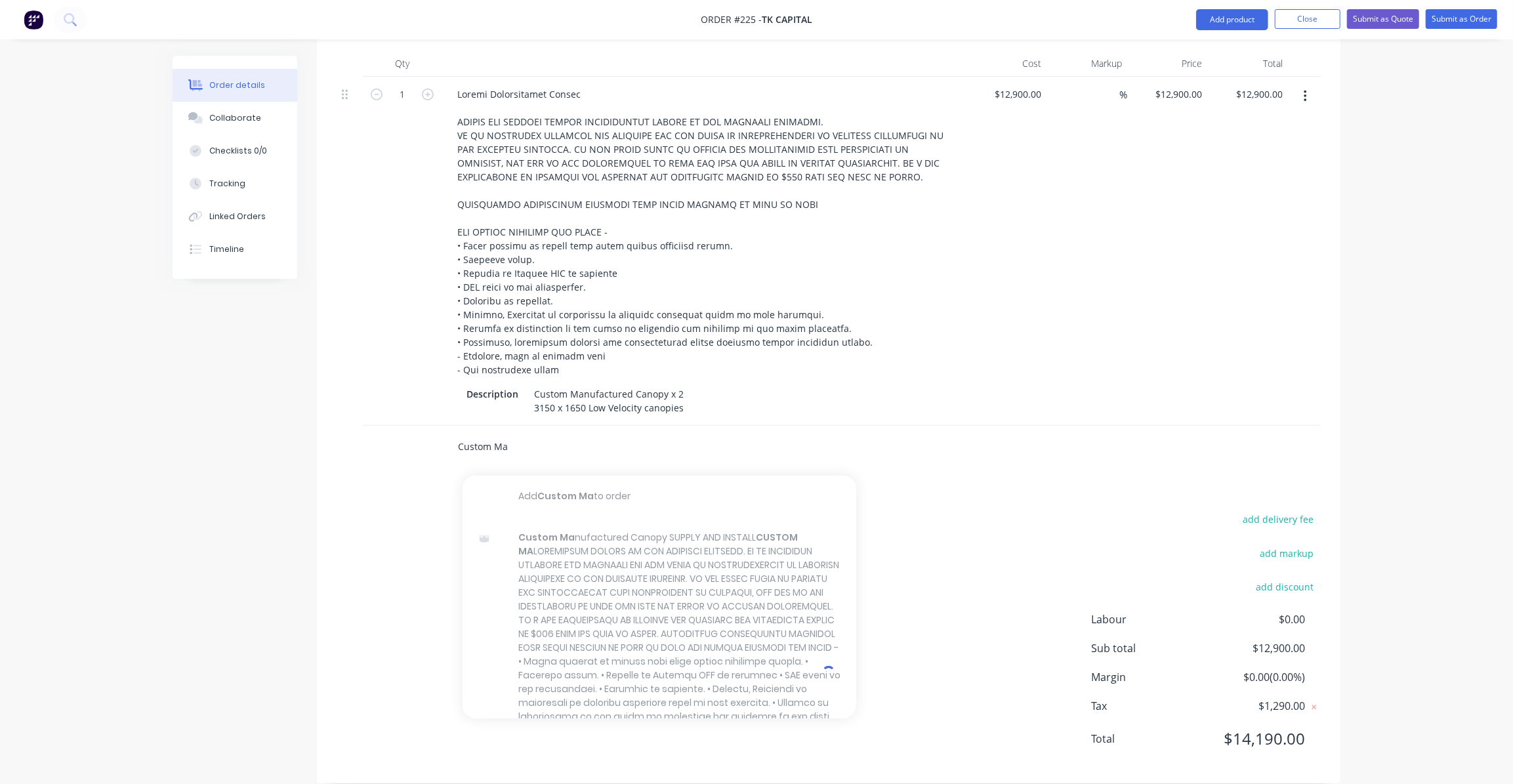 drag, startPoint x: 535, startPoint y: 429, endPoint x: 387, endPoint y: 407, distance: 149.6262 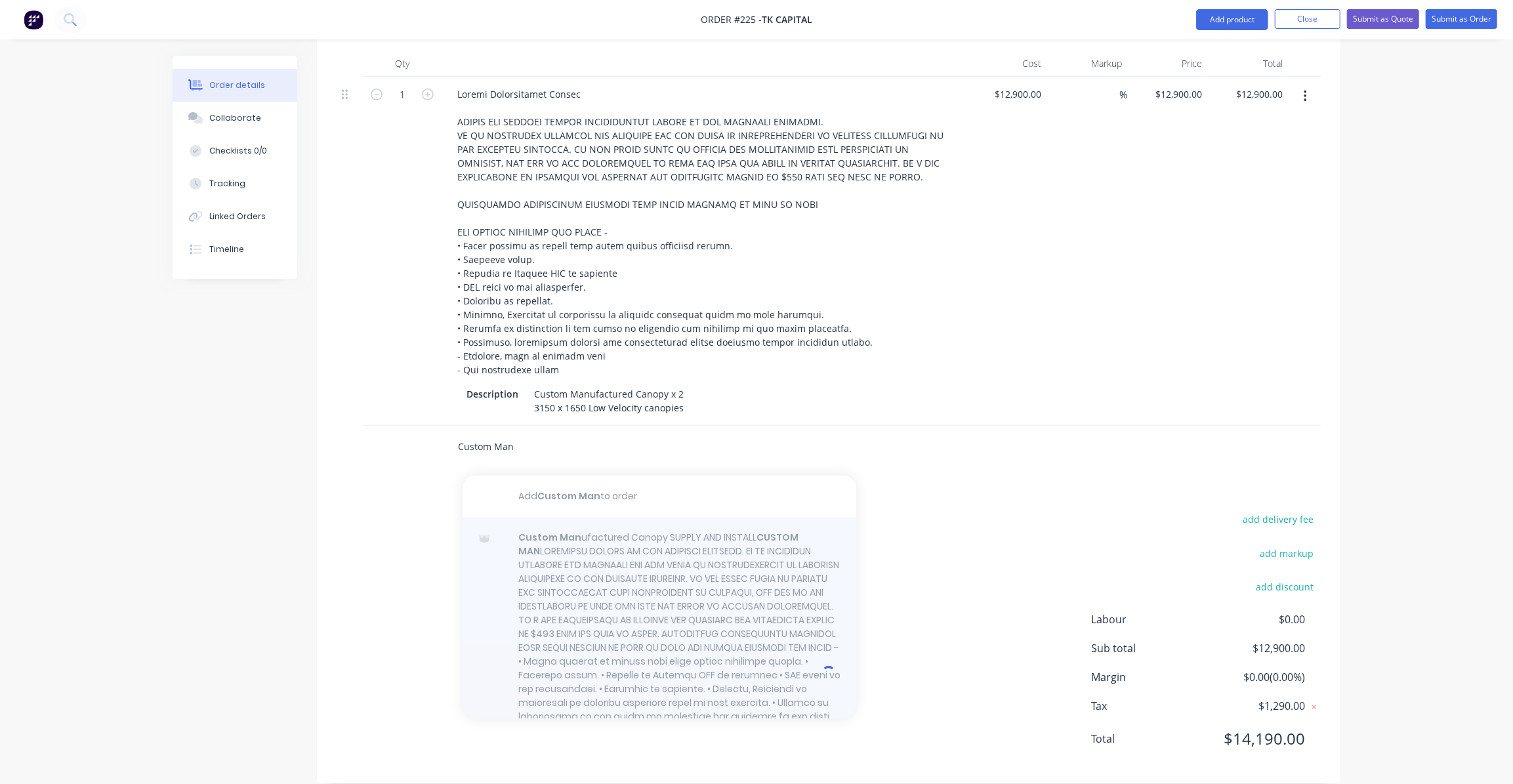 type on "Custom Man" 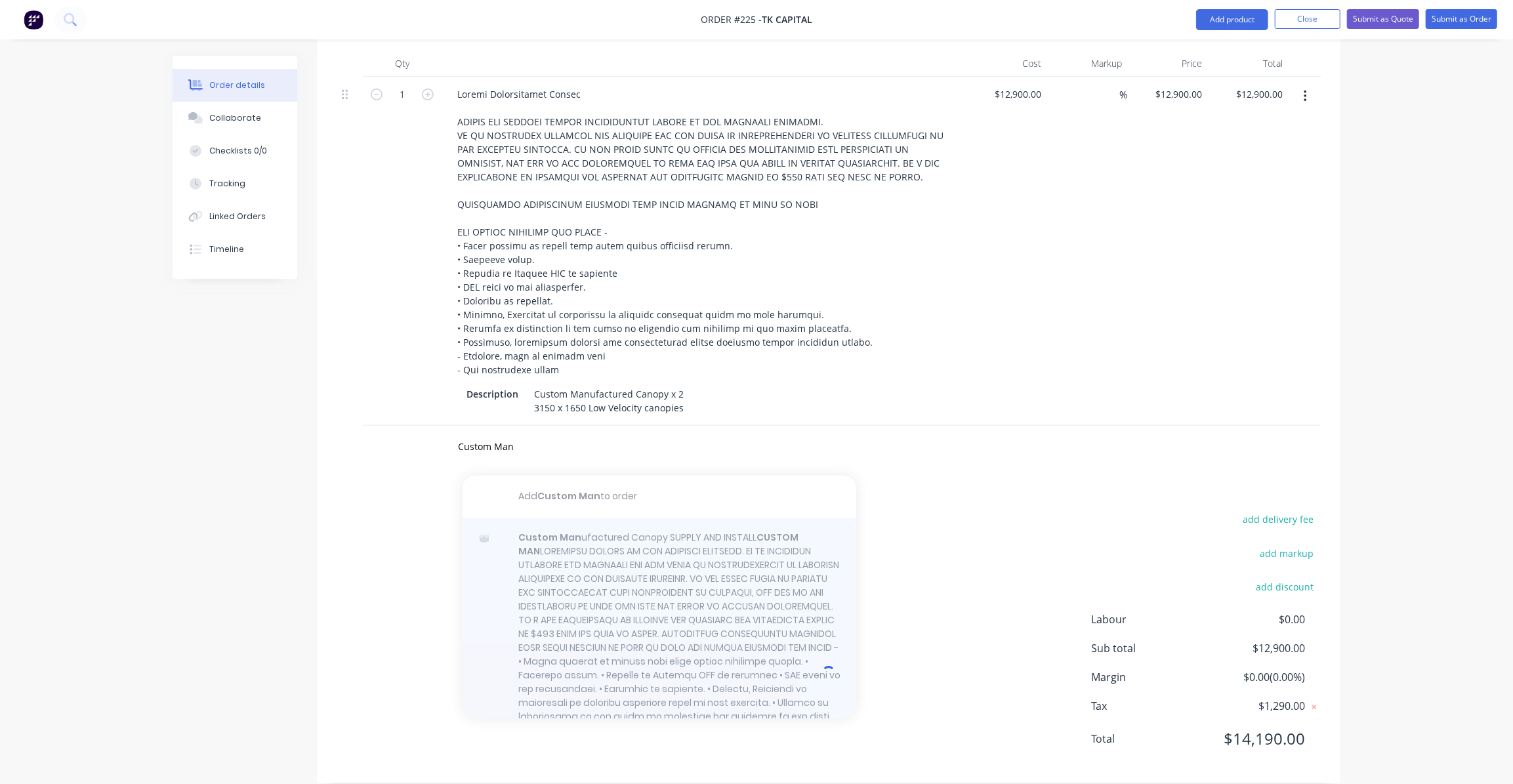 click at bounding box center (659, 672) 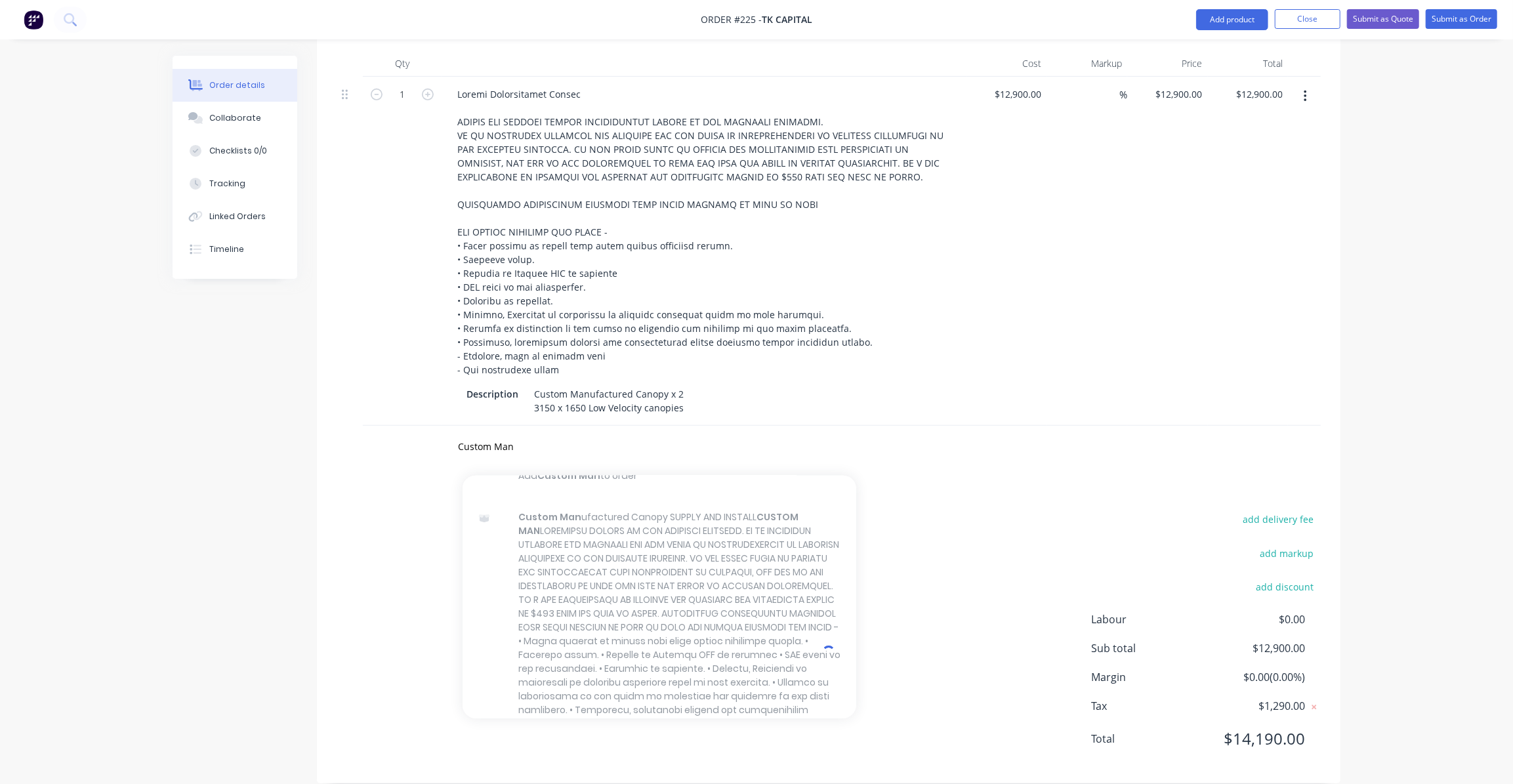scroll, scrollTop: 0, scrollLeft: 0, axis: both 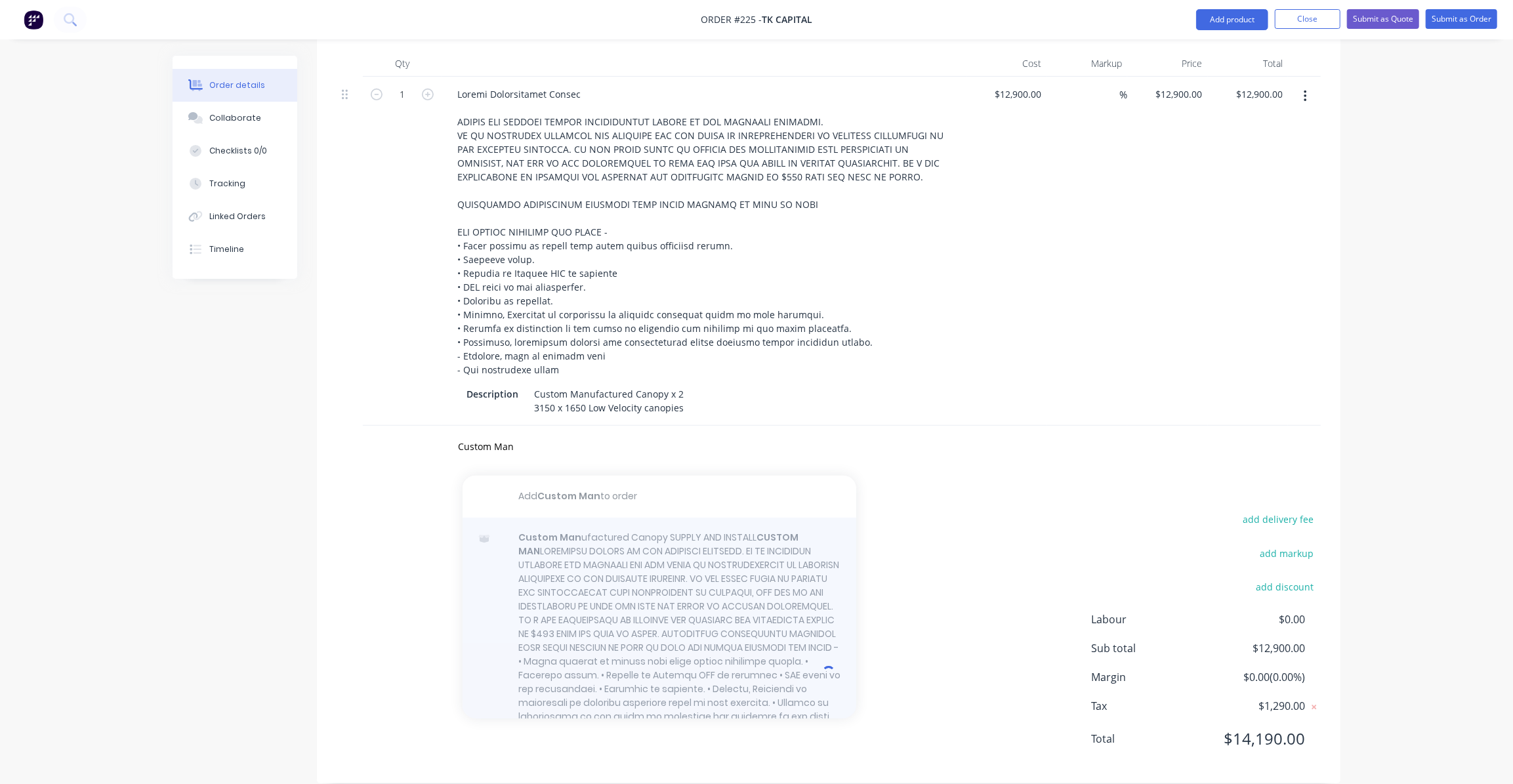 click at bounding box center (659, 672) 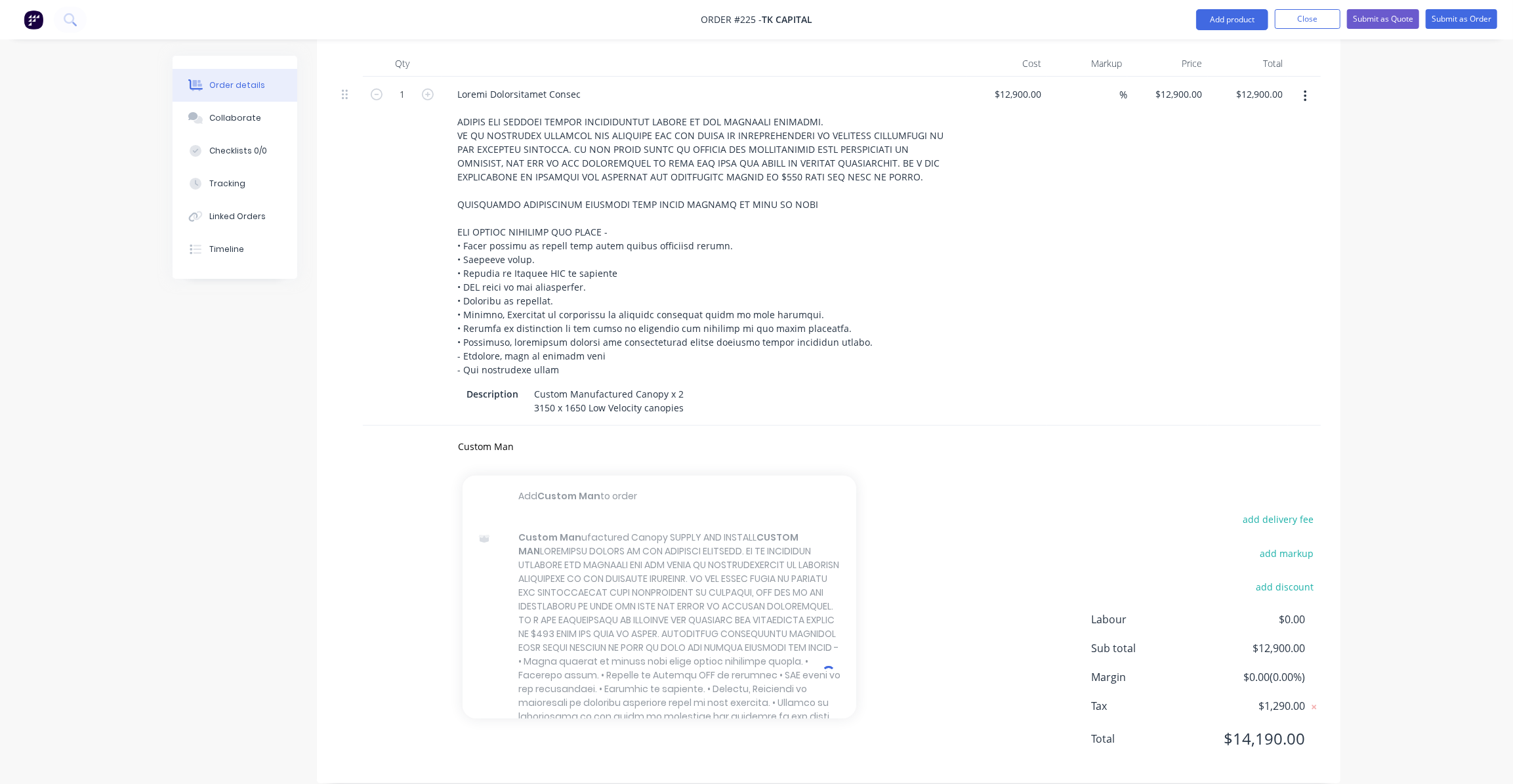 click on "add delivery fee add markup add discount Labour $0.00 Sub total $12,900.00 Margin $0.00  ( 0.00 %) Tax $1,290.00 Total $14,190.00" at bounding box center (829, 637) 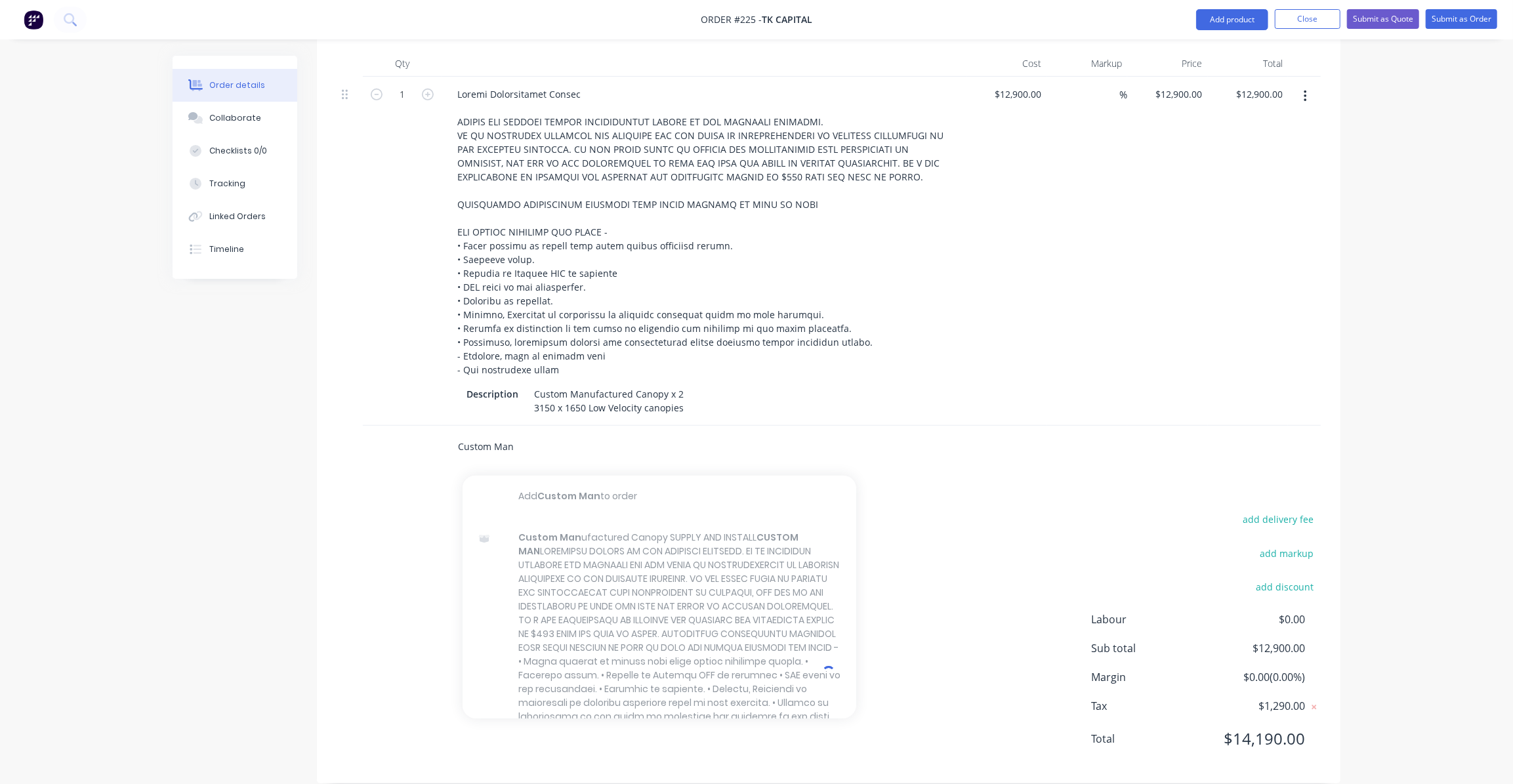 drag, startPoint x: 552, startPoint y: 420, endPoint x: 335, endPoint y: 395, distance: 218.43535 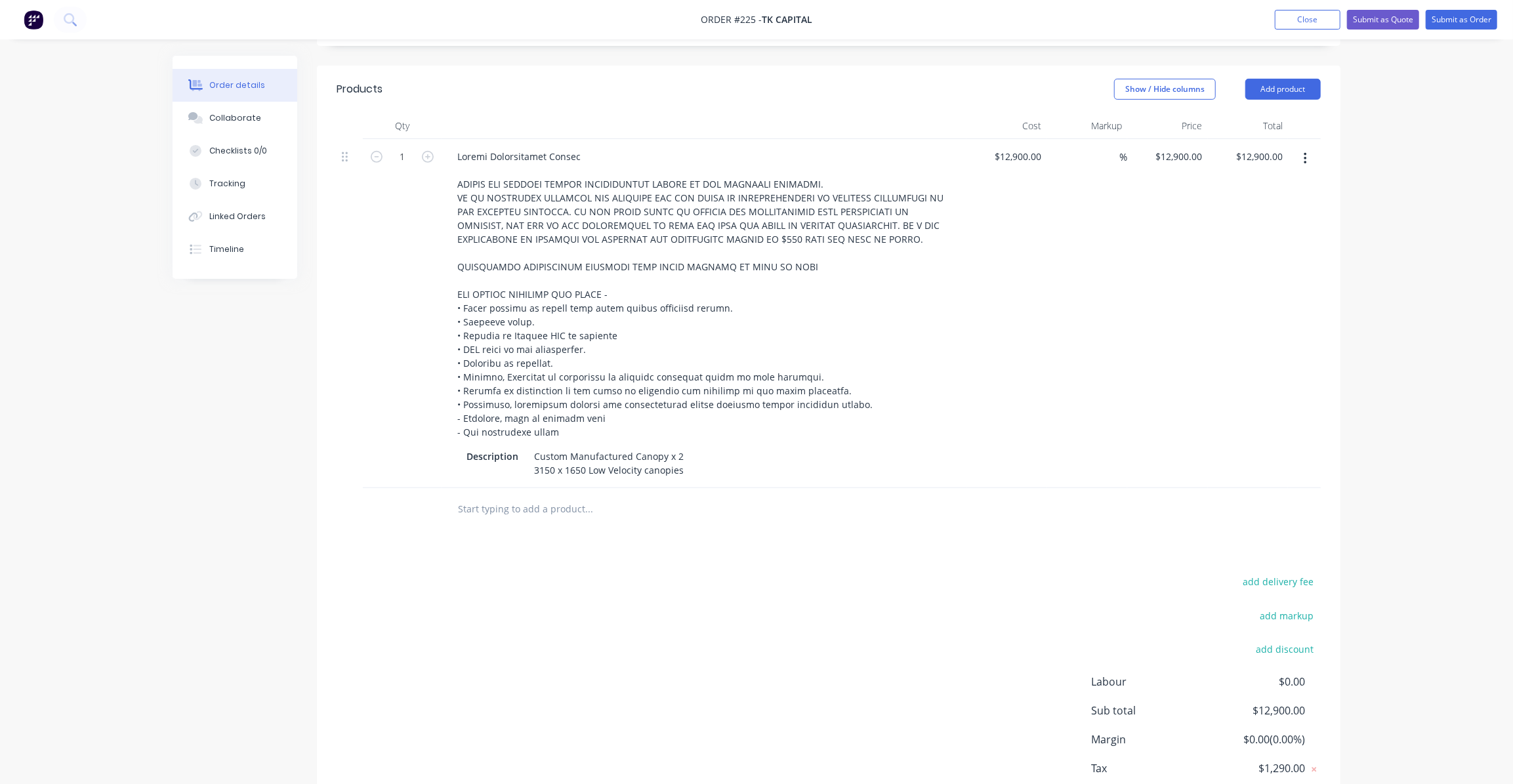 scroll, scrollTop: 446, scrollLeft: 0, axis: vertical 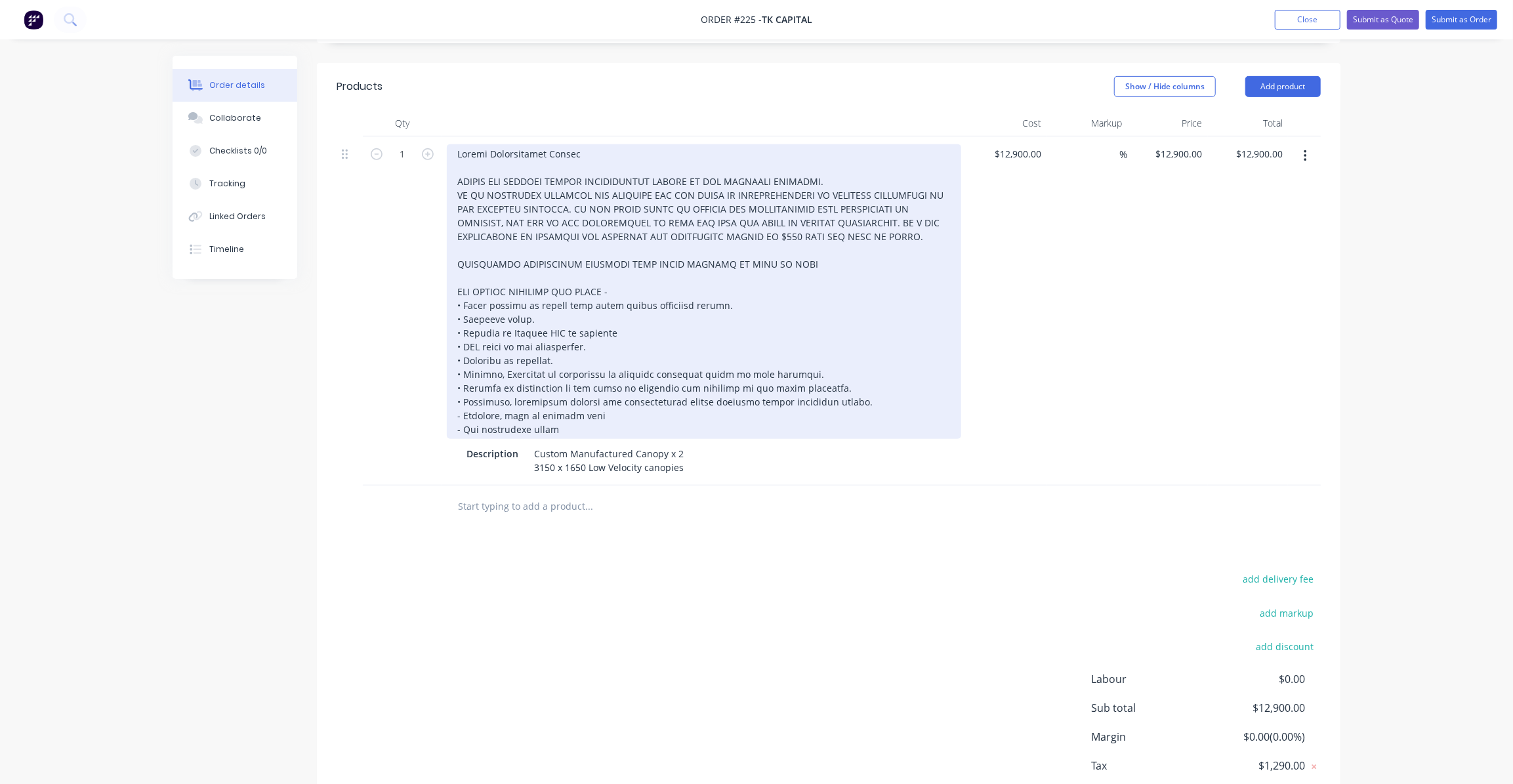 click at bounding box center [704, 291] 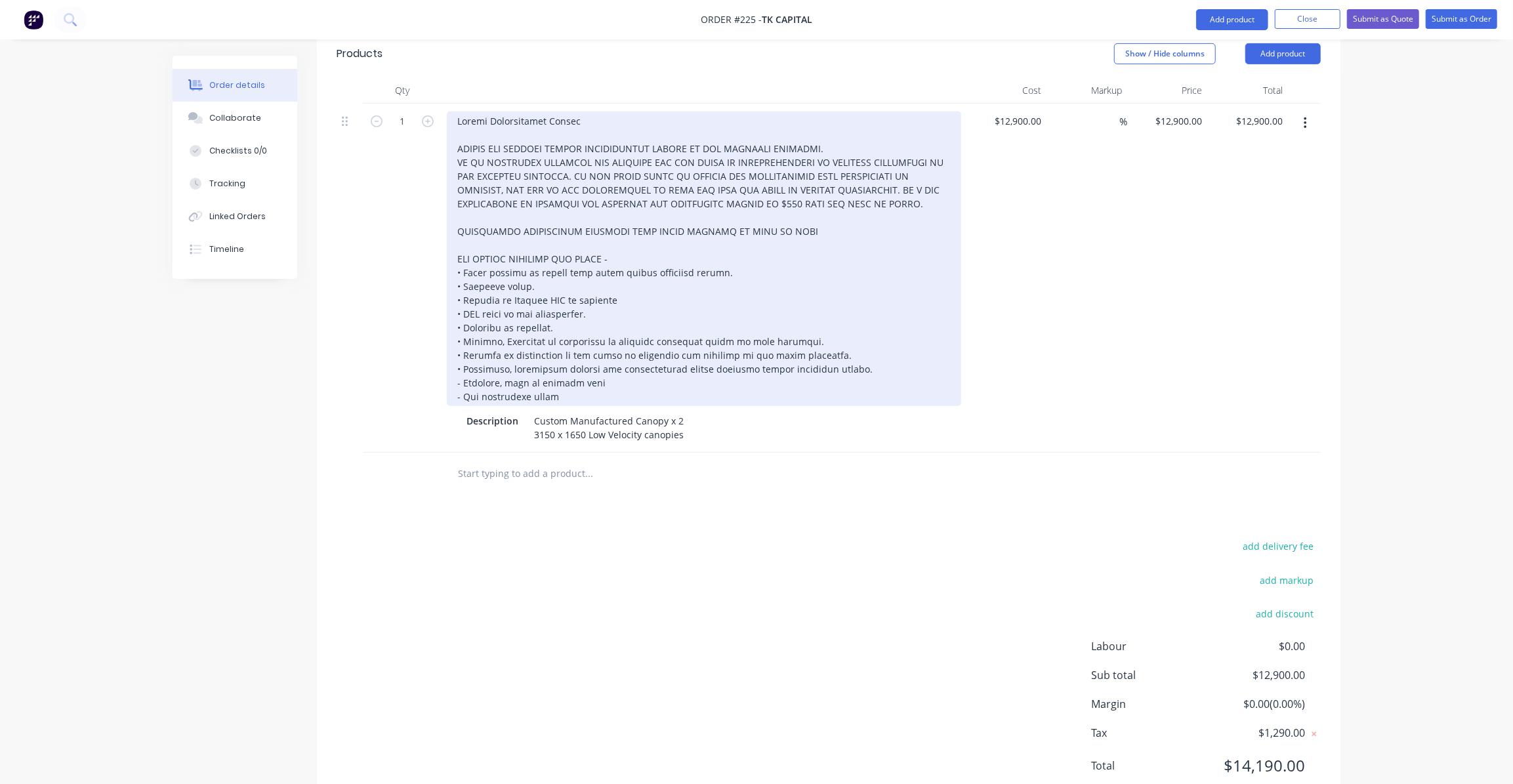 scroll, scrollTop: 506, scrollLeft: 0, axis: vertical 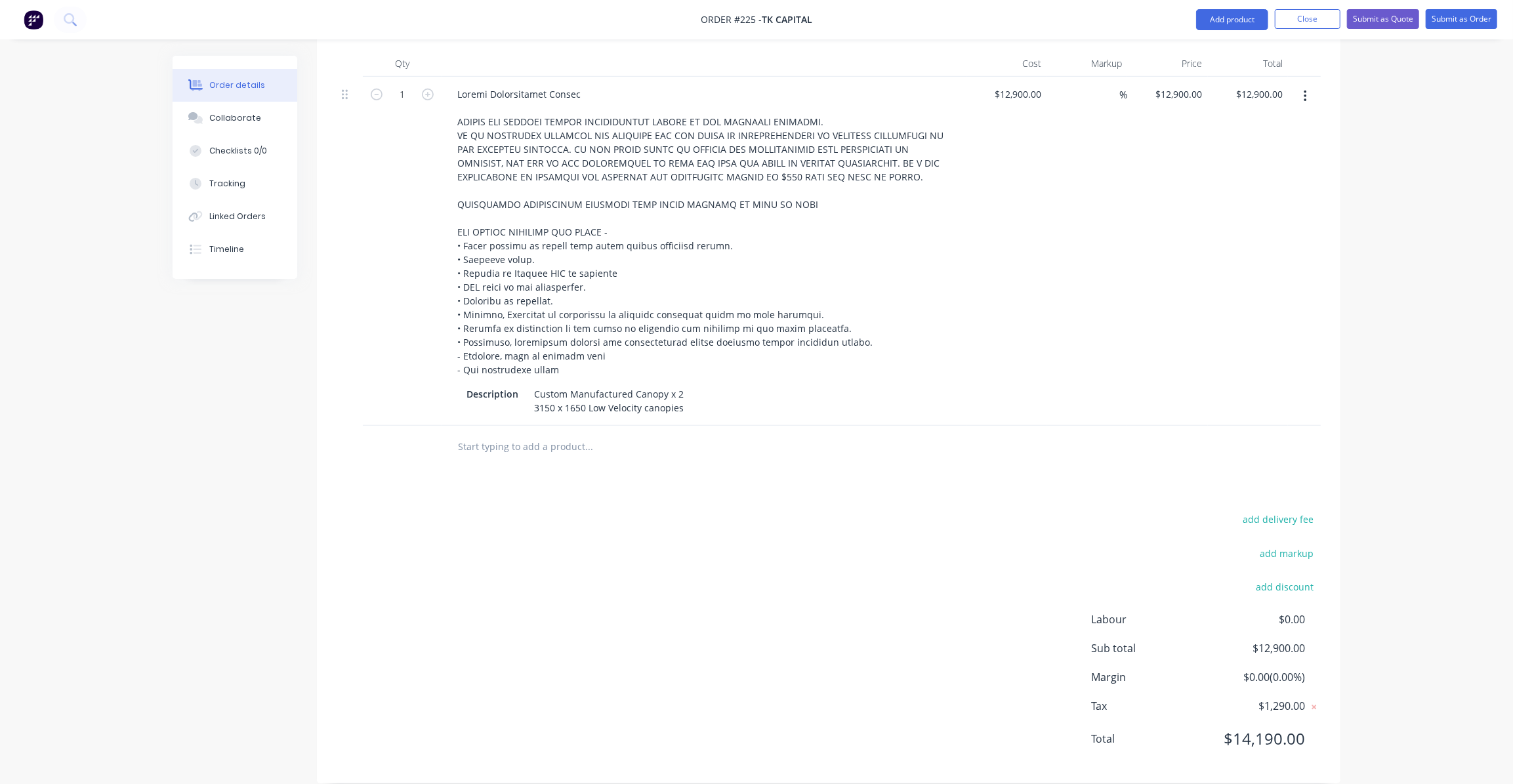 drag, startPoint x: 545, startPoint y: 429, endPoint x: 538, endPoint y: 426, distance: 7.61577 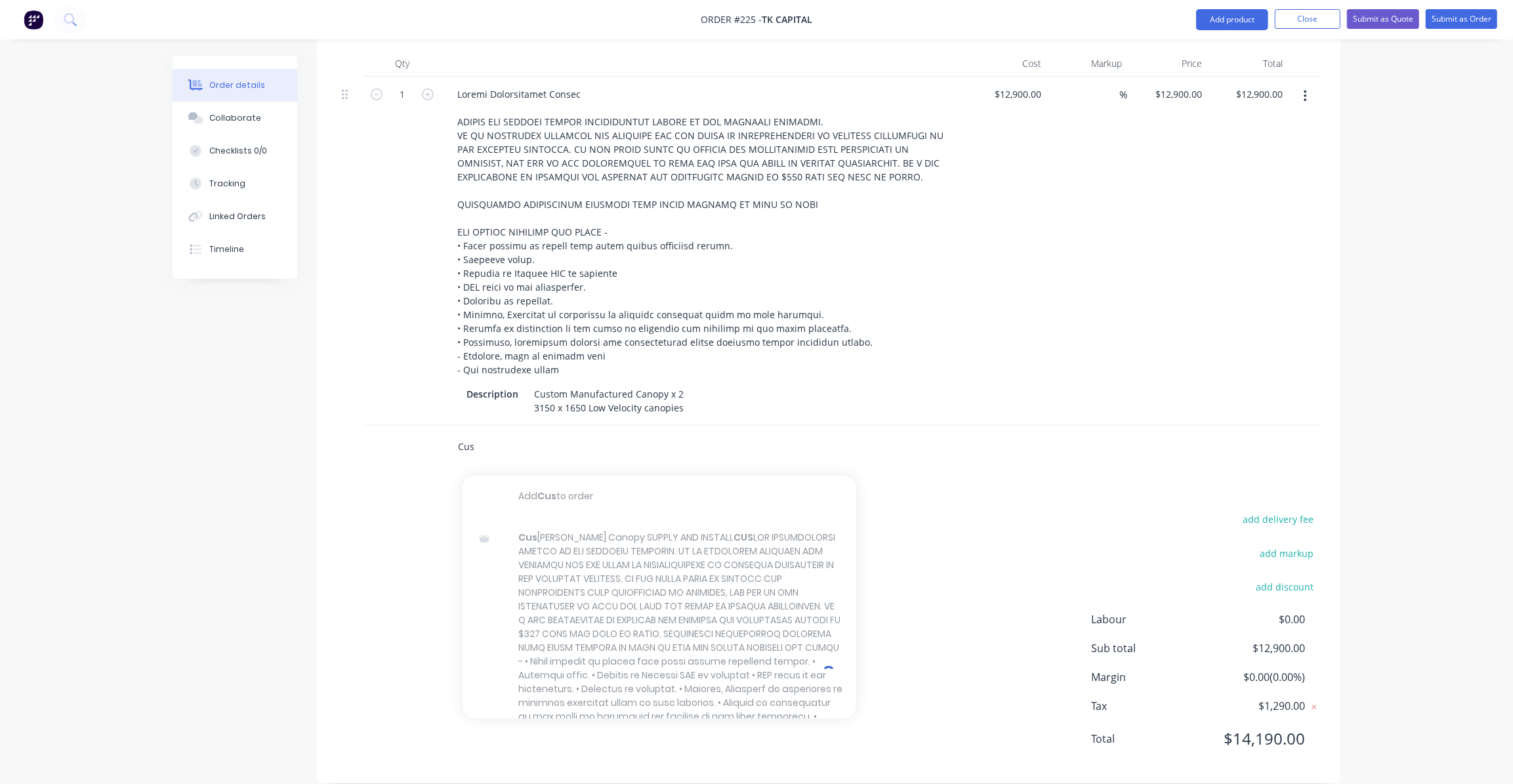 type on "Cus" 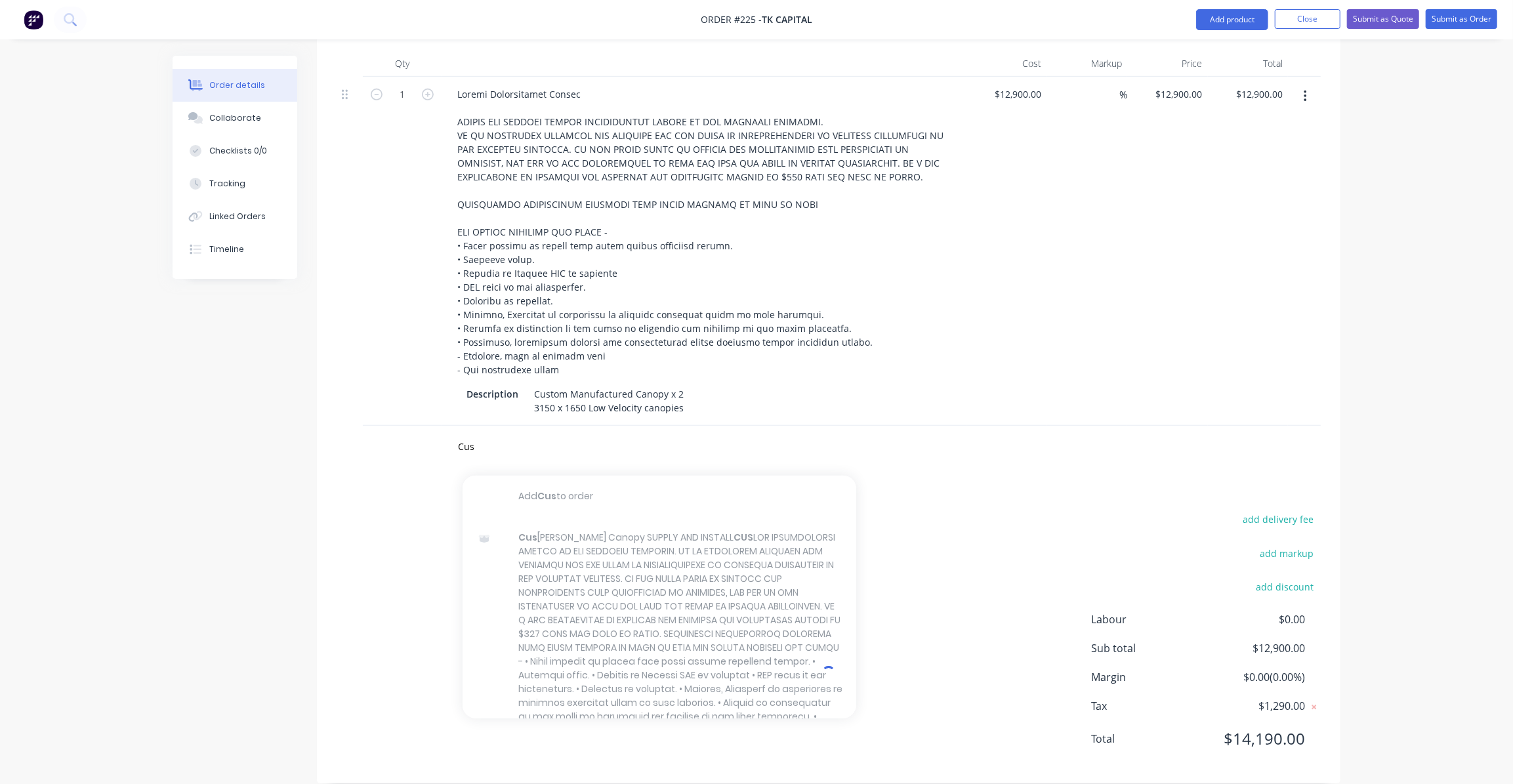 click on "$12,900.00 $12,900.00" at bounding box center [1006, 251] 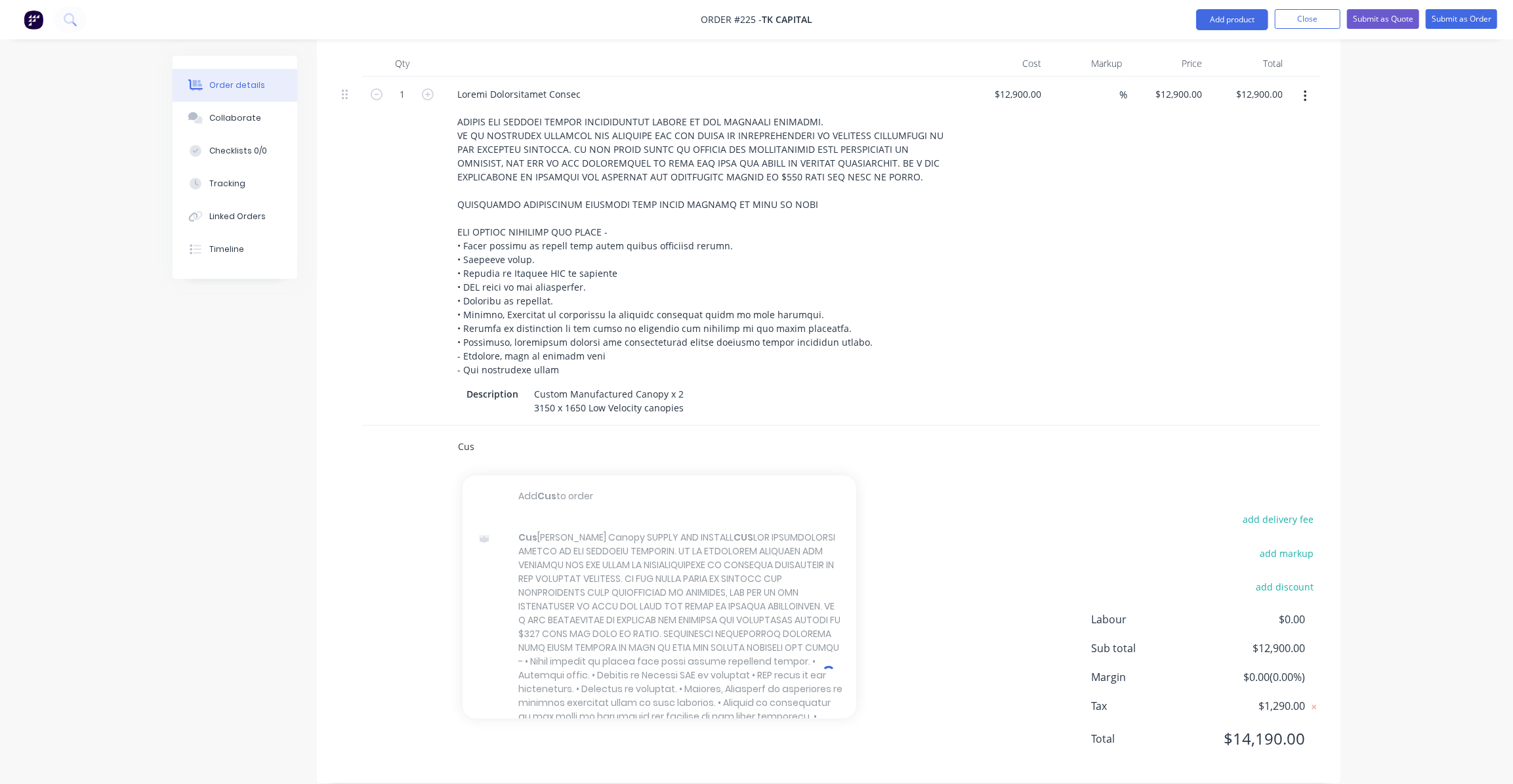 drag, startPoint x: 488, startPoint y: 431, endPoint x: 400, endPoint y: 419, distance: 88.81441 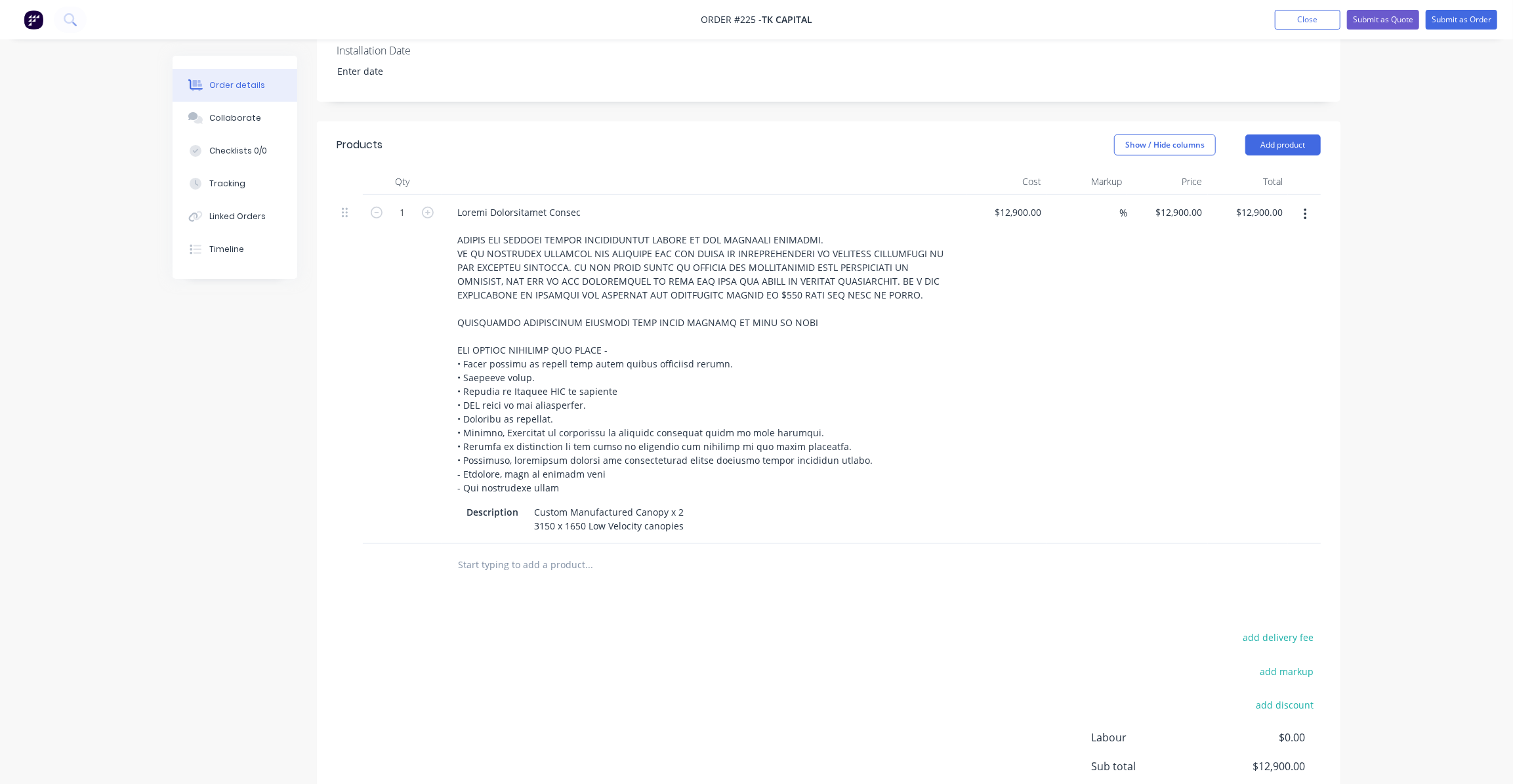 scroll, scrollTop: 387, scrollLeft: 0, axis: vertical 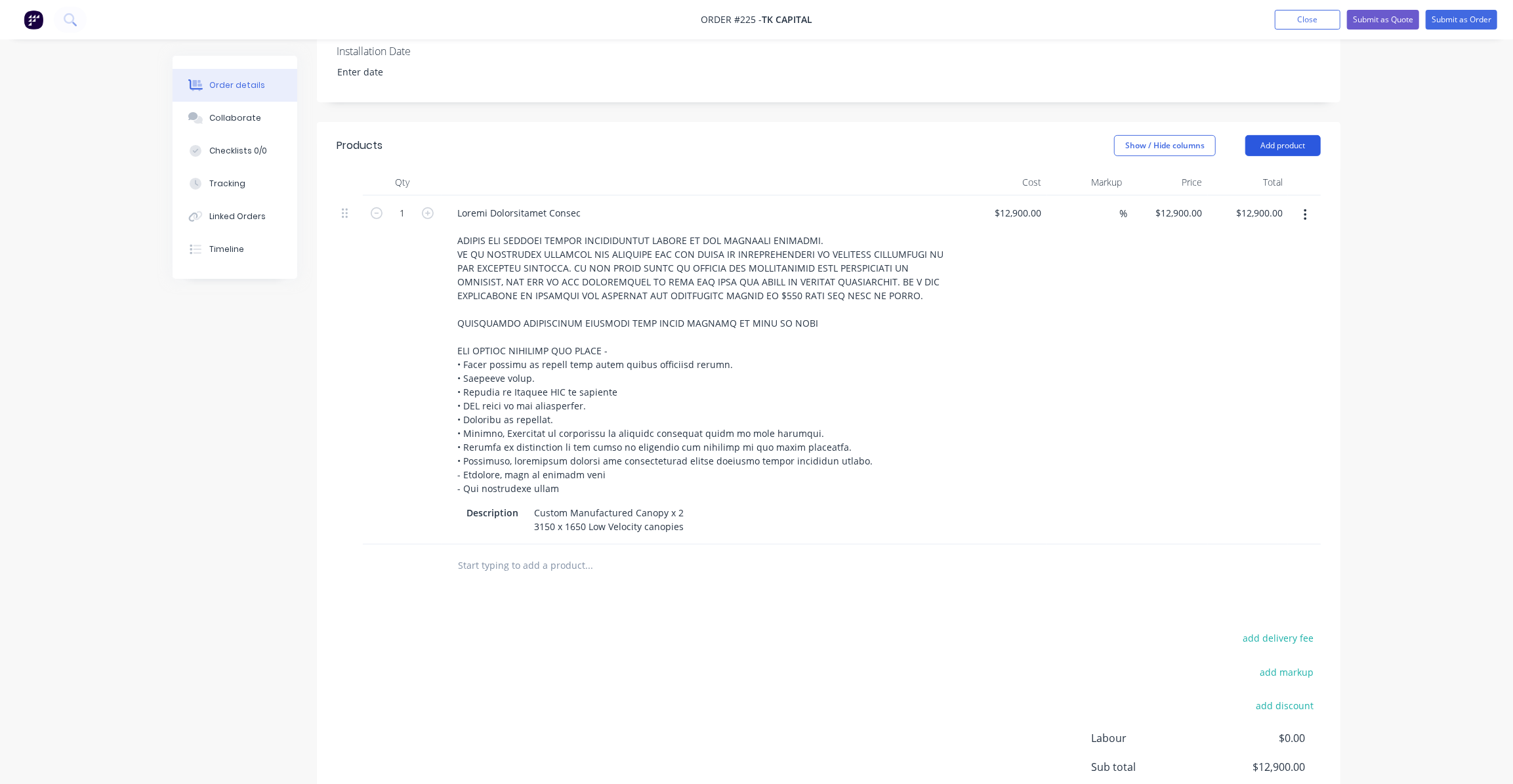click on "Add product" at bounding box center (1283, 146) 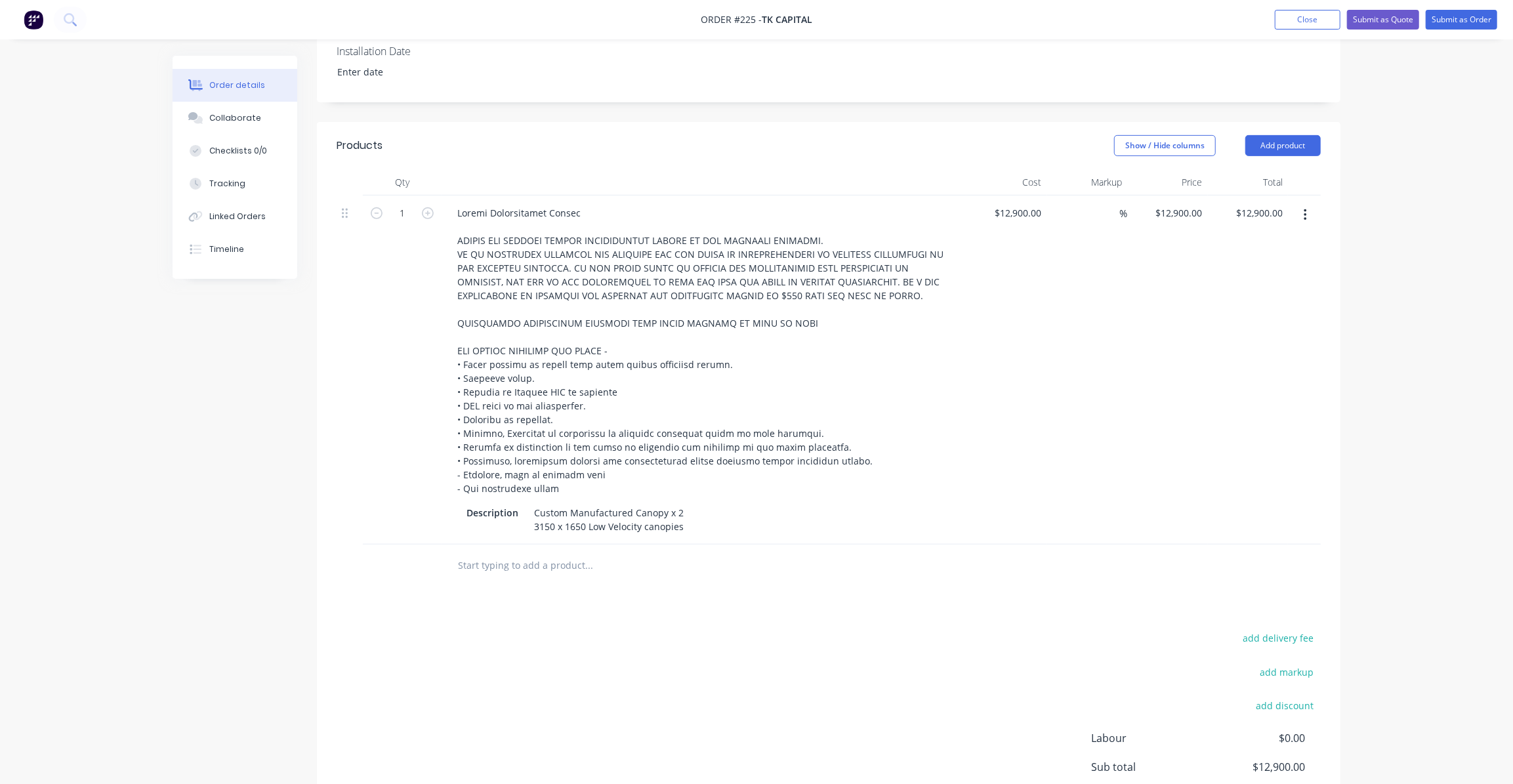 click on "Show / Hide columns Add product" at bounding box center [933, 146] 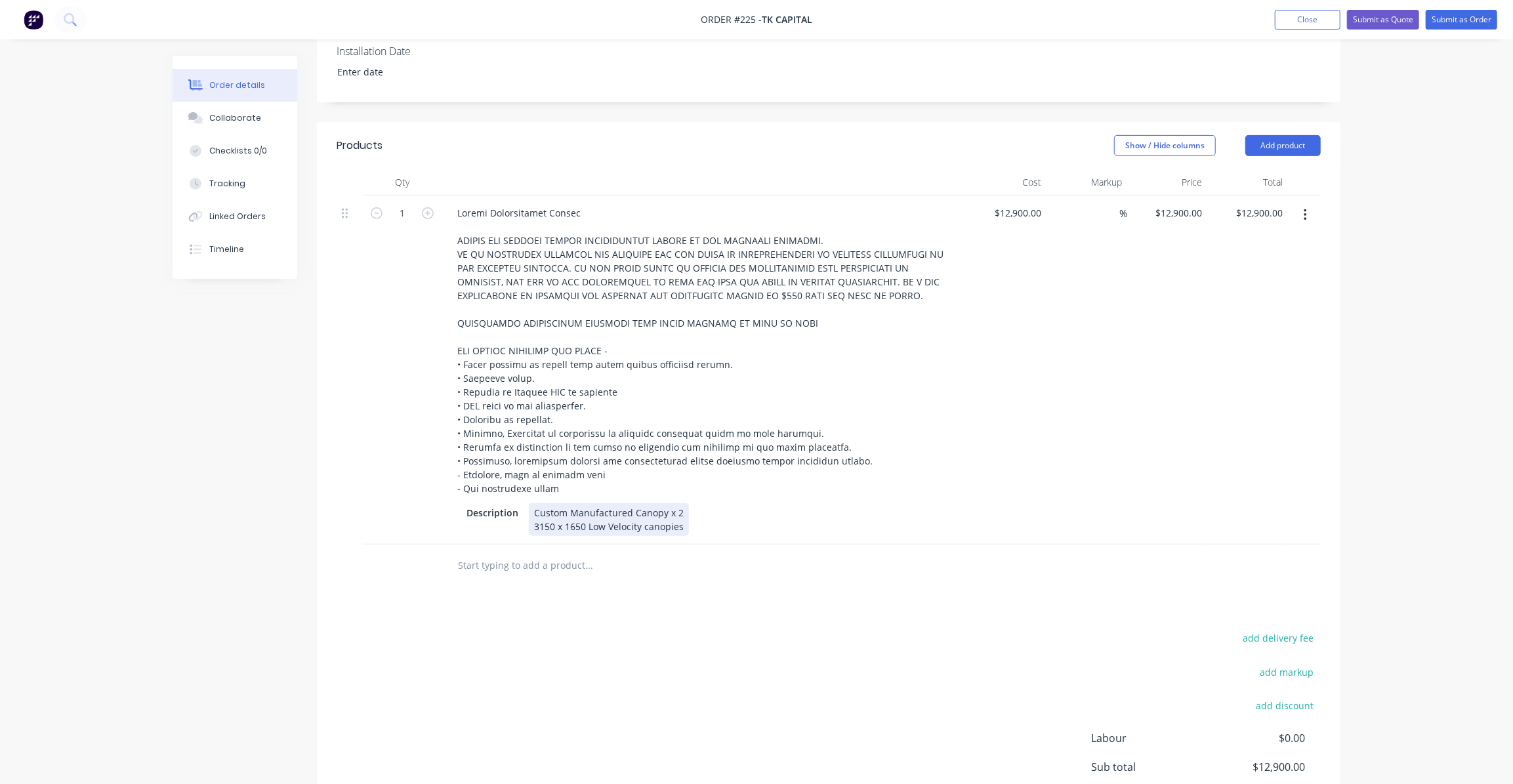 click on "Description Custom Manufactured Canopy x 2
3150 x 1650 Low Velocity canopies" at bounding box center [704, 370] 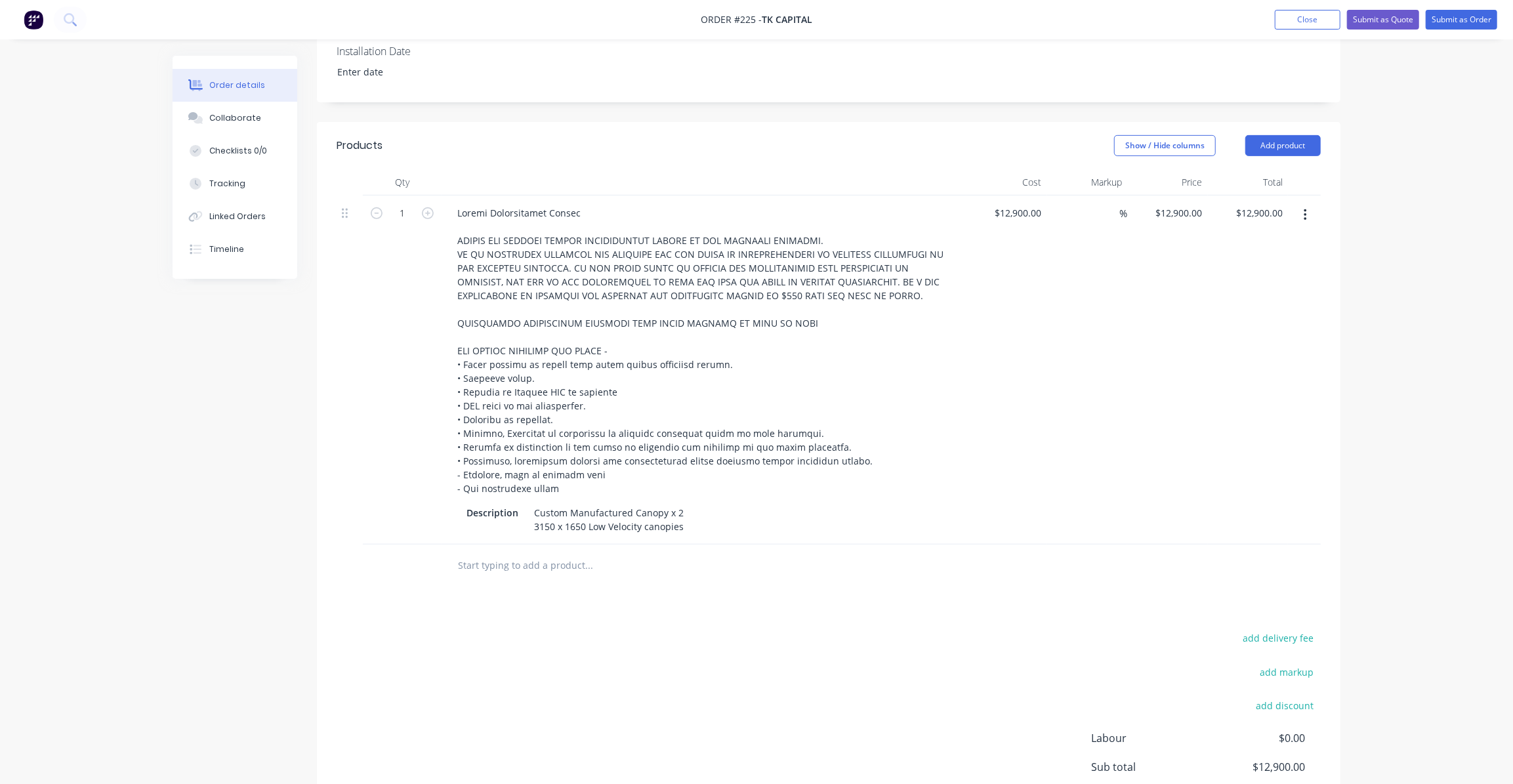 drag, startPoint x: 547, startPoint y: 547, endPoint x: 558, endPoint y: 552, distance: 12.083046 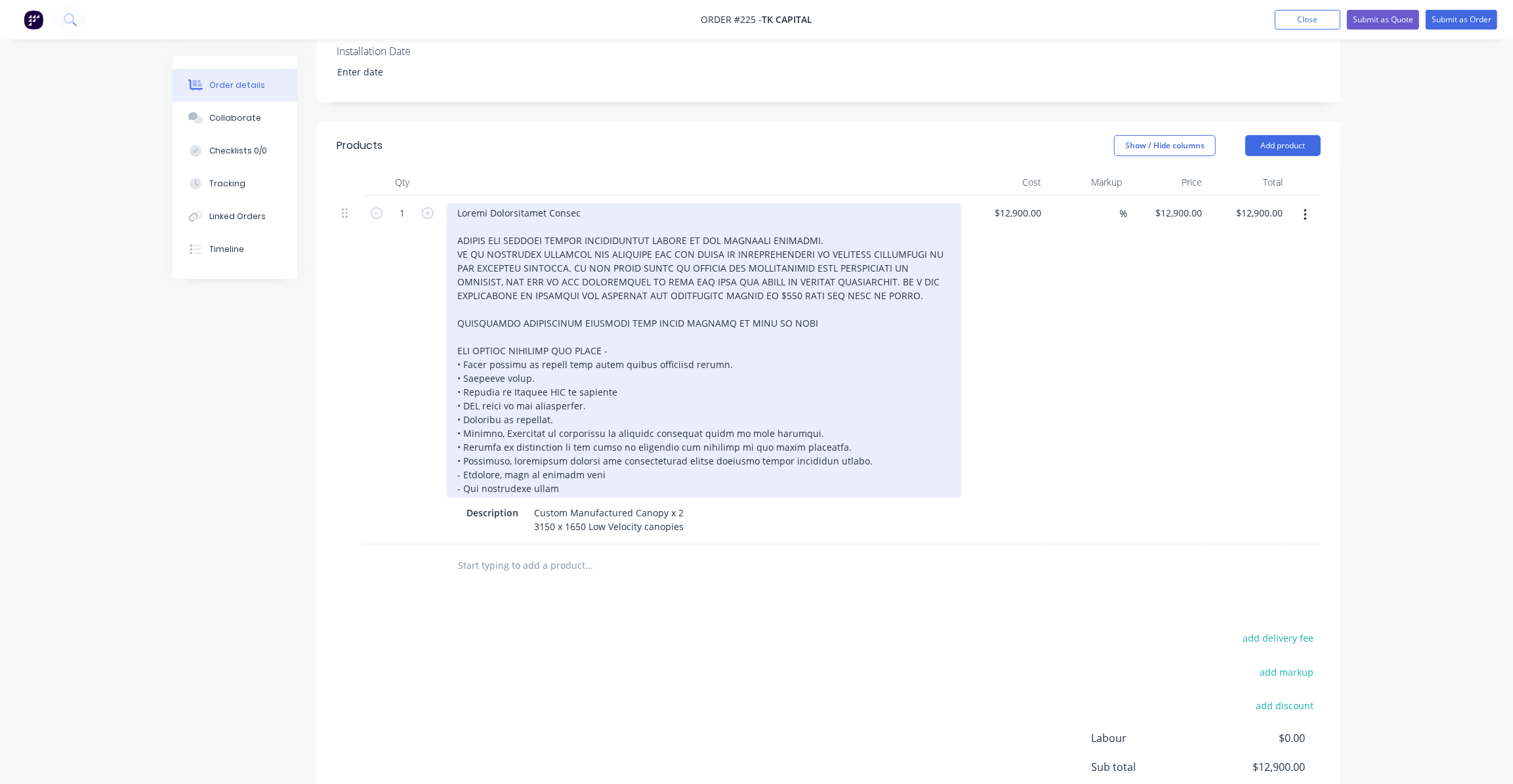 click at bounding box center [704, 350] 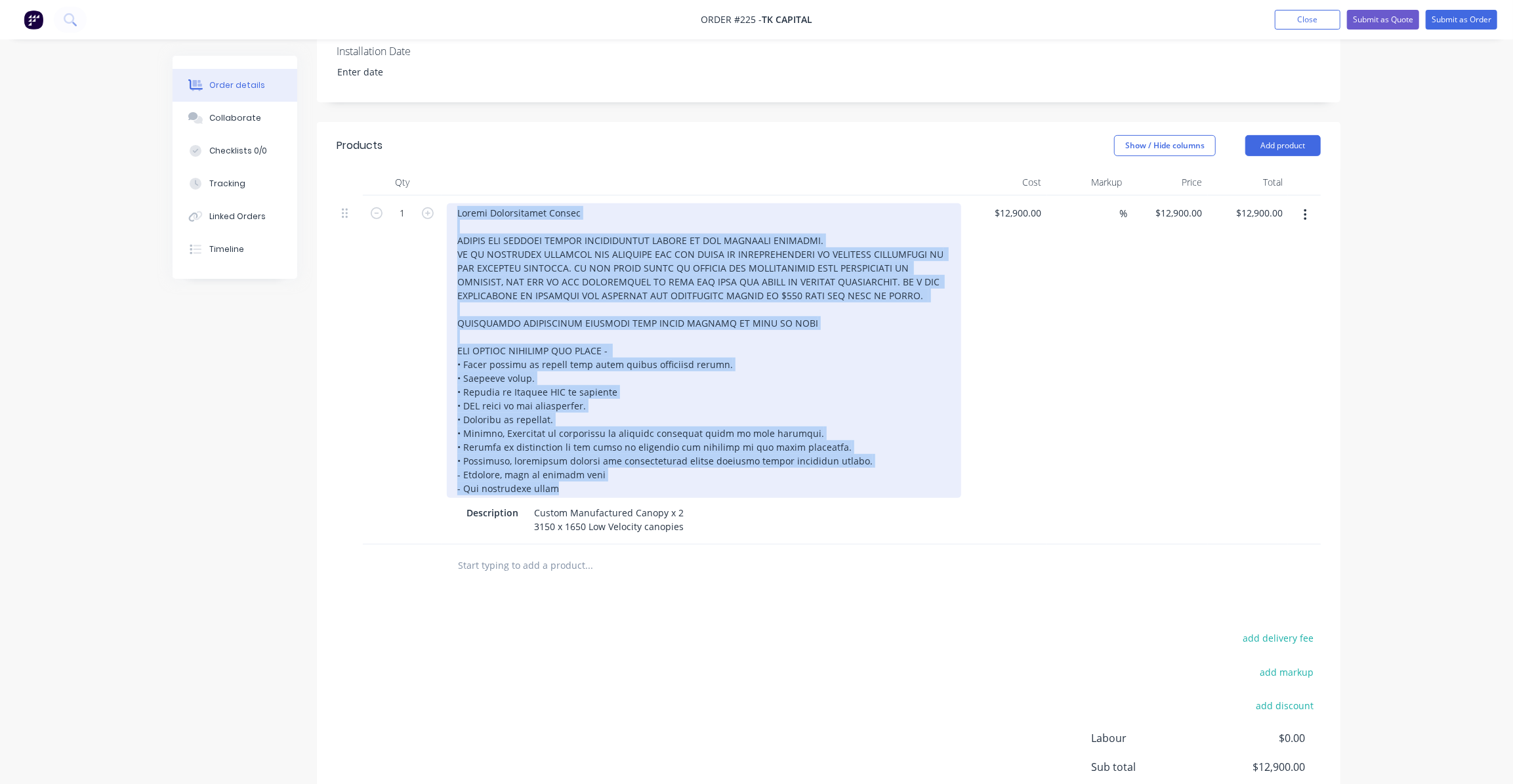 drag, startPoint x: 455, startPoint y: 194, endPoint x: 814, endPoint y: 512, distance: 479.5884 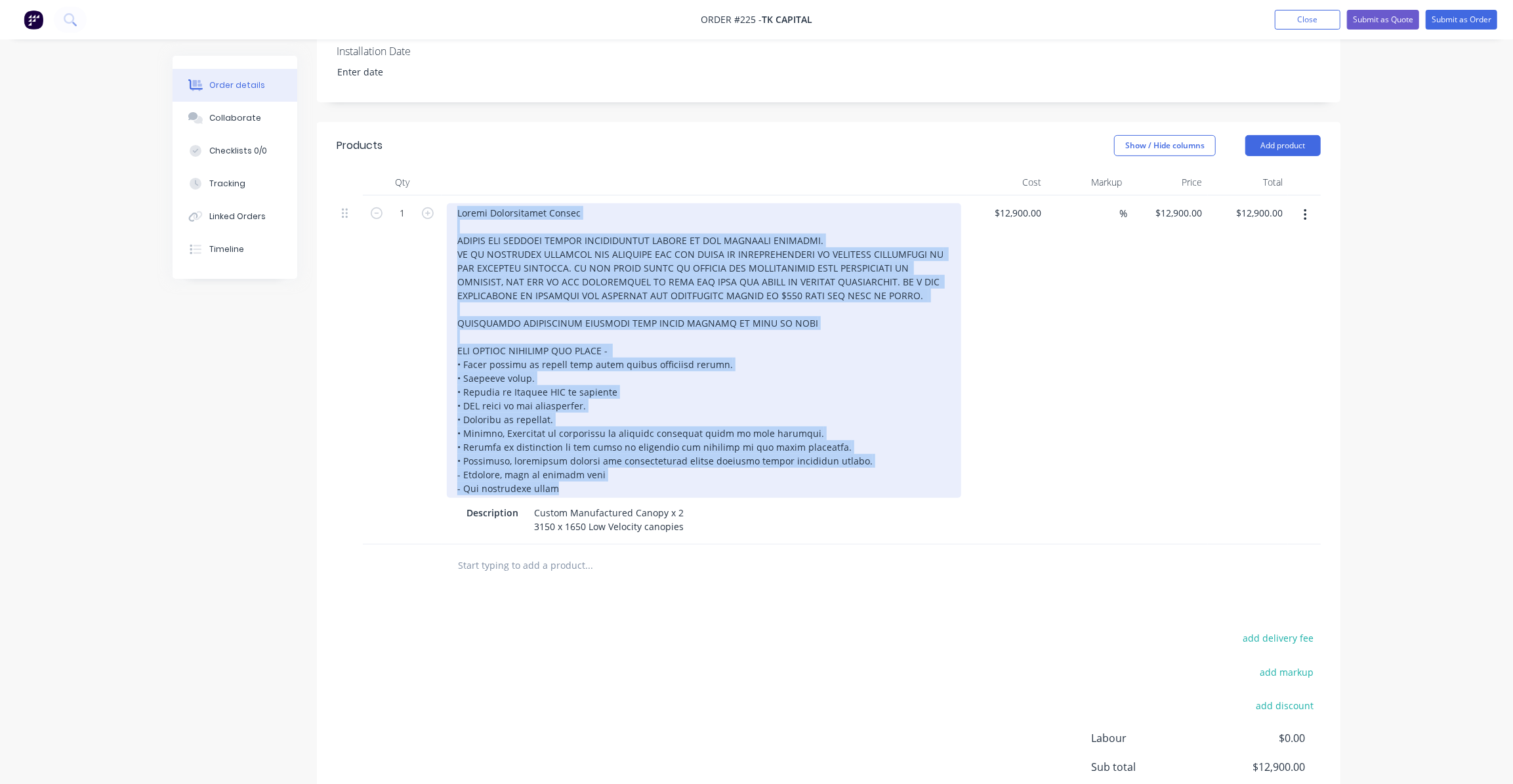 click on "Description Custom Manufactured Canopy x 2
3150 x 1650 Low Velocity canopies" at bounding box center (704, 370) 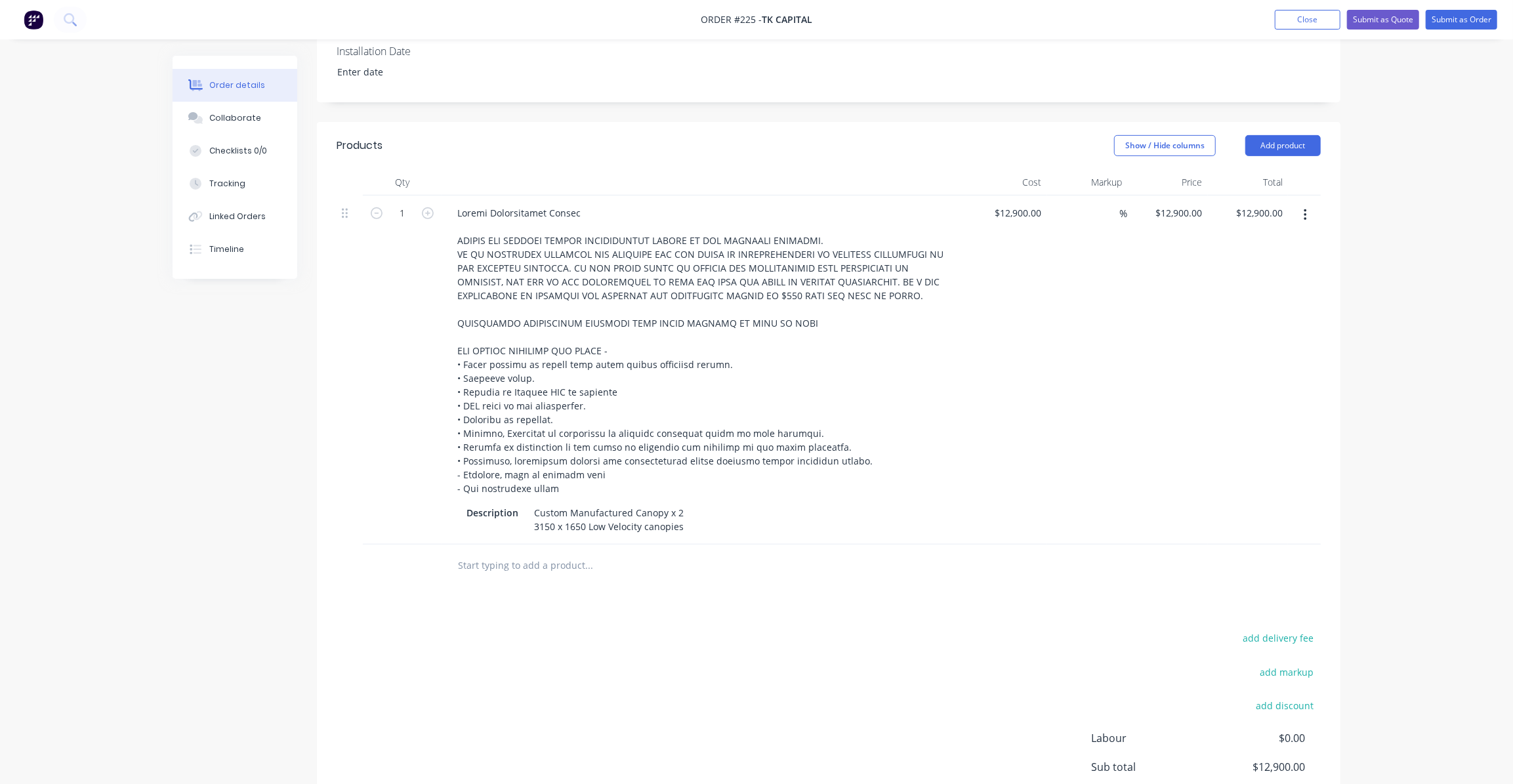 click at bounding box center (589, 566) 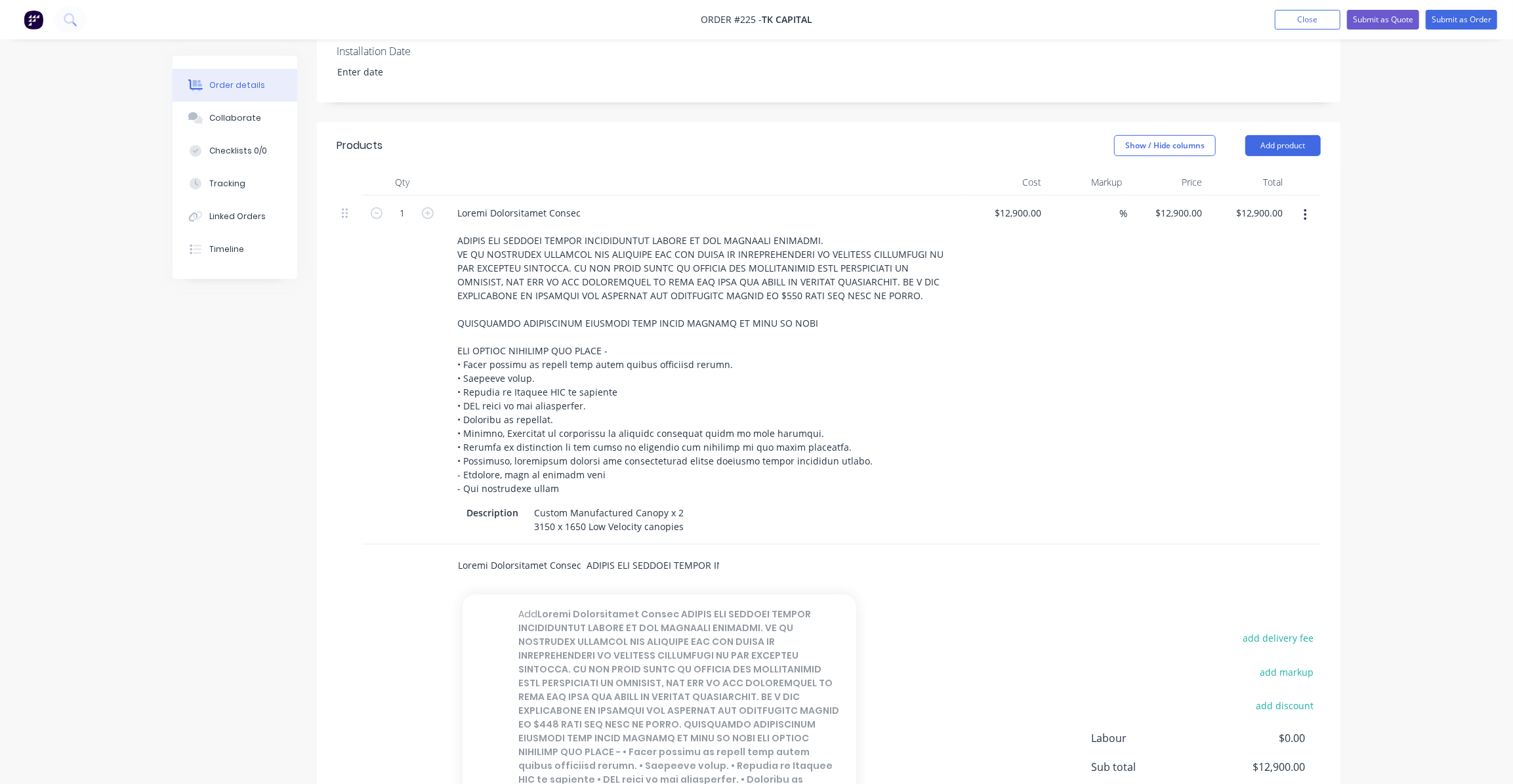 scroll, scrollTop: 0, scrollLeft: 4687, axis: horizontal 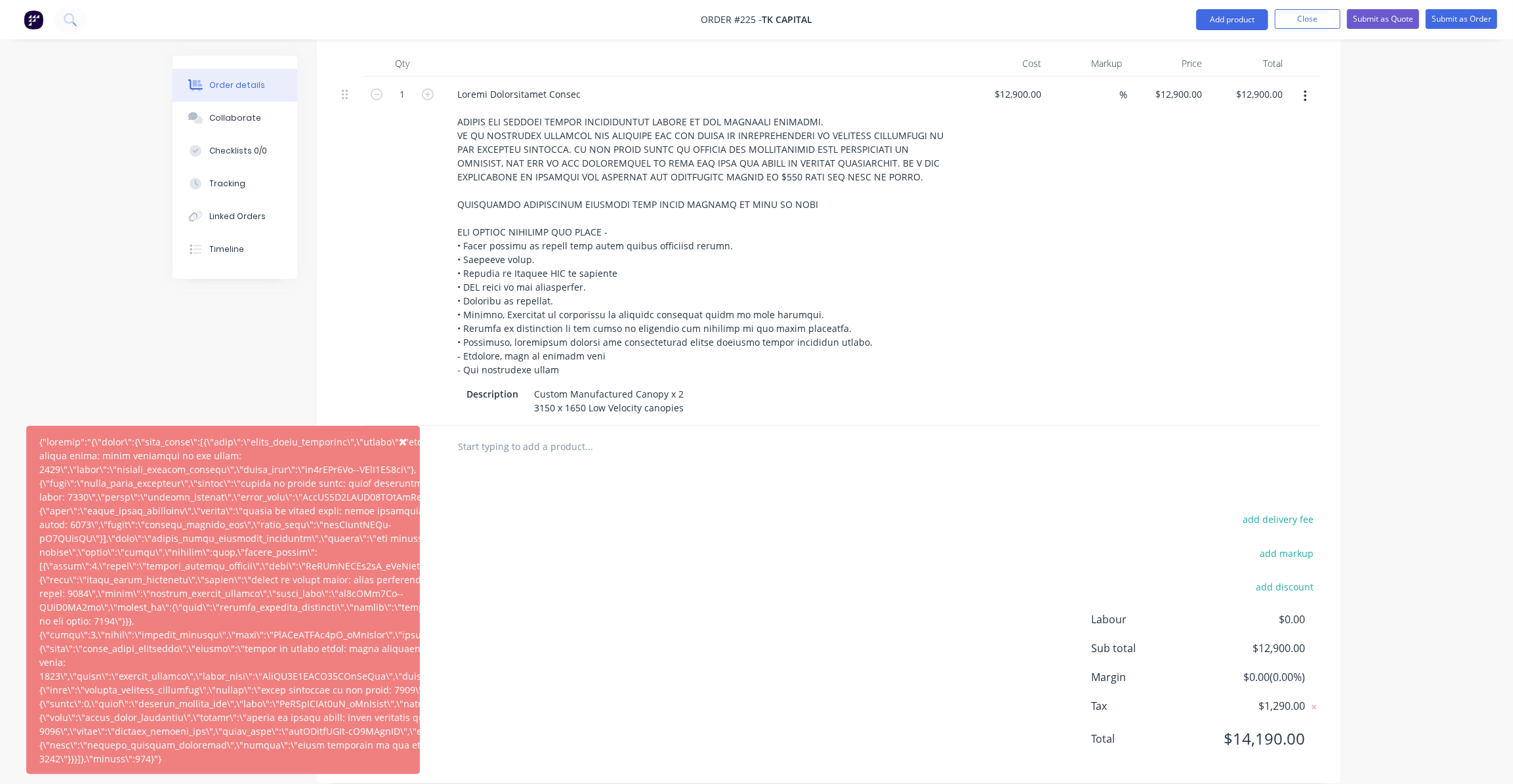 click on "add delivery fee add markup add discount Labour $0.00 Sub total $12,900.00 Margin $0.00  ( 0.00 %) Tax $1,290.00 Total $14,190.00" at bounding box center (829, 637) 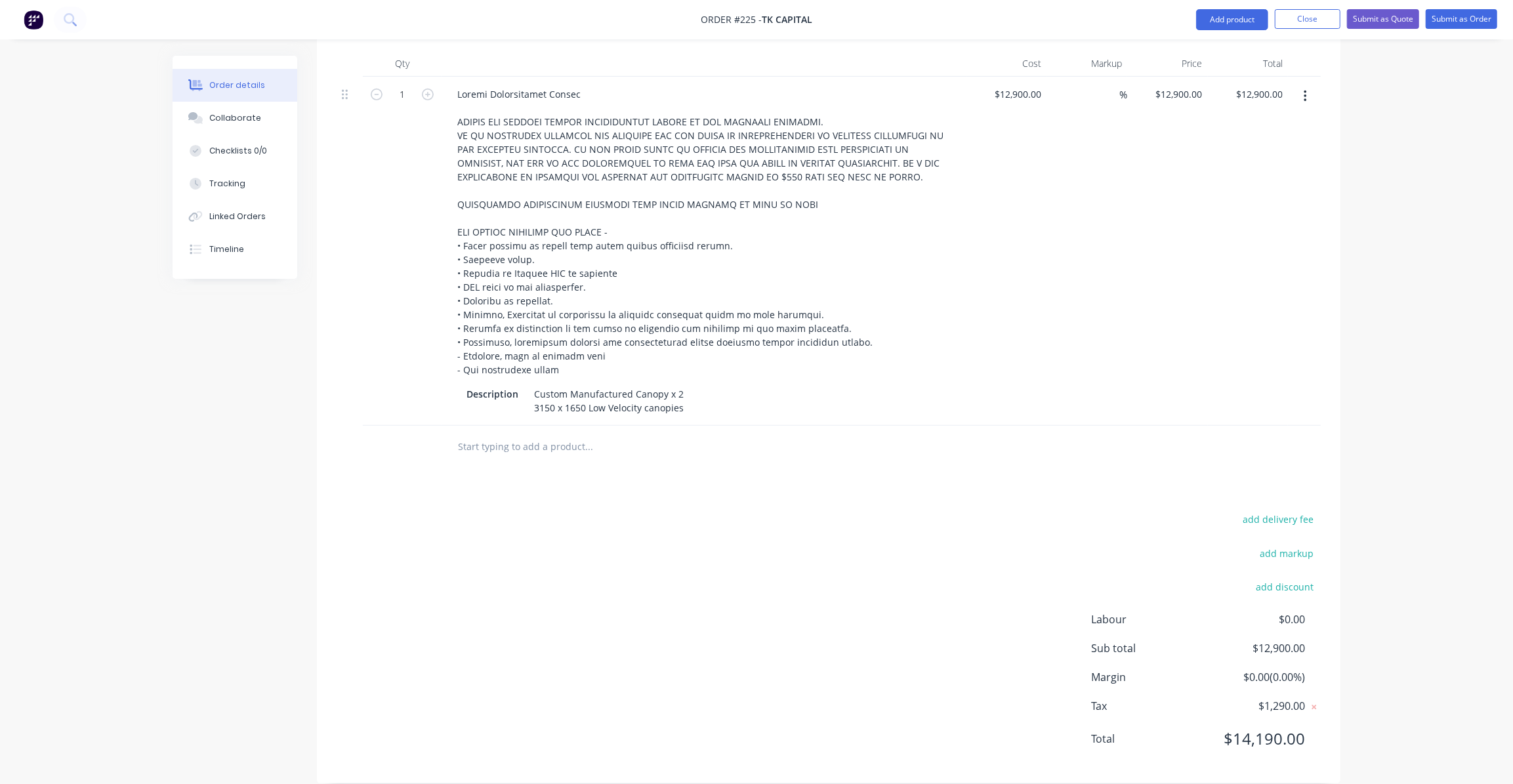 click at bounding box center (589, 447) 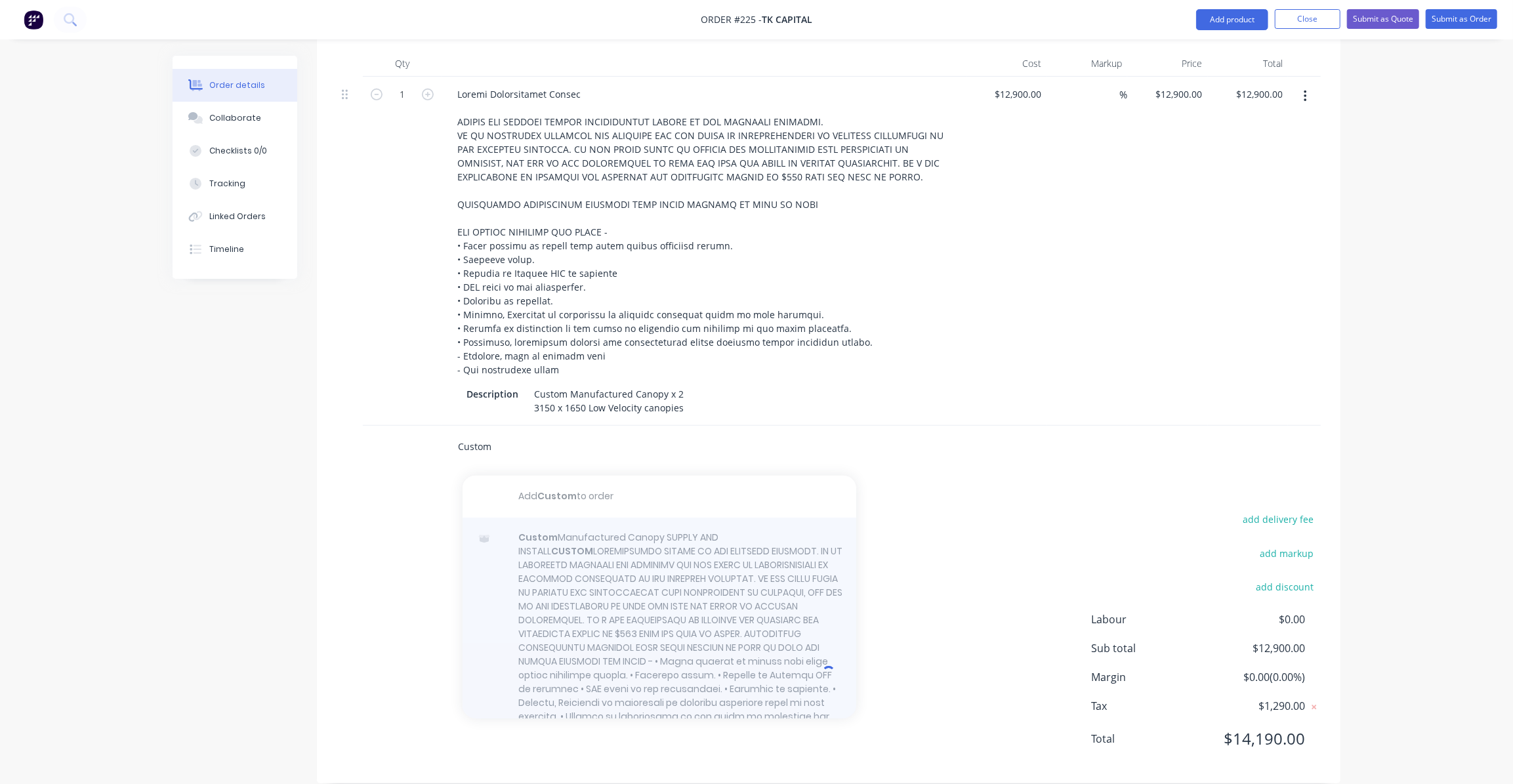 type on "Custom" 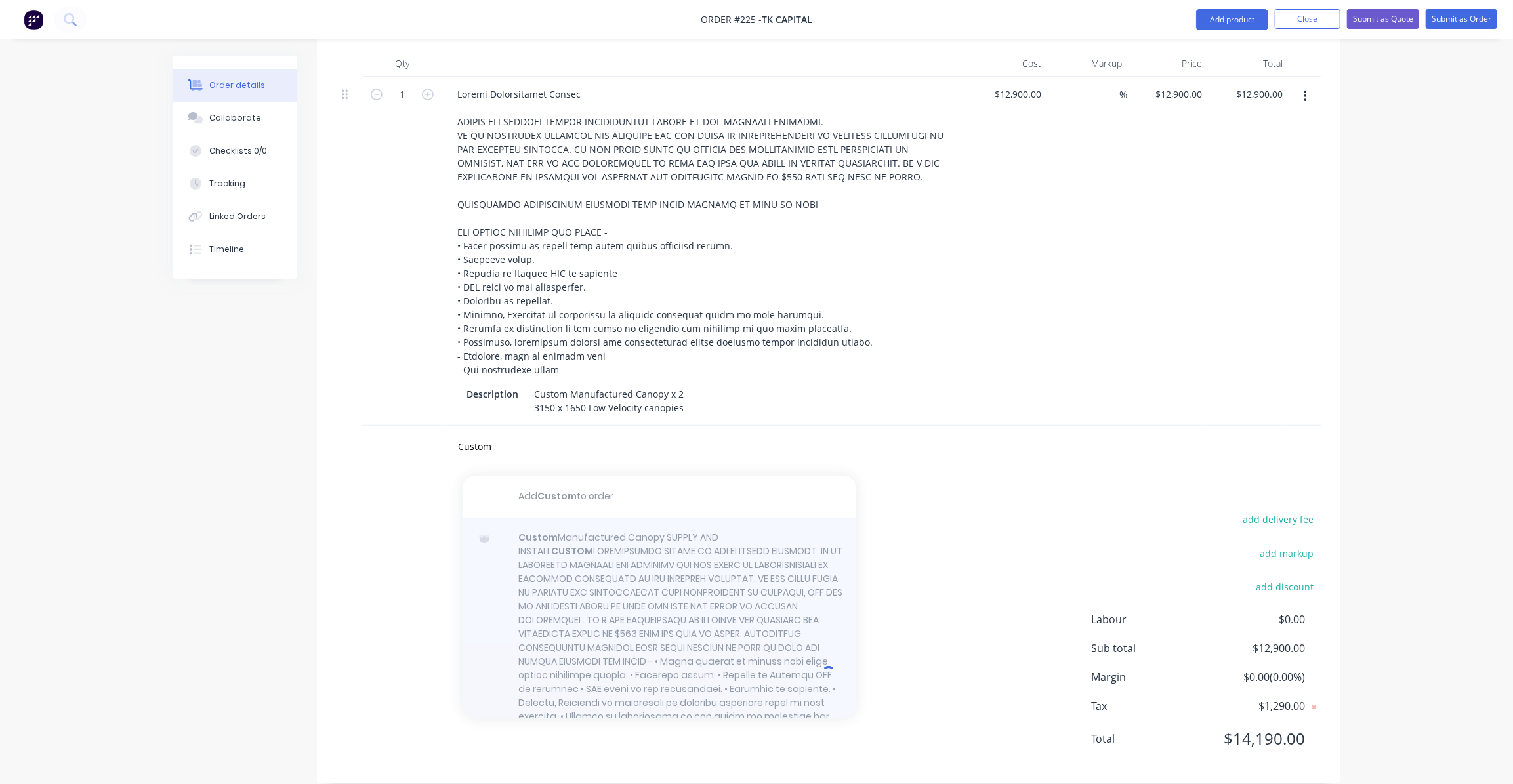 click at bounding box center [659, 672] 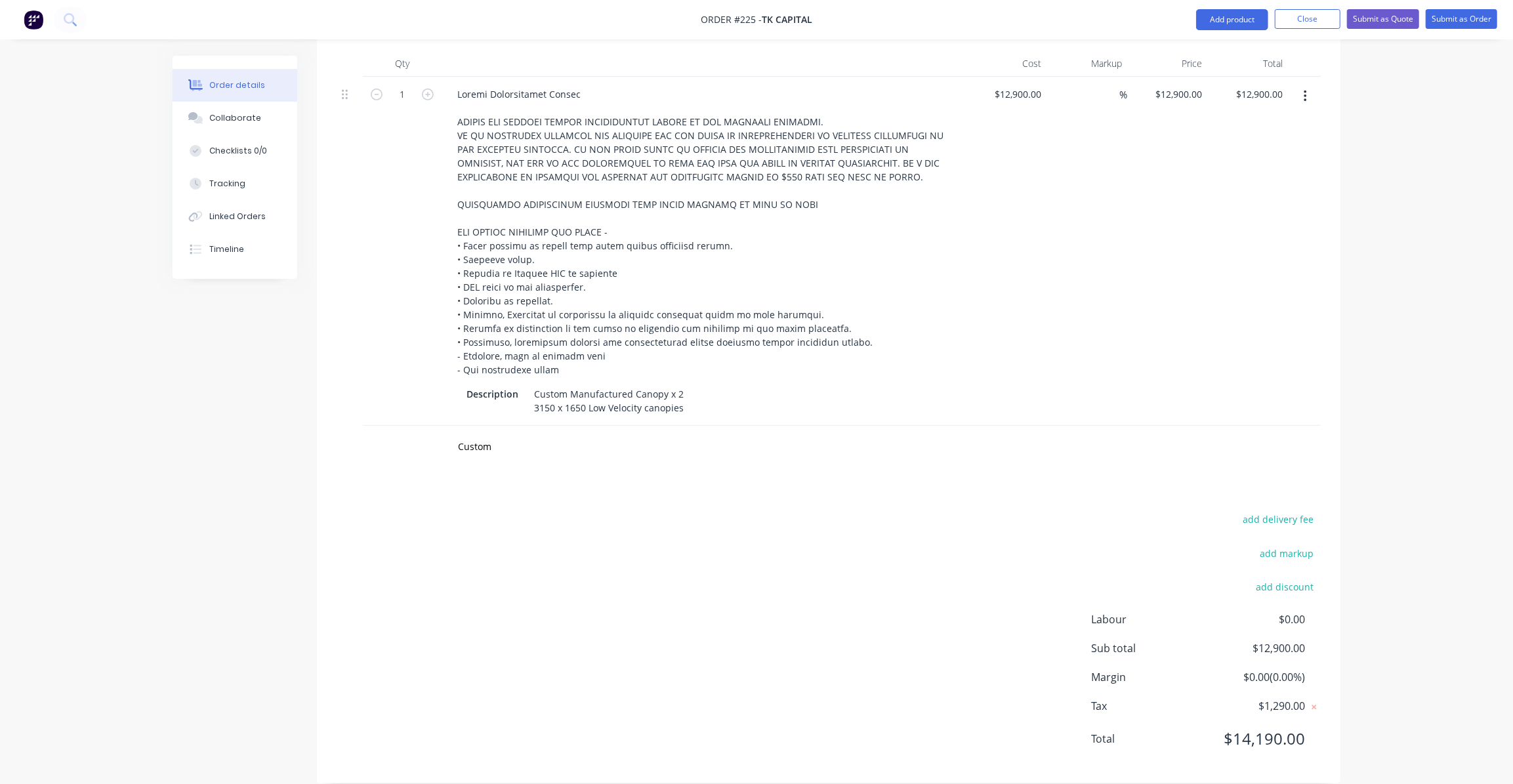 click on "%" at bounding box center (1087, 251) 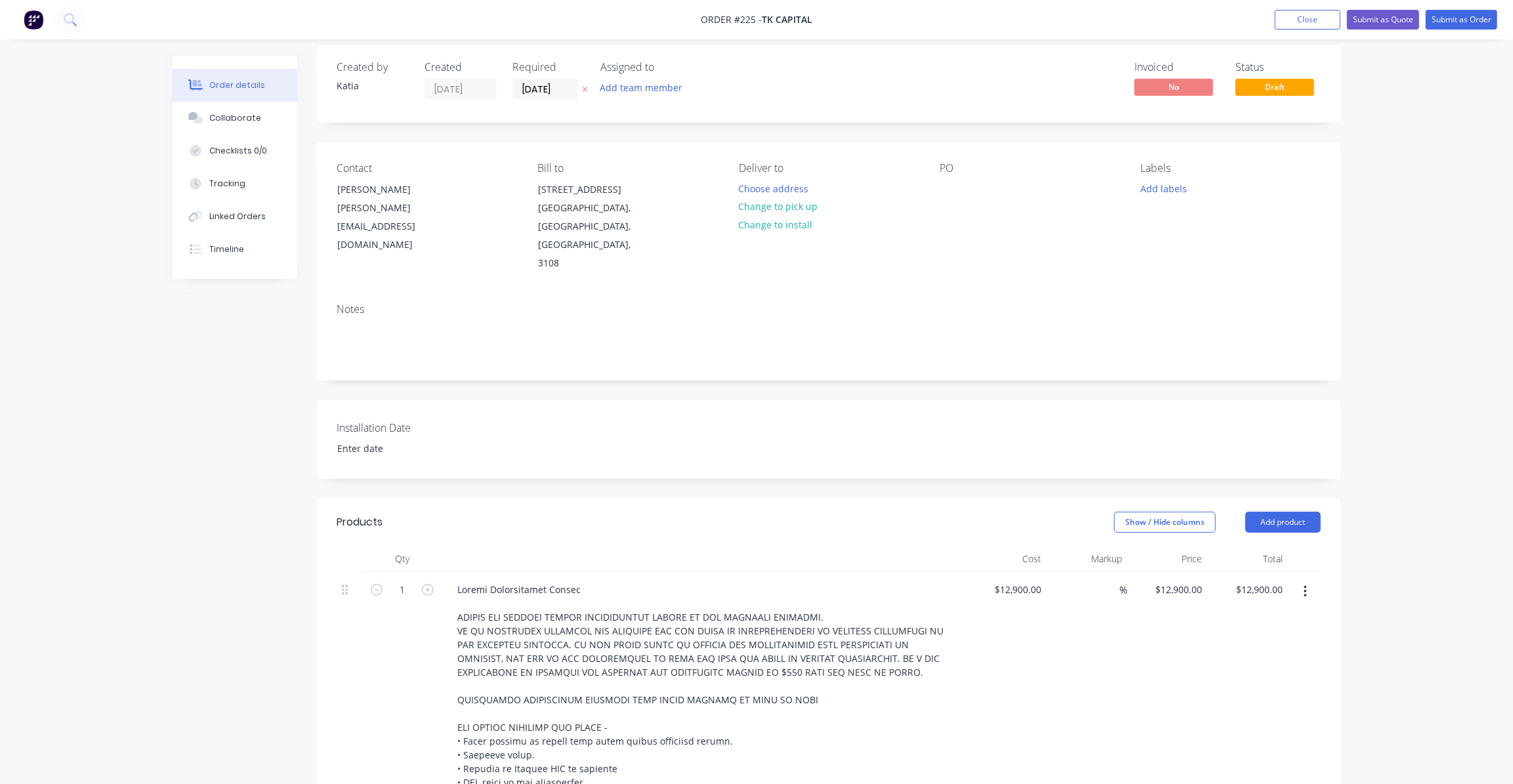 scroll, scrollTop: 0, scrollLeft: 0, axis: both 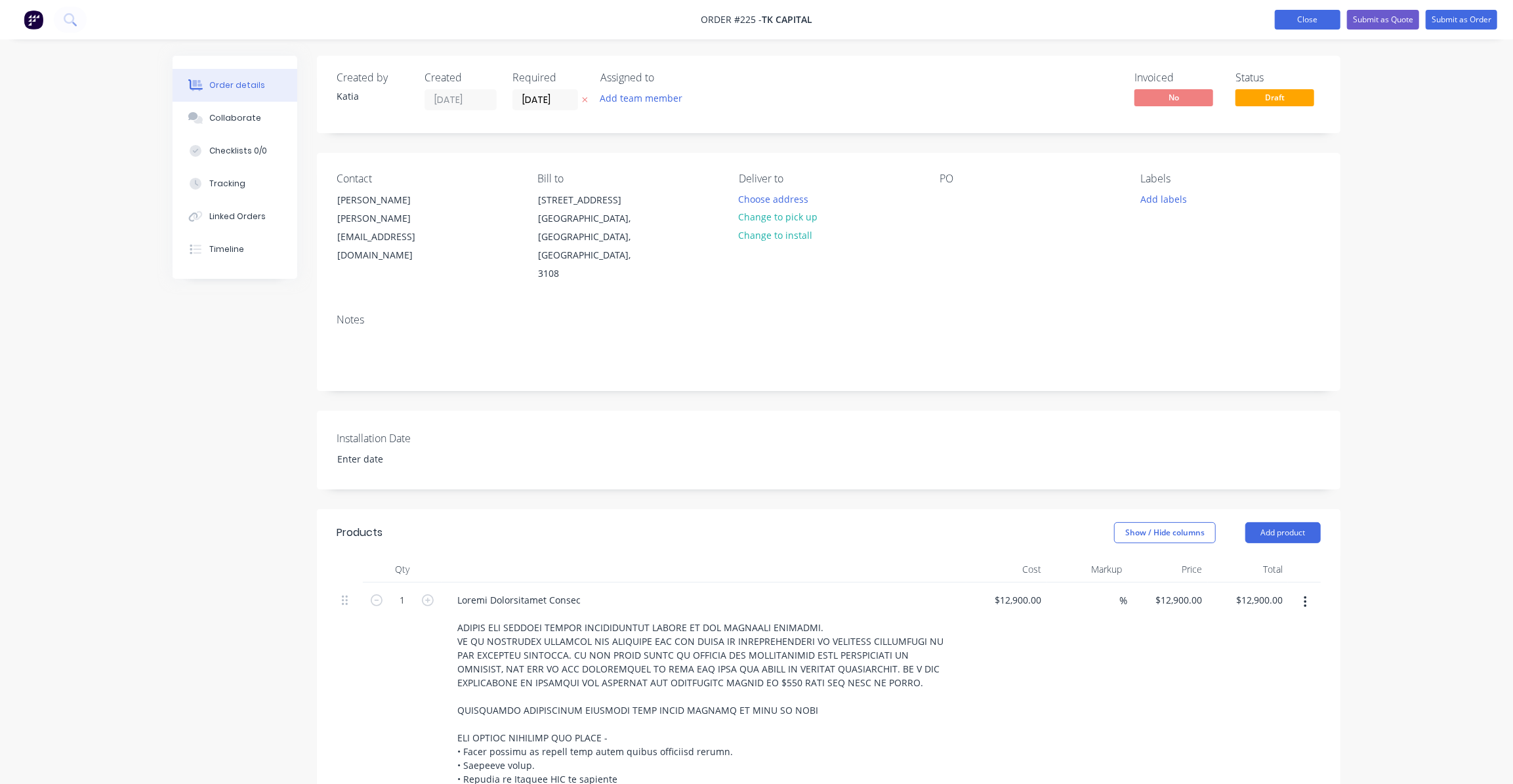 click on "Close" at bounding box center (1308, 20) 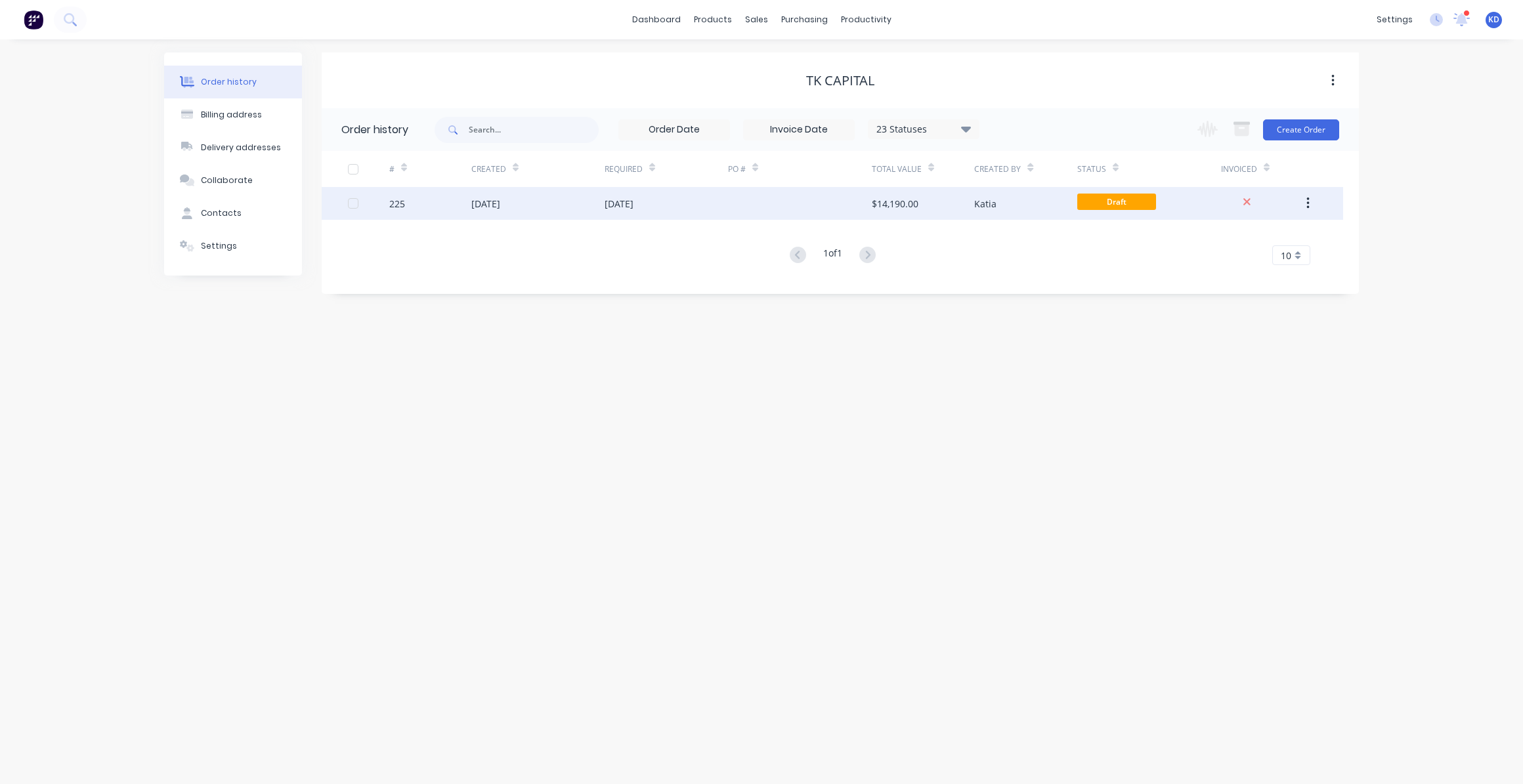 click at bounding box center [800, 203] 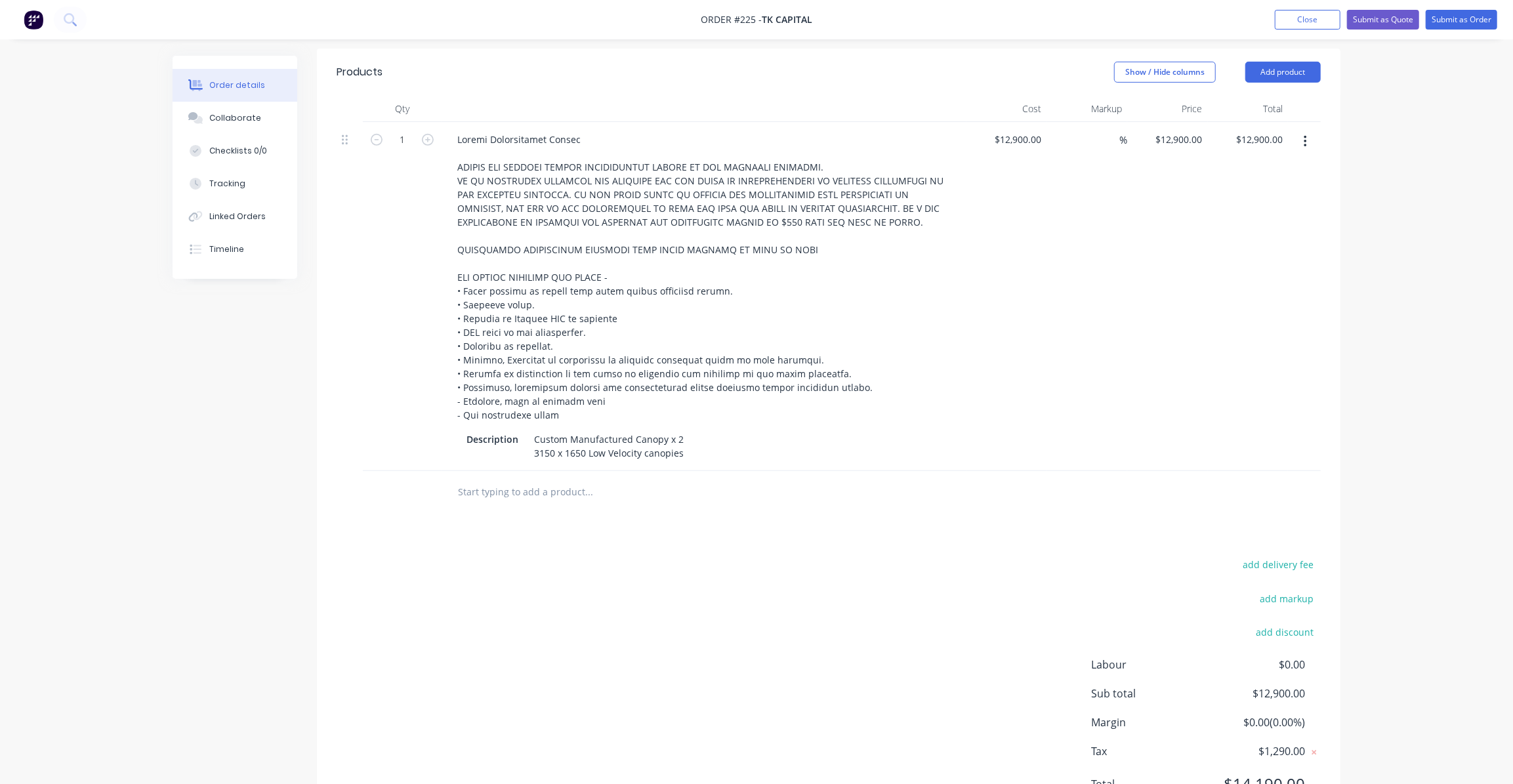 scroll, scrollTop: 506, scrollLeft: 0, axis: vertical 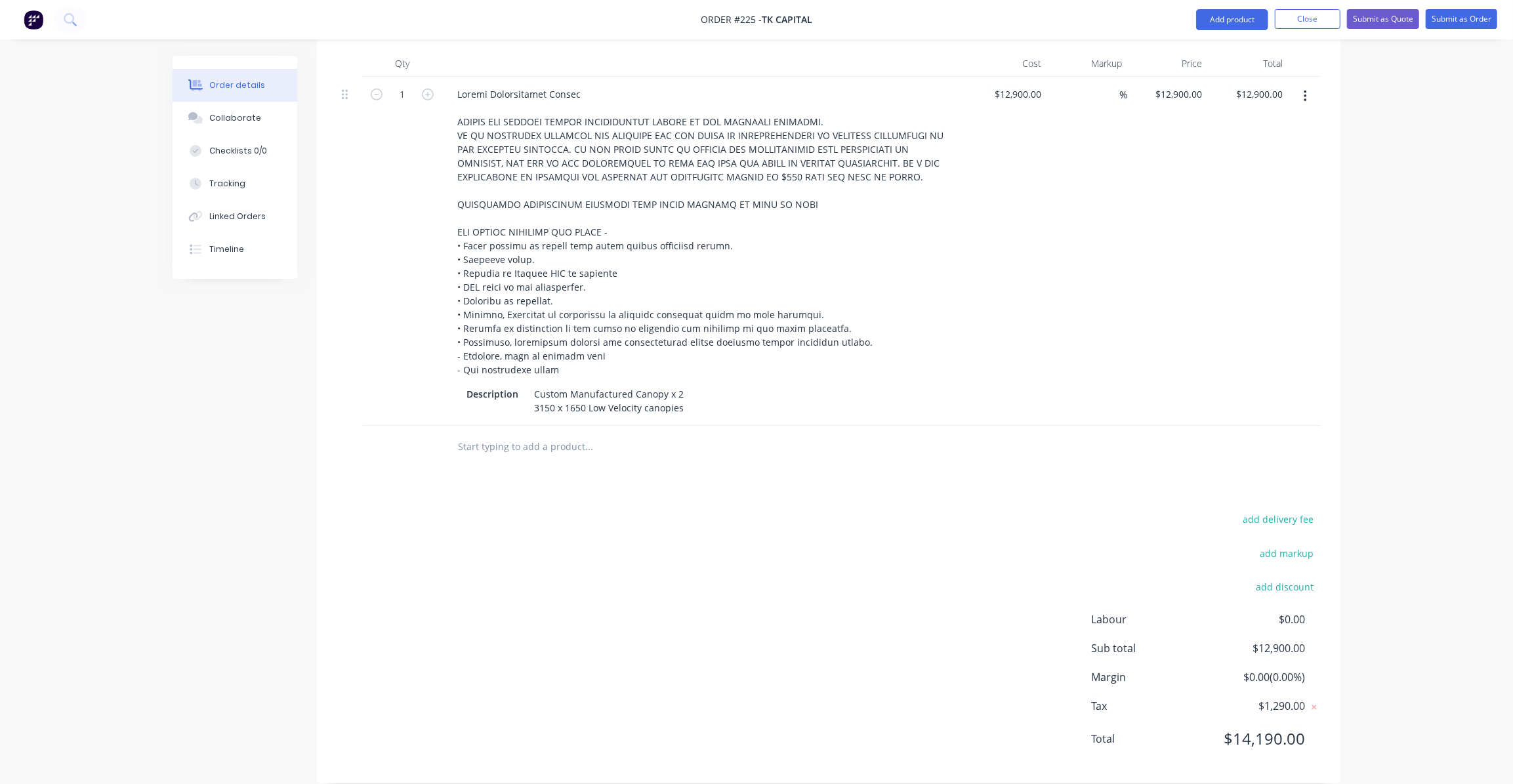 drag, startPoint x: 533, startPoint y: 426, endPoint x: 537, endPoint y: 420, distance: 7.211103 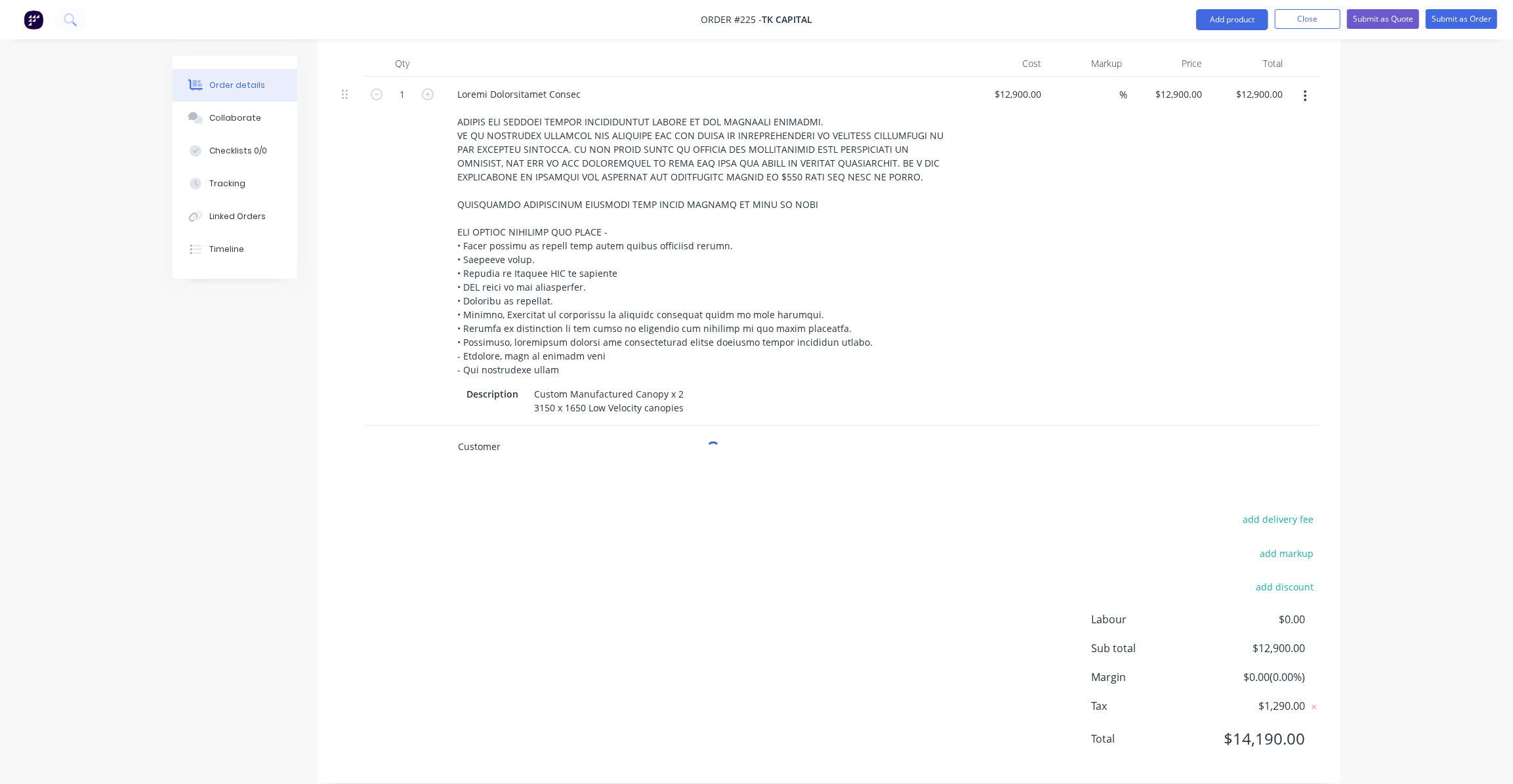 type on "Customer" 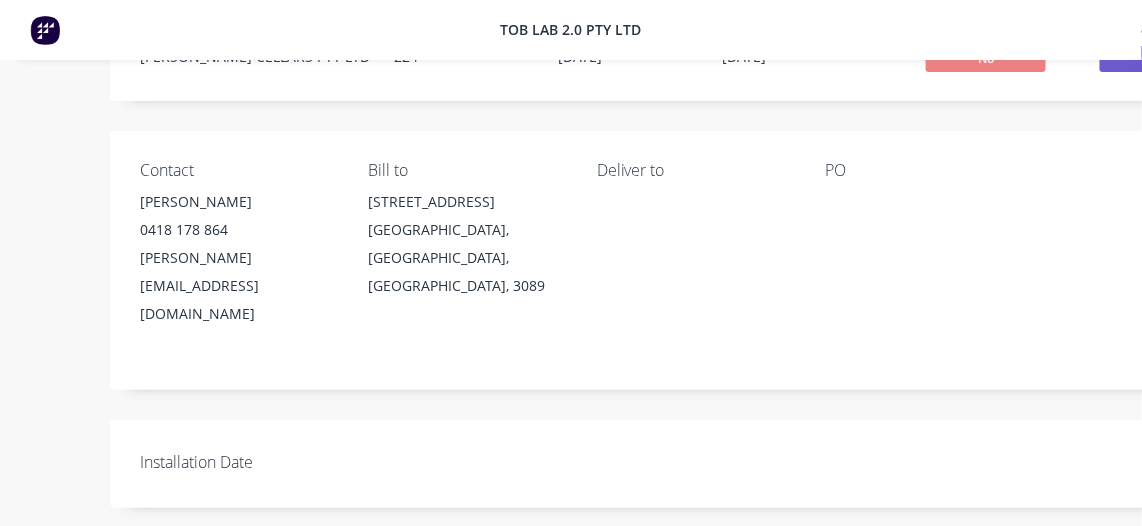scroll, scrollTop: 0, scrollLeft: 0, axis: both 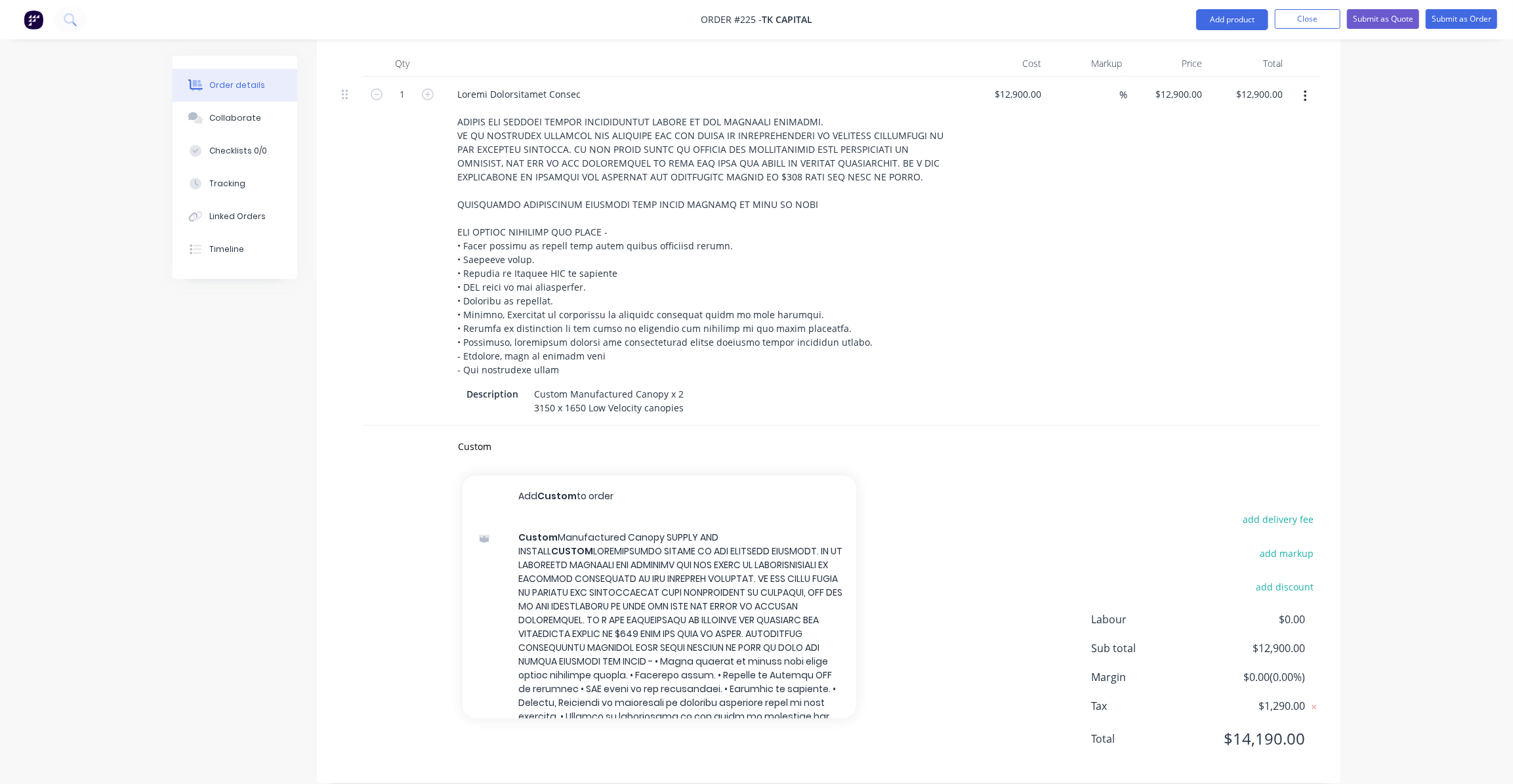 type on "Custom" 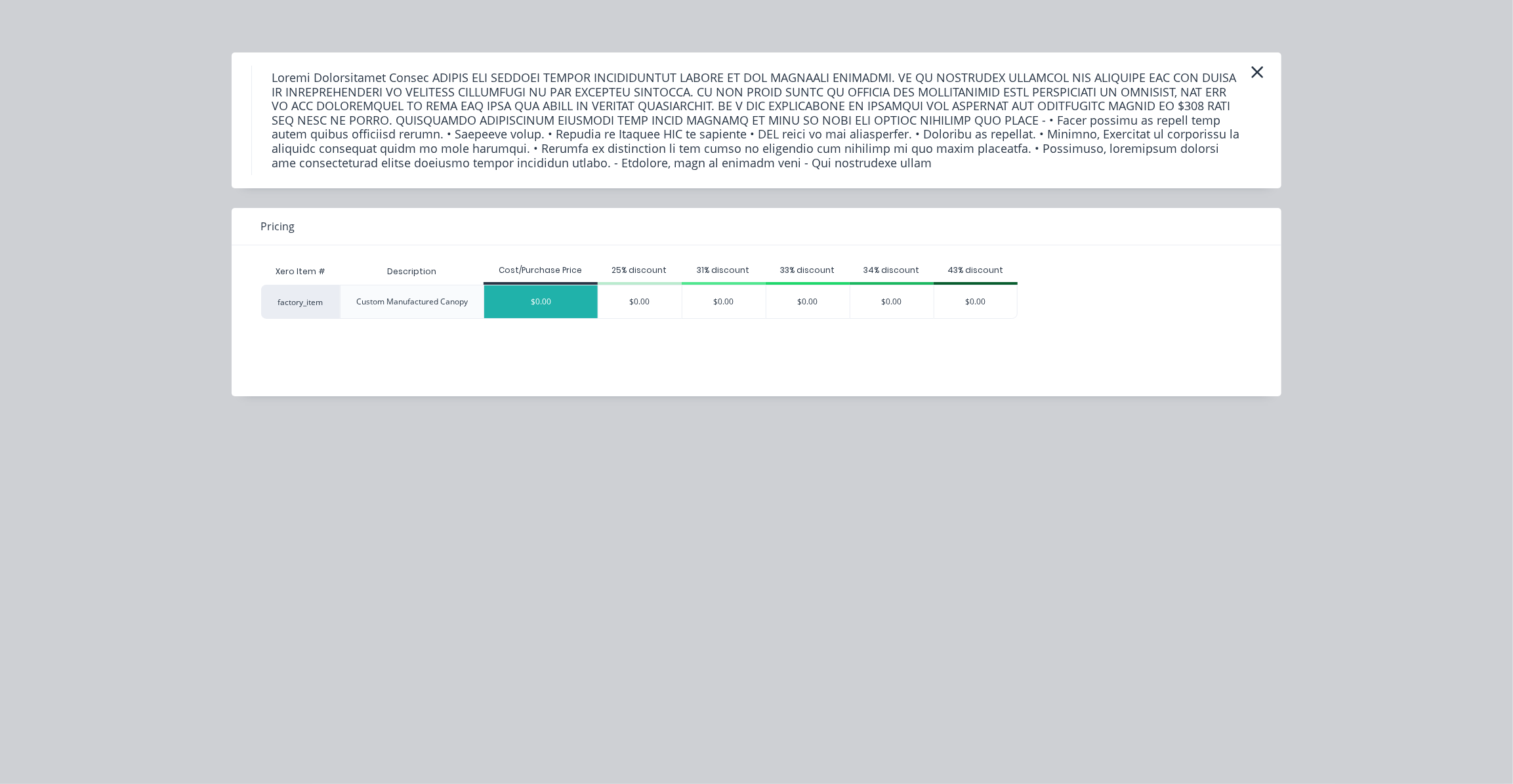 click on "$0.00" at bounding box center (541, 302) 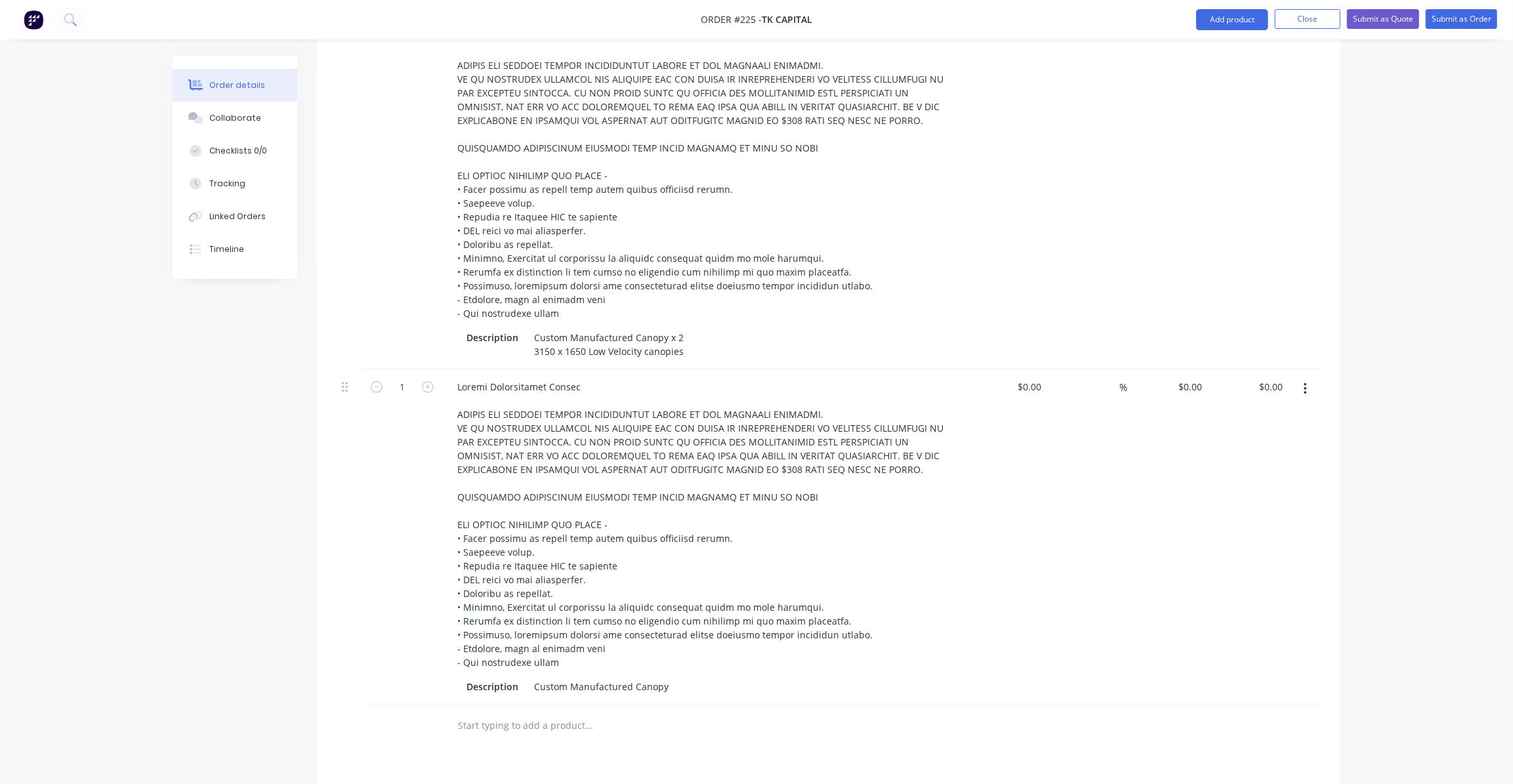 scroll, scrollTop: 685, scrollLeft: 0, axis: vertical 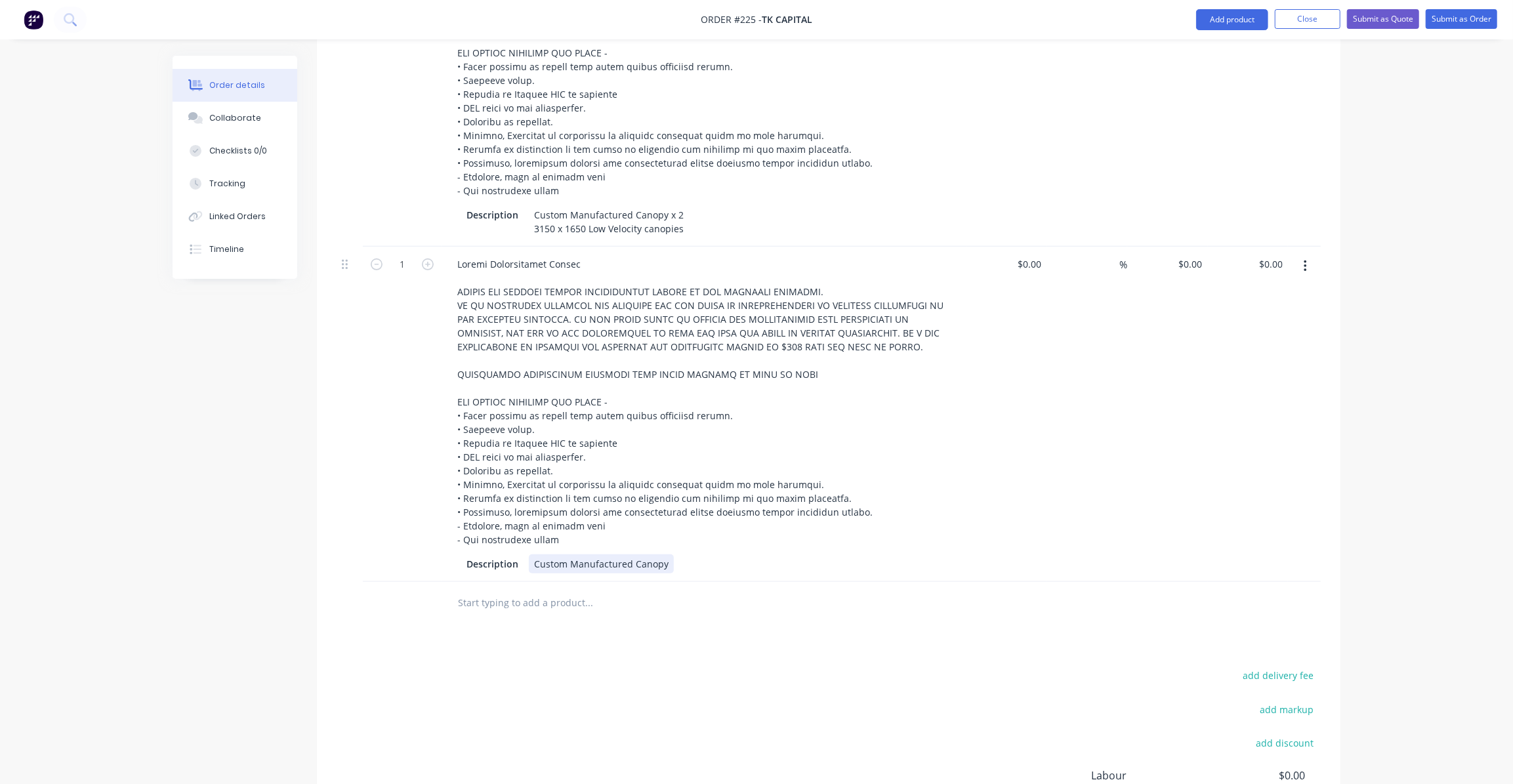 click on "Custom Manufactured Canopy" at bounding box center [601, 564] 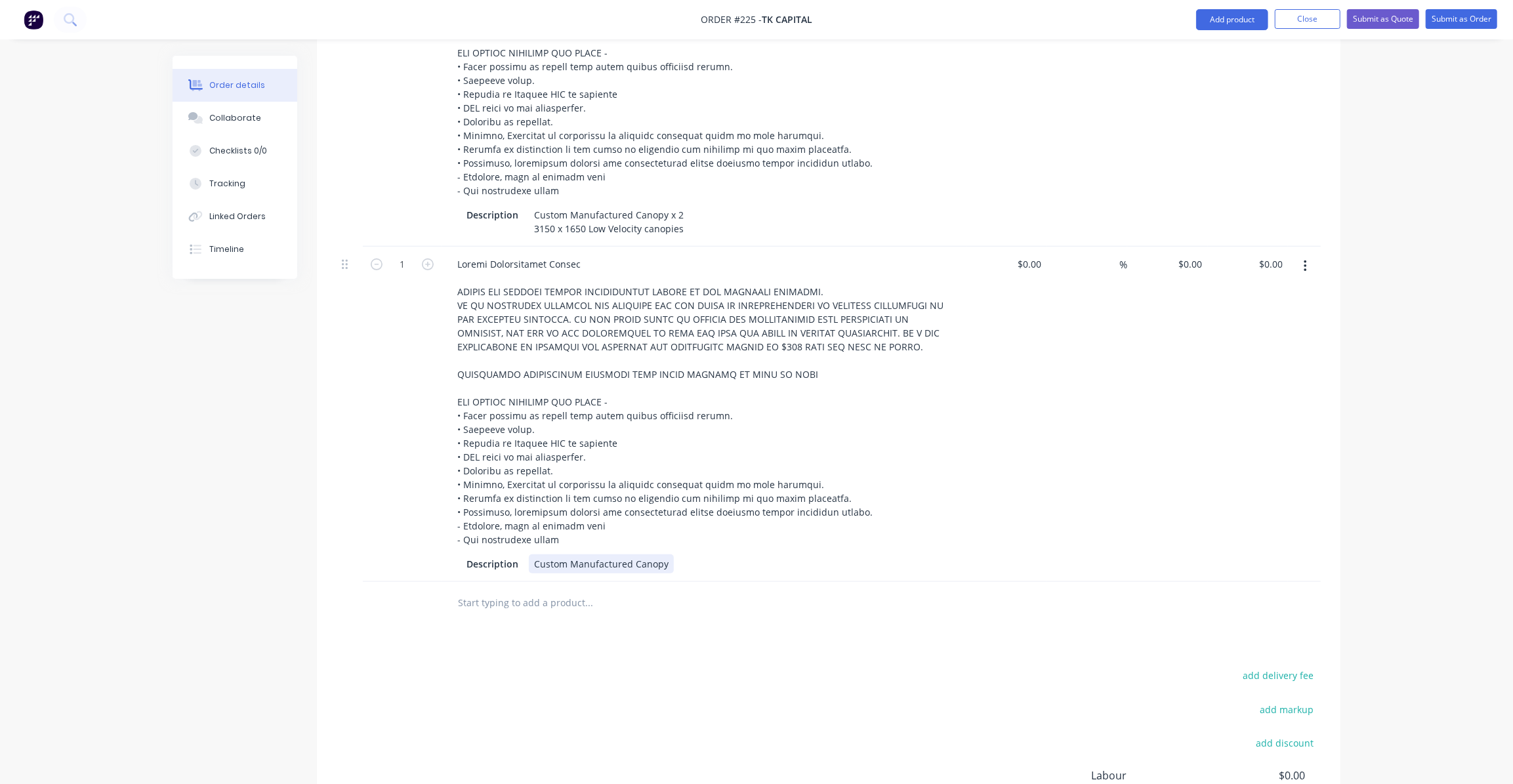 click on "Custom Manufactured Canopy" at bounding box center [601, 564] 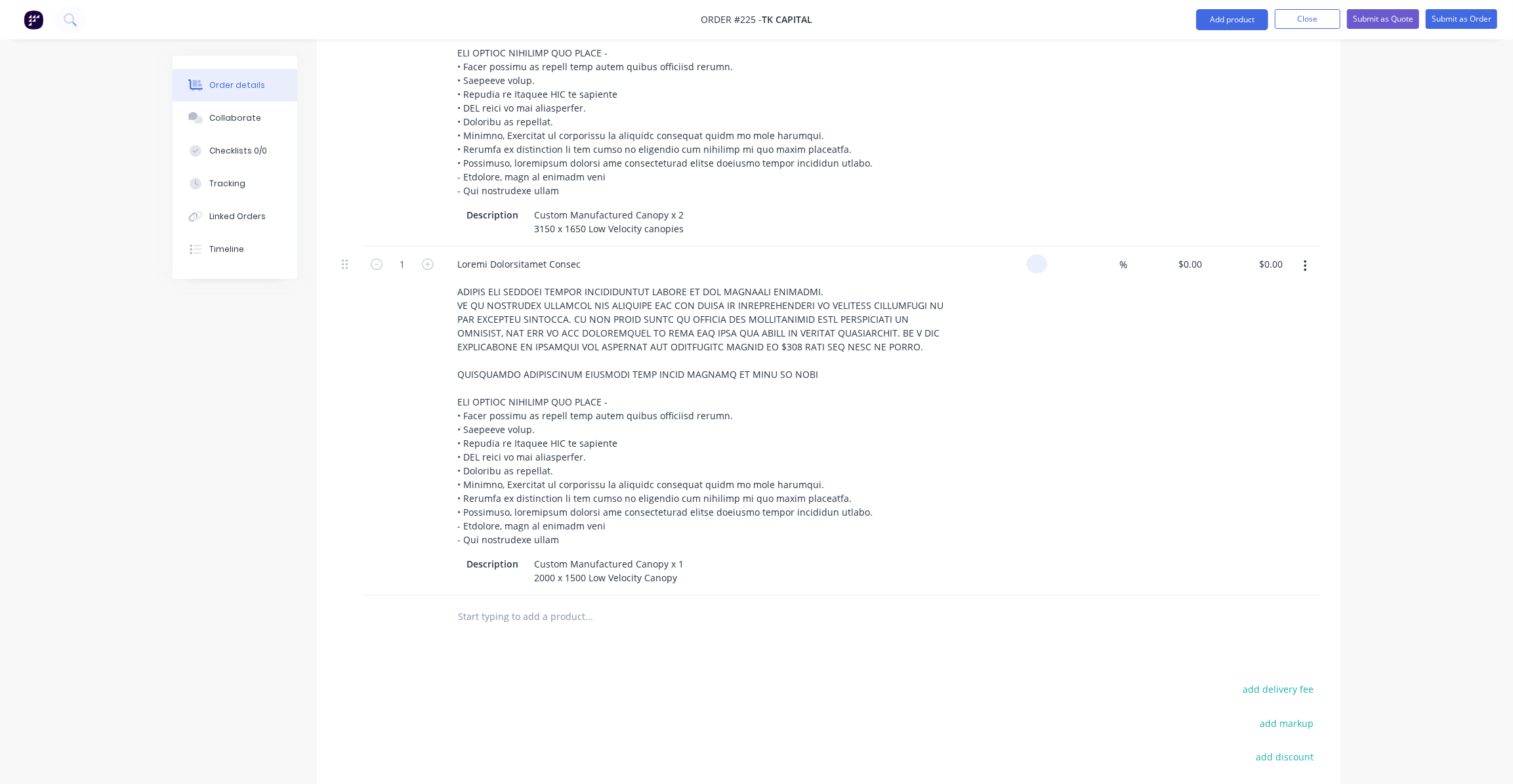 click at bounding box center (1039, 264) 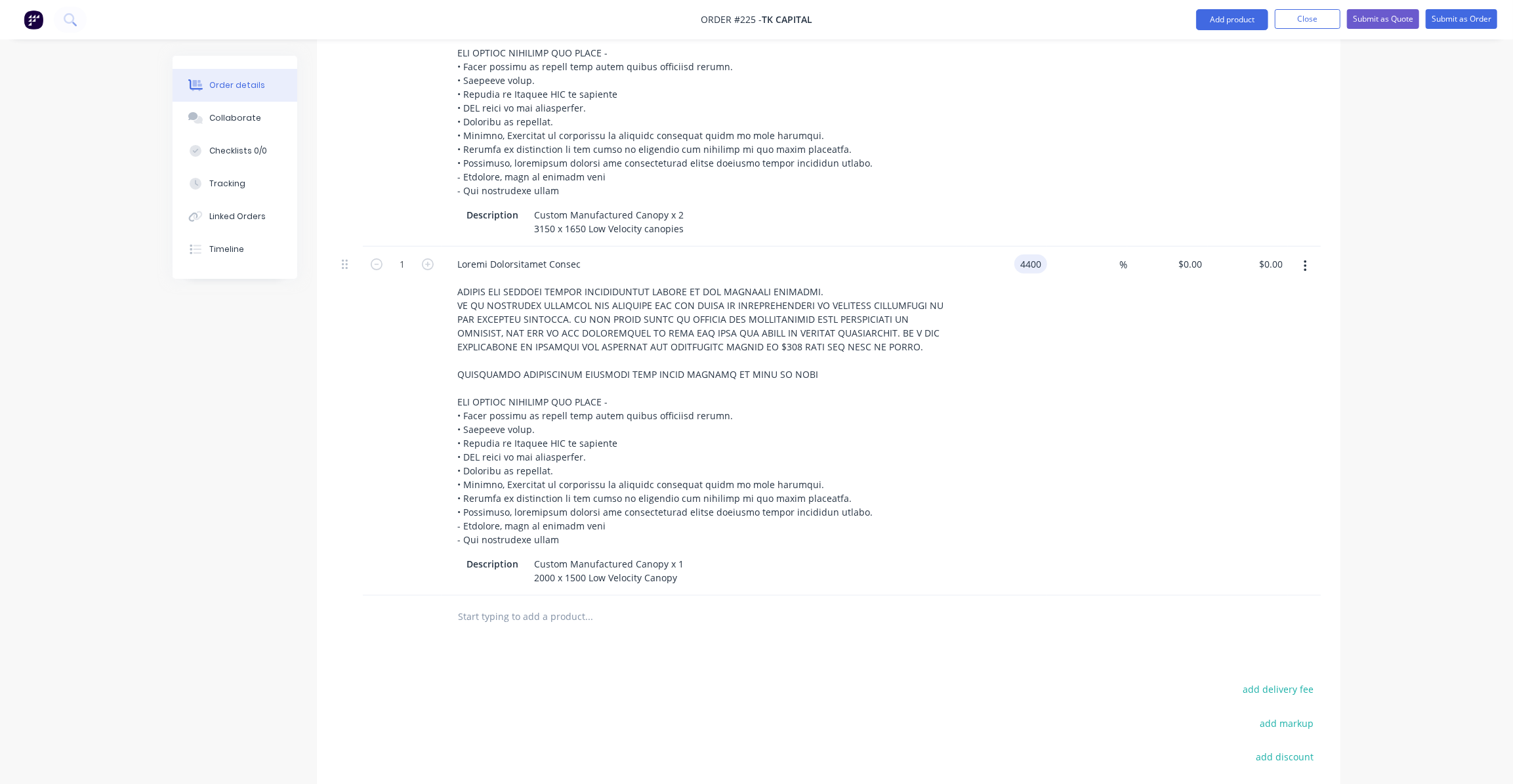 type on "$4,400.00" 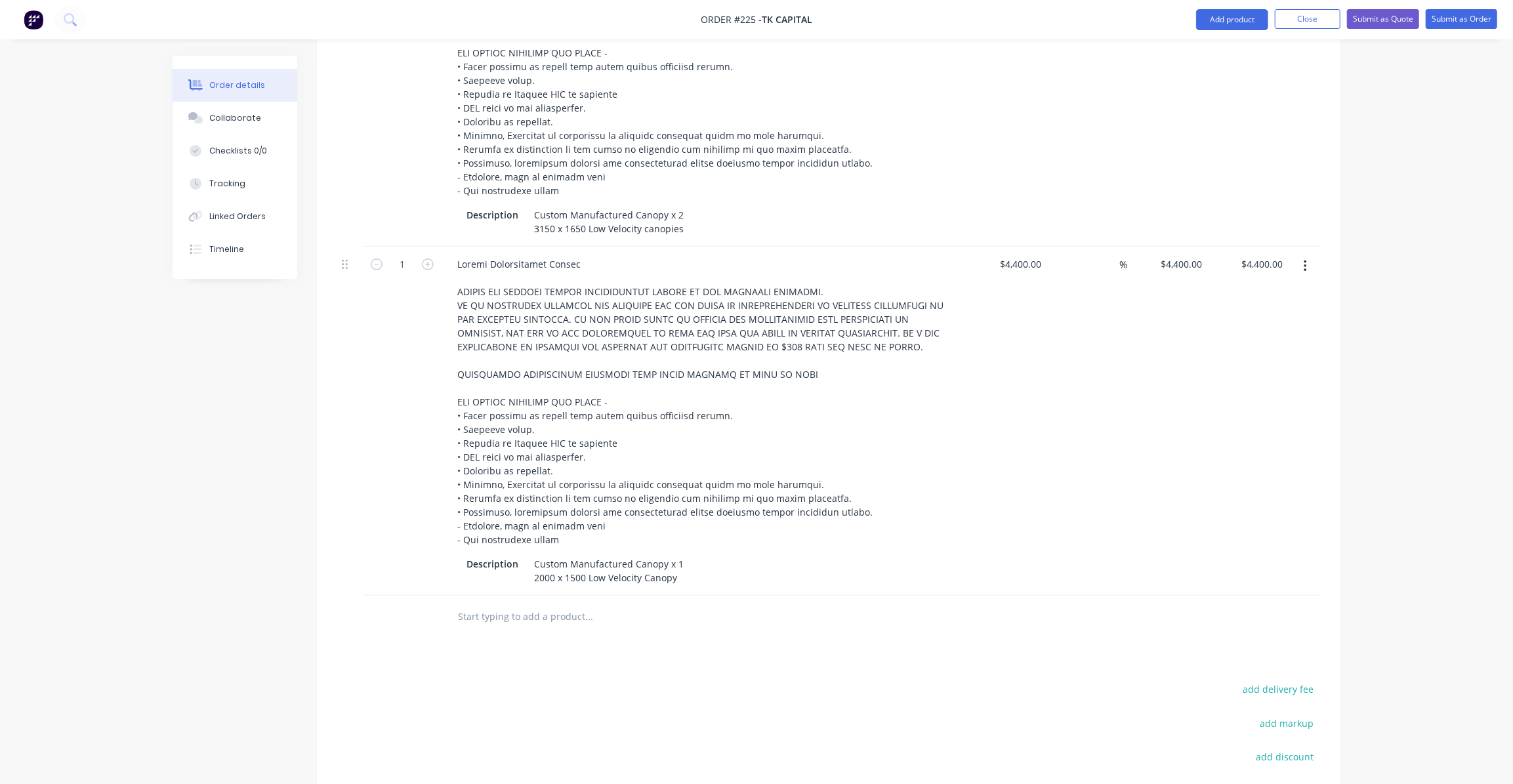 scroll, scrollTop: 856, scrollLeft: 0, axis: vertical 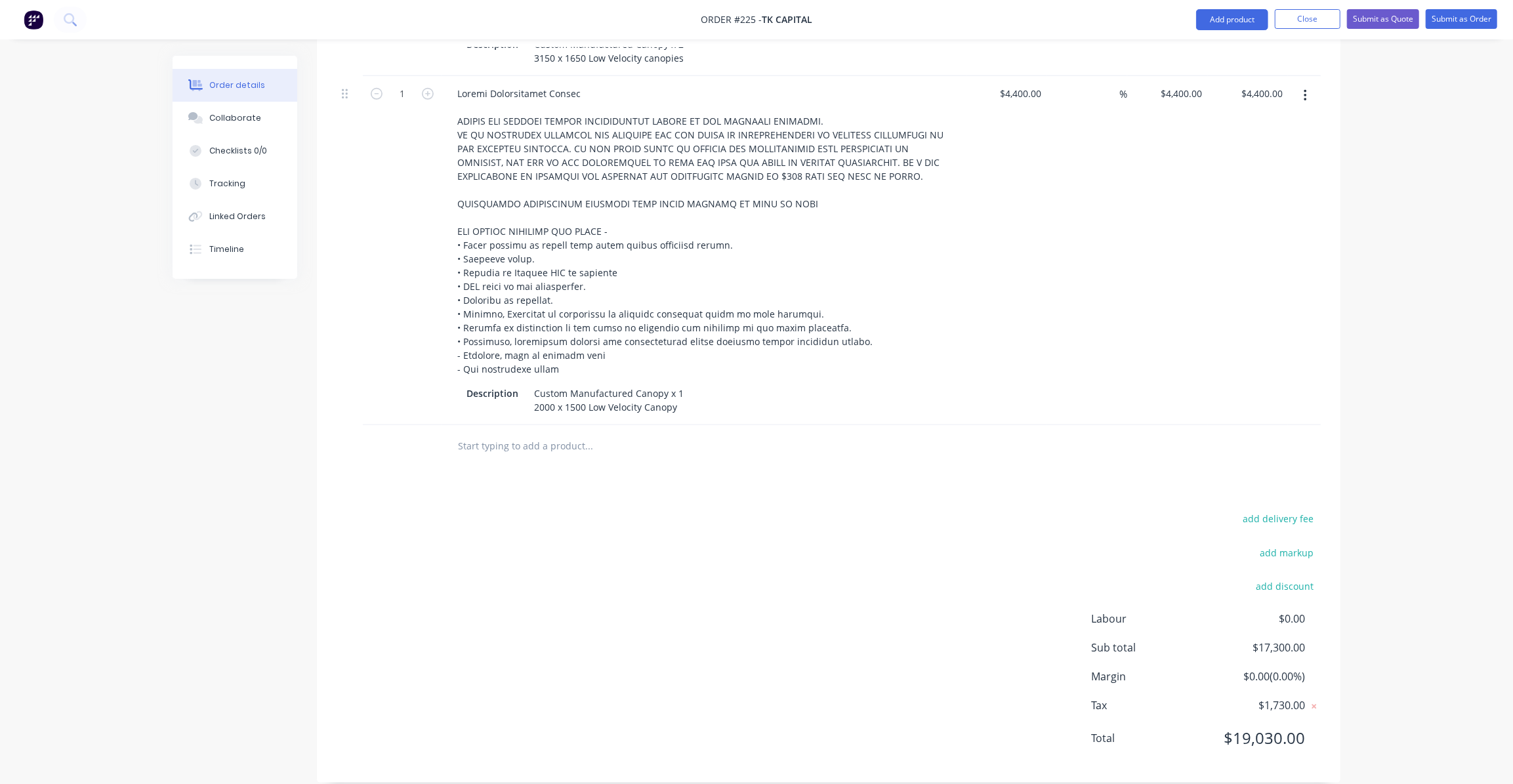 click at bounding box center [589, 446] 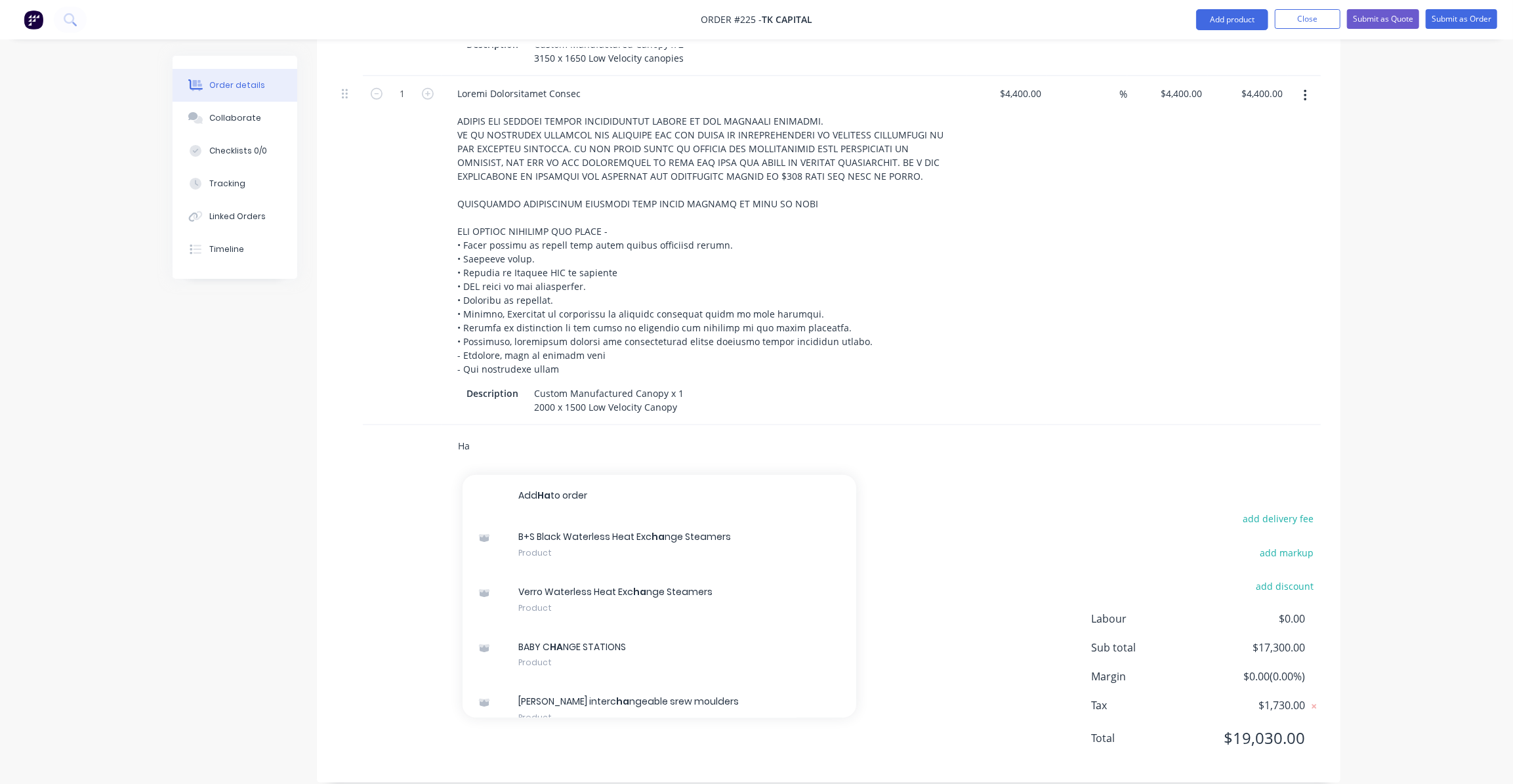 type on "H" 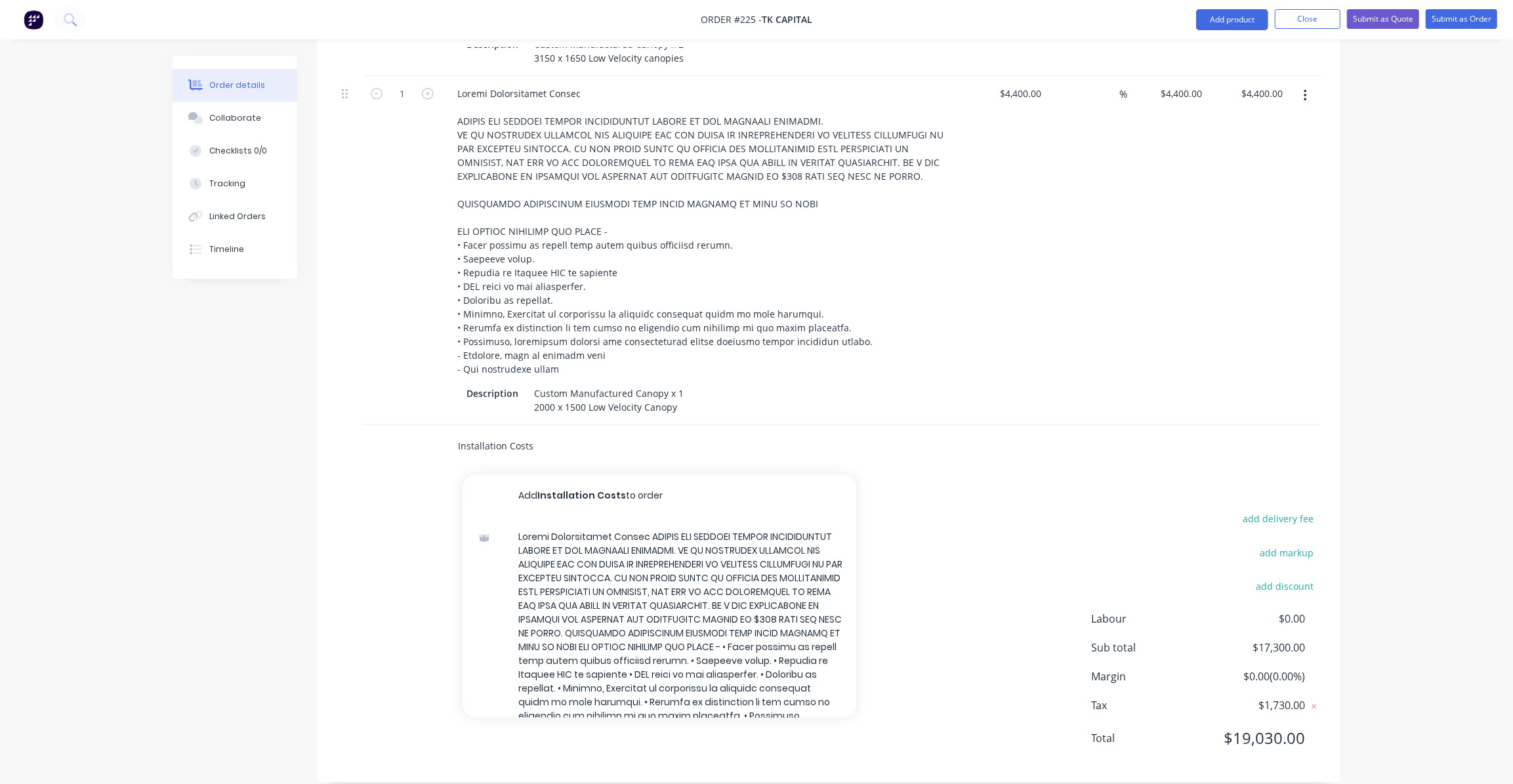 type on "Installation Costs" 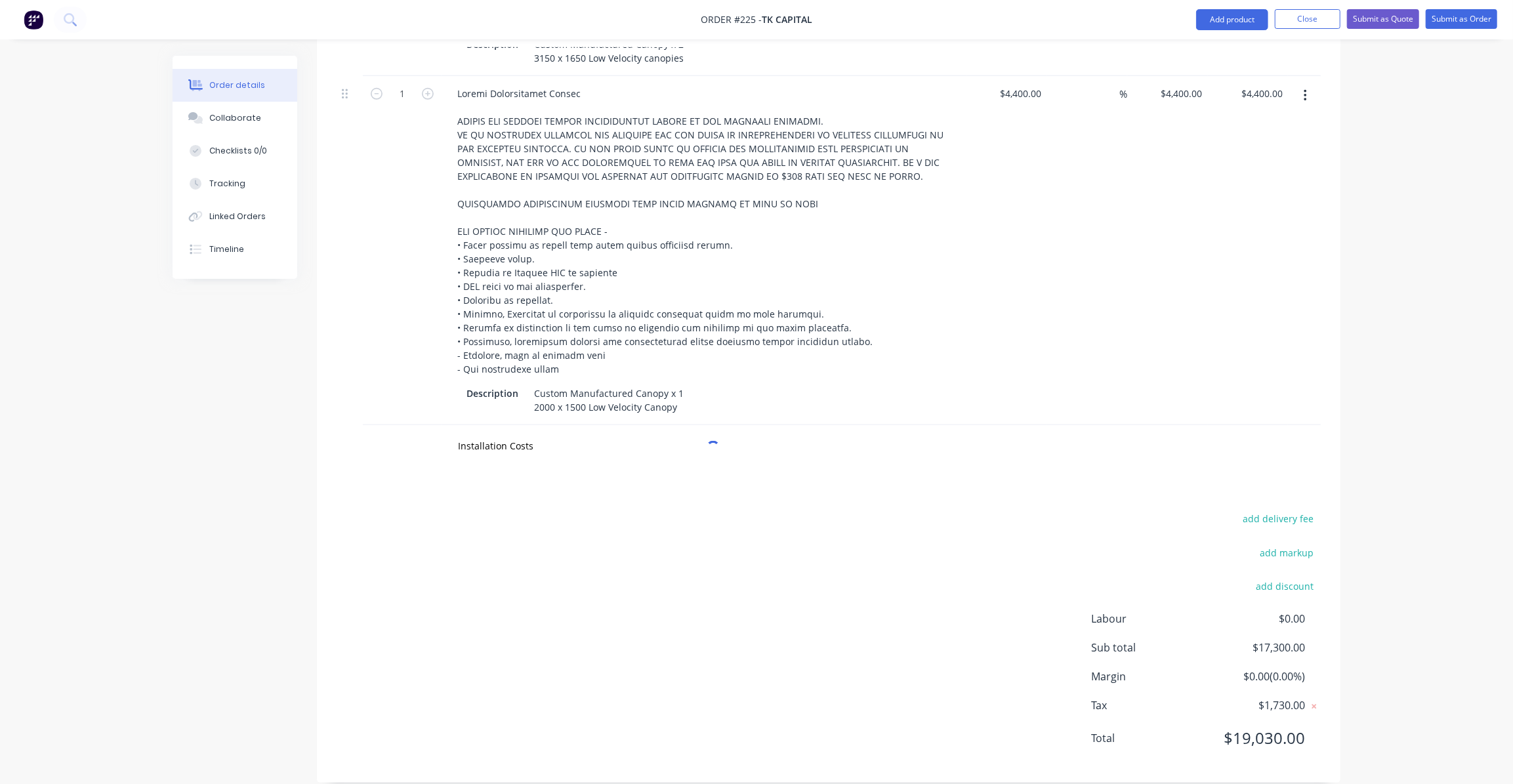 type 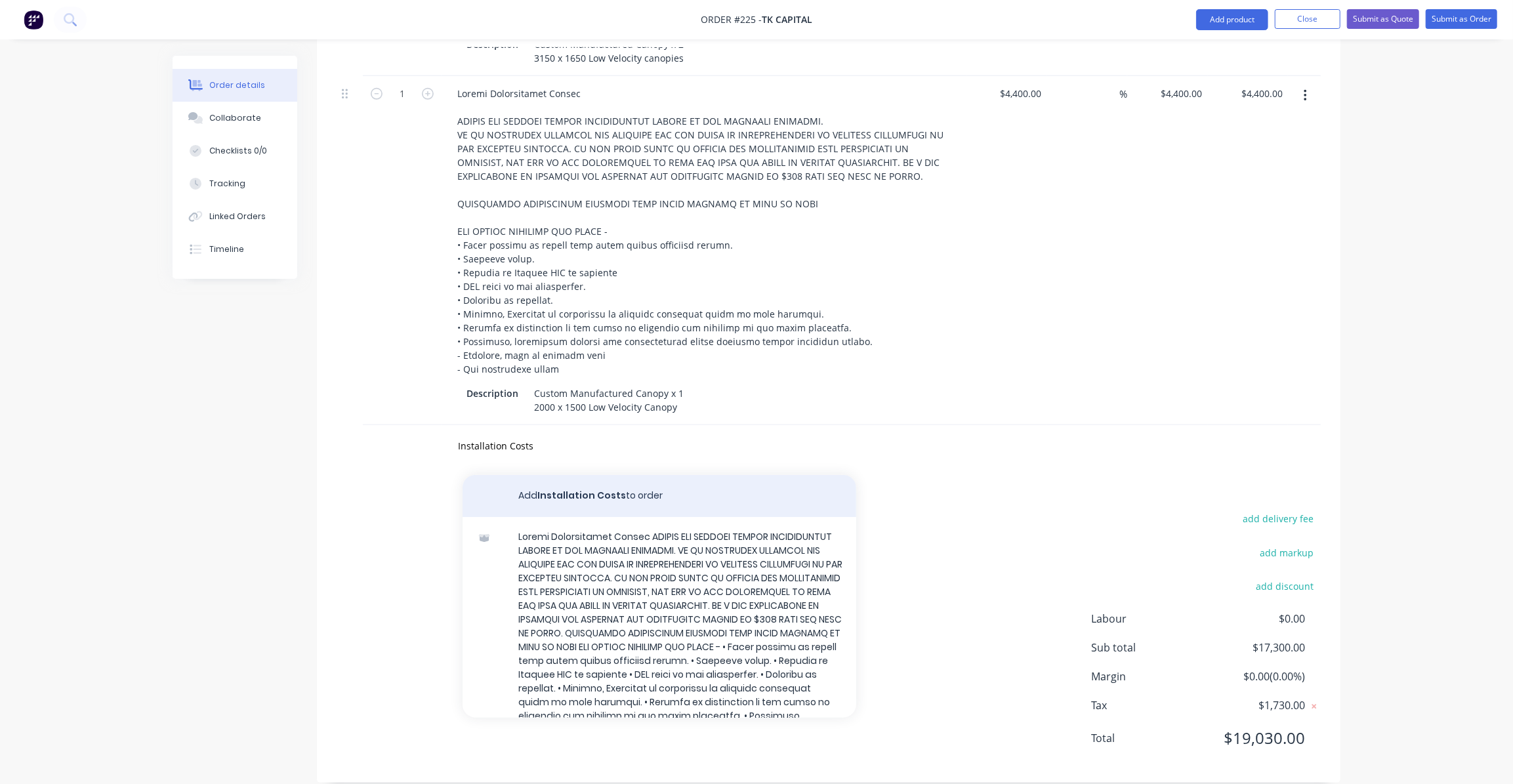 click on "Add  Installation Costs  to order" at bounding box center (659, 496) 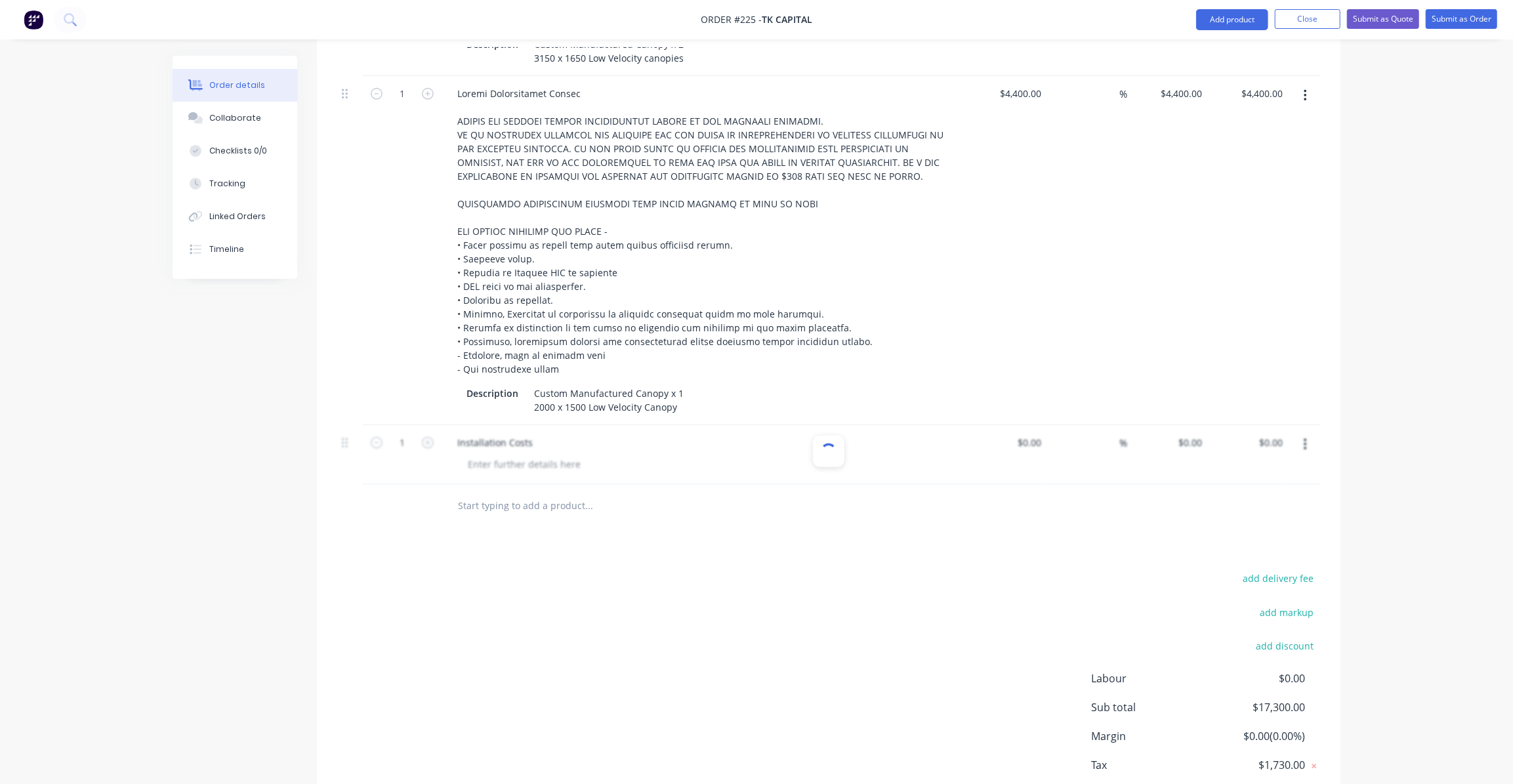 click at bounding box center [829, 455] 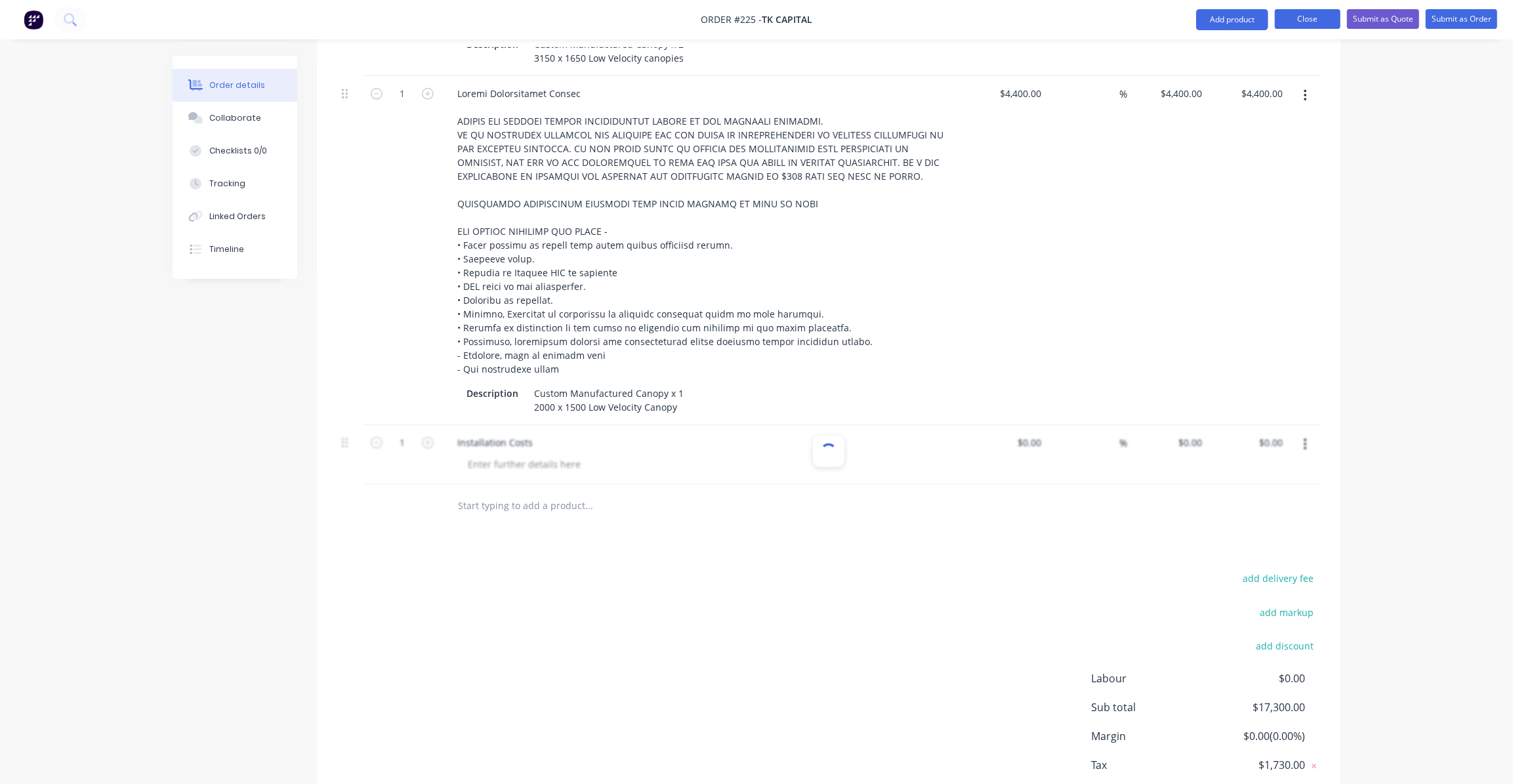 click on "Close" at bounding box center [1308, 19] 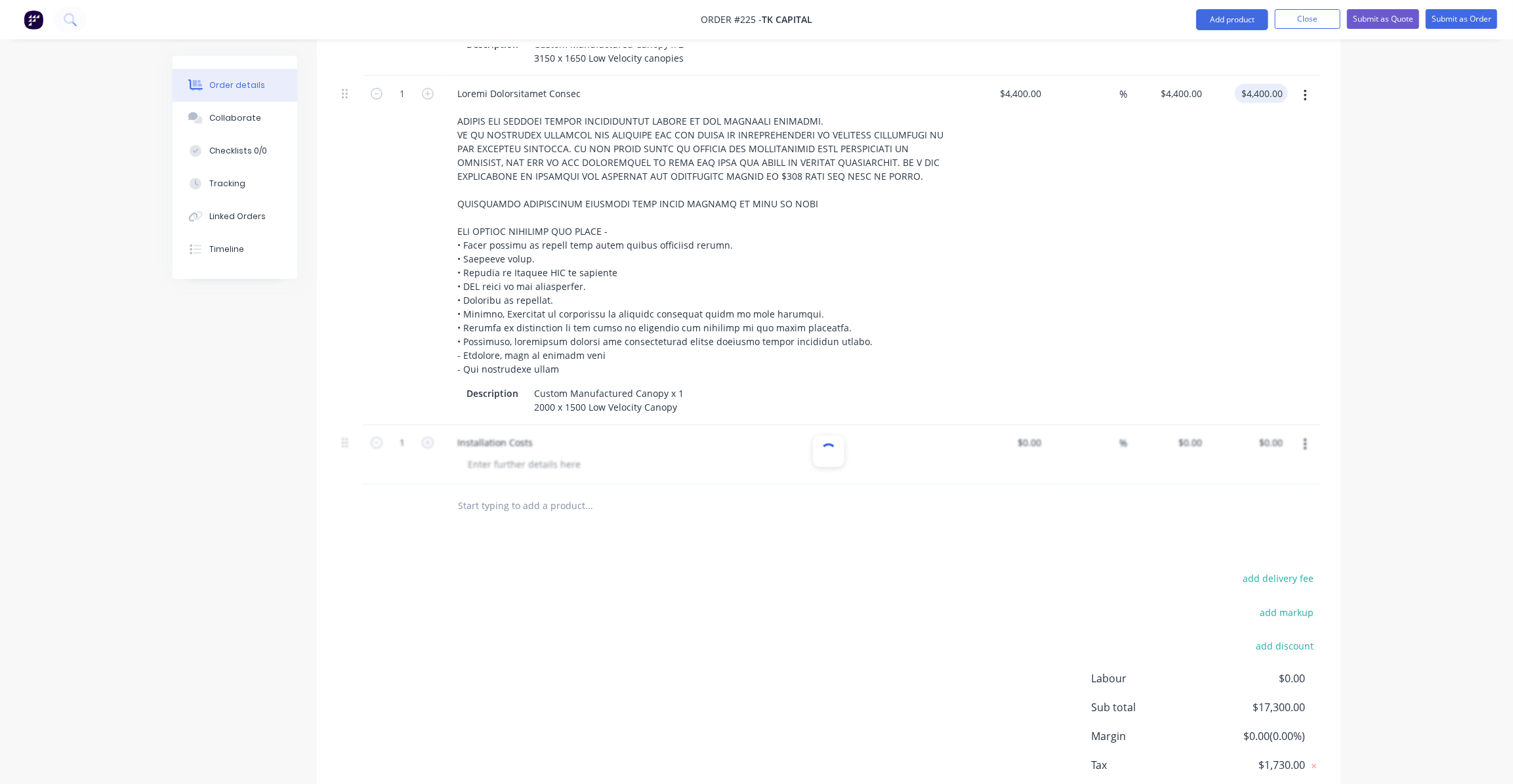scroll, scrollTop: 0, scrollLeft: 0, axis: both 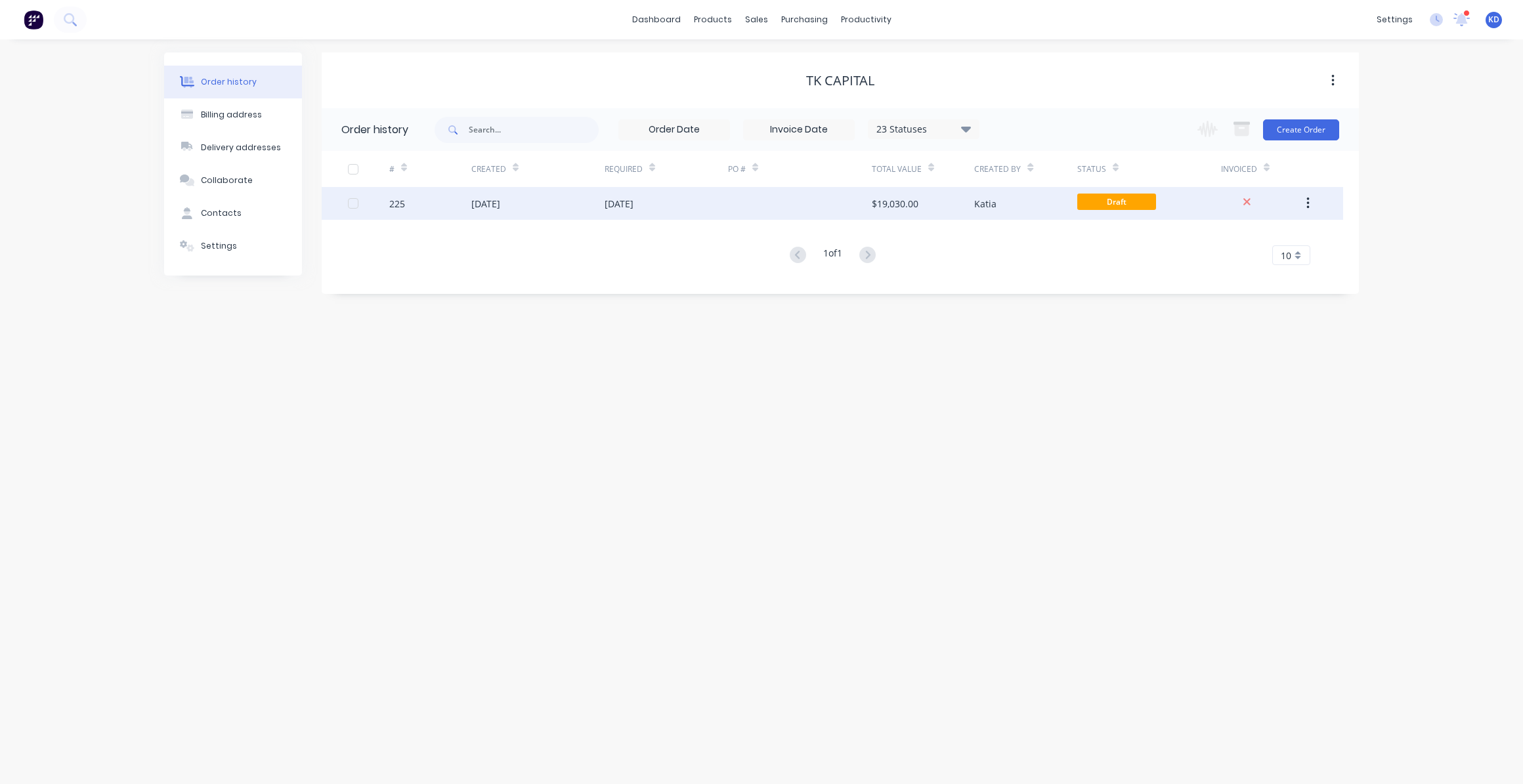 click on "Katia" at bounding box center (1025, 203) 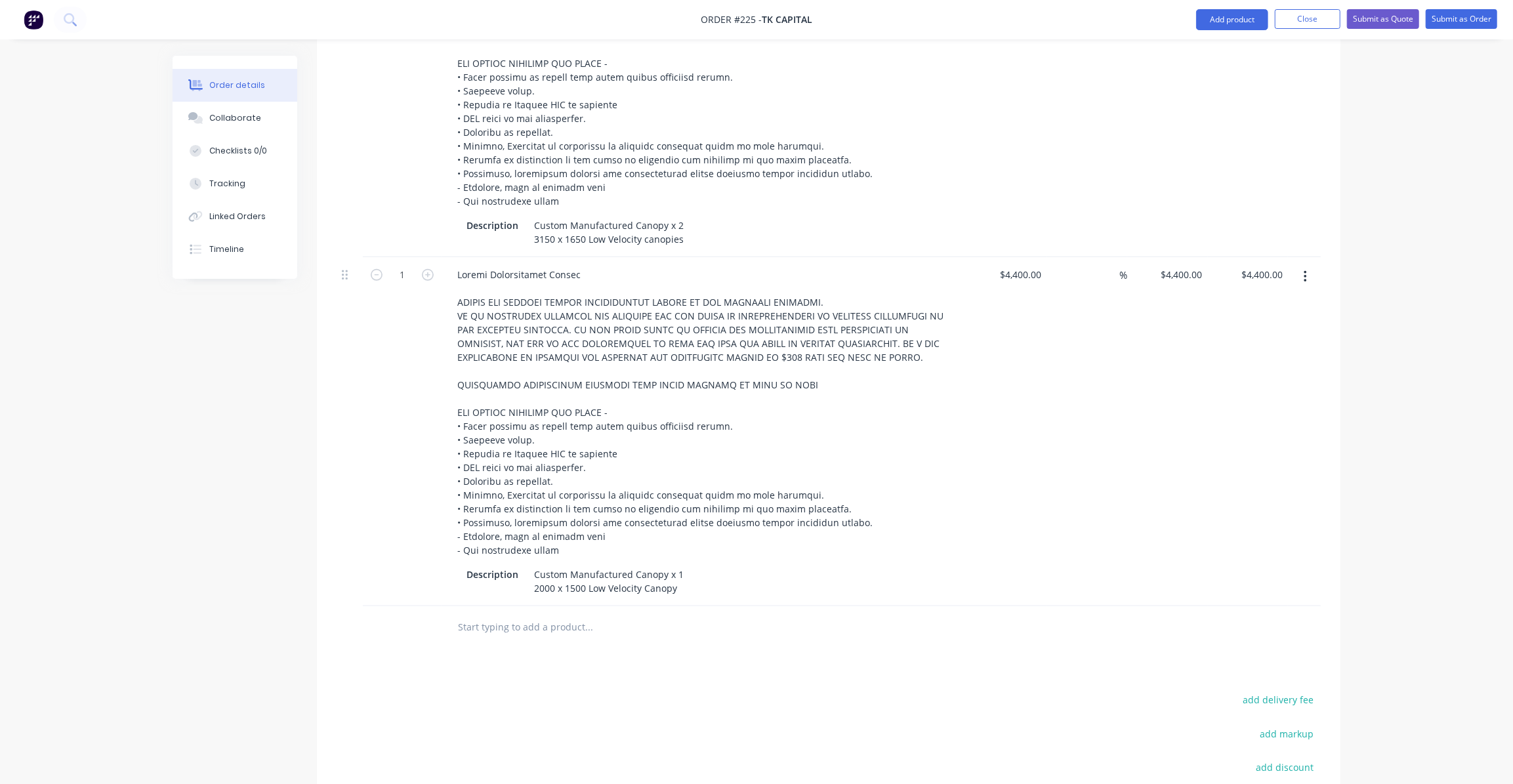scroll, scrollTop: 835, scrollLeft: 0, axis: vertical 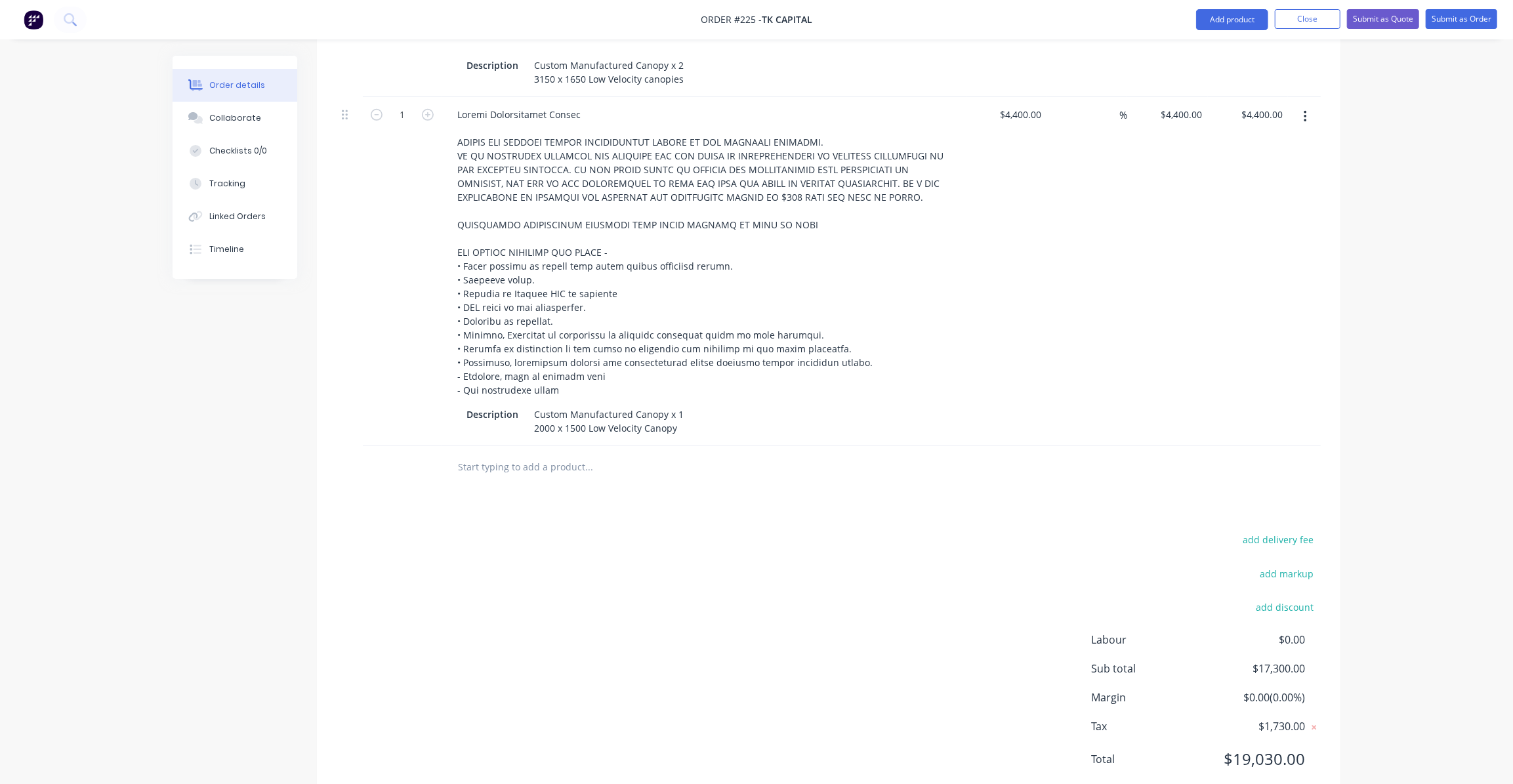 click at bounding box center (589, 467) 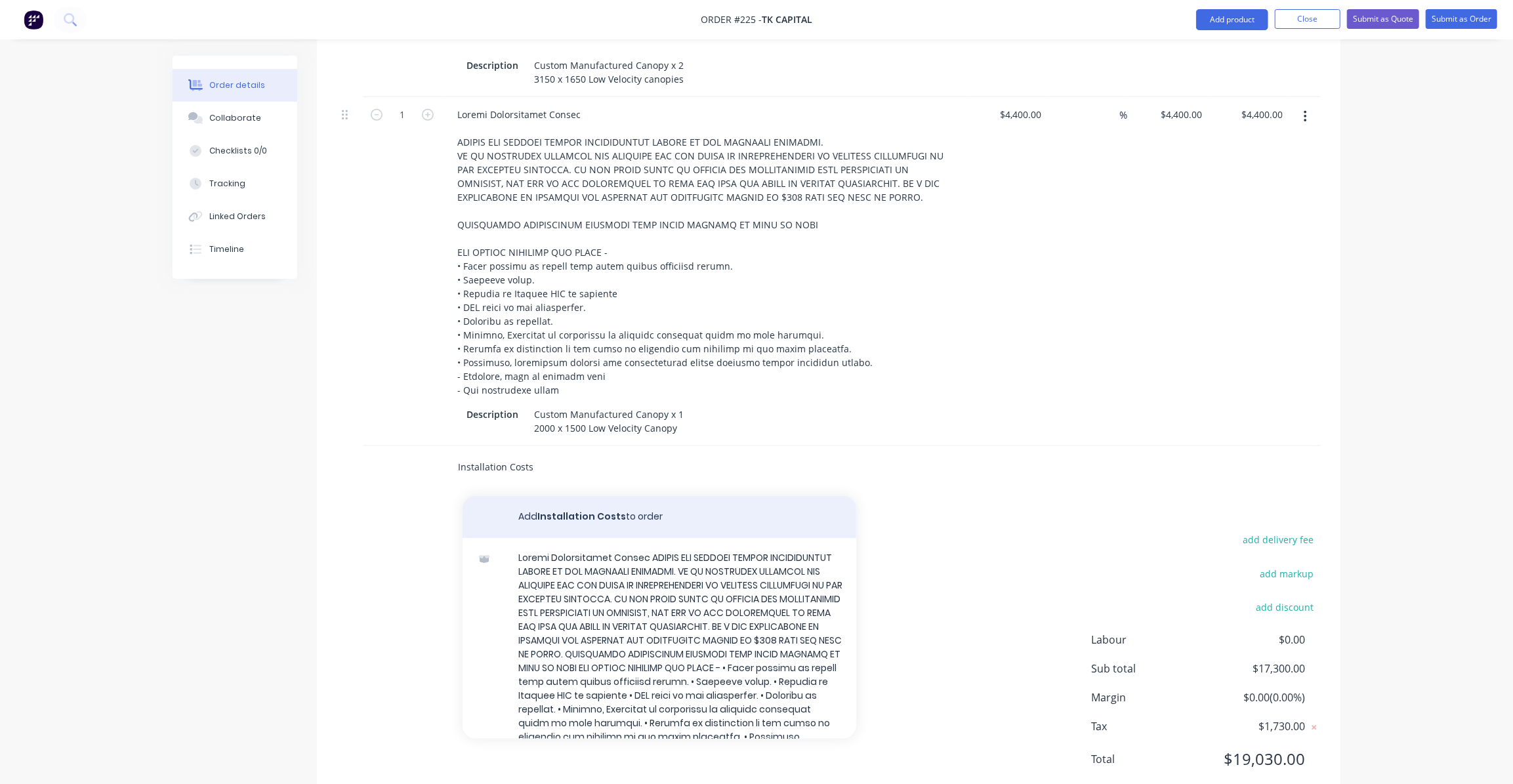 type on "Installation Costs" 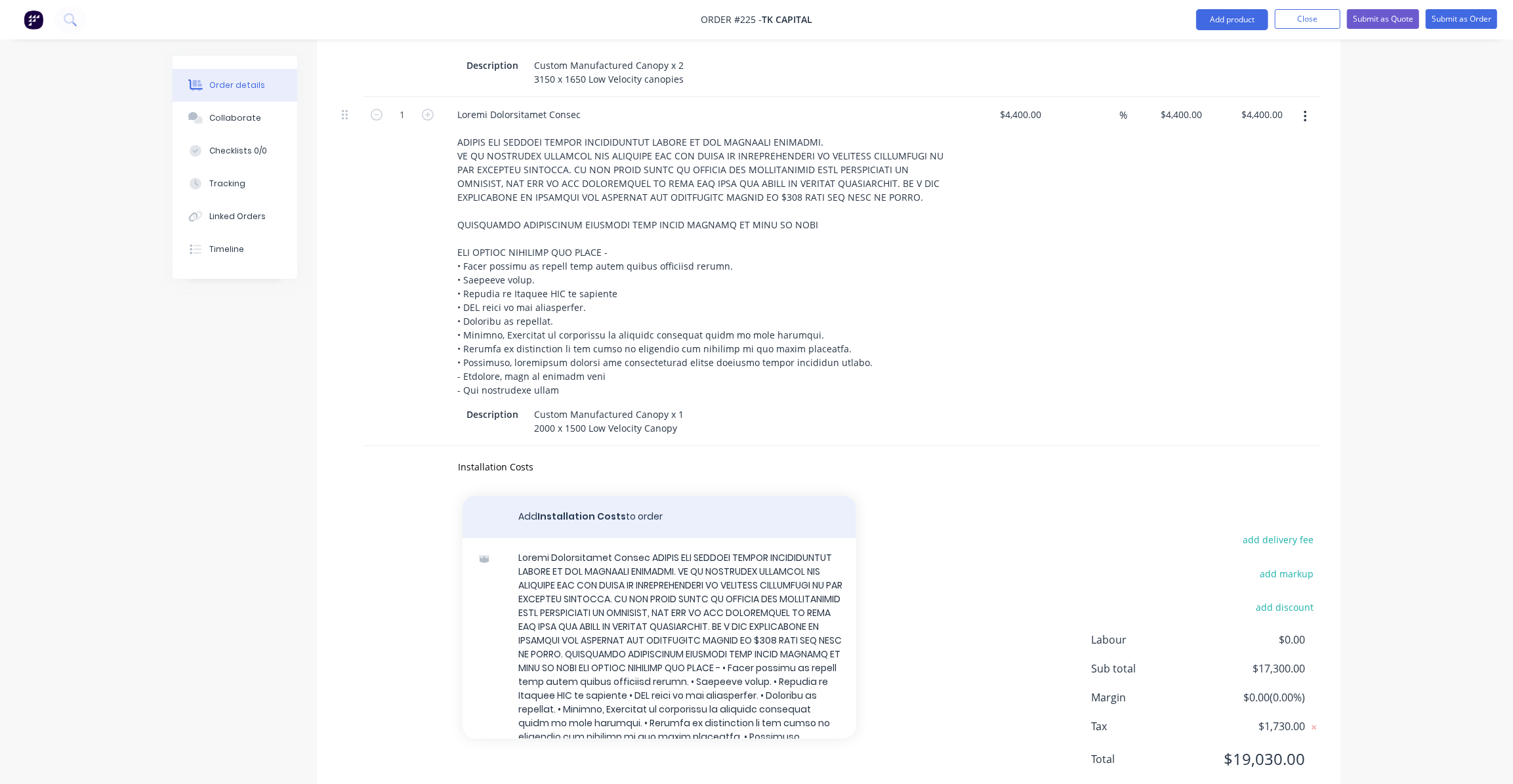 click on "Add  Installation Costs  to order" at bounding box center (659, 517) 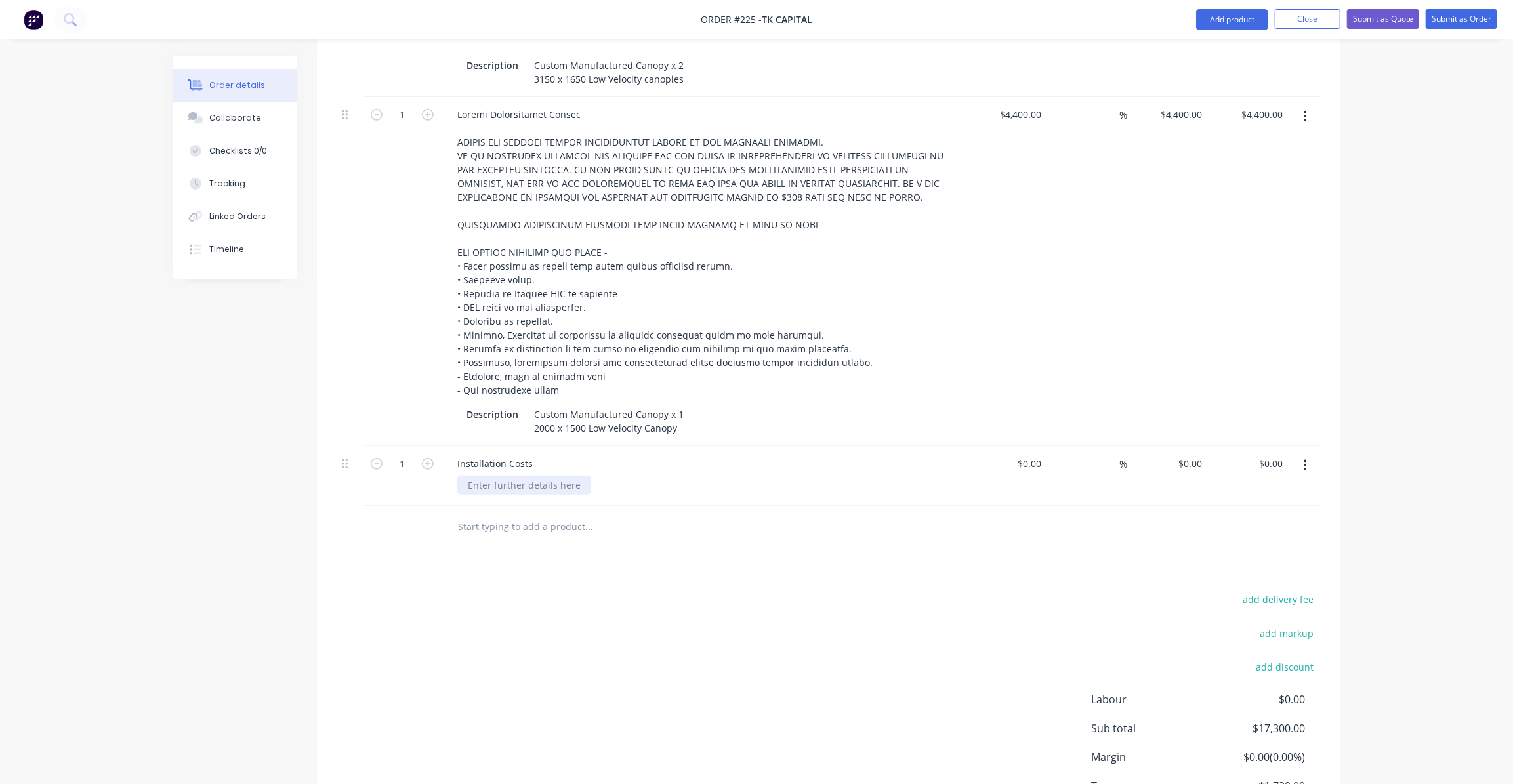 click at bounding box center (524, 485) 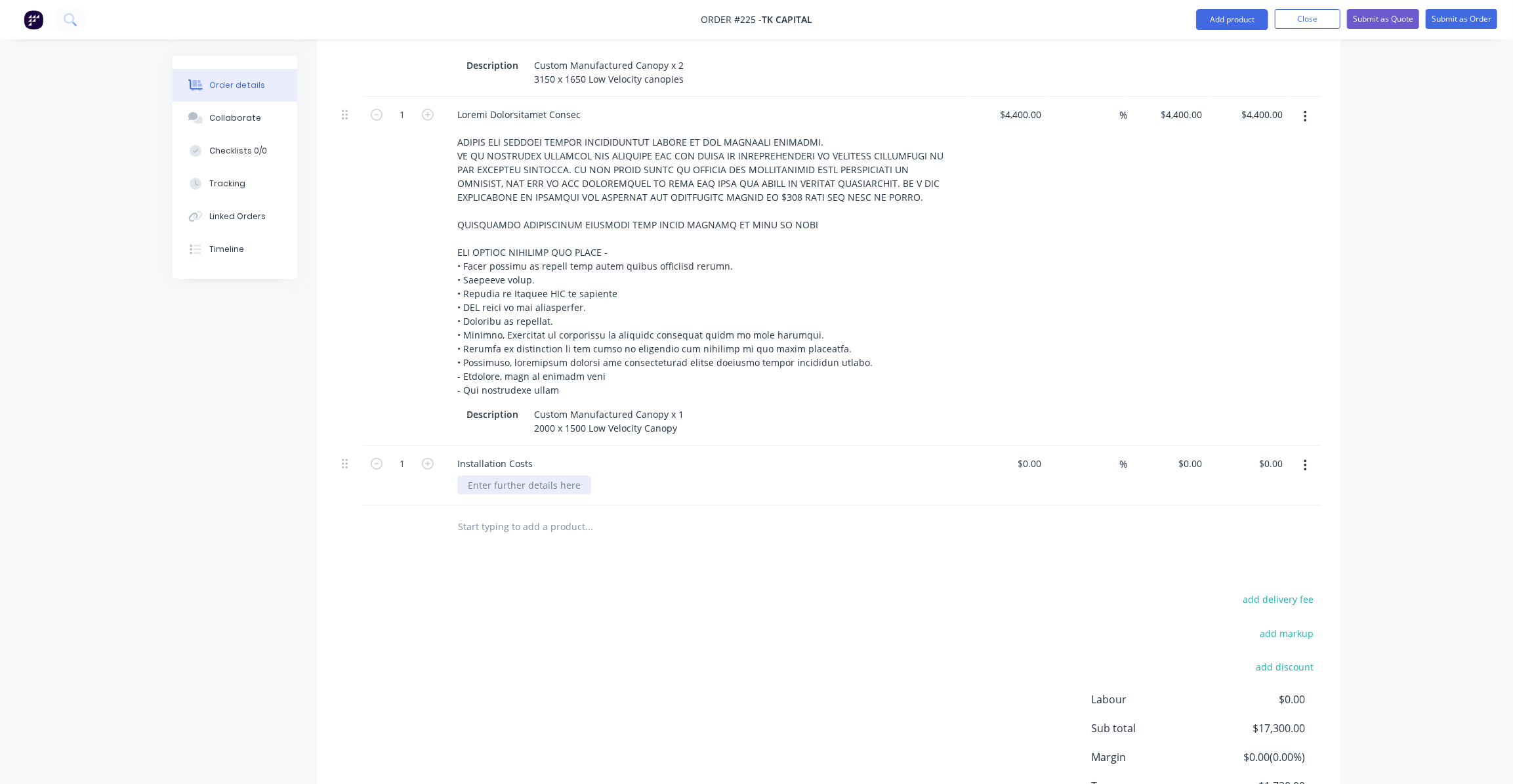 type 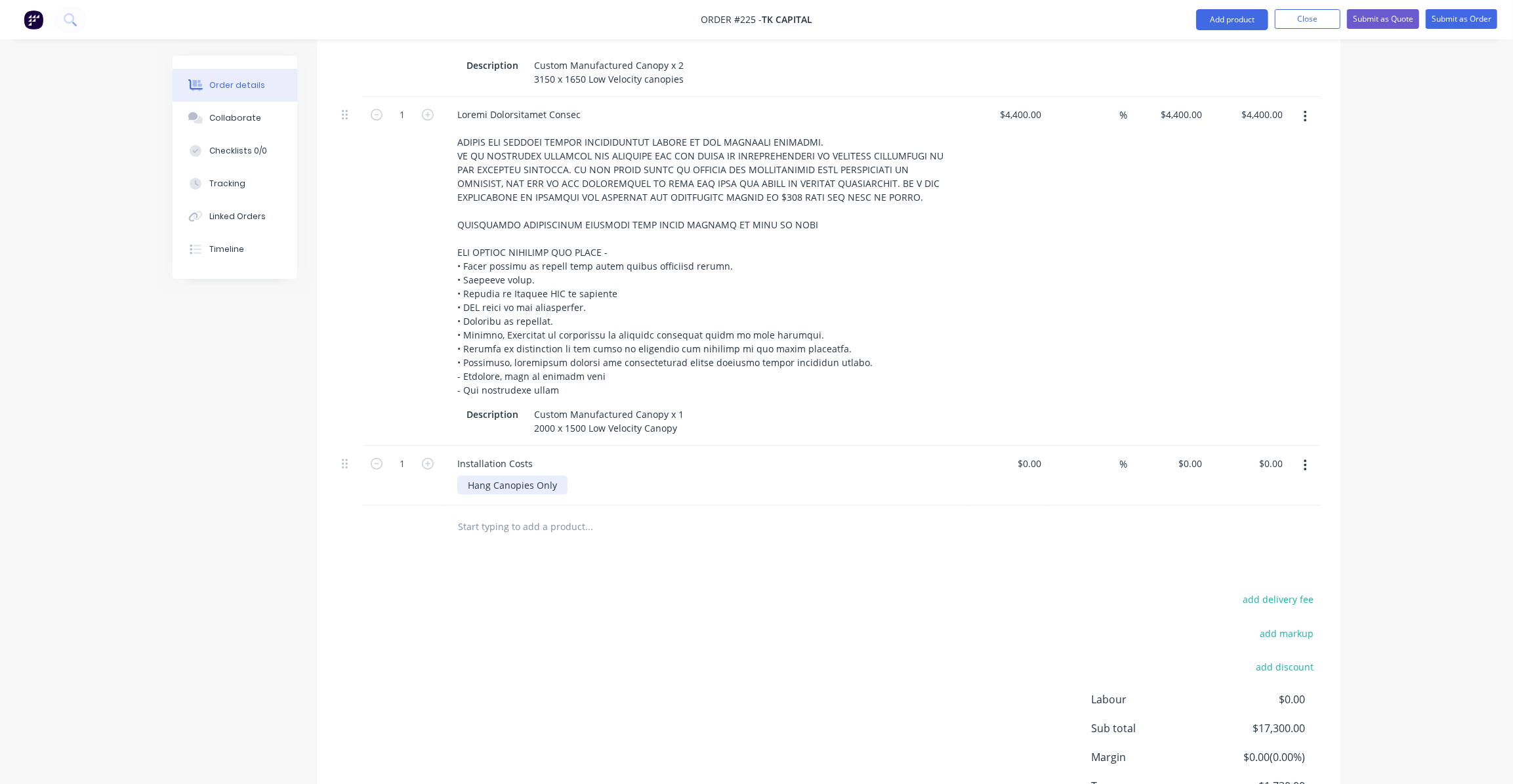 click on "Hang Canopies Only" at bounding box center [512, 485] 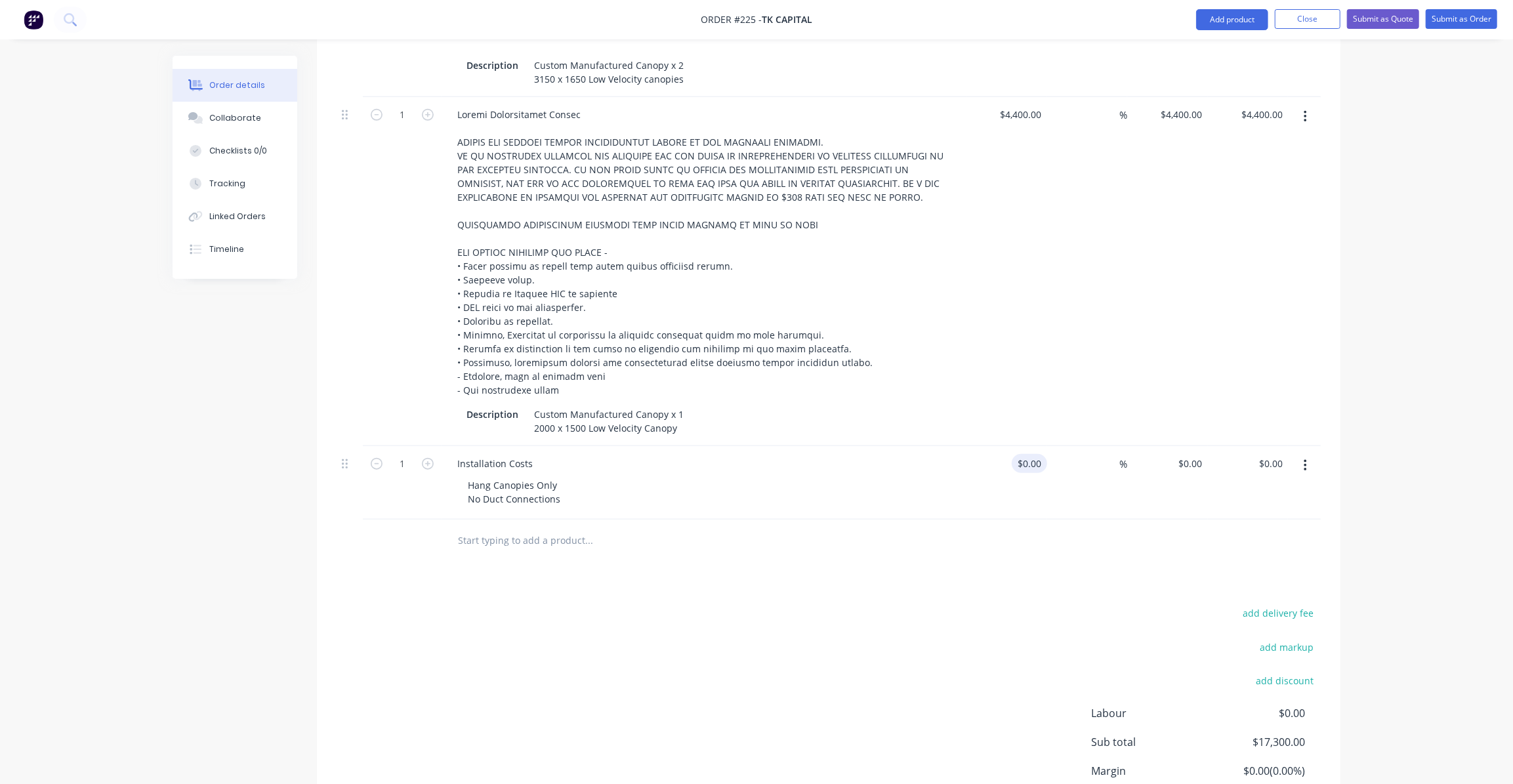 drag, startPoint x: 1010, startPoint y: 438, endPoint x: 1019, endPoint y: 439, distance: 9.055385 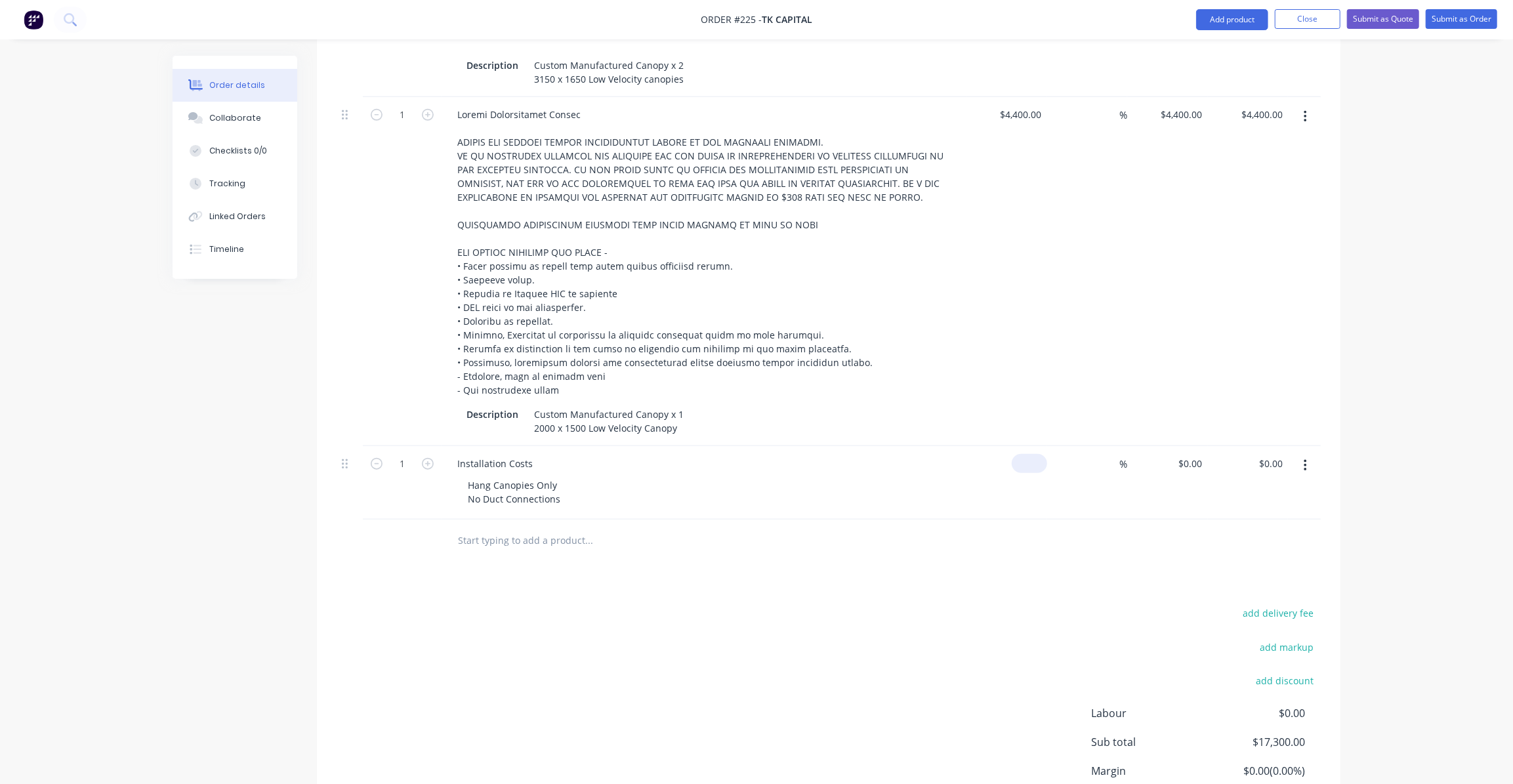 click at bounding box center [1032, 463] 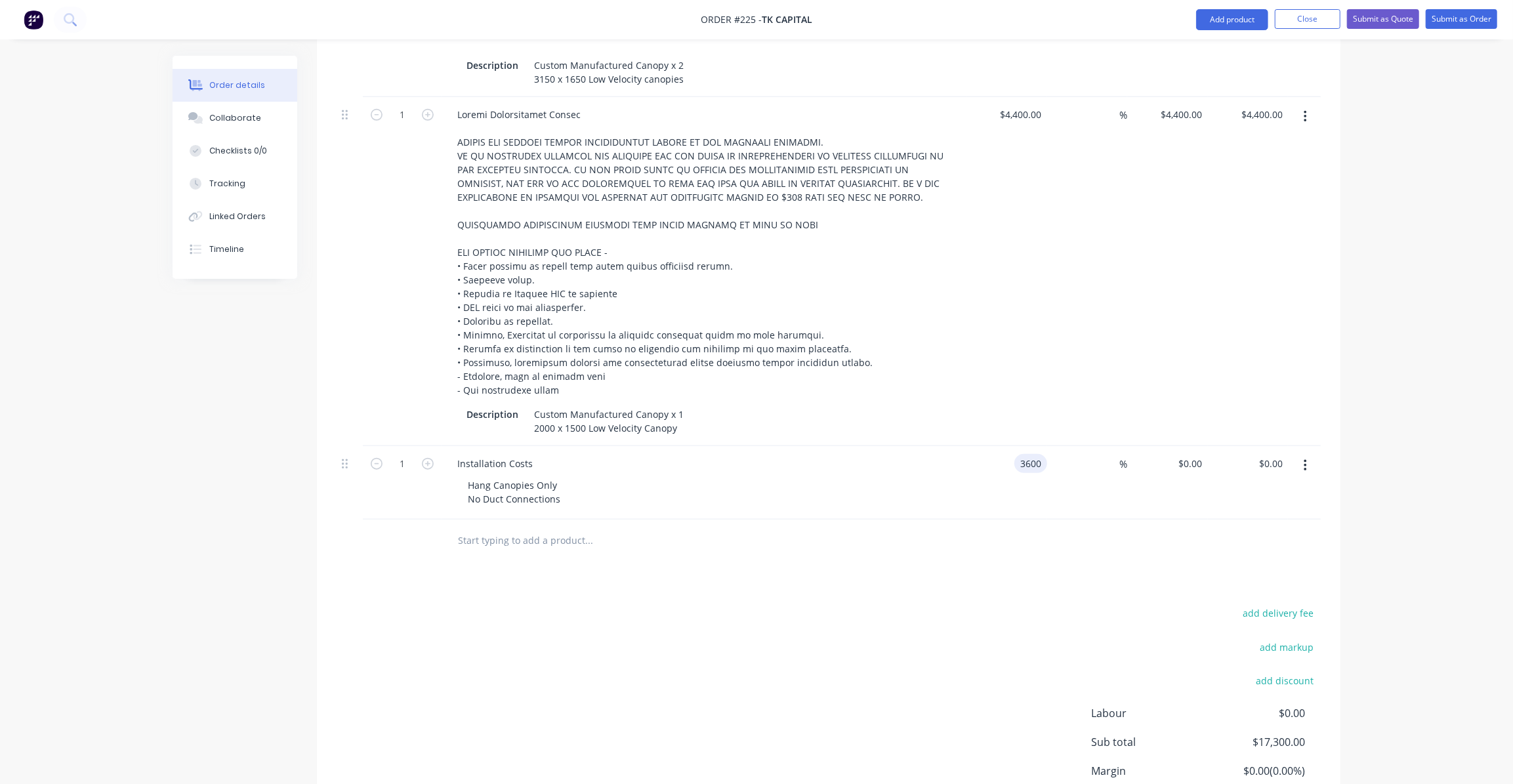 type on "$3,600.00" 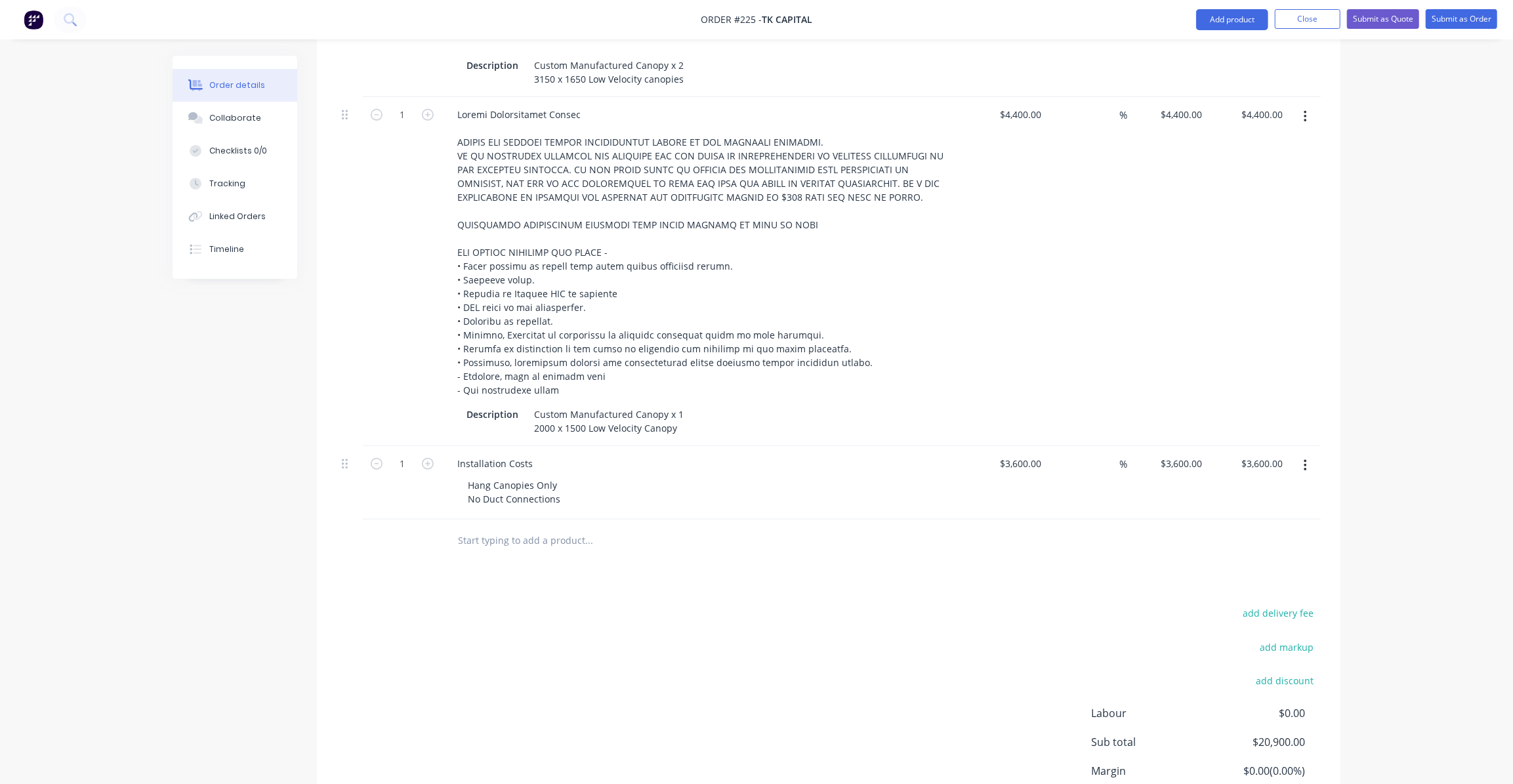 click at bounding box center [678, 541] 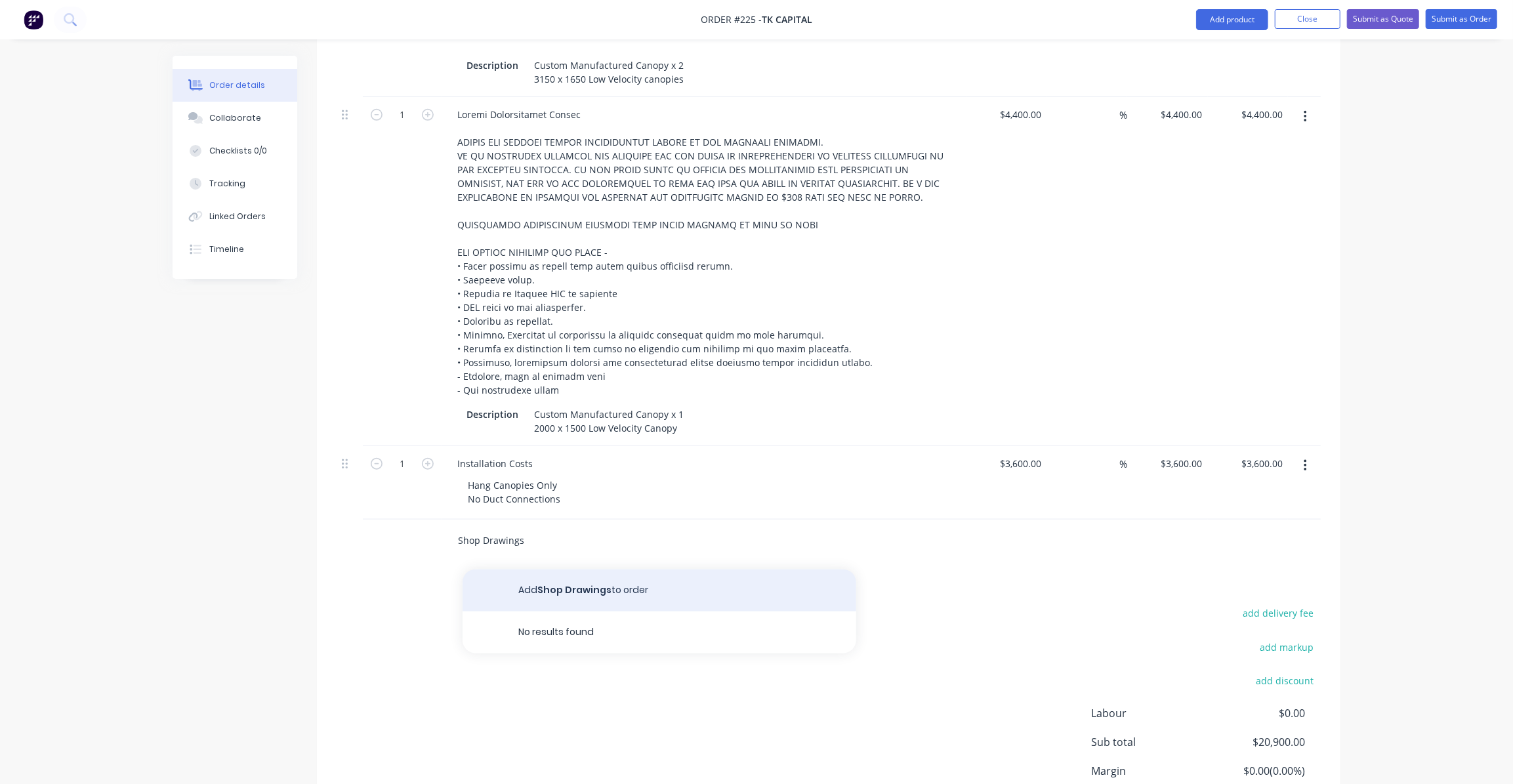 type on "Shop Drawings" 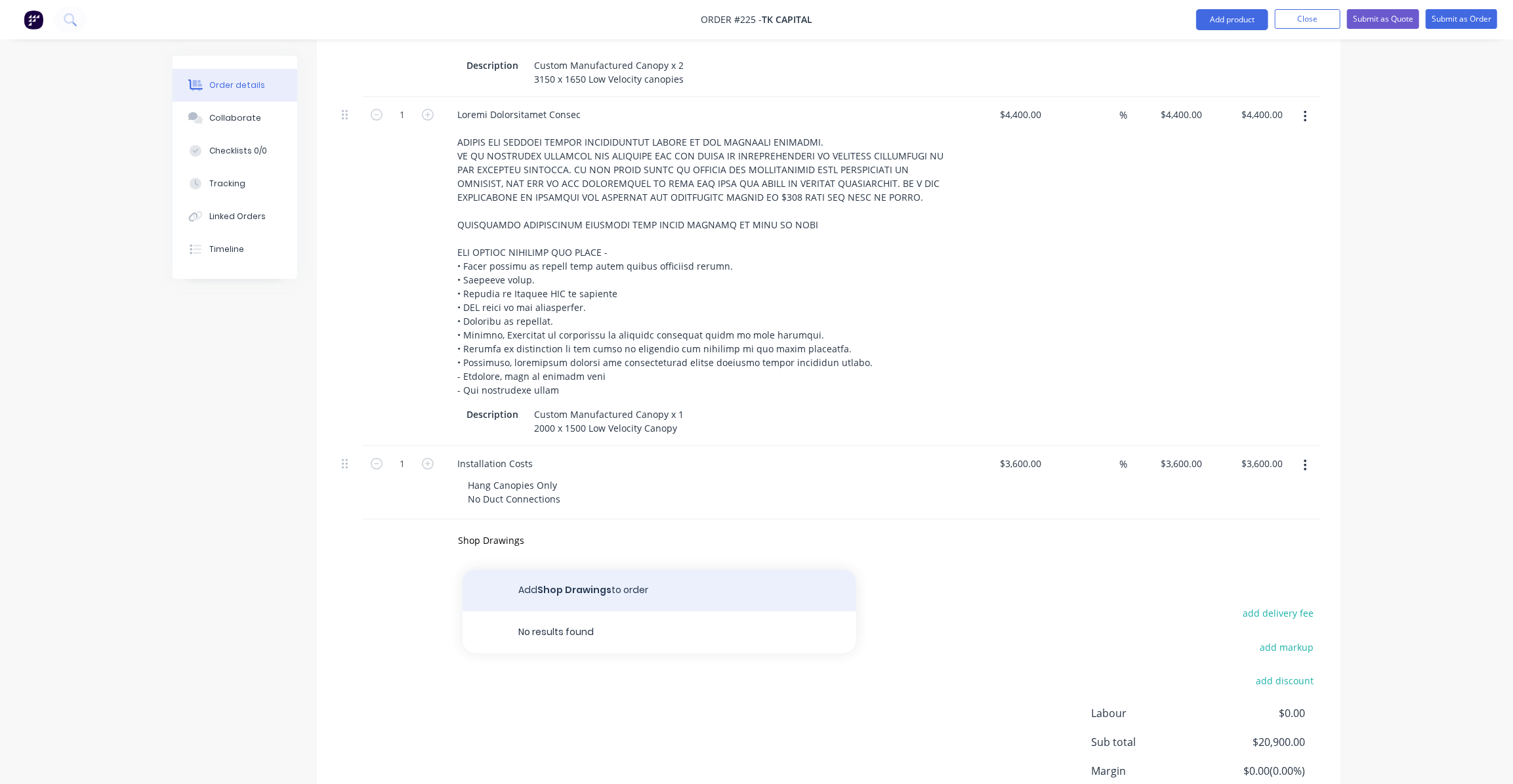 click on "Add  Shop Drawings  to order" at bounding box center (659, 590) 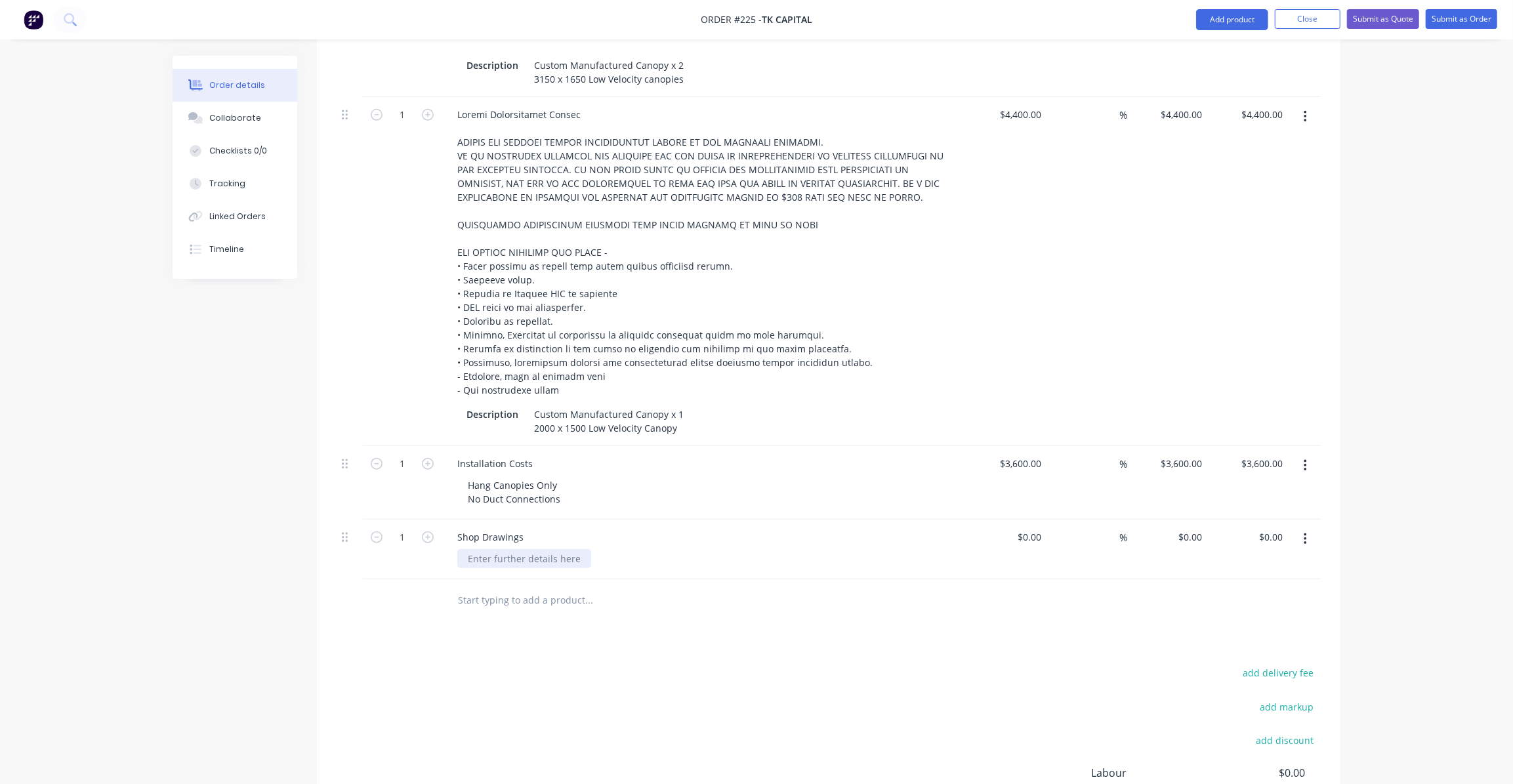 click at bounding box center (524, 558) 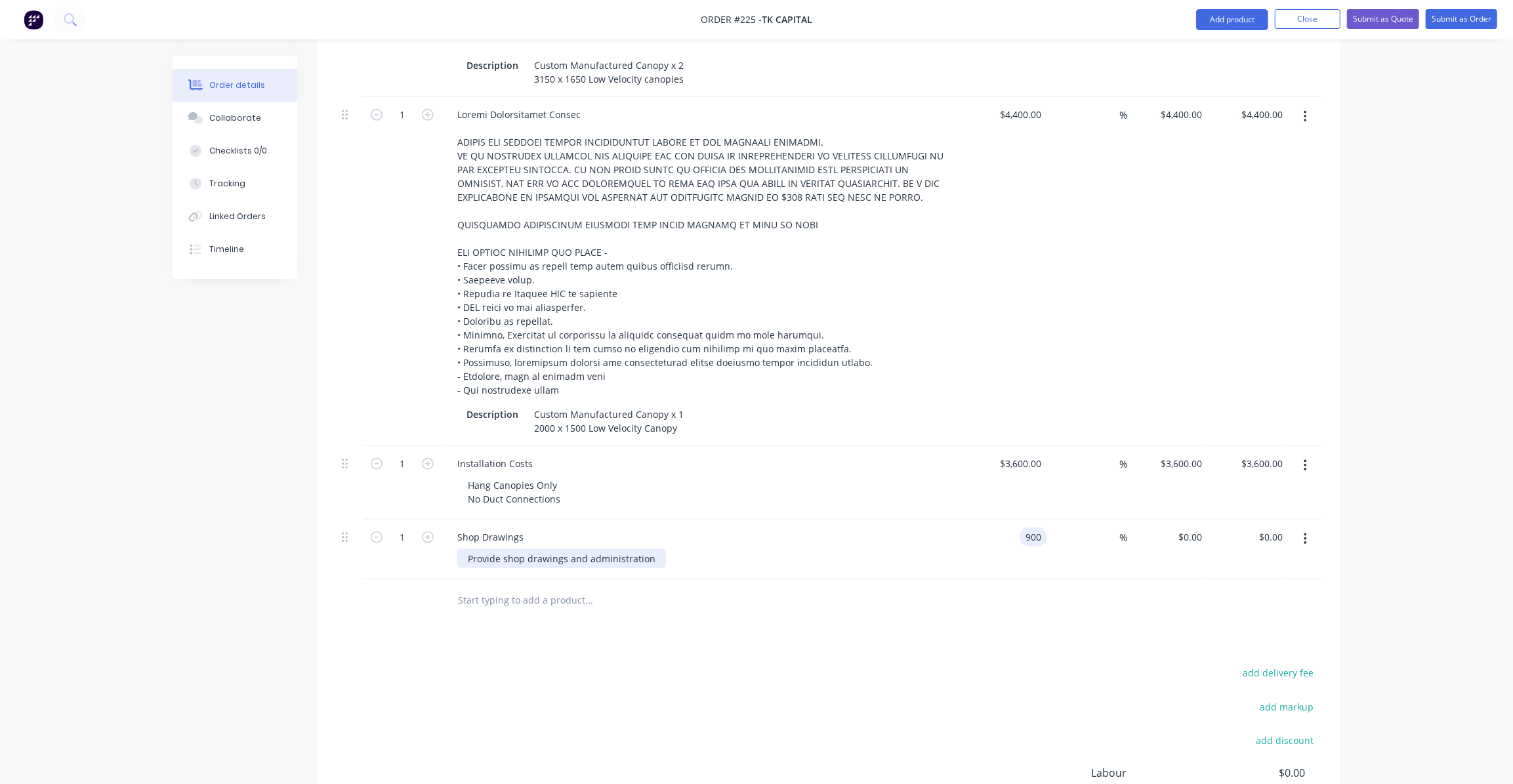type on "$900.00" 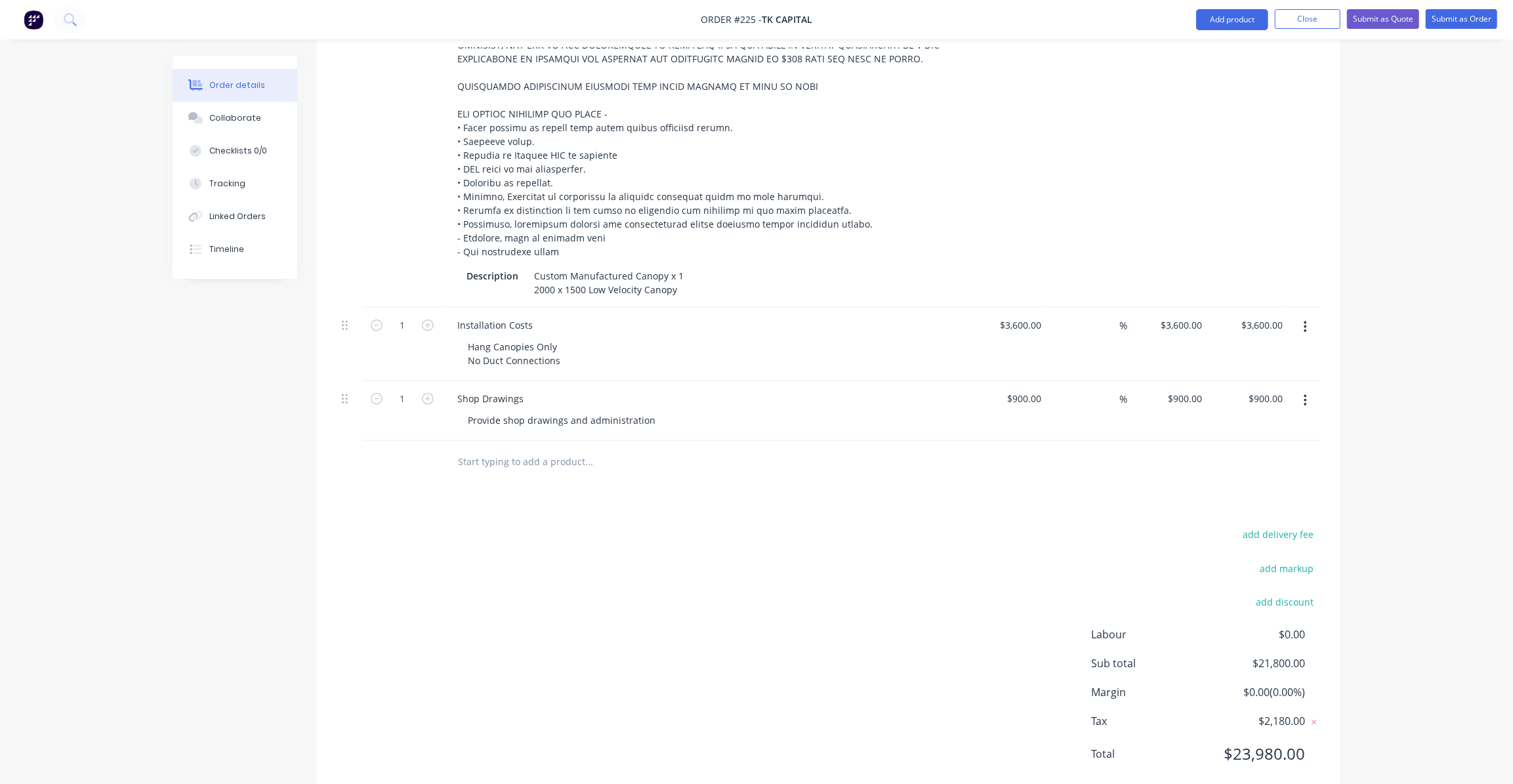 scroll, scrollTop: 989, scrollLeft: 0, axis: vertical 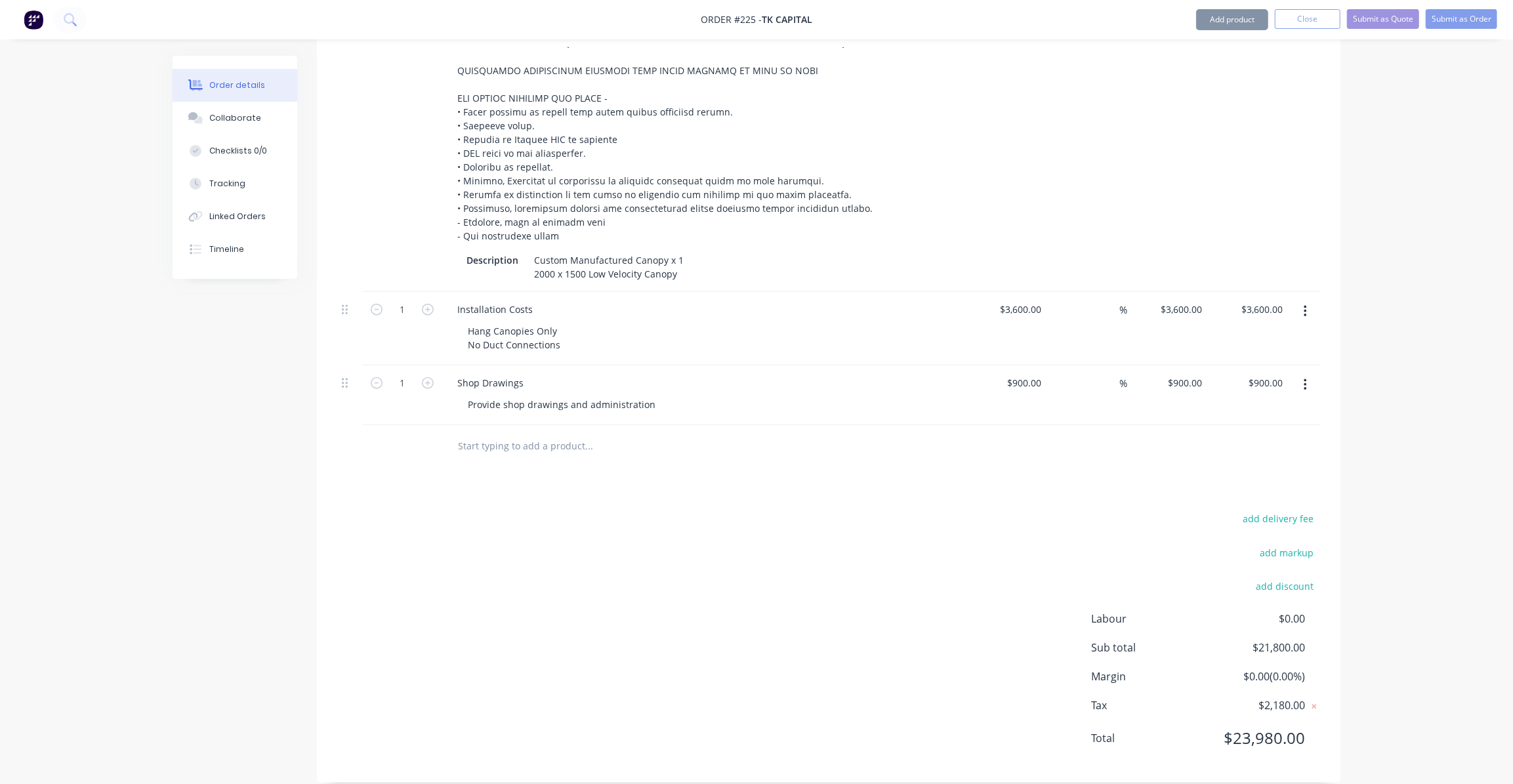 click on "$0.00" at bounding box center [1256, 619] 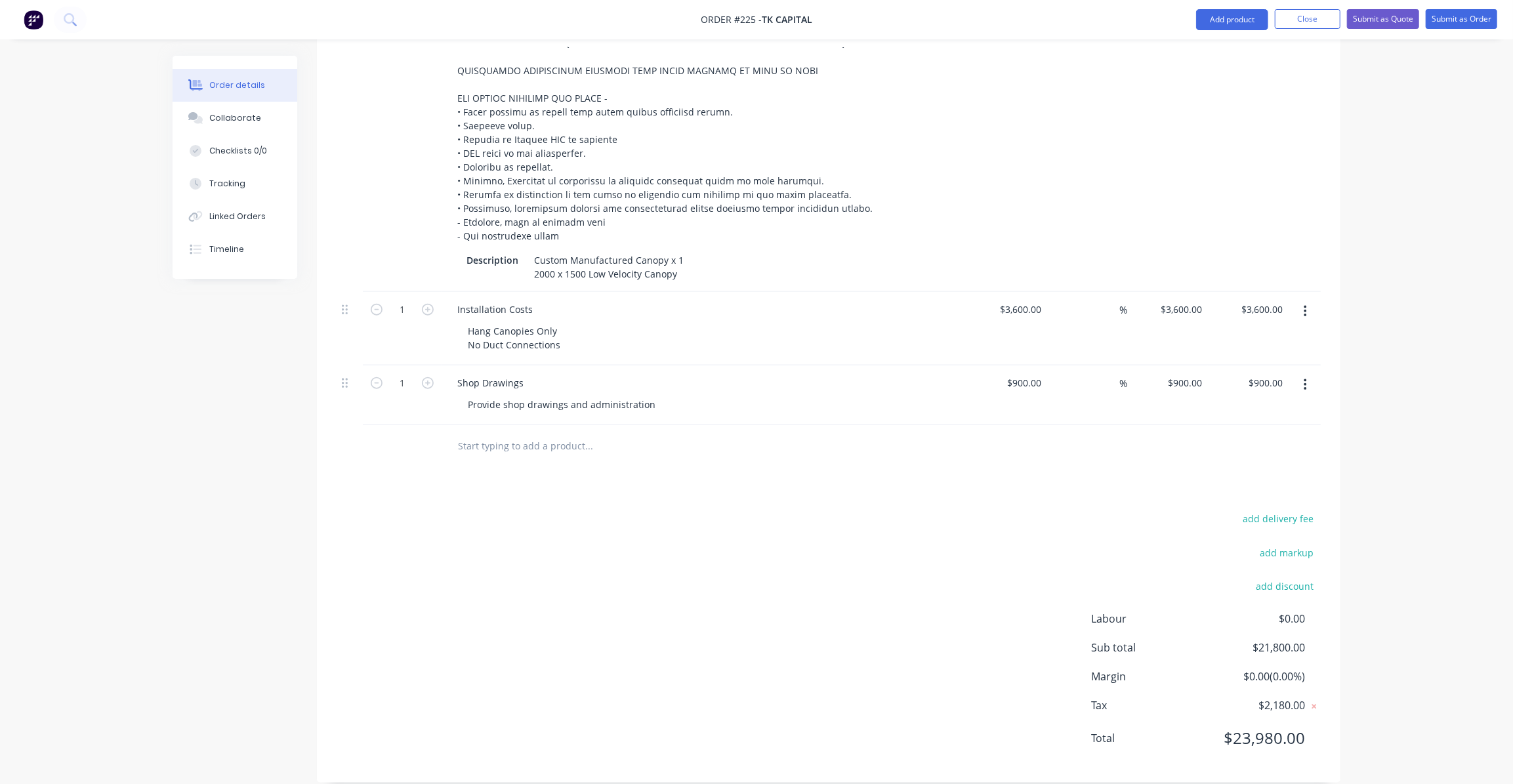 type 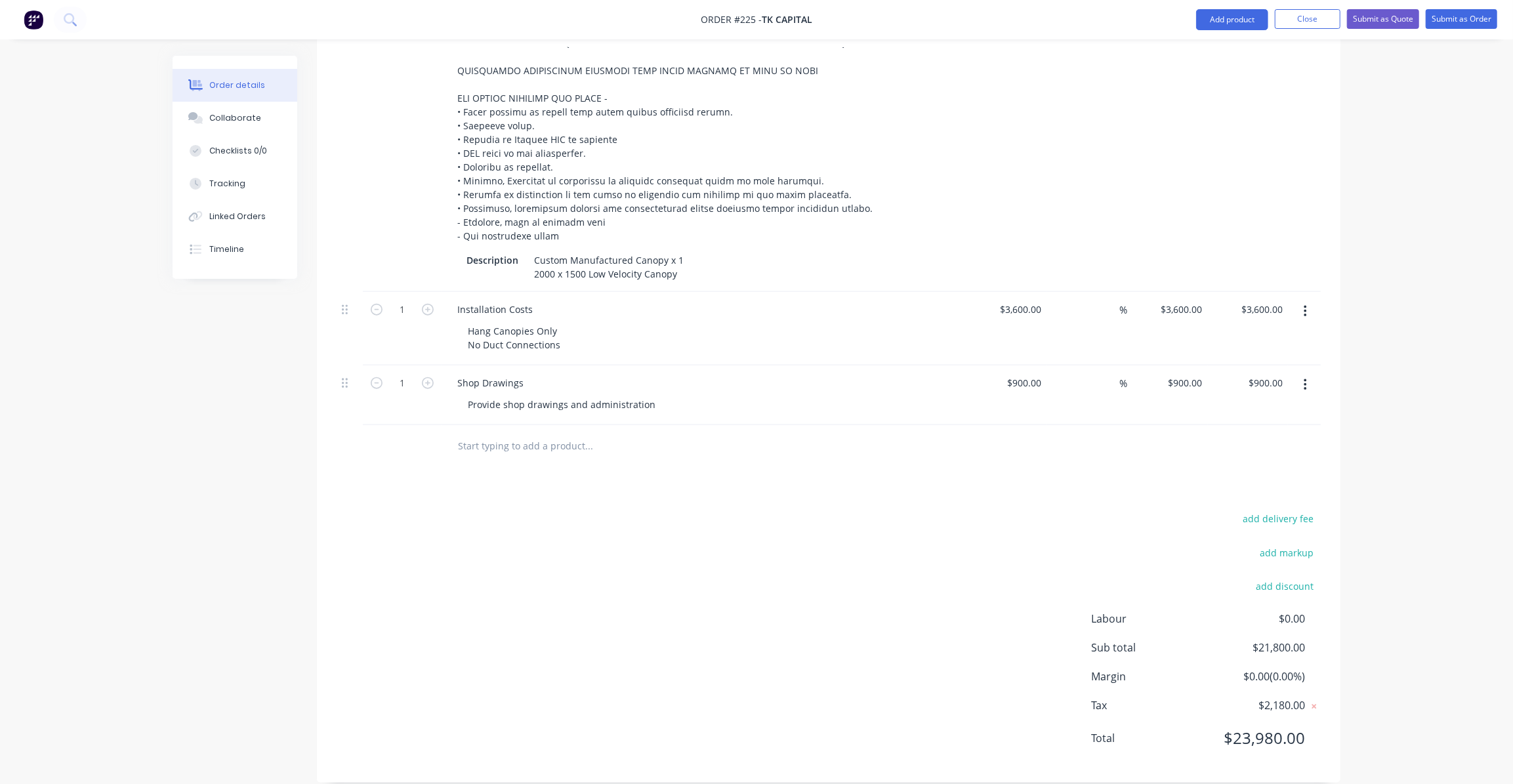 click on "add delivery fee add markup add discount Labour $0.00 Sub total $21,800.00 Margin $0.00  ( 0.00 %) Tax $2,180.00 Total $23,980.00" at bounding box center (829, 636) 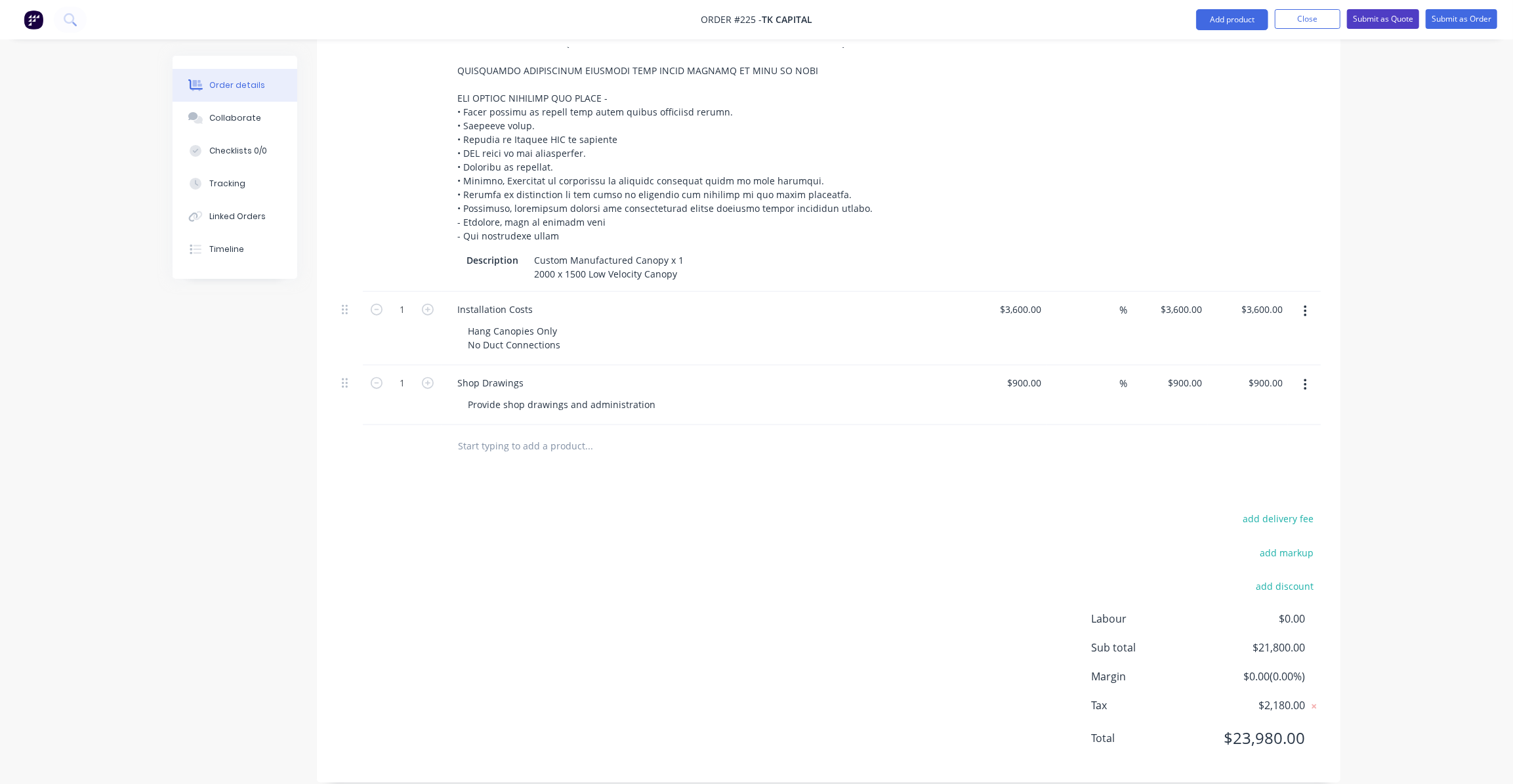 click on "Submit as Quote" at bounding box center [1383, 19] 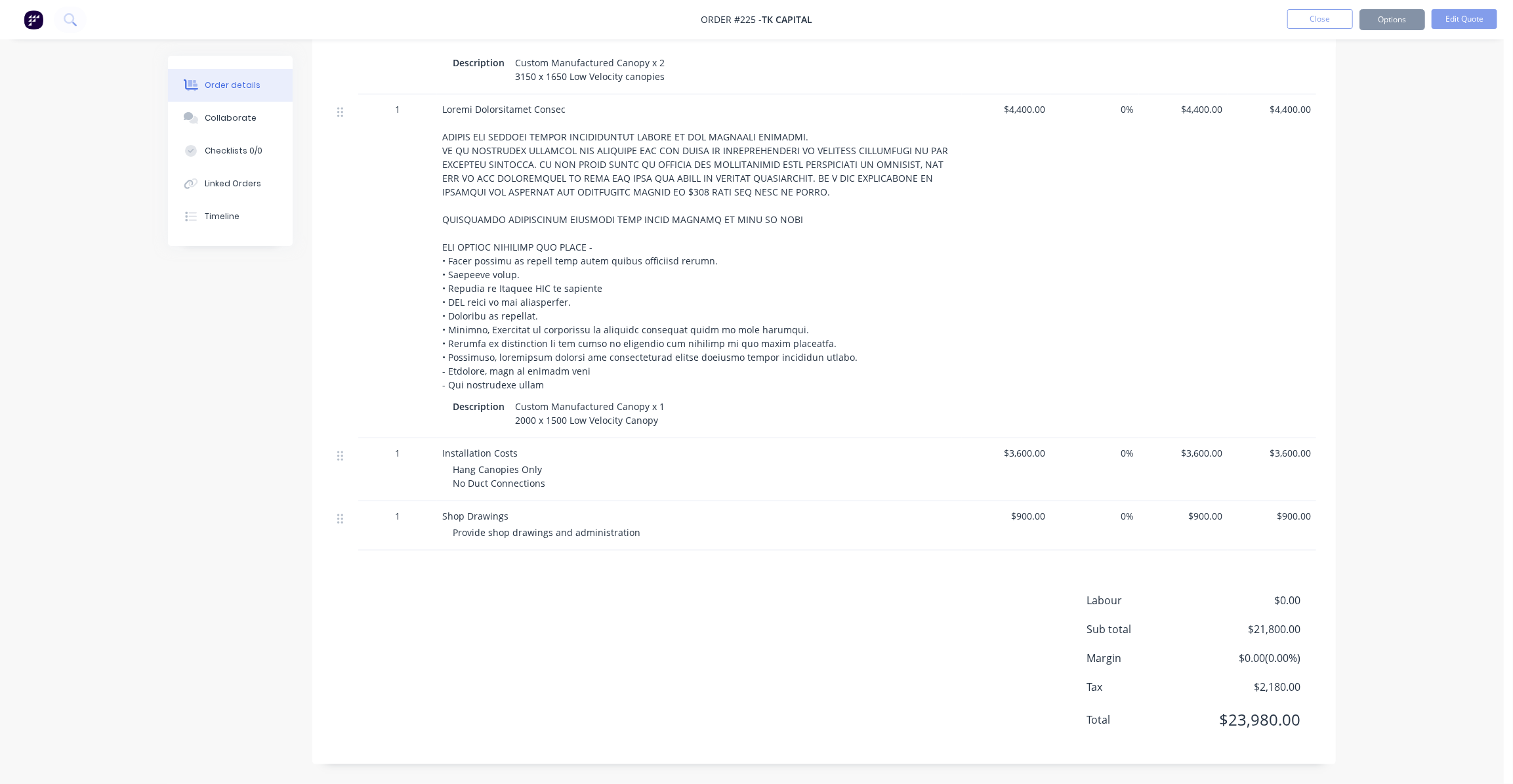 scroll, scrollTop: 0, scrollLeft: 0, axis: both 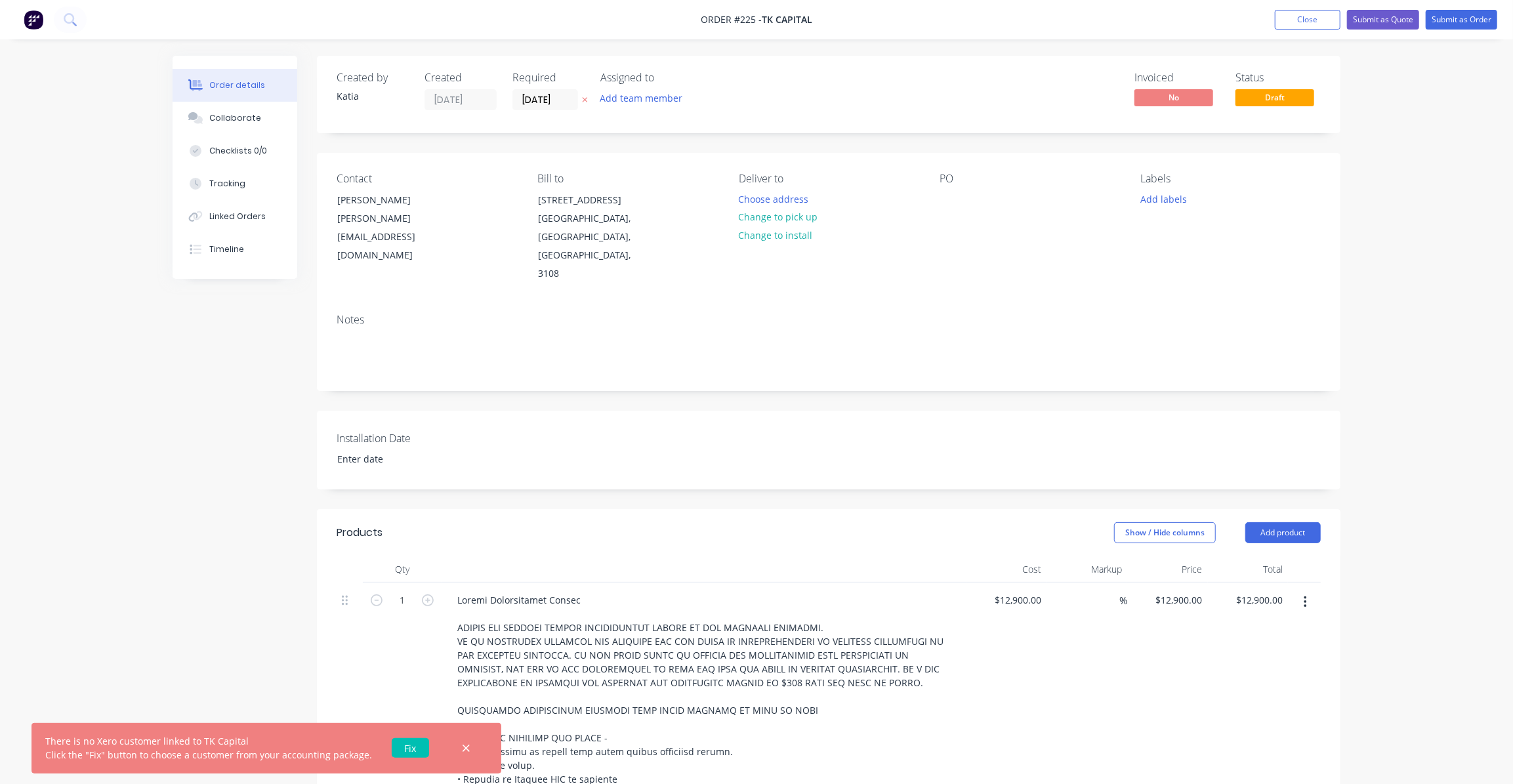 click on "Fix" at bounding box center [410, 748] 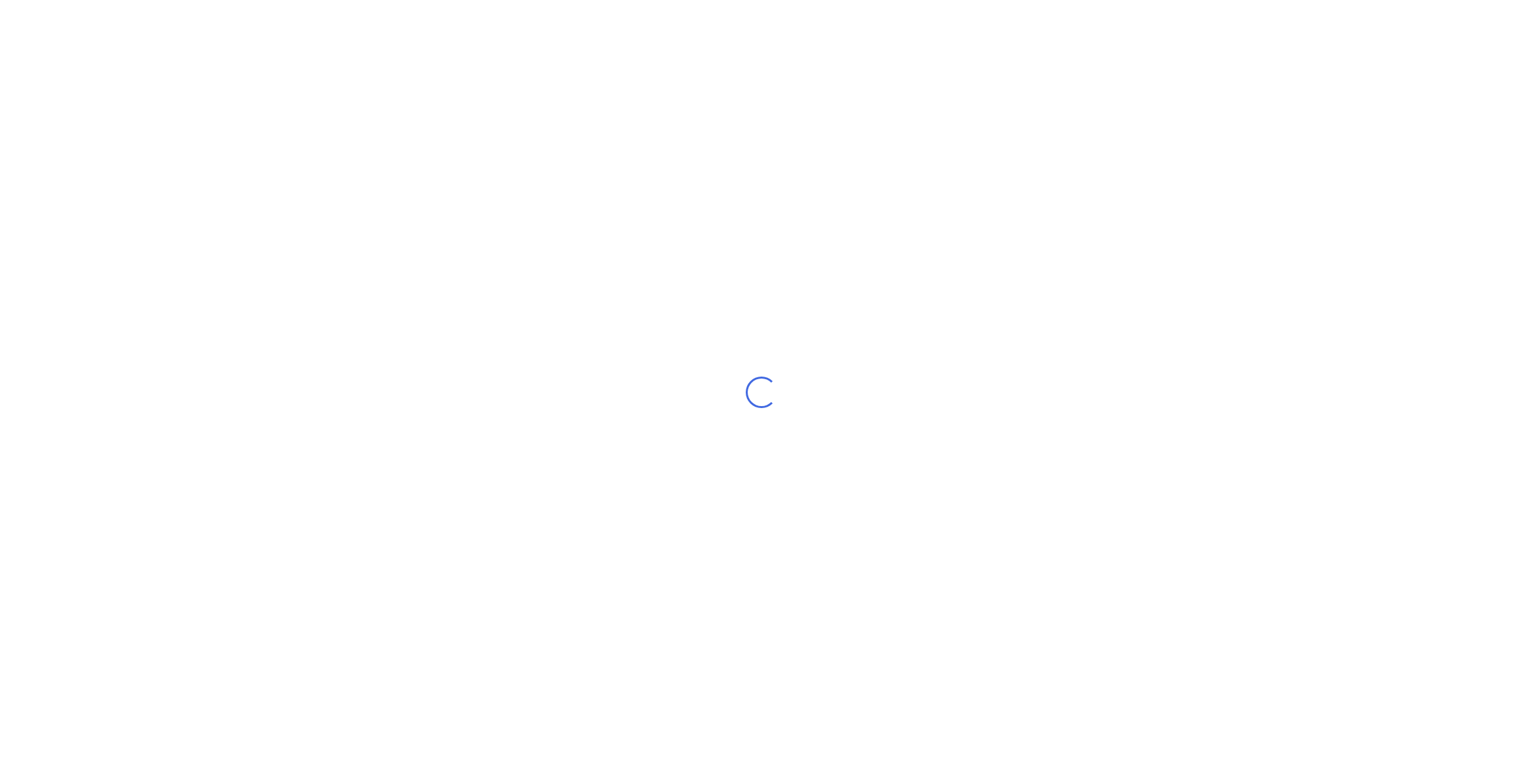 scroll, scrollTop: 0, scrollLeft: 0, axis: both 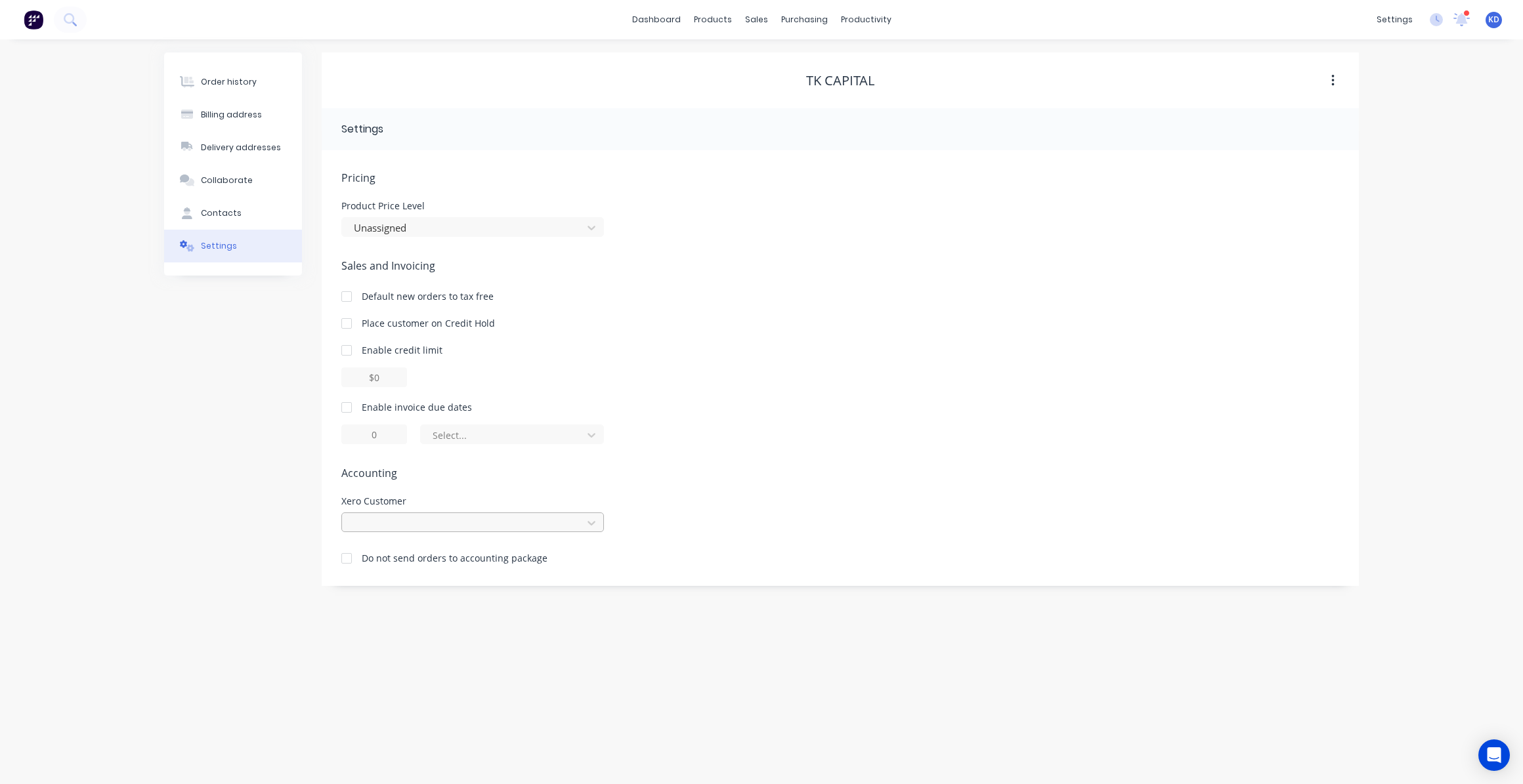 click at bounding box center (464, 523) 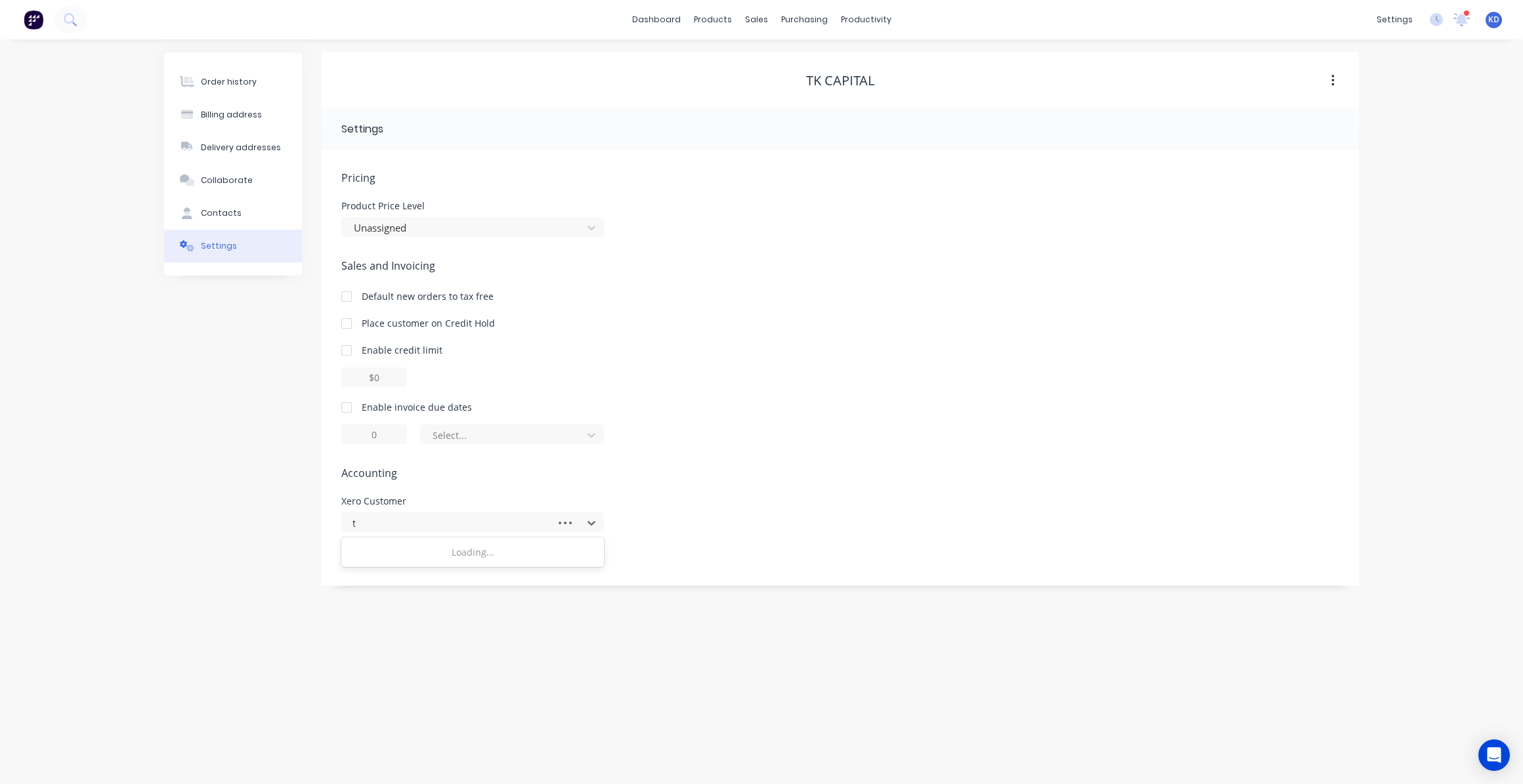 scroll, scrollTop: 0, scrollLeft: 0, axis: both 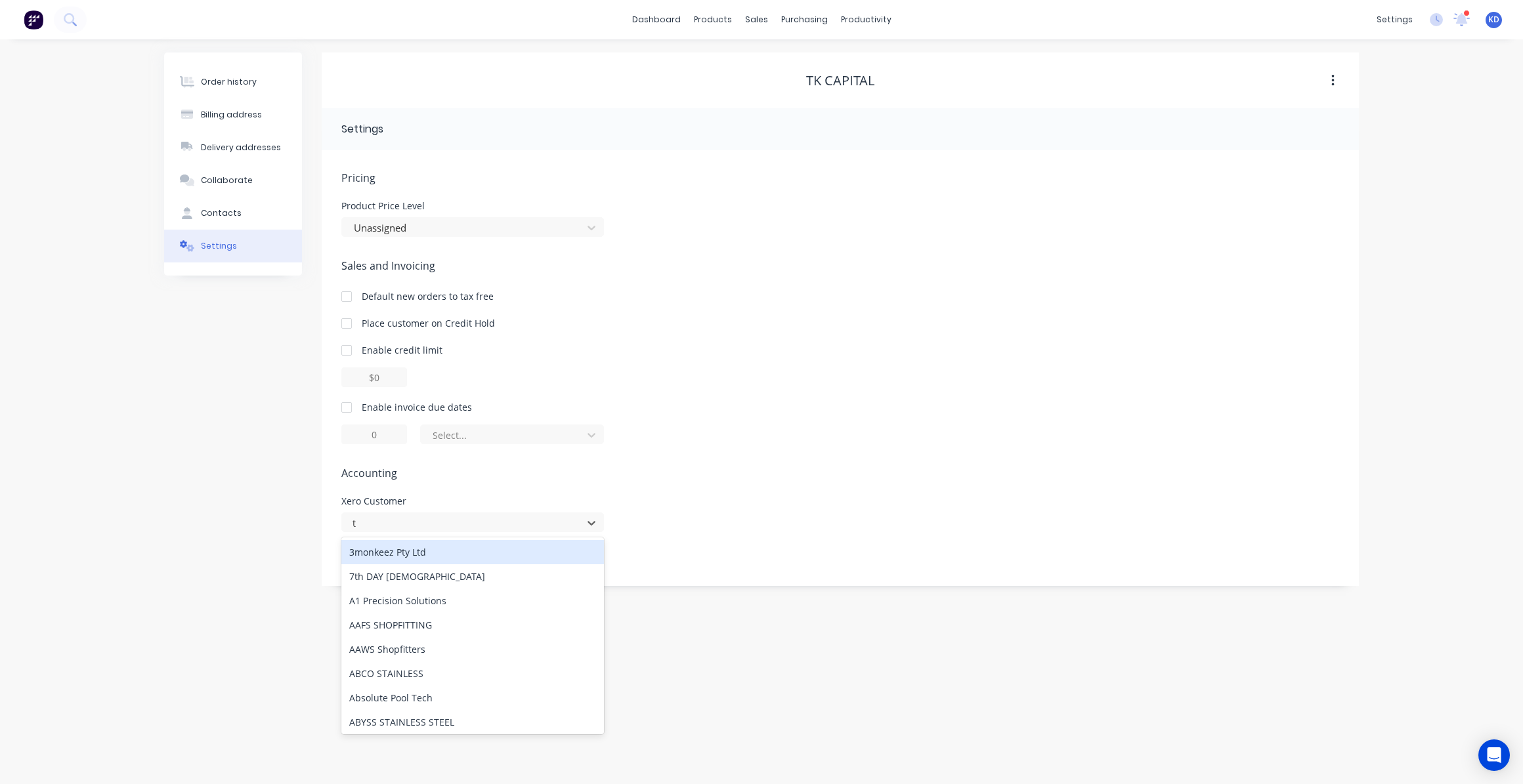 type on "tk" 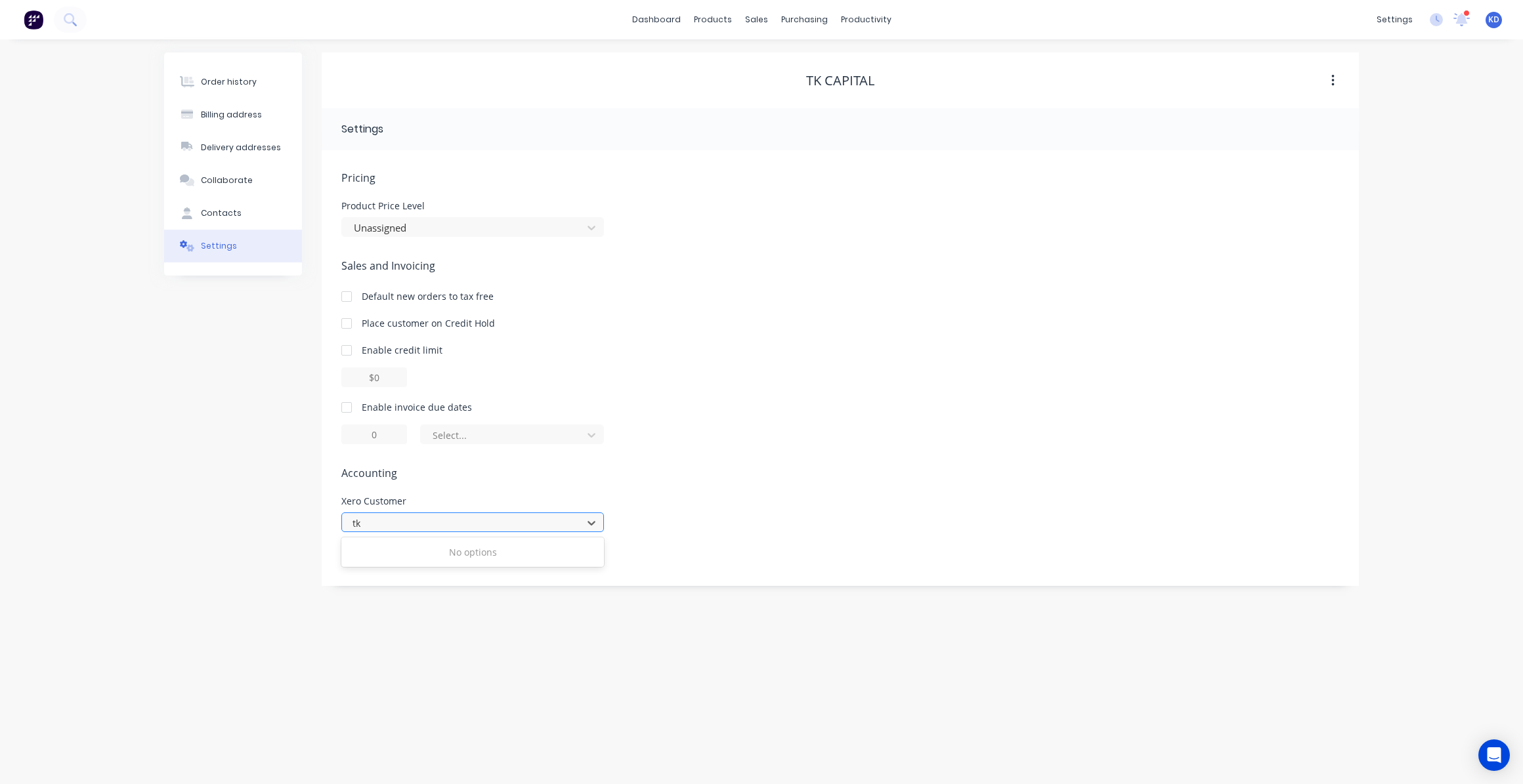 type 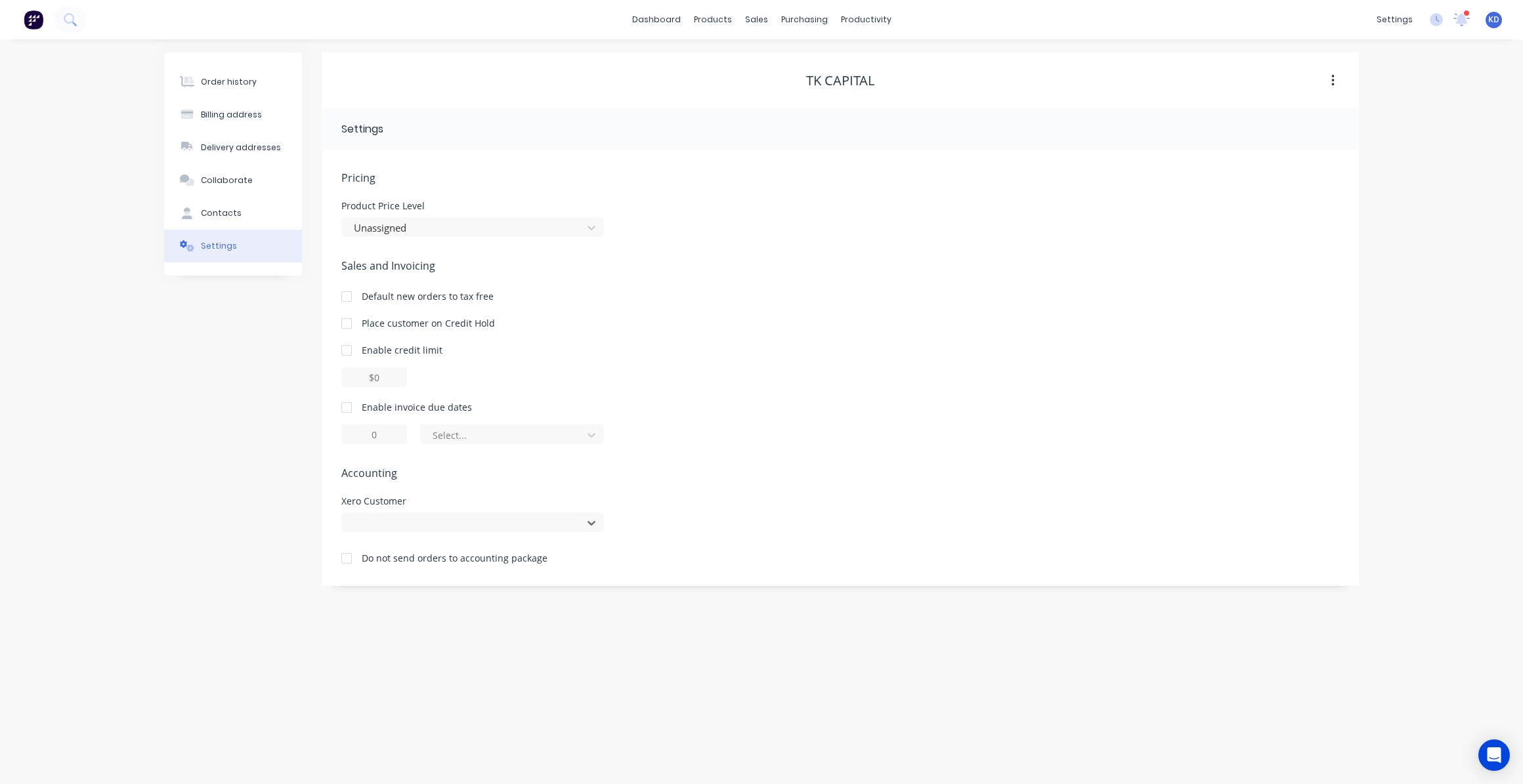 drag, startPoint x: 382, startPoint y: 516, endPoint x: 341, endPoint y: 510, distance: 41.436699 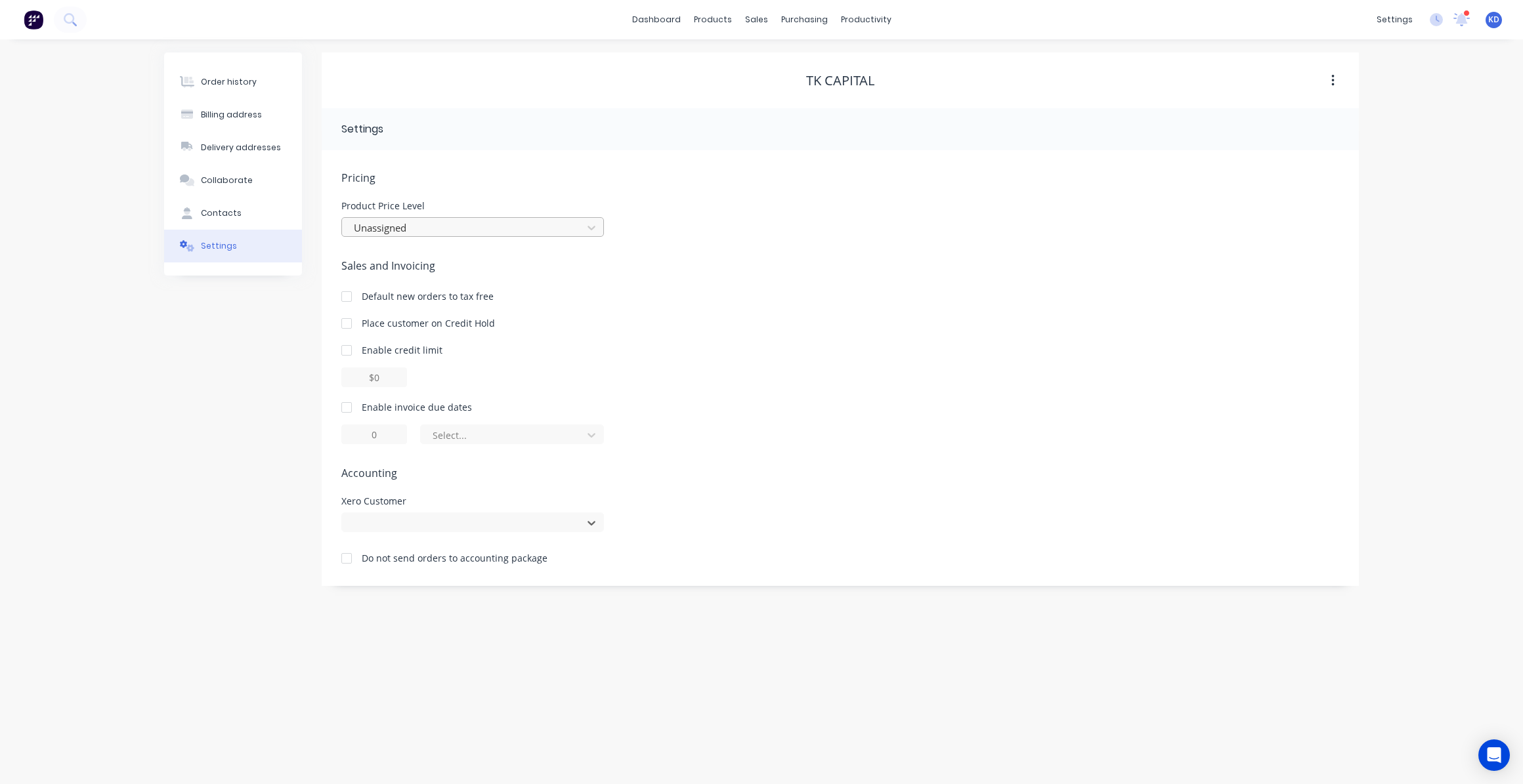 click at bounding box center [464, 228] 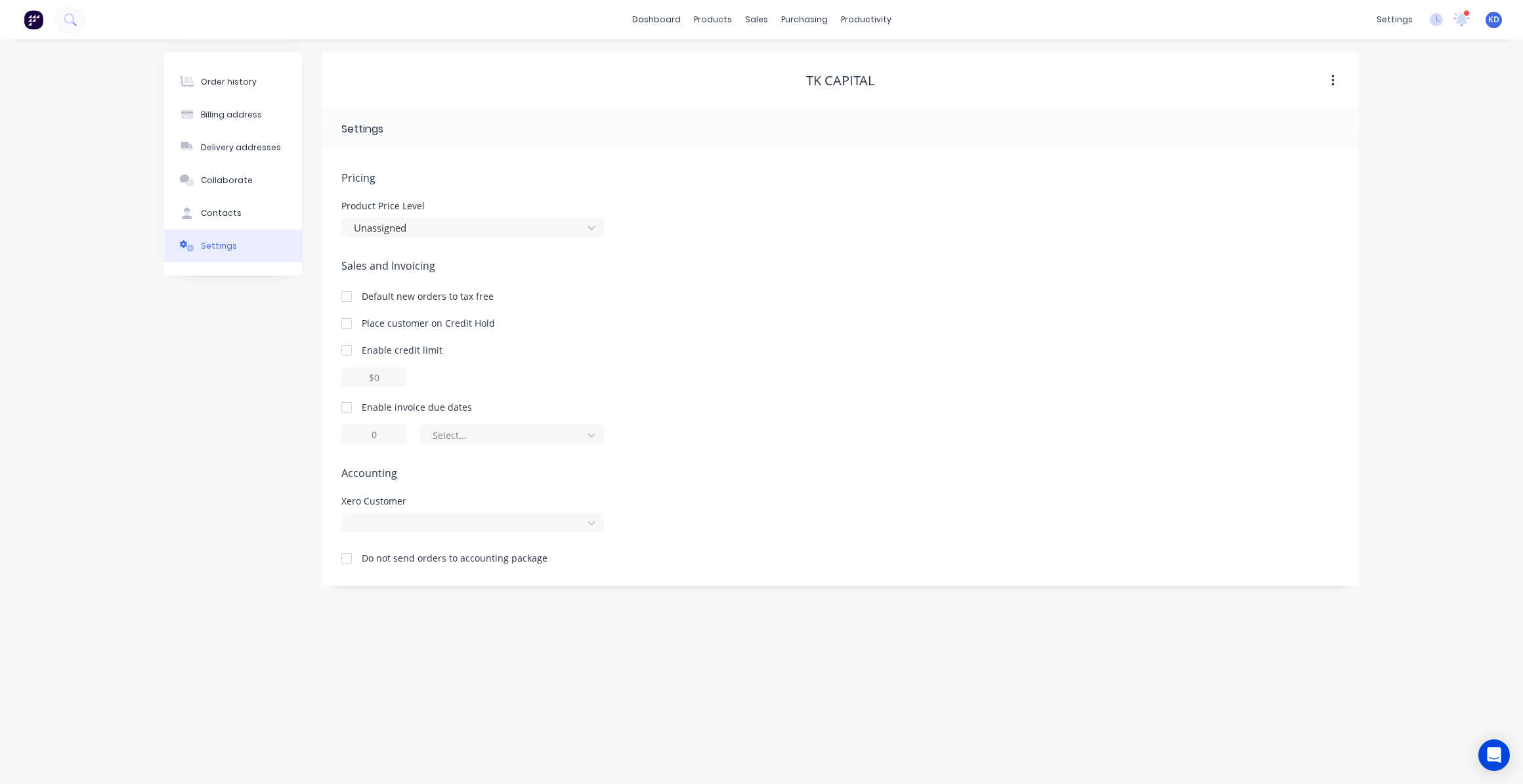 click on "Product Price Level Unassigned" at bounding box center [840, 219] 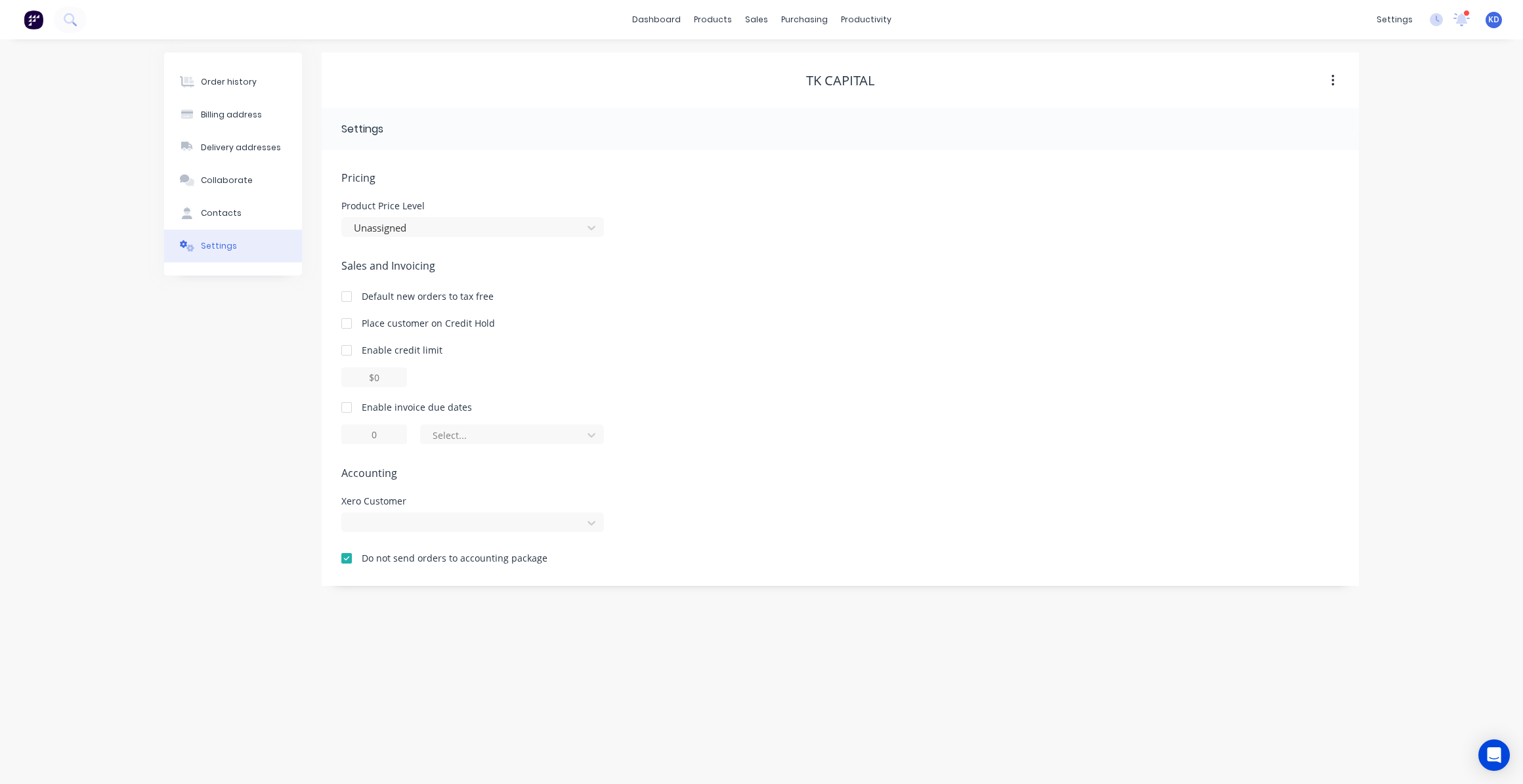 drag, startPoint x: 346, startPoint y: 550, endPoint x: 364, endPoint y: 541, distance: 20.124612 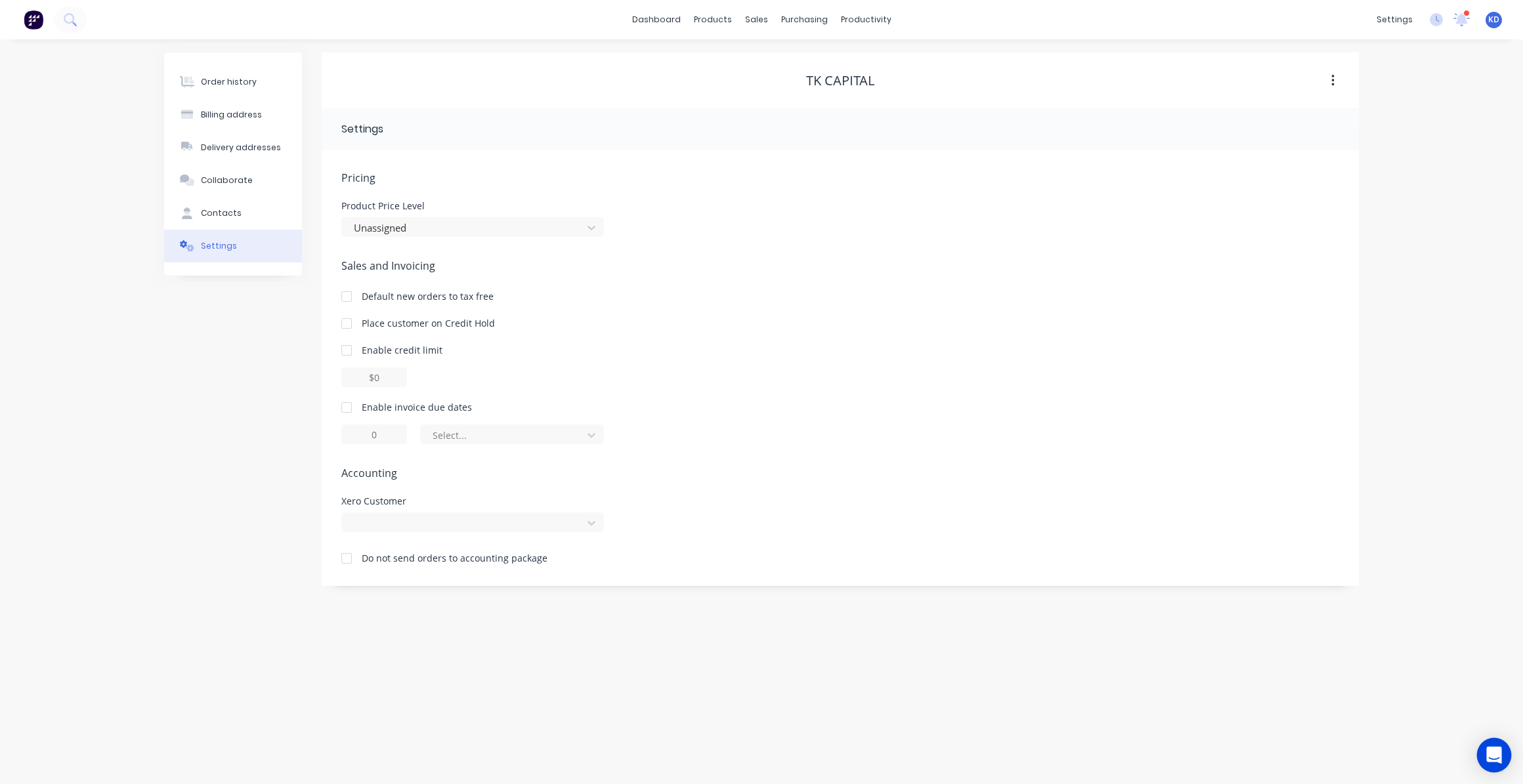 click 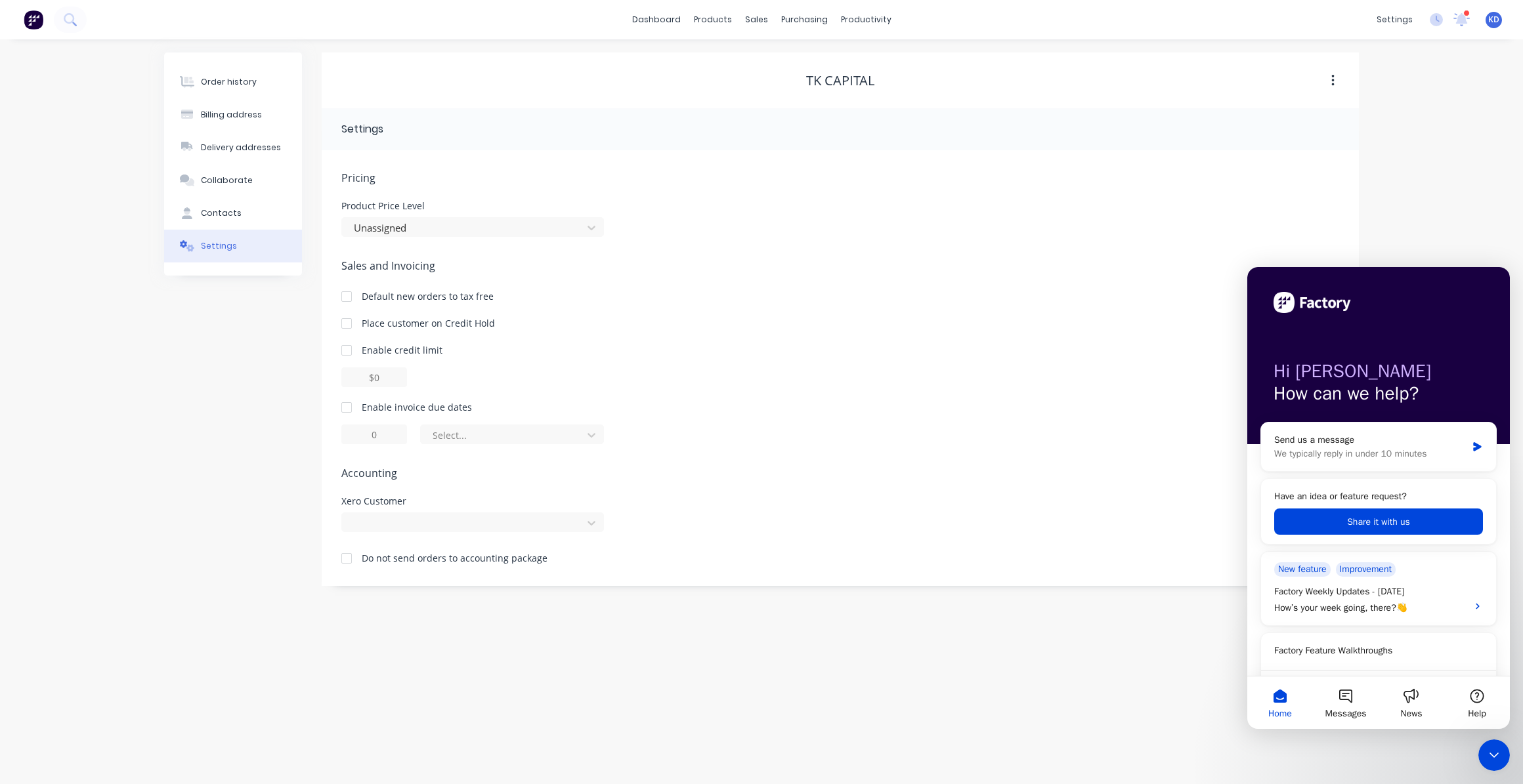 scroll, scrollTop: 0, scrollLeft: 0, axis: both 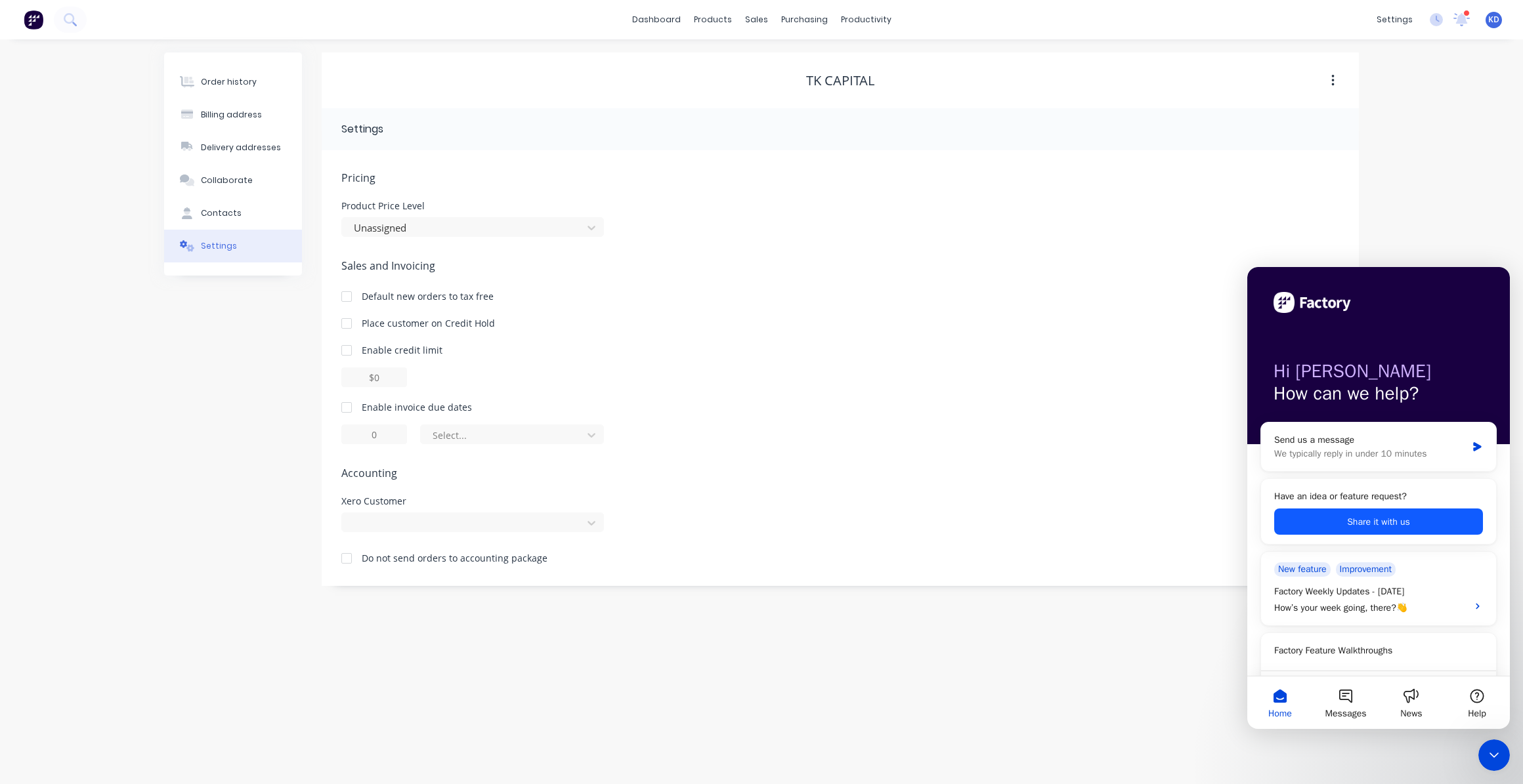click on "Share it with us" at bounding box center [1379, 522] 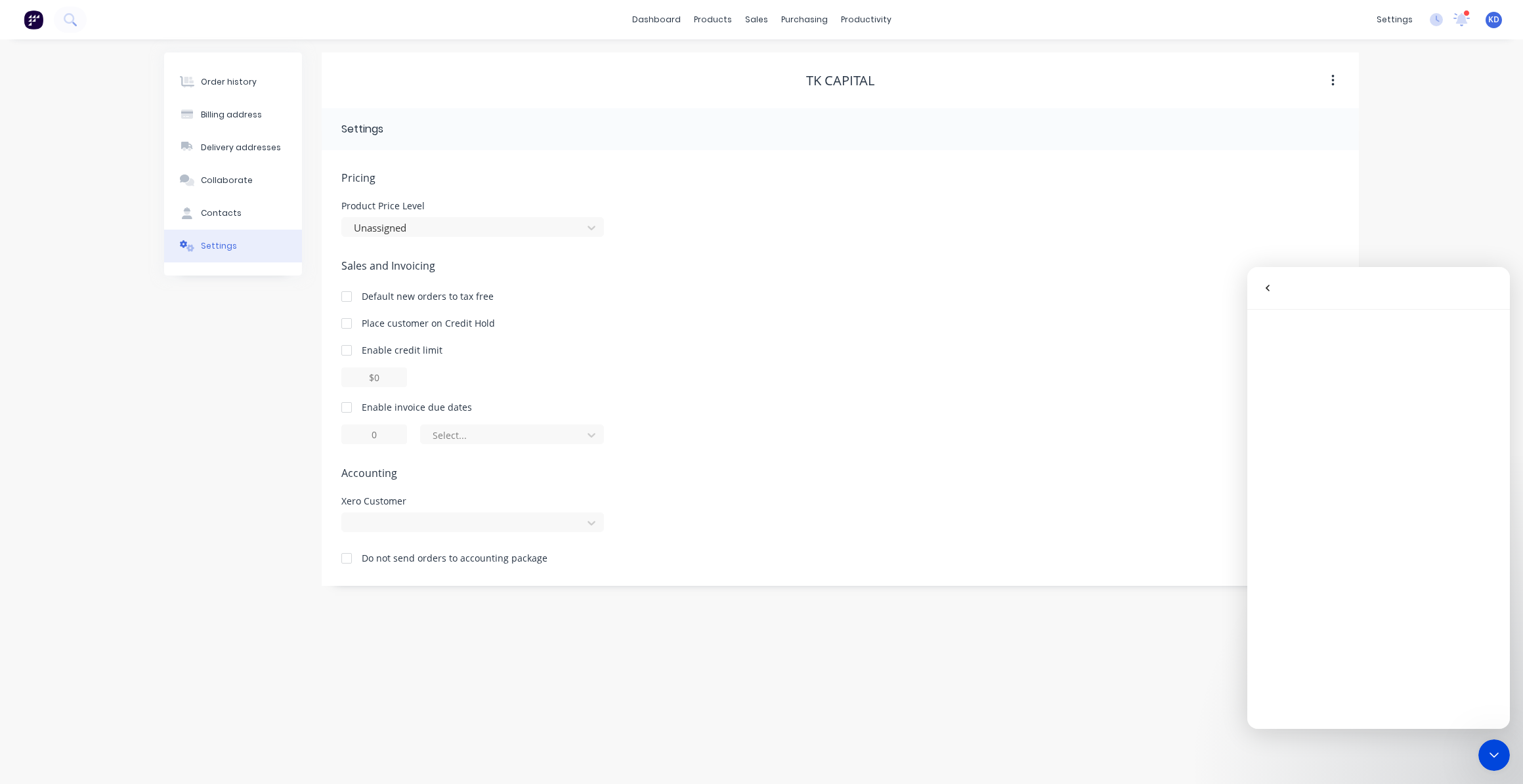 click 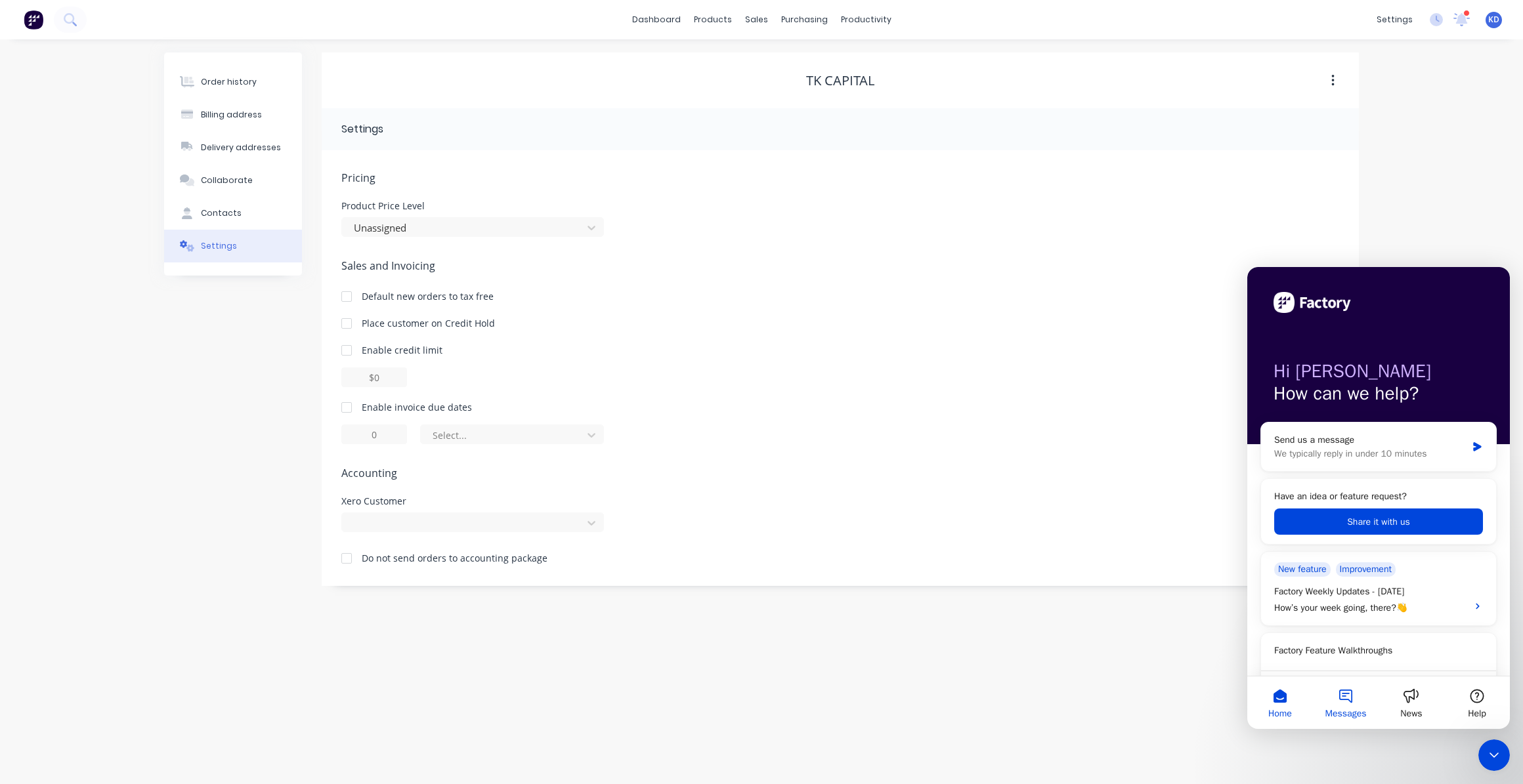 click on "Messages" at bounding box center (1346, 703) 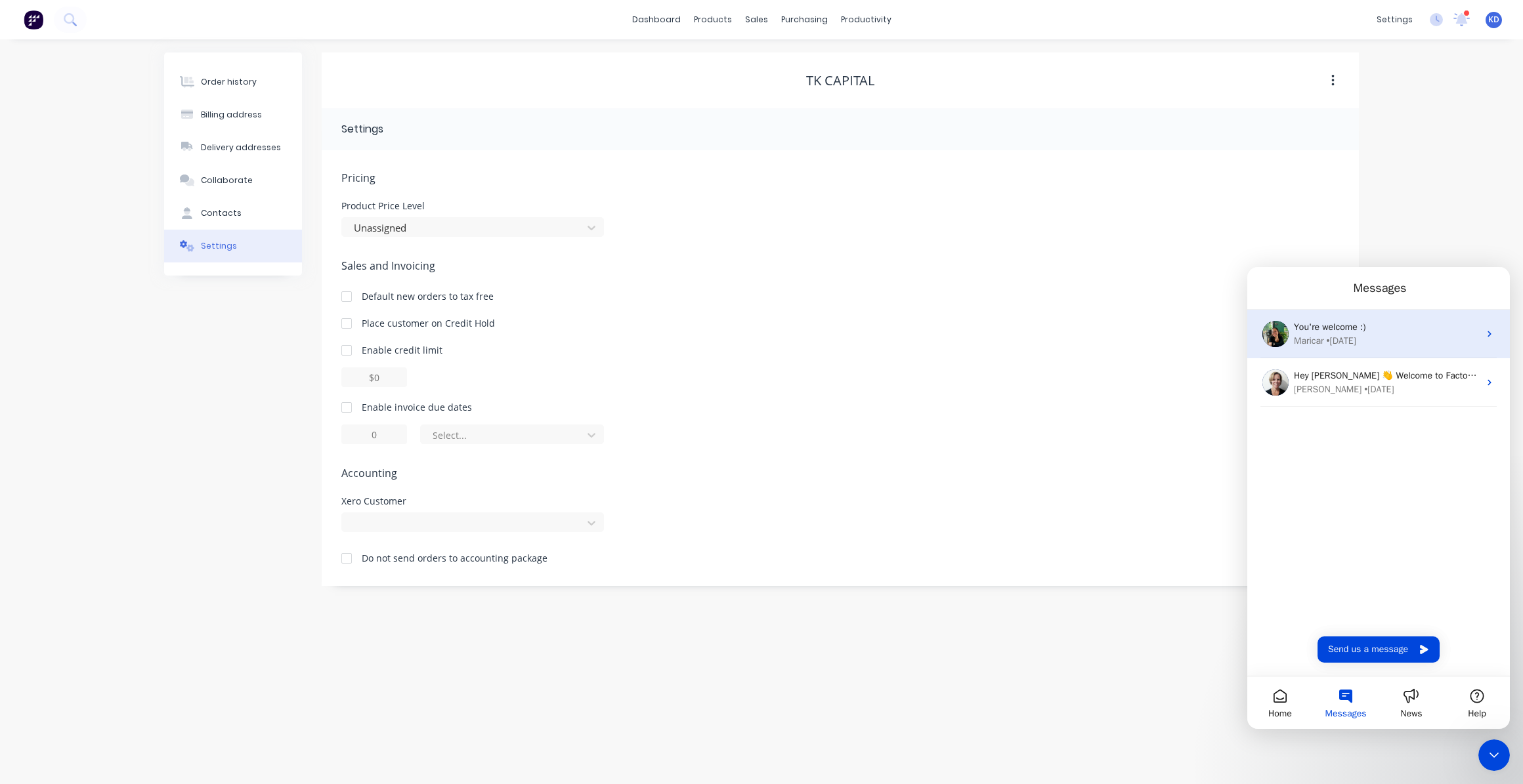click on "•  1w ago" at bounding box center (1341, 340) 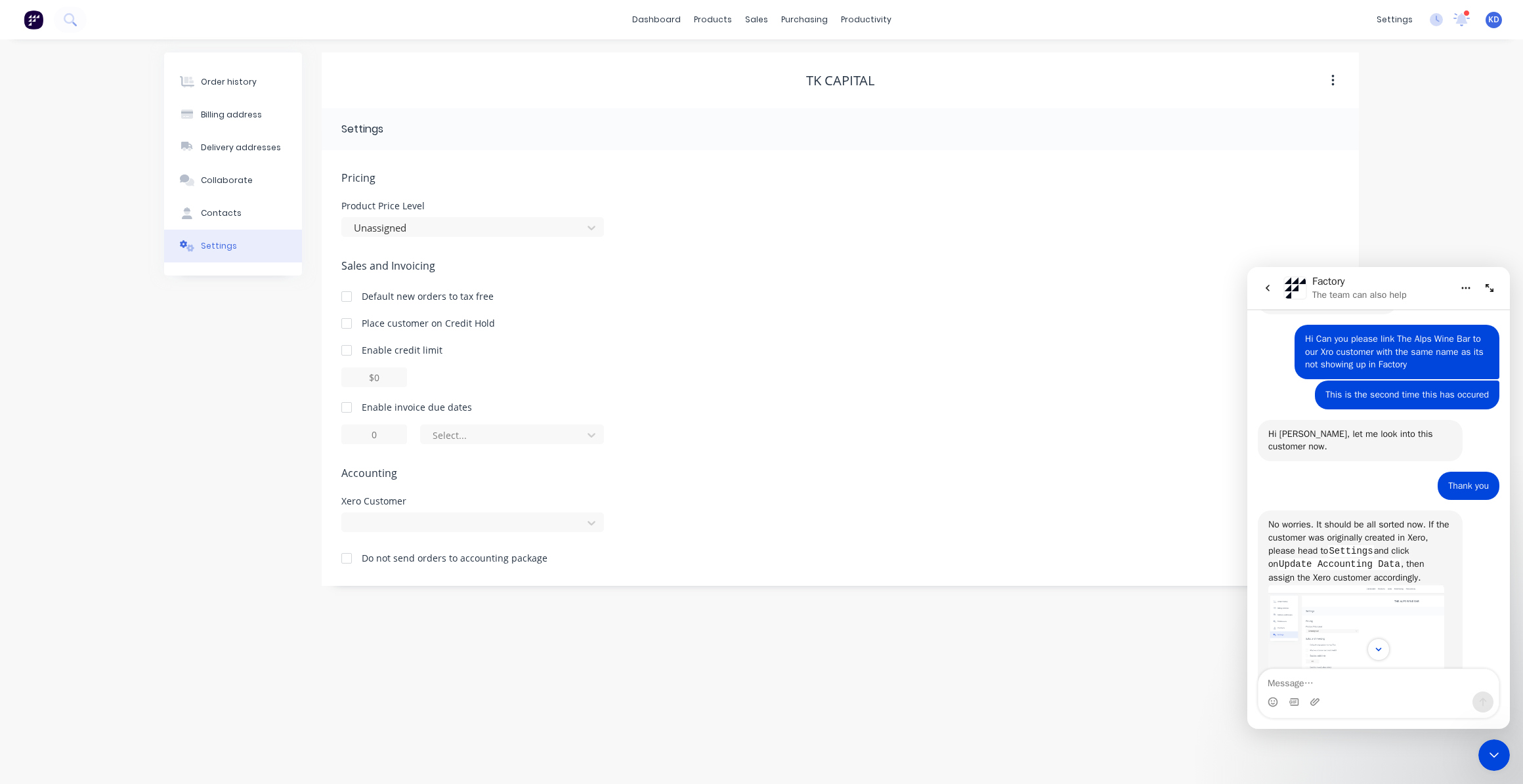 scroll, scrollTop: 119, scrollLeft: 0, axis: vertical 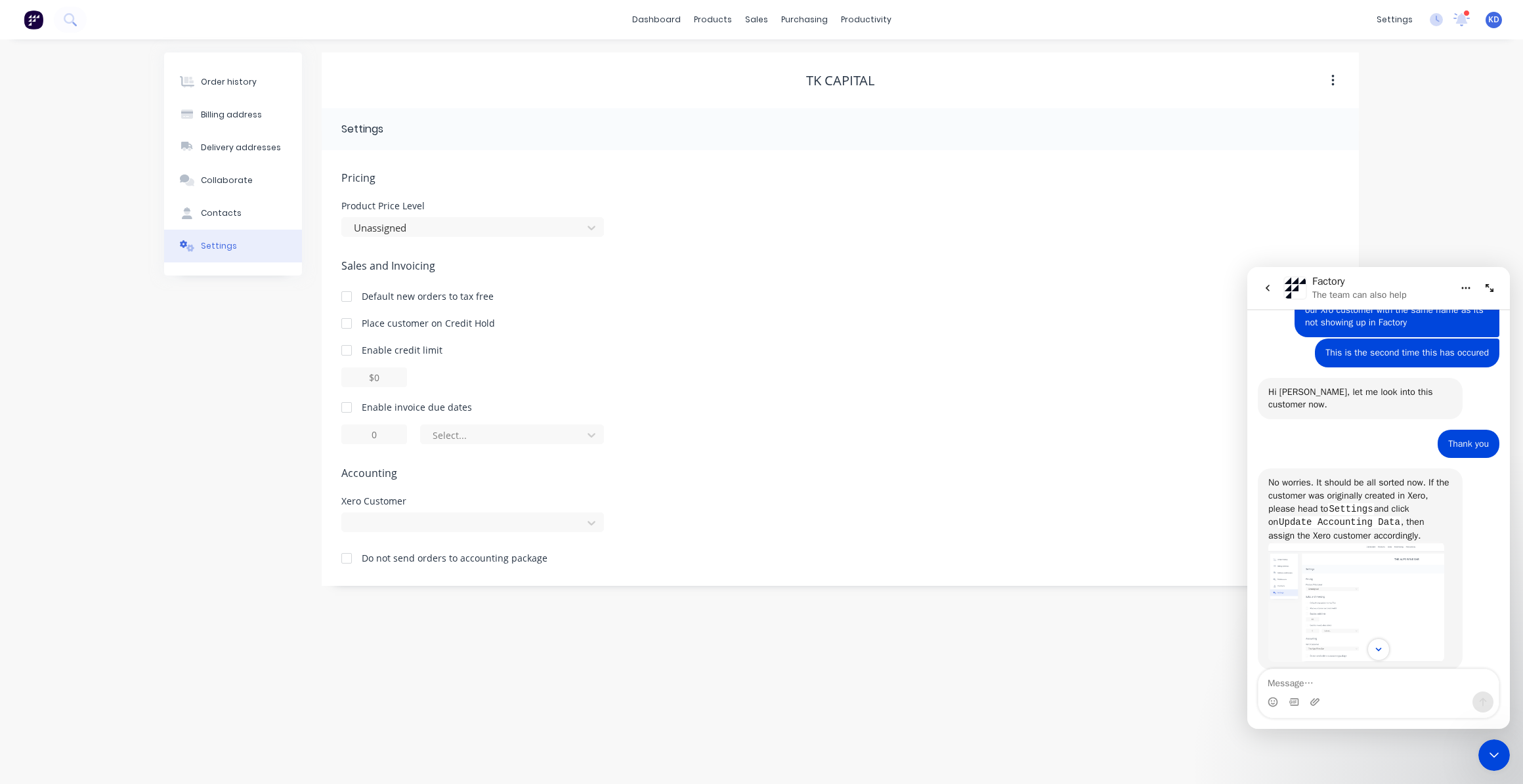 click at bounding box center [1379, 680] 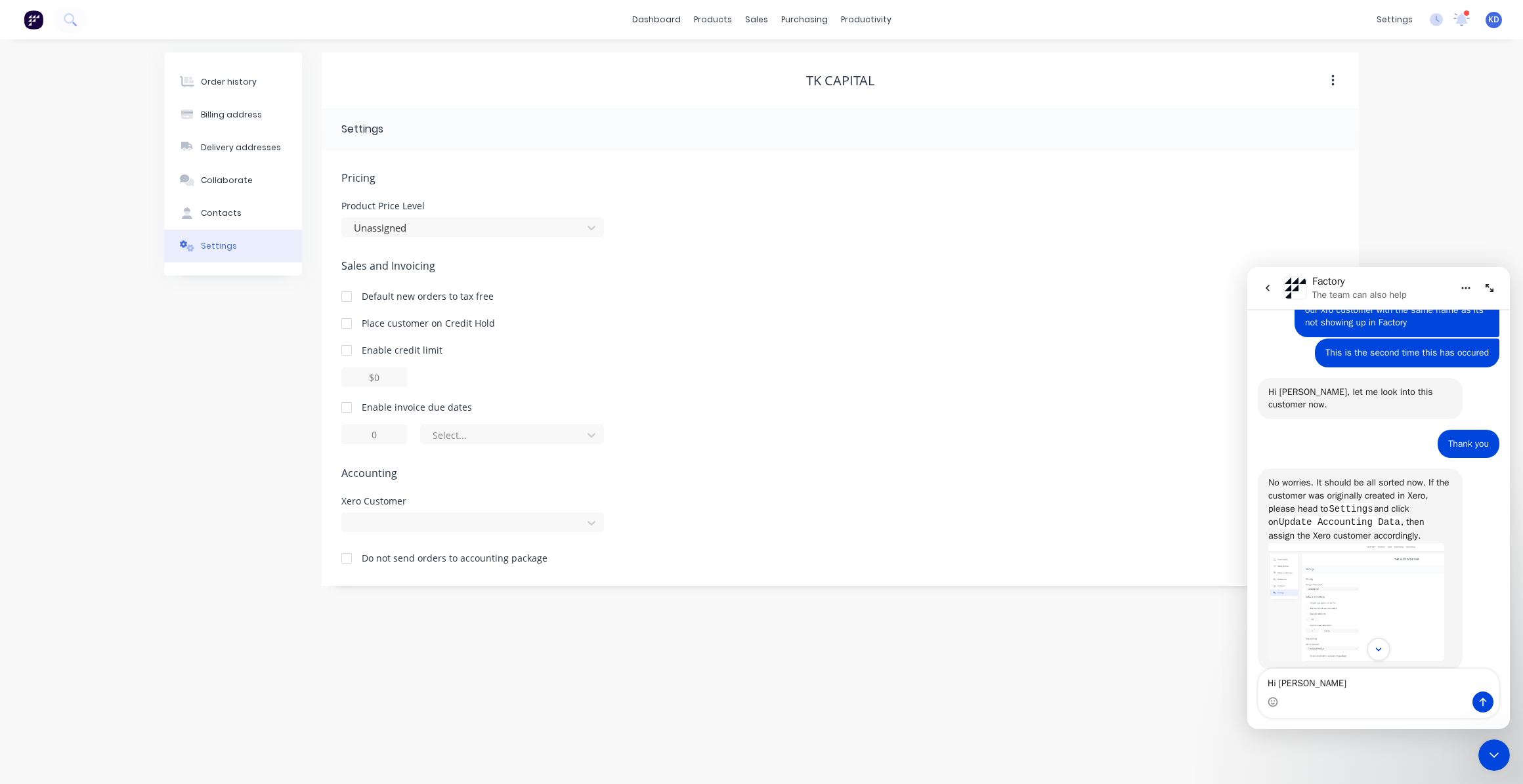 type on "Hi Maricel" 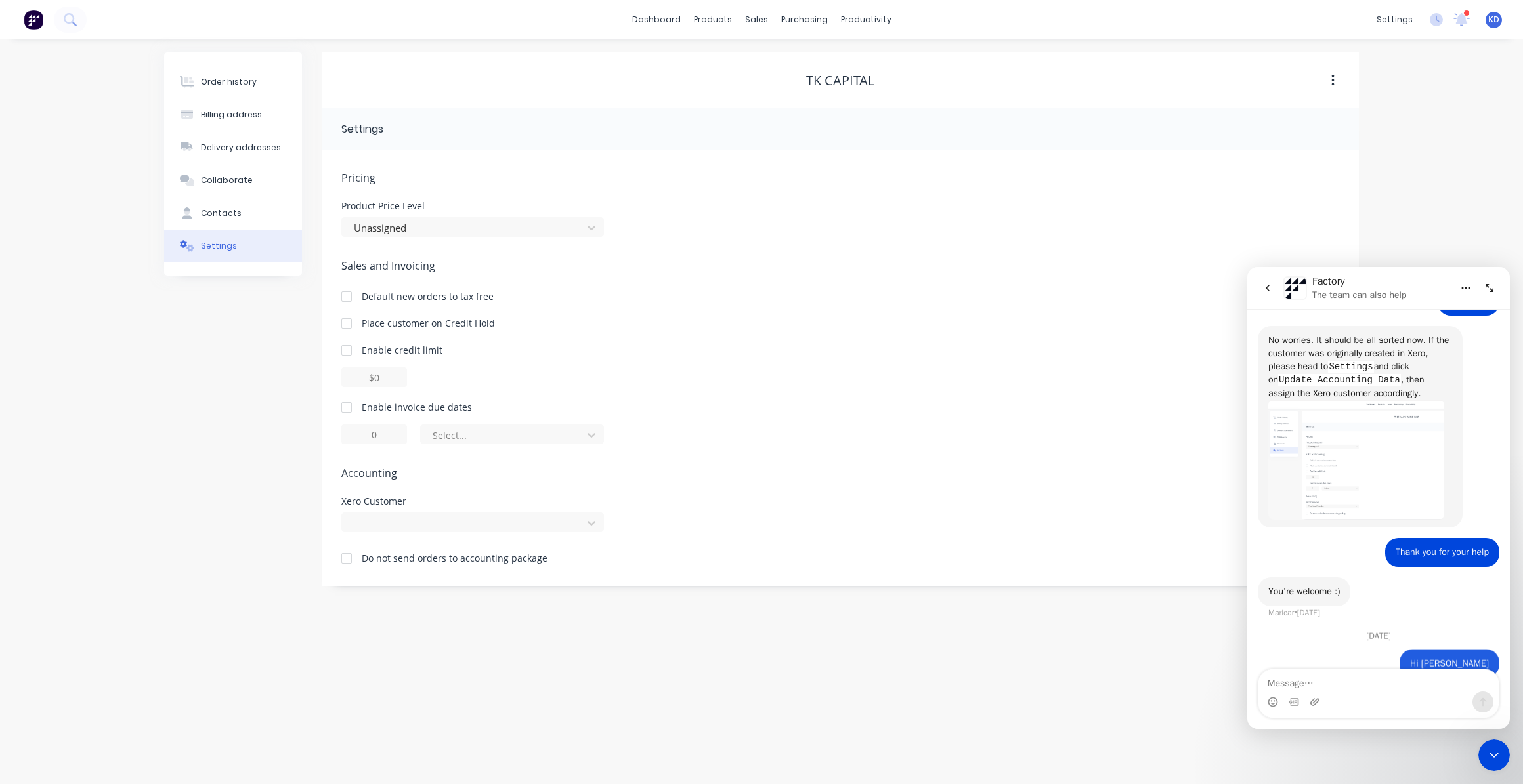scroll, scrollTop: 289, scrollLeft: 0, axis: vertical 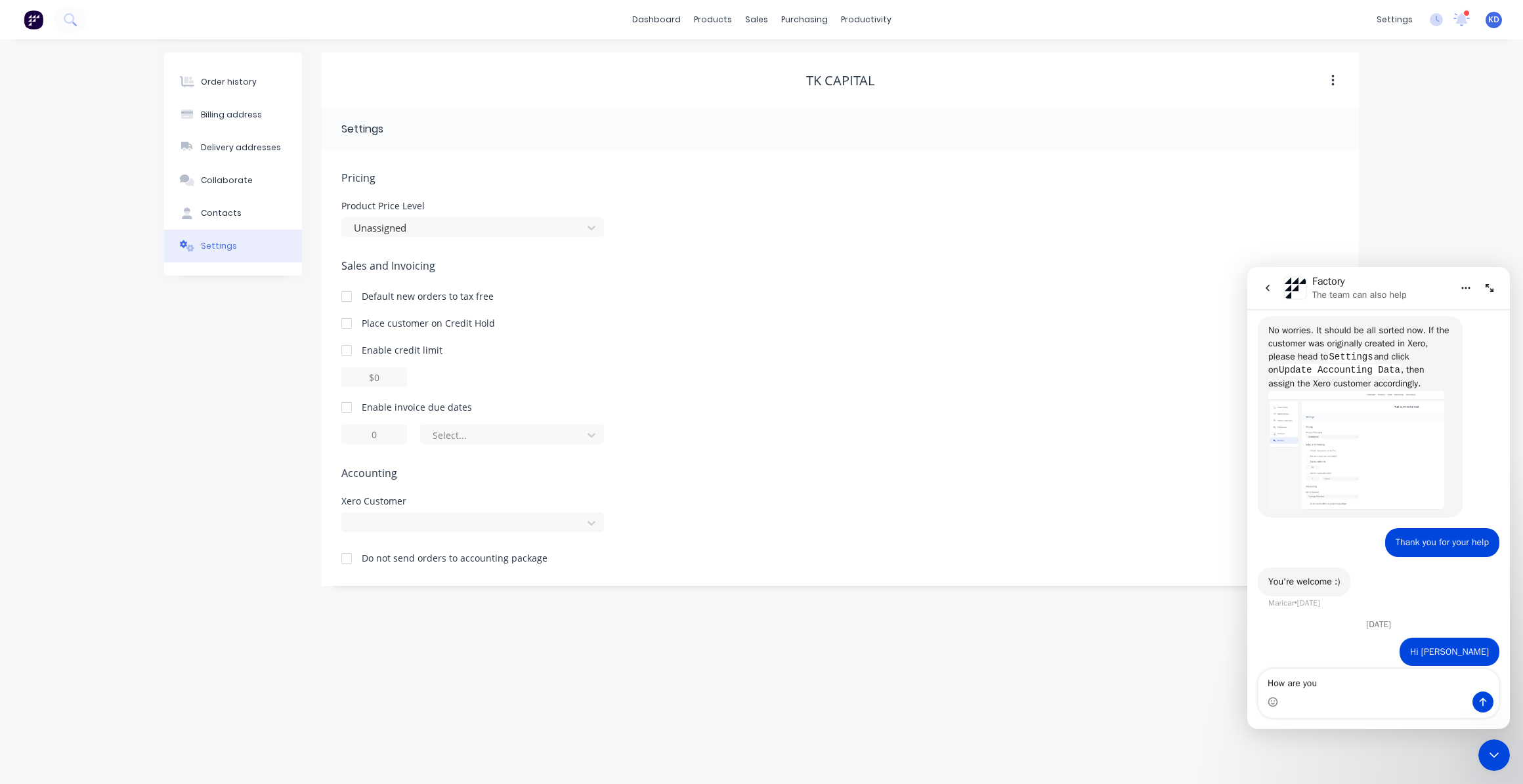 type on "How are you?" 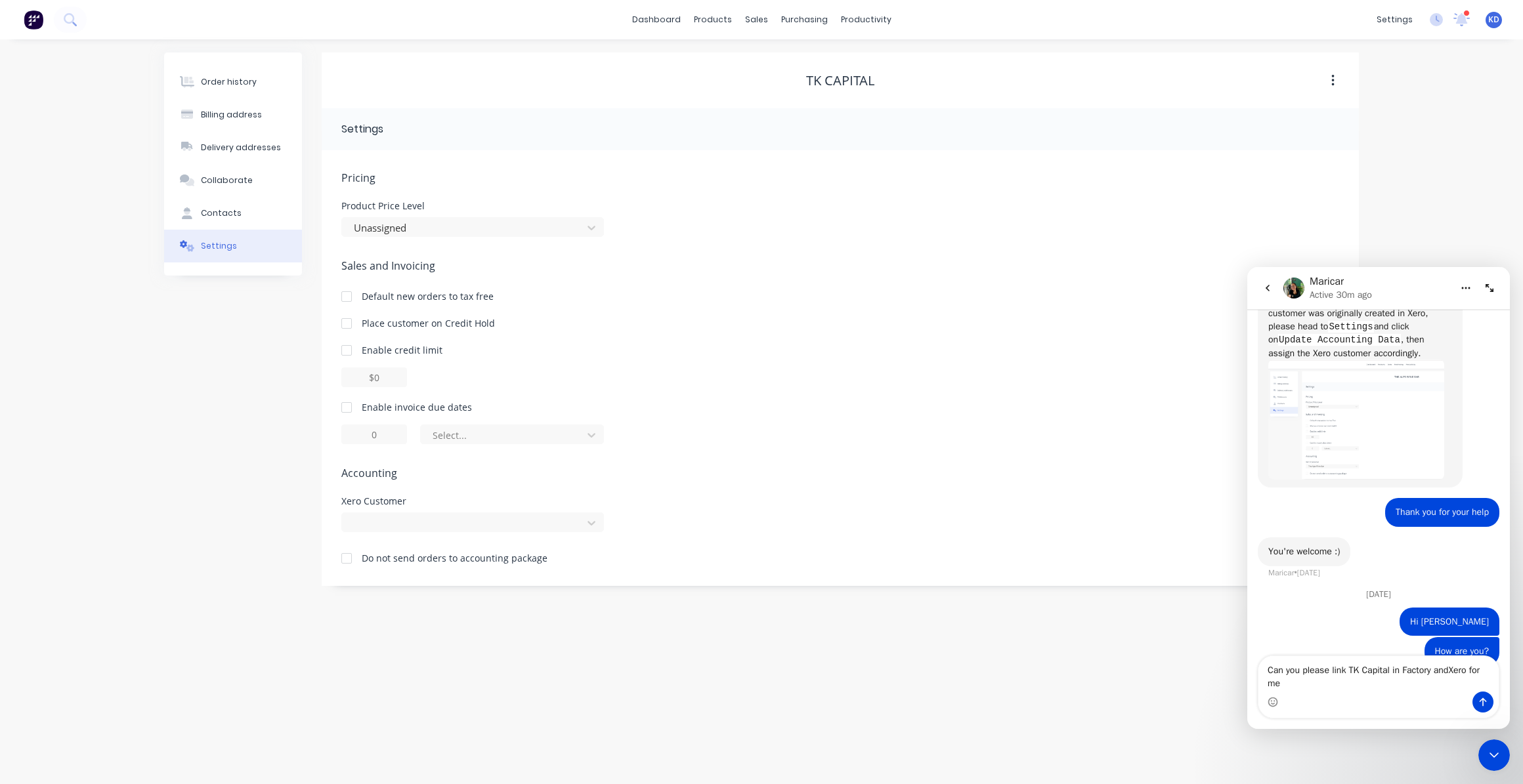 scroll, scrollTop: 332, scrollLeft: 0, axis: vertical 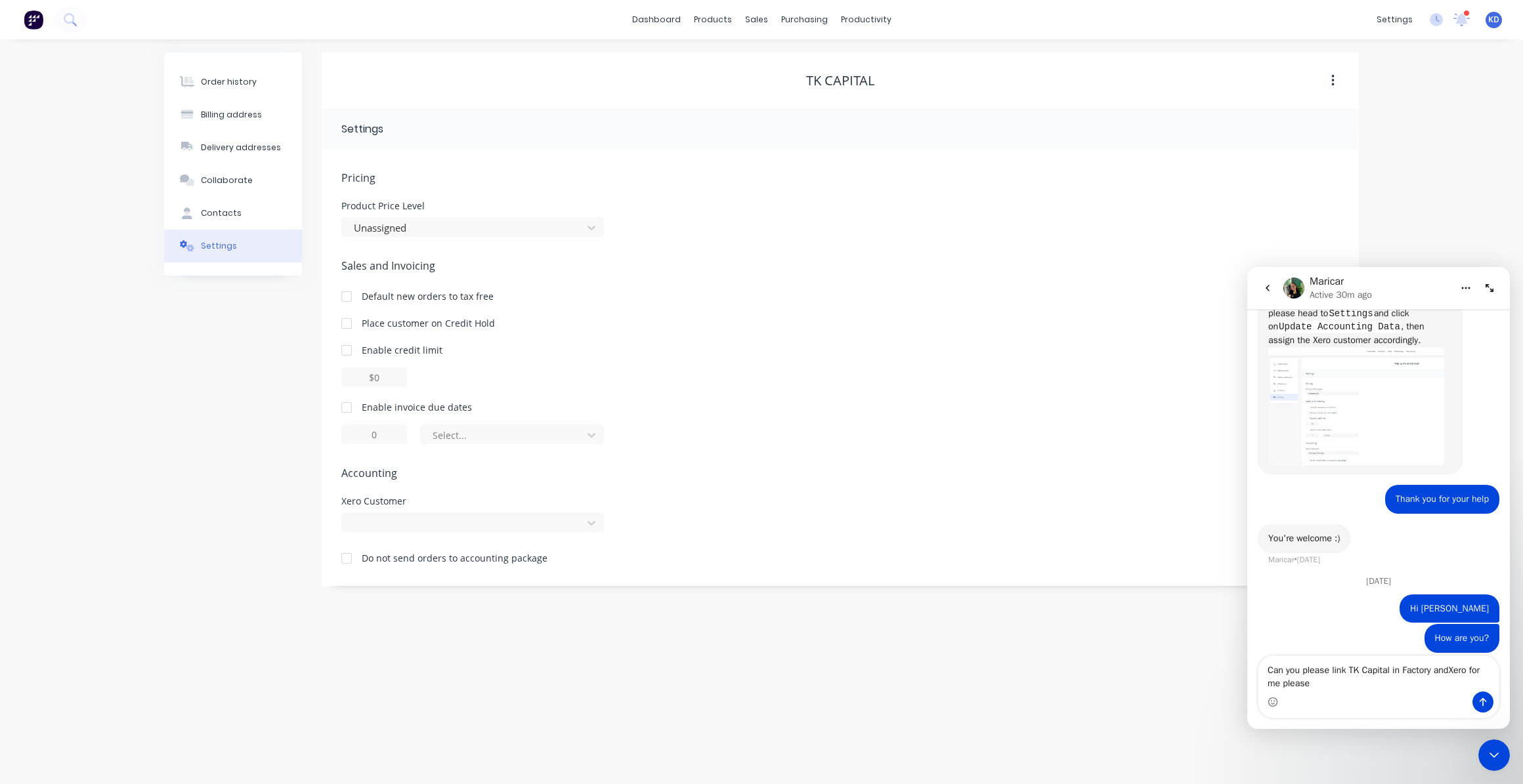 type on "Can you please link TK Capital in Factory and Xero for me please" 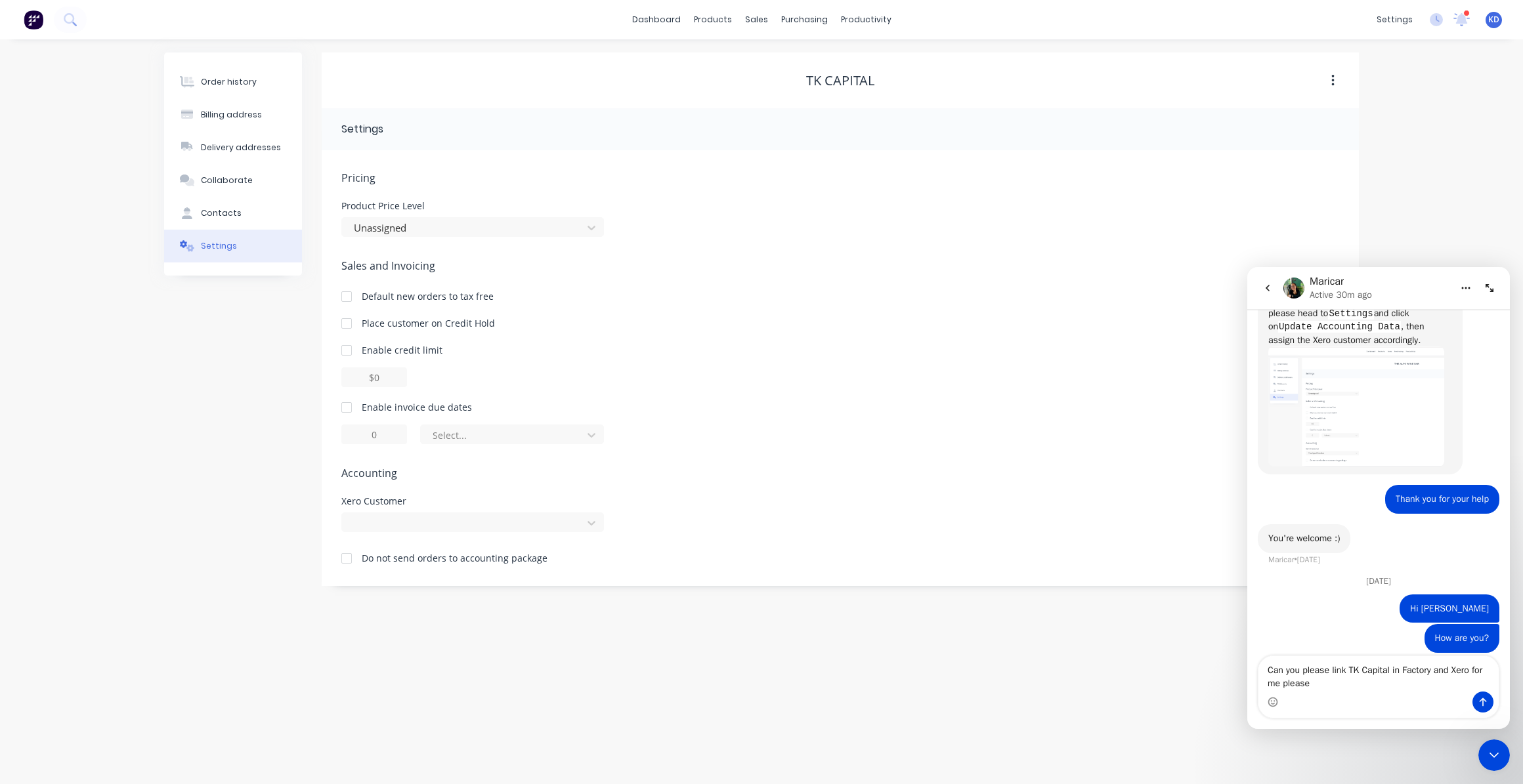click on "Can you please link TK Capital in Factory and Xero for me please" at bounding box center (1379, 674) 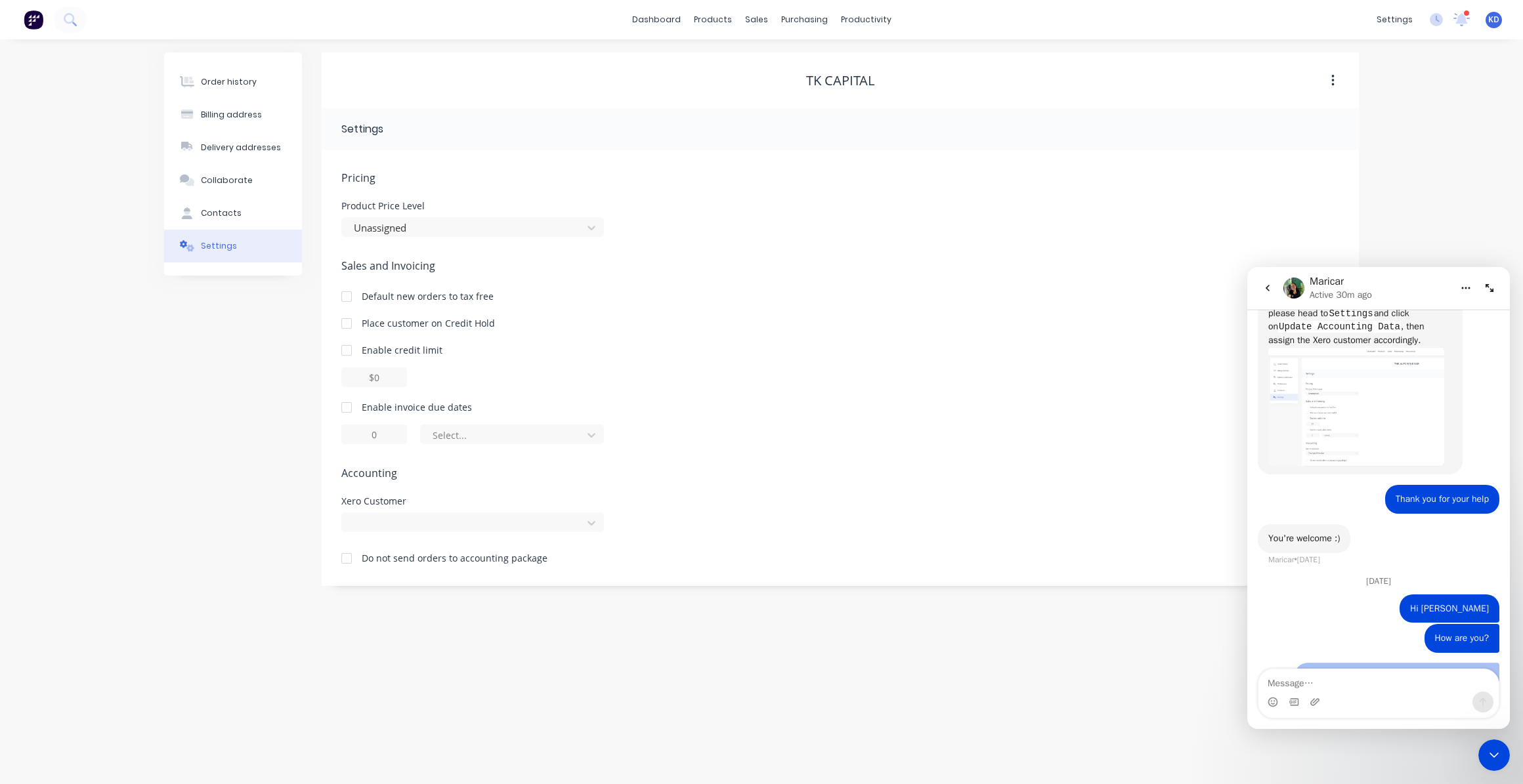 scroll, scrollTop: 361, scrollLeft: 0, axis: vertical 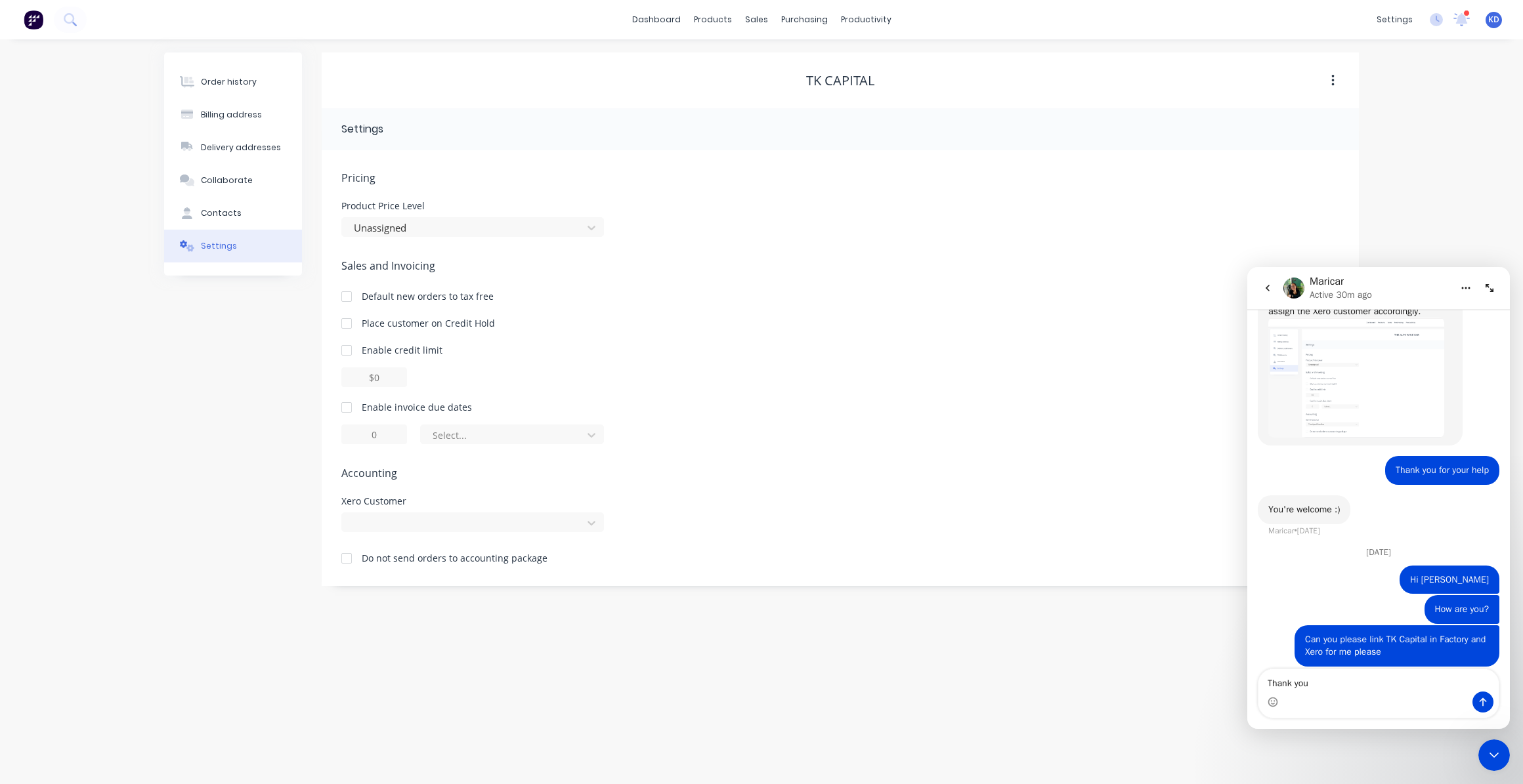 type on "Thank you" 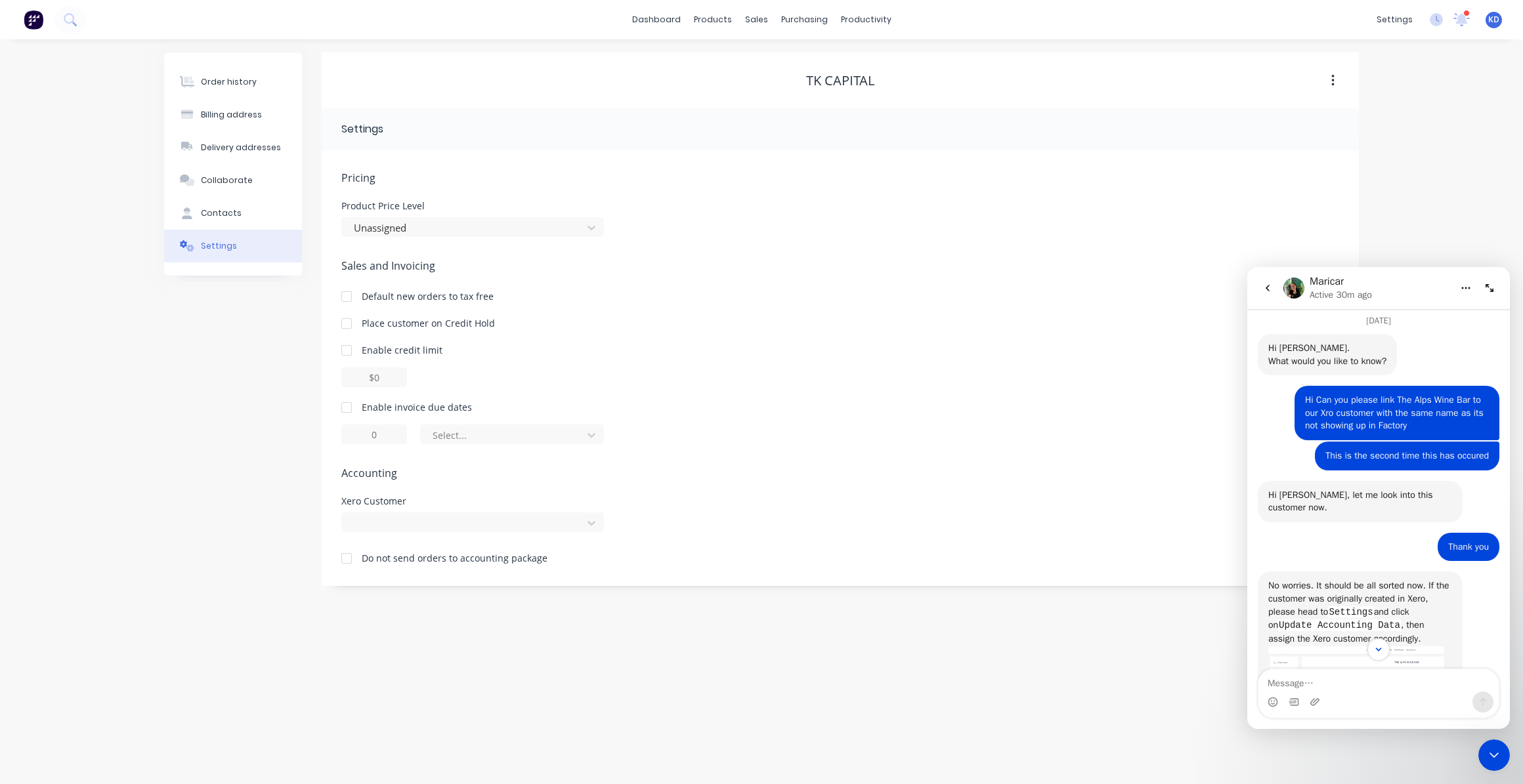scroll, scrollTop: 0, scrollLeft: 0, axis: both 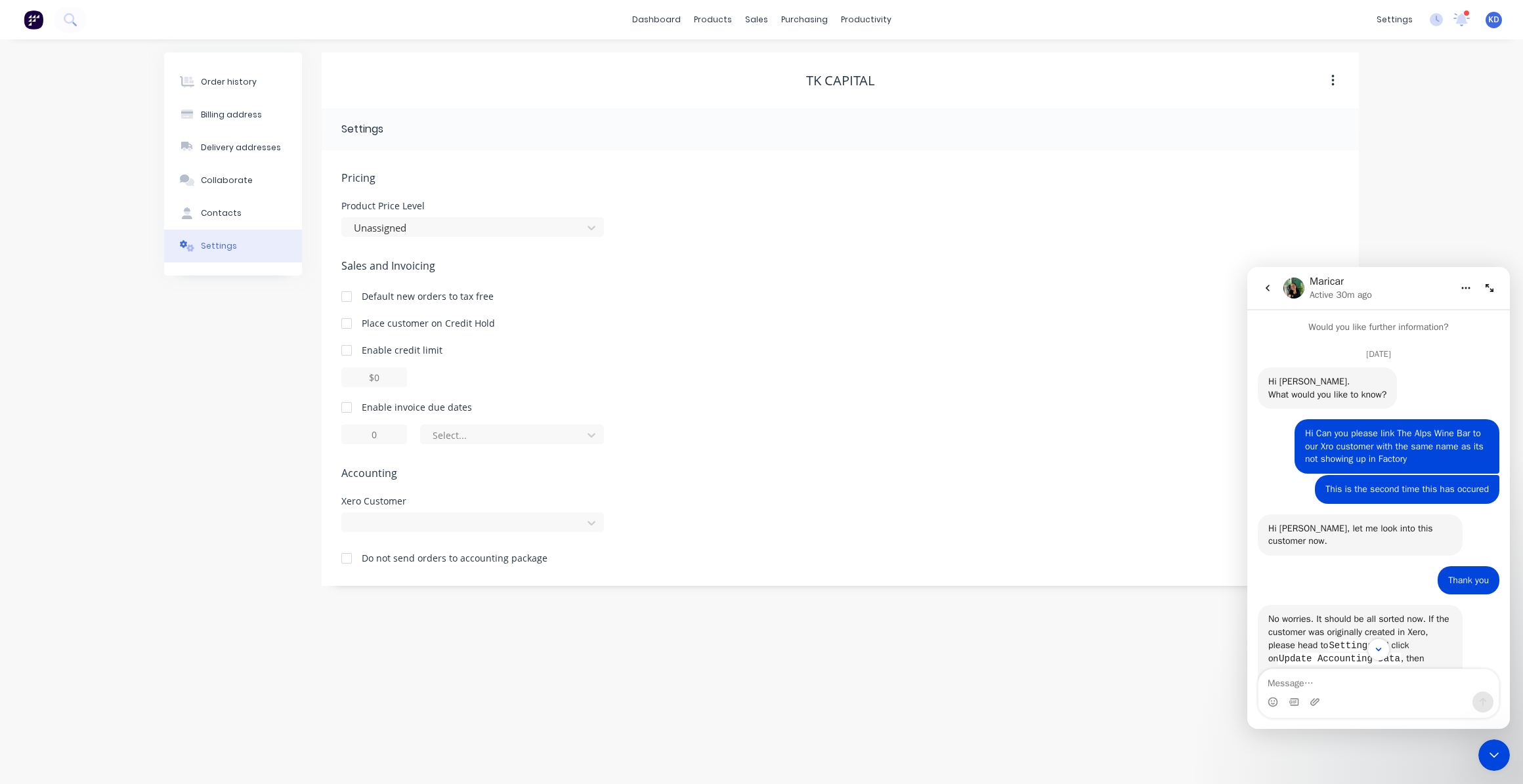 click 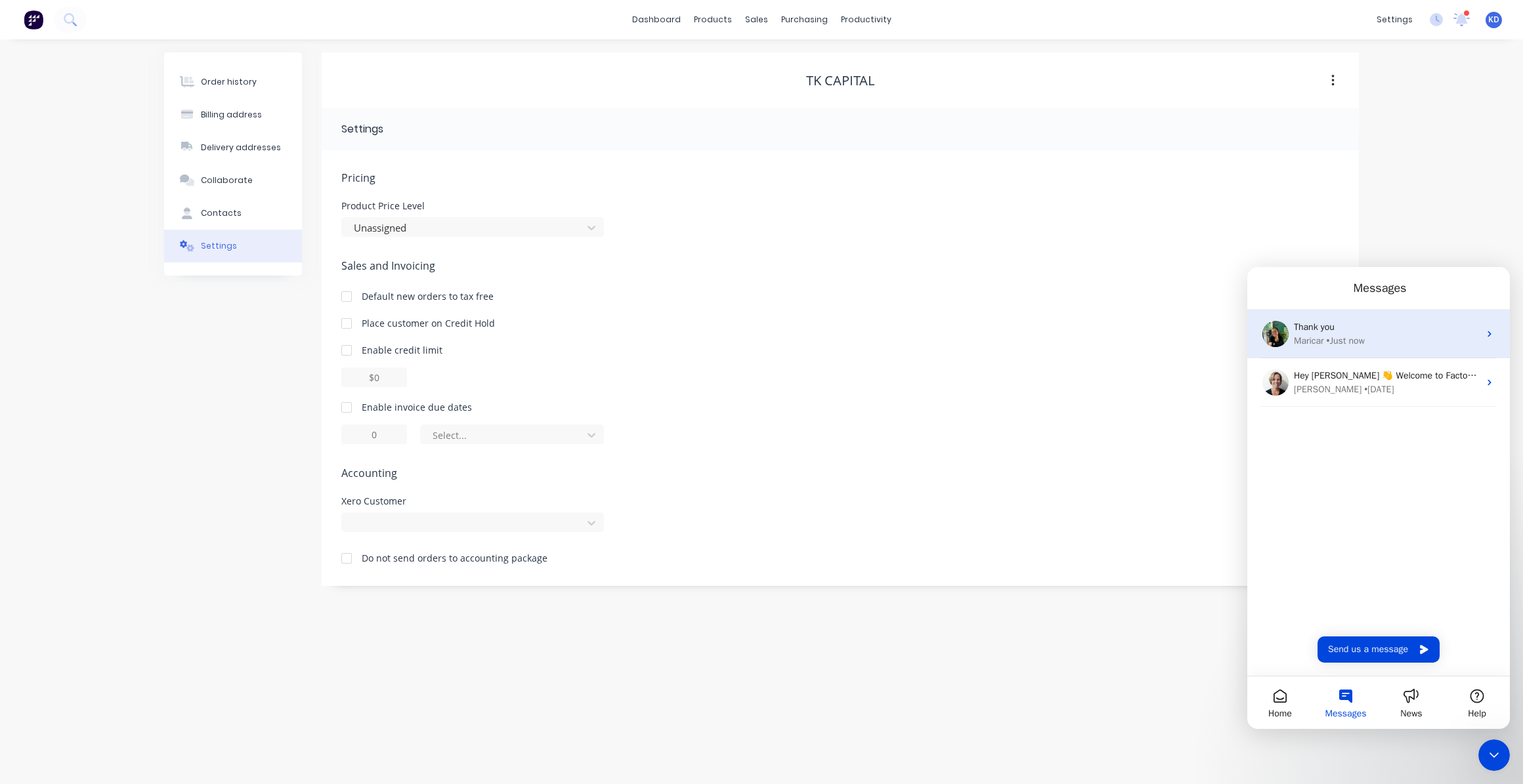 click on "Maricar •  Just now" at bounding box center [1386, 340] 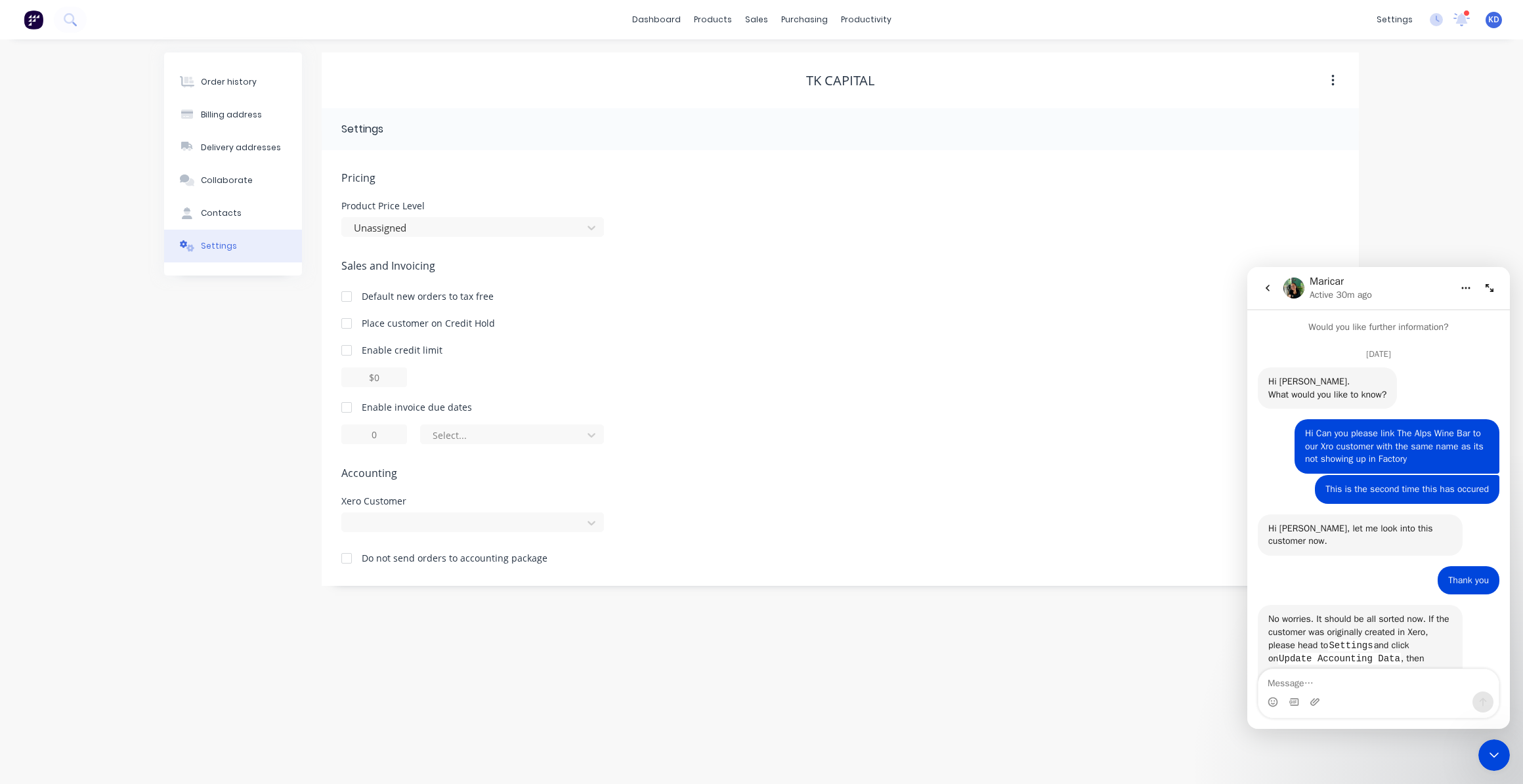 scroll, scrollTop: 0, scrollLeft: 0, axis: both 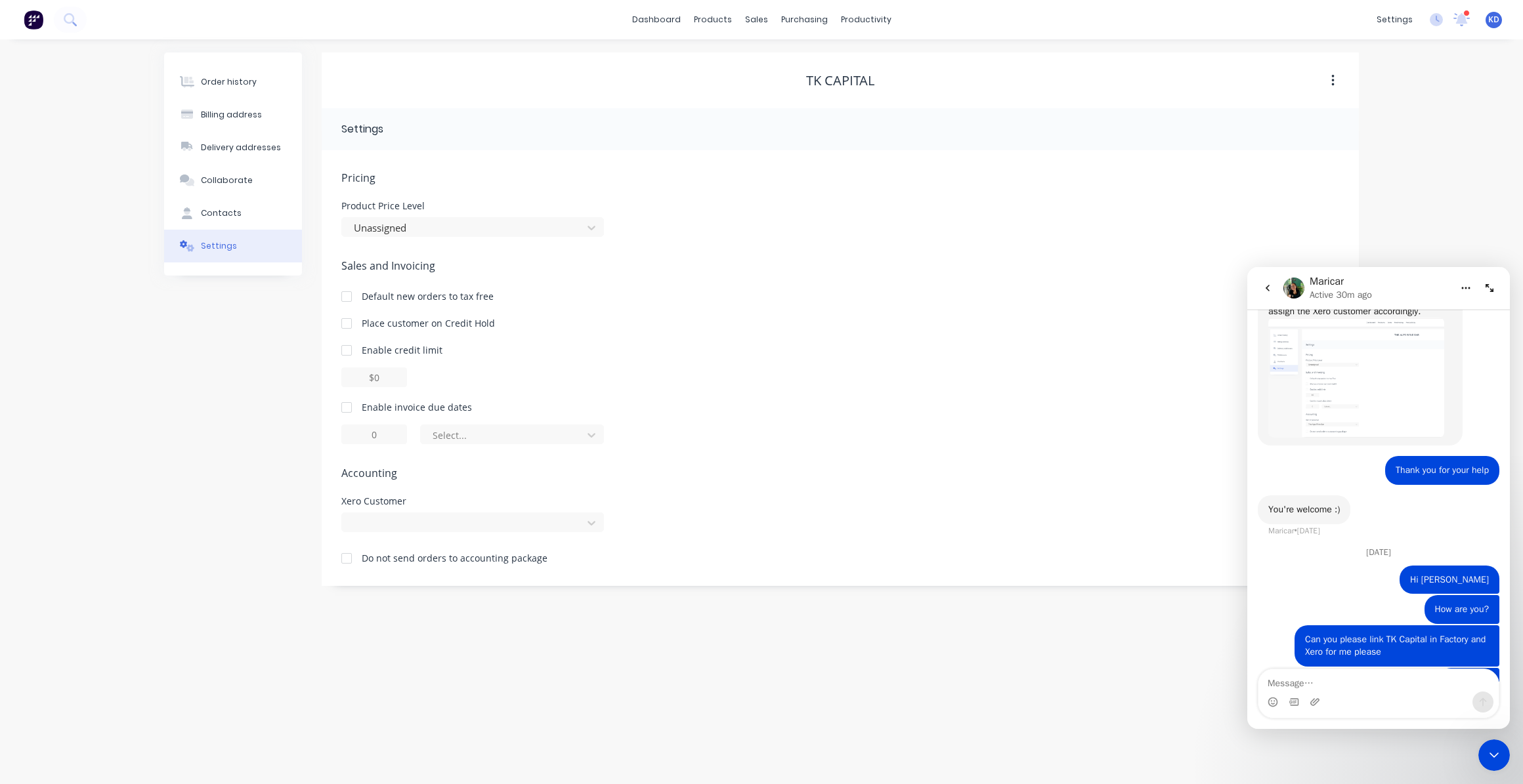 drag, startPoint x: 1449, startPoint y: 562, endPoint x: 1333, endPoint y: 592, distance: 119.81653 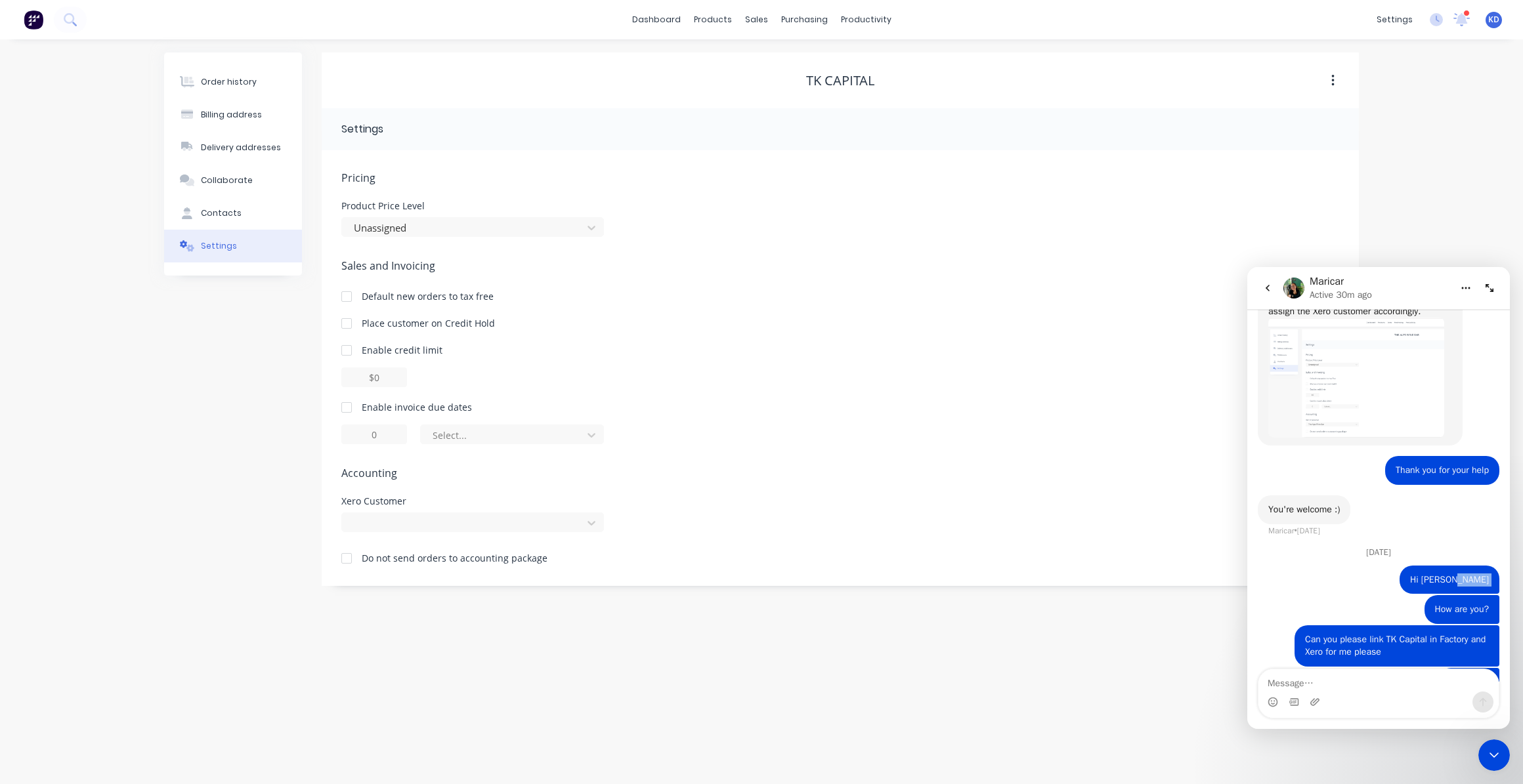 drag, startPoint x: 1484, startPoint y: 566, endPoint x: 1412, endPoint y: 564, distance: 72.027772 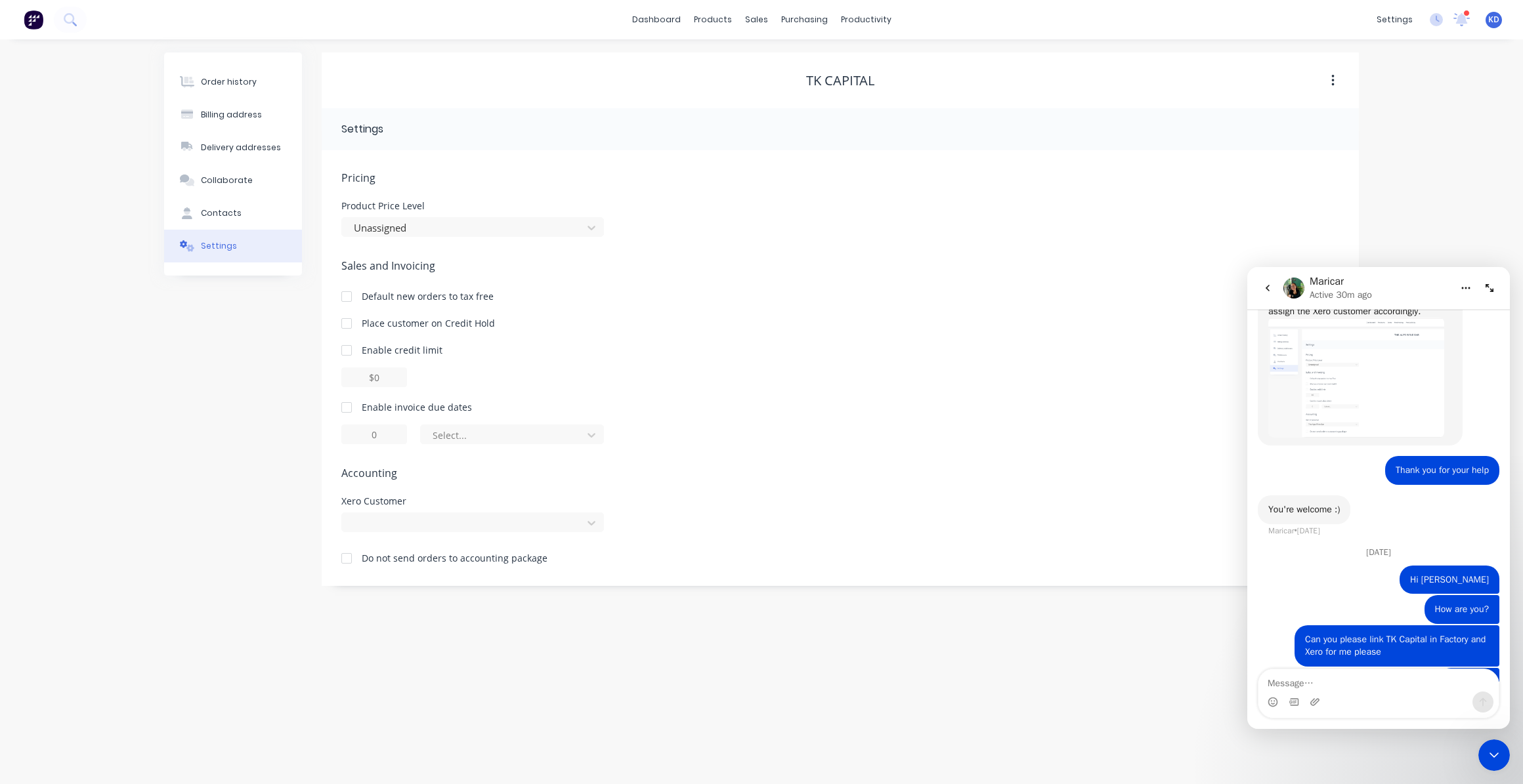 drag, startPoint x: 1449, startPoint y: 573, endPoint x: 1381, endPoint y: 599, distance: 72.8011 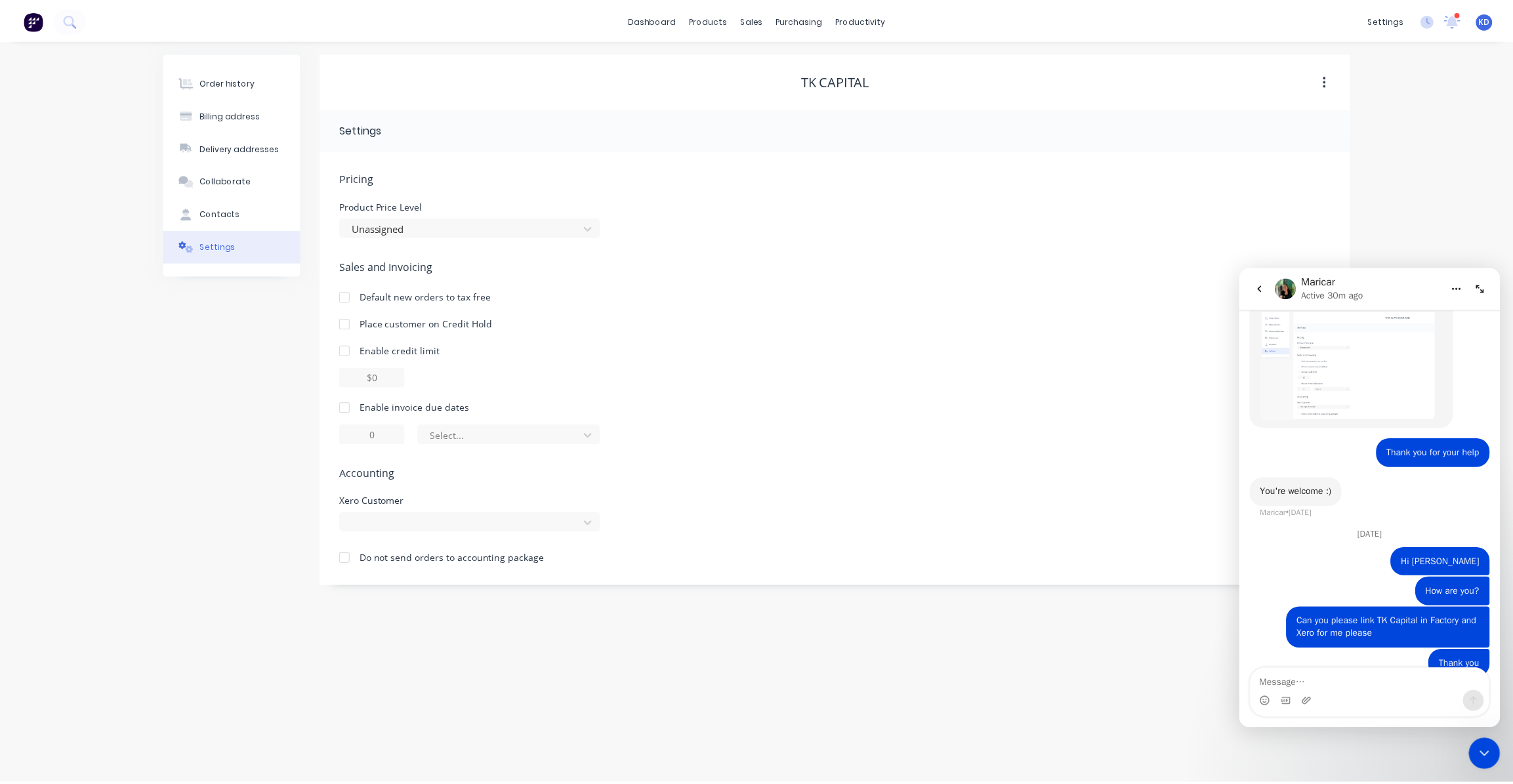 scroll, scrollTop: 392, scrollLeft: 0, axis: vertical 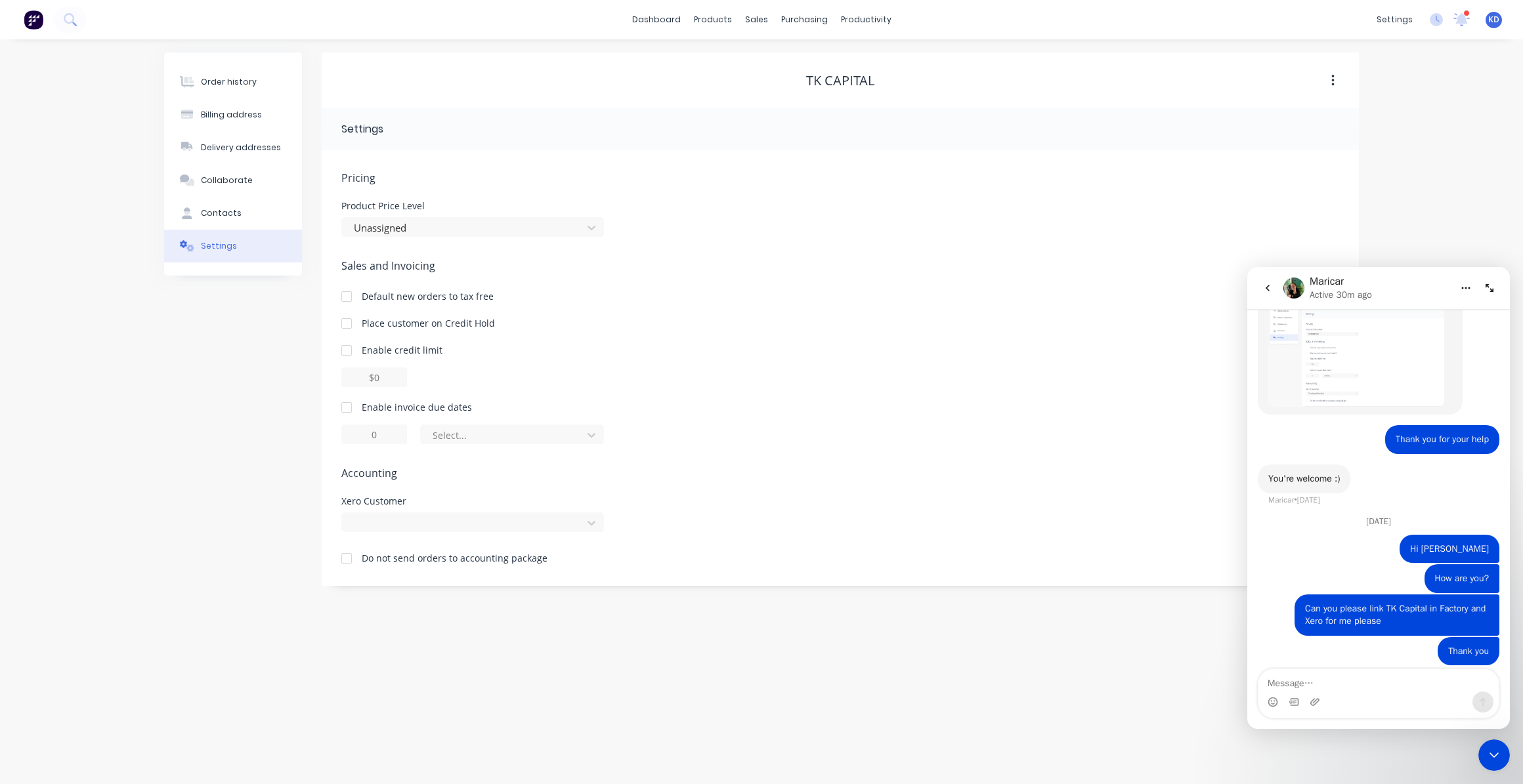 click 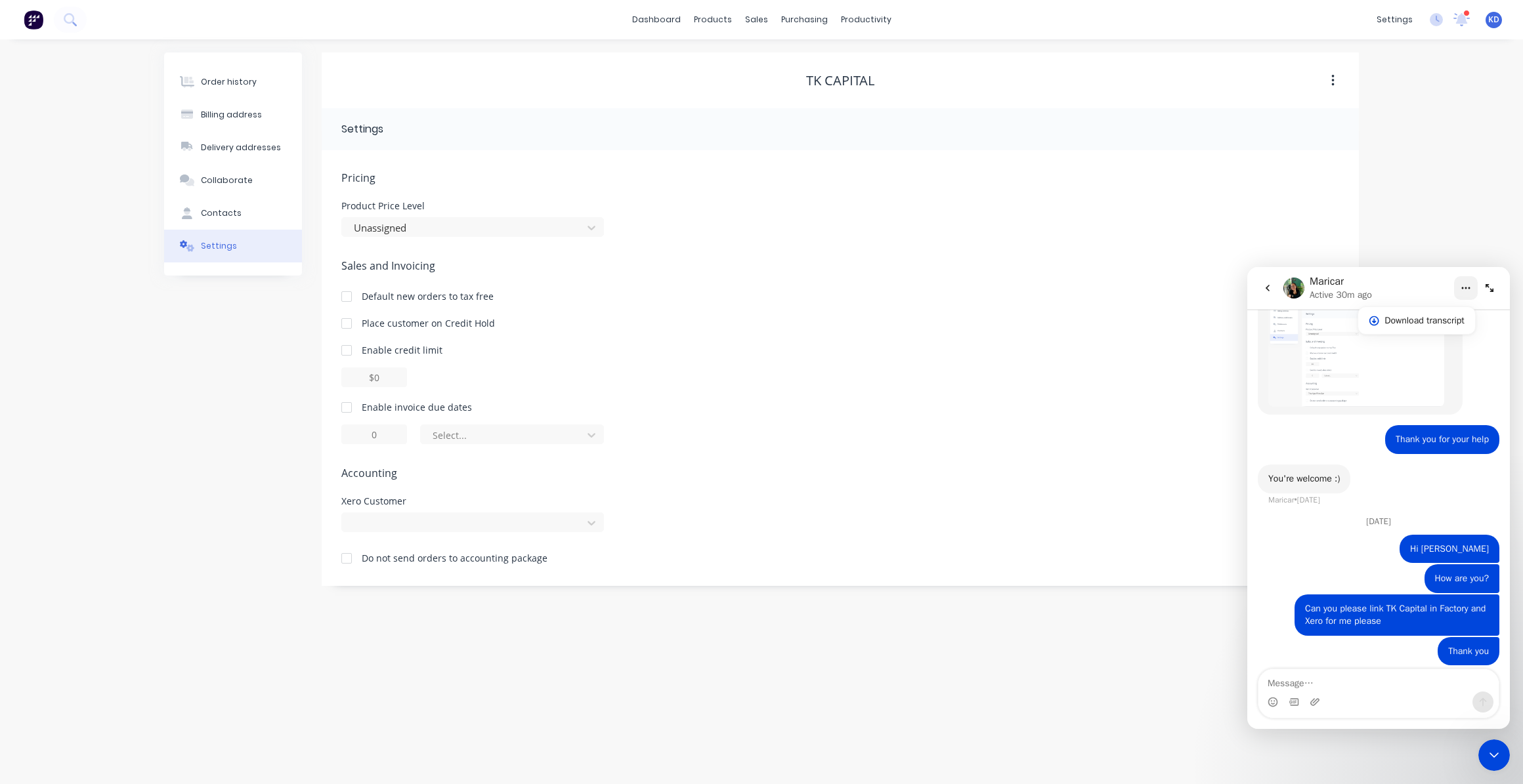 click on "July 1" at bounding box center [1379, 526] 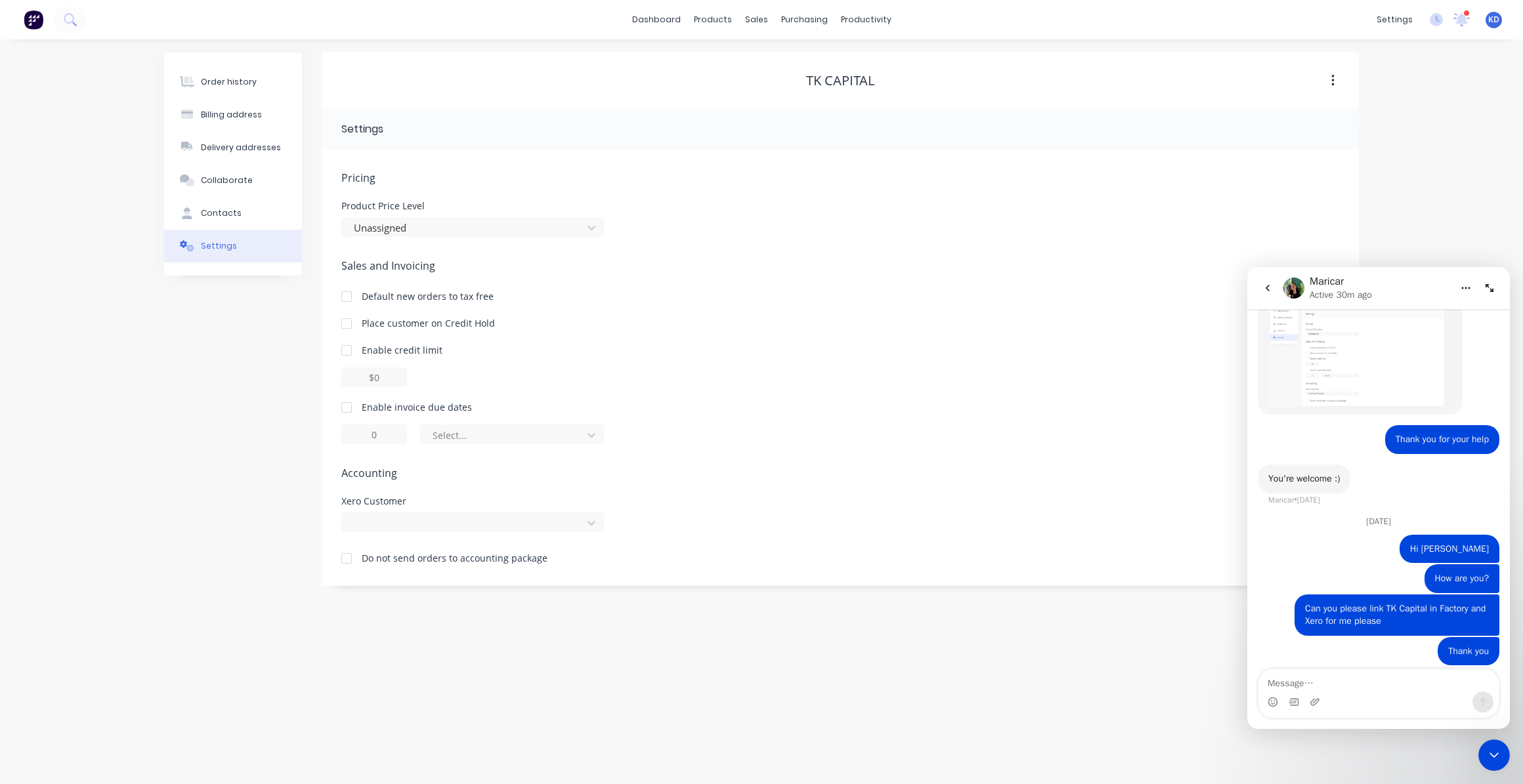 click on "Hi Maricel" at bounding box center (1449, 549) 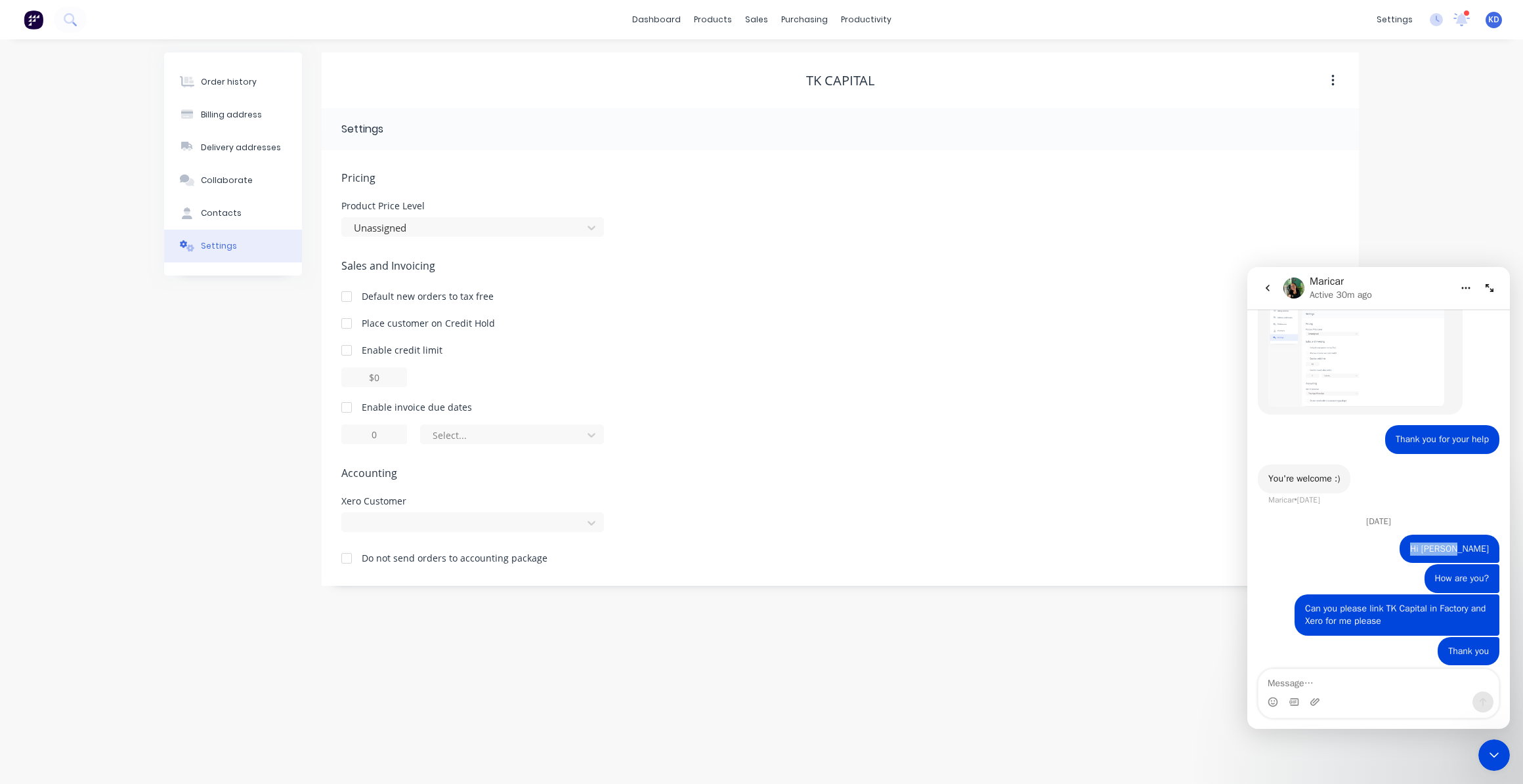 drag, startPoint x: 1436, startPoint y: 536, endPoint x: 1493, endPoint y: 527, distance: 57.706152 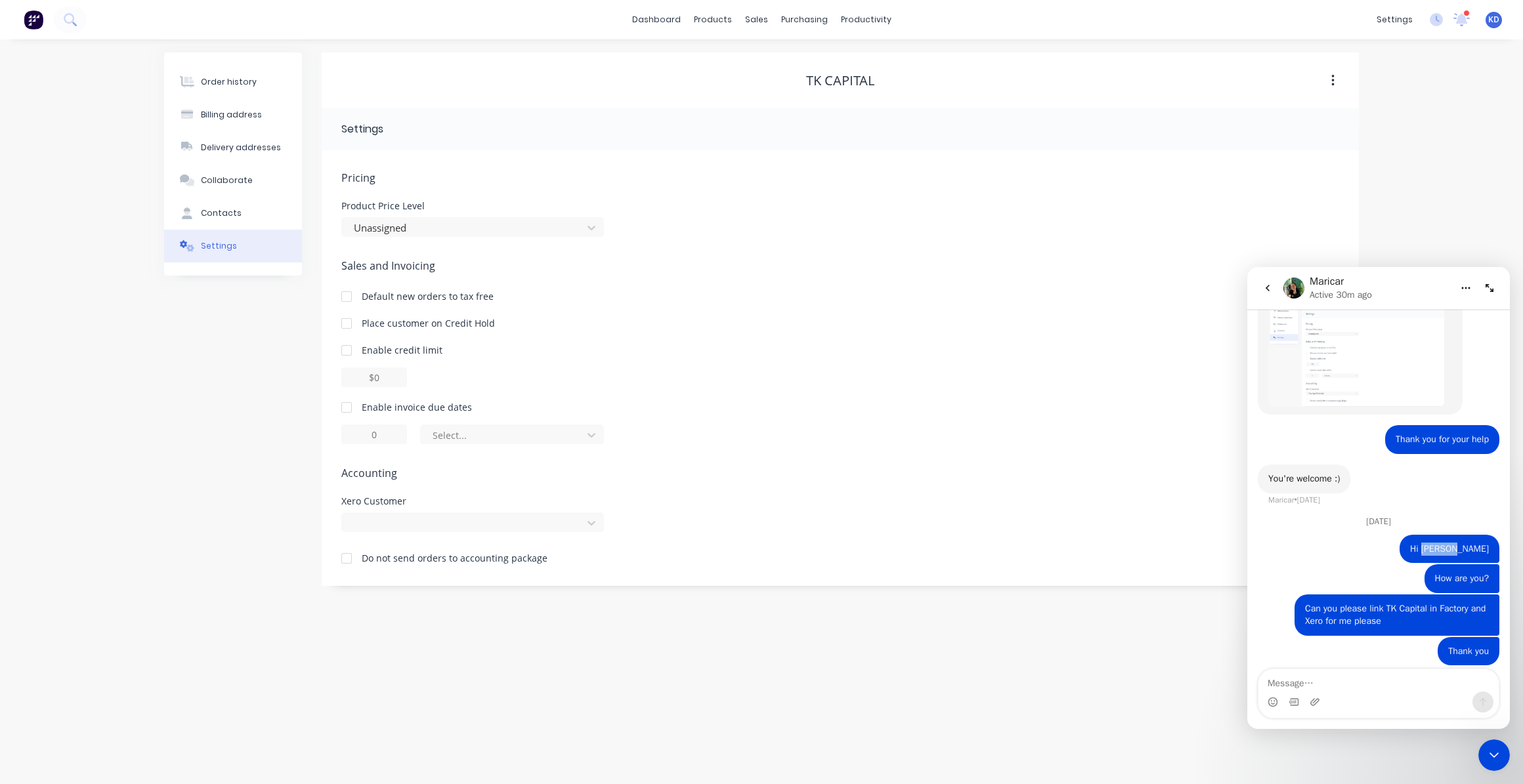 click on "Hi Maricel" at bounding box center [1449, 549] 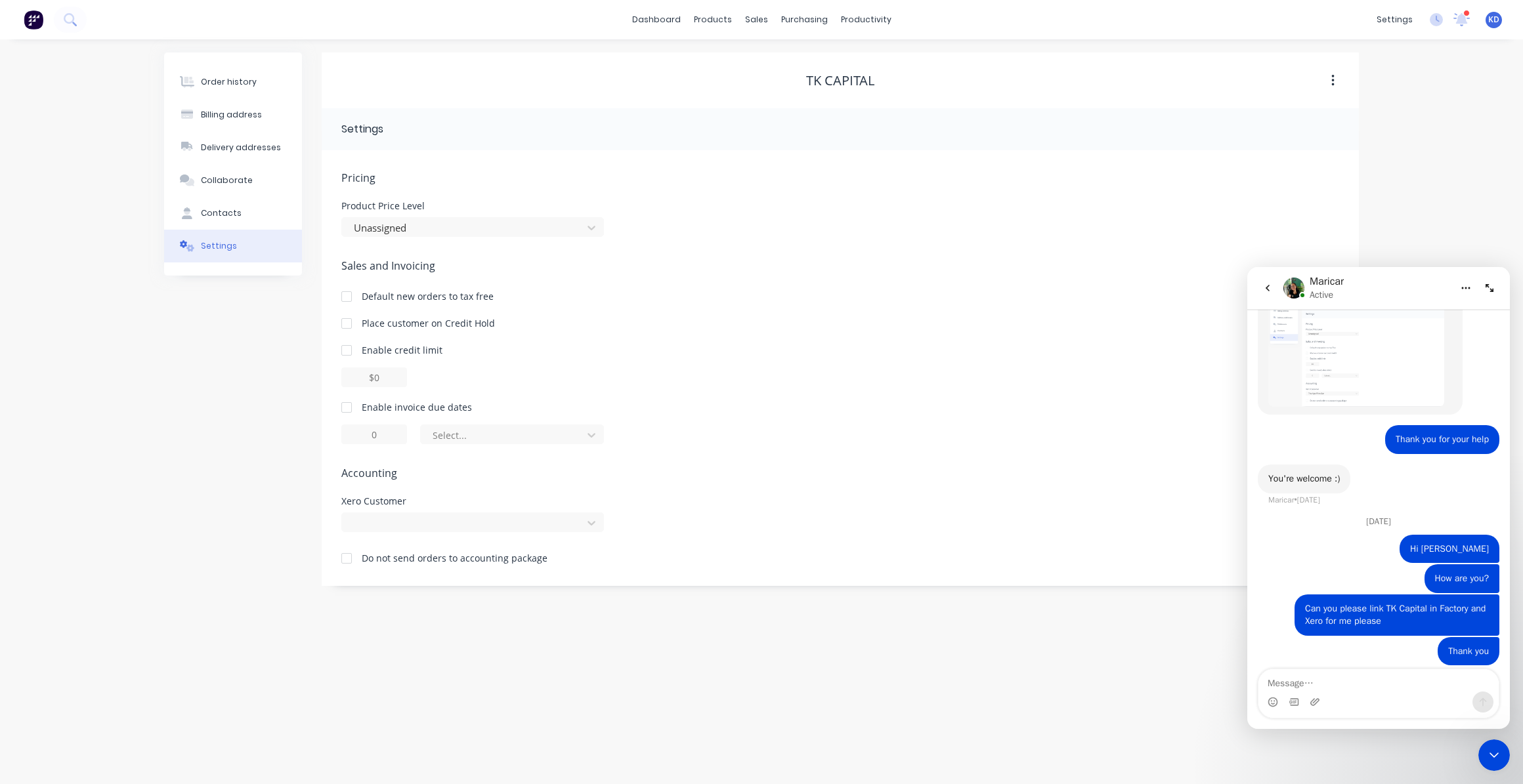 drag, startPoint x: 1463, startPoint y: 543, endPoint x: 1267, endPoint y: 533, distance: 196.2549 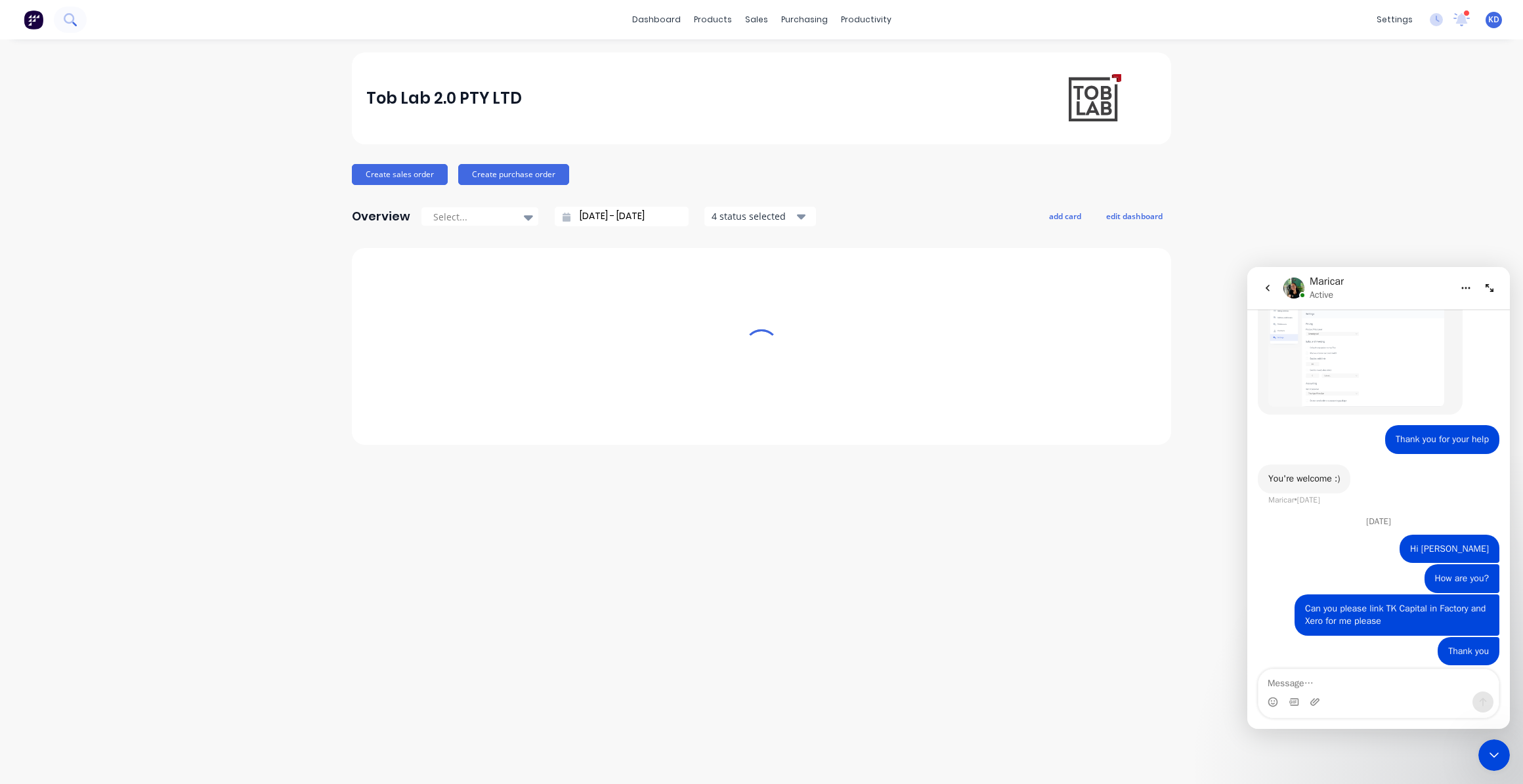 click at bounding box center (70, 20) 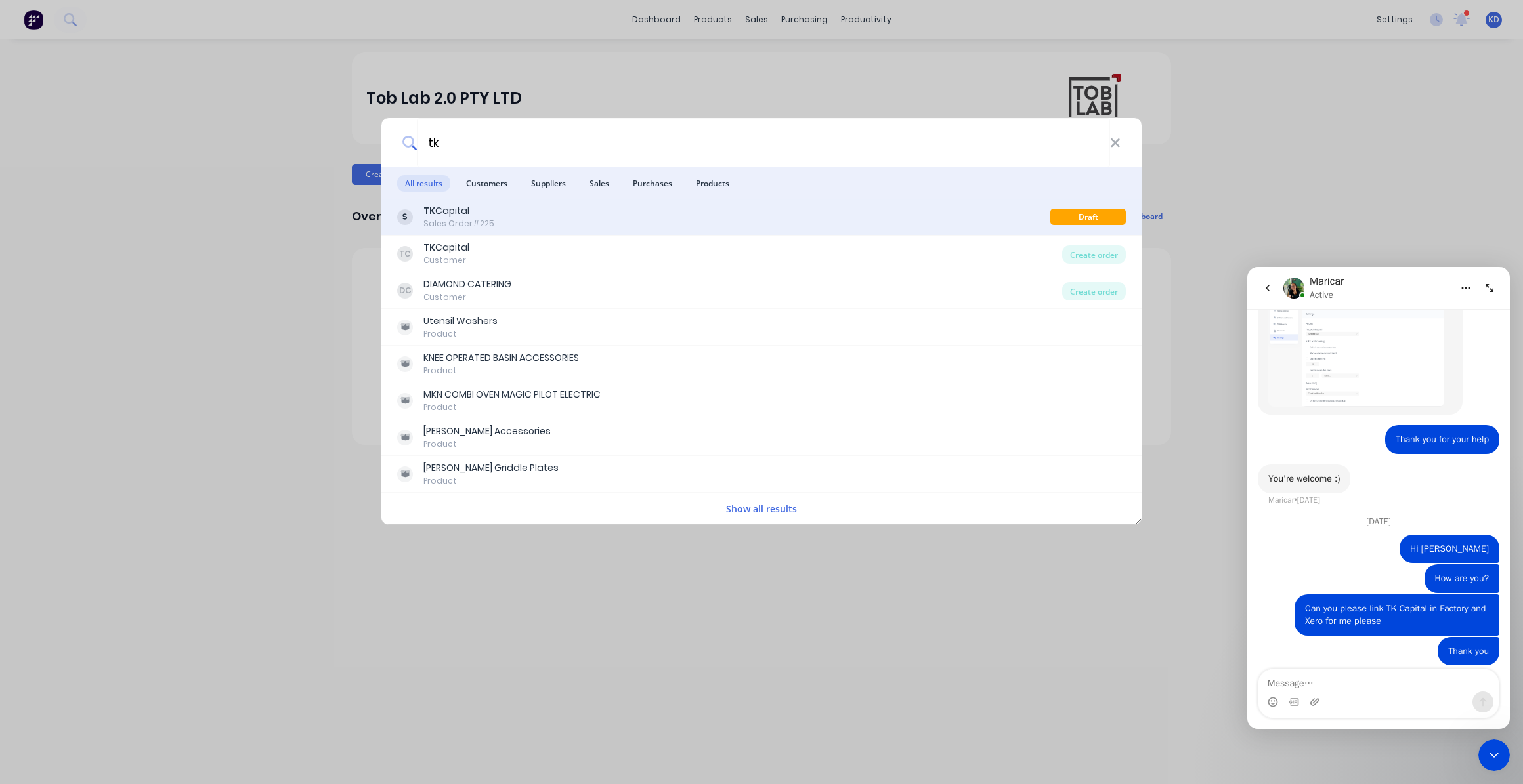 type on "tk" 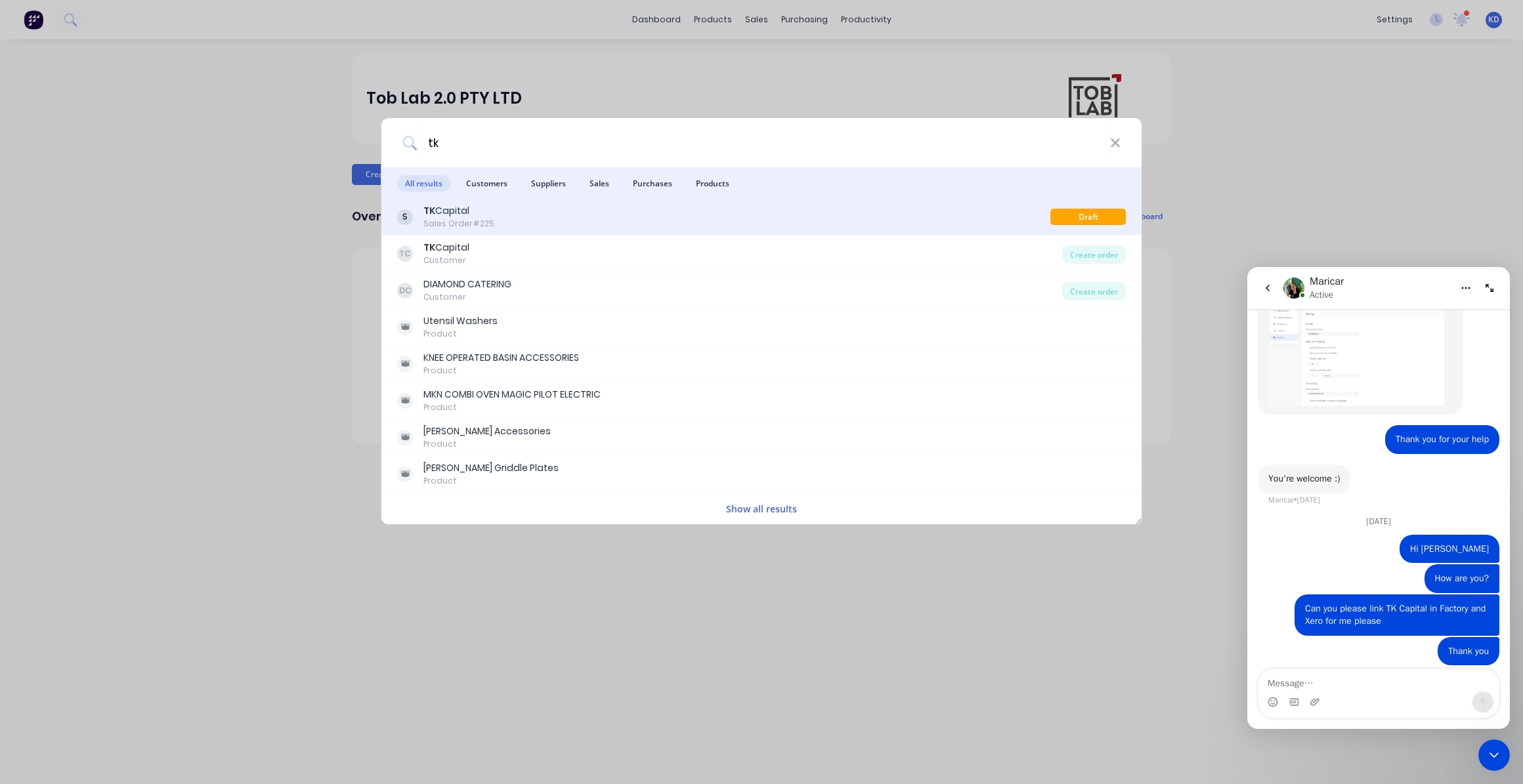 click on "Sales Order  #225" at bounding box center (459, 224) 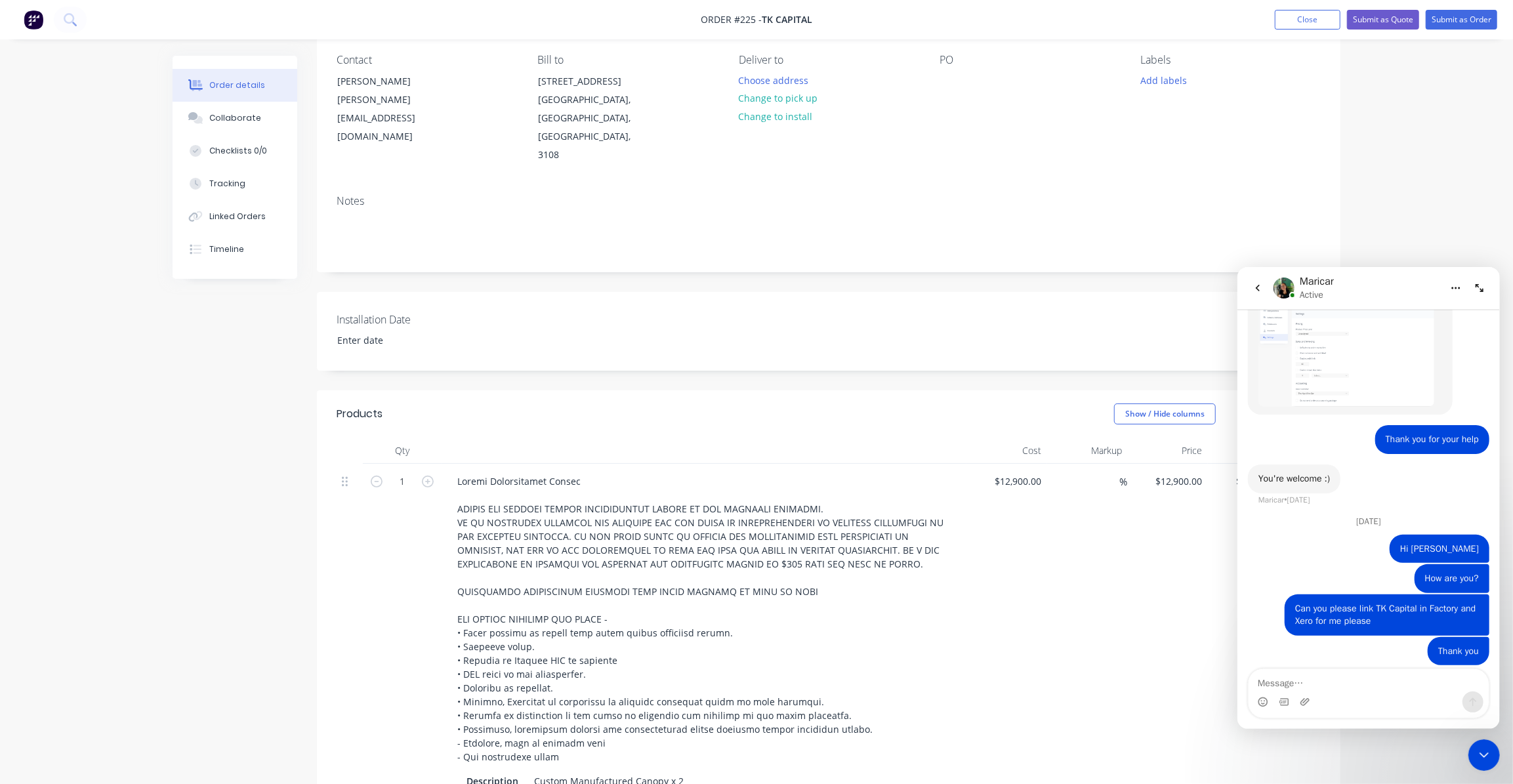 scroll, scrollTop: 0, scrollLeft: 0, axis: both 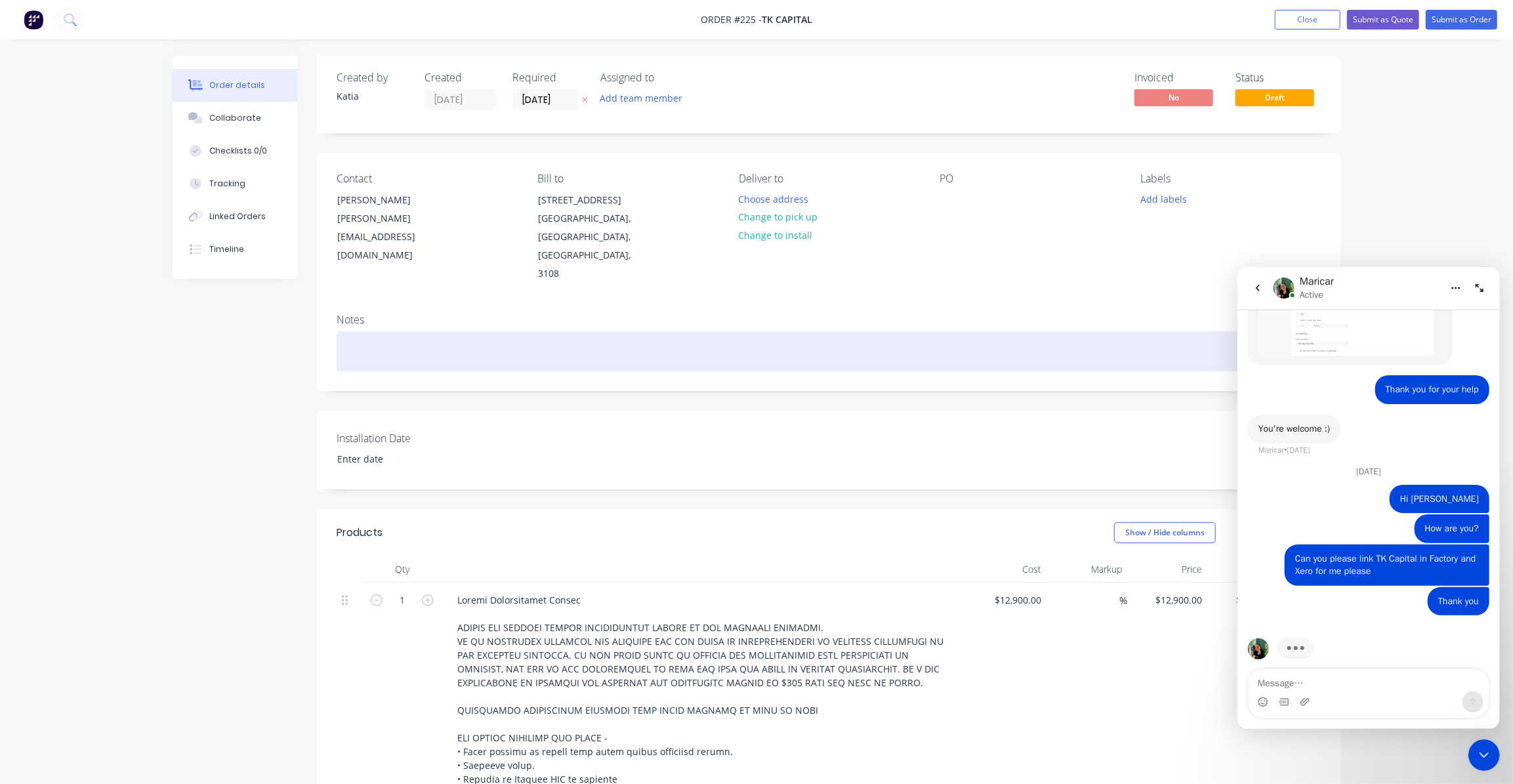 click at bounding box center (829, 351) 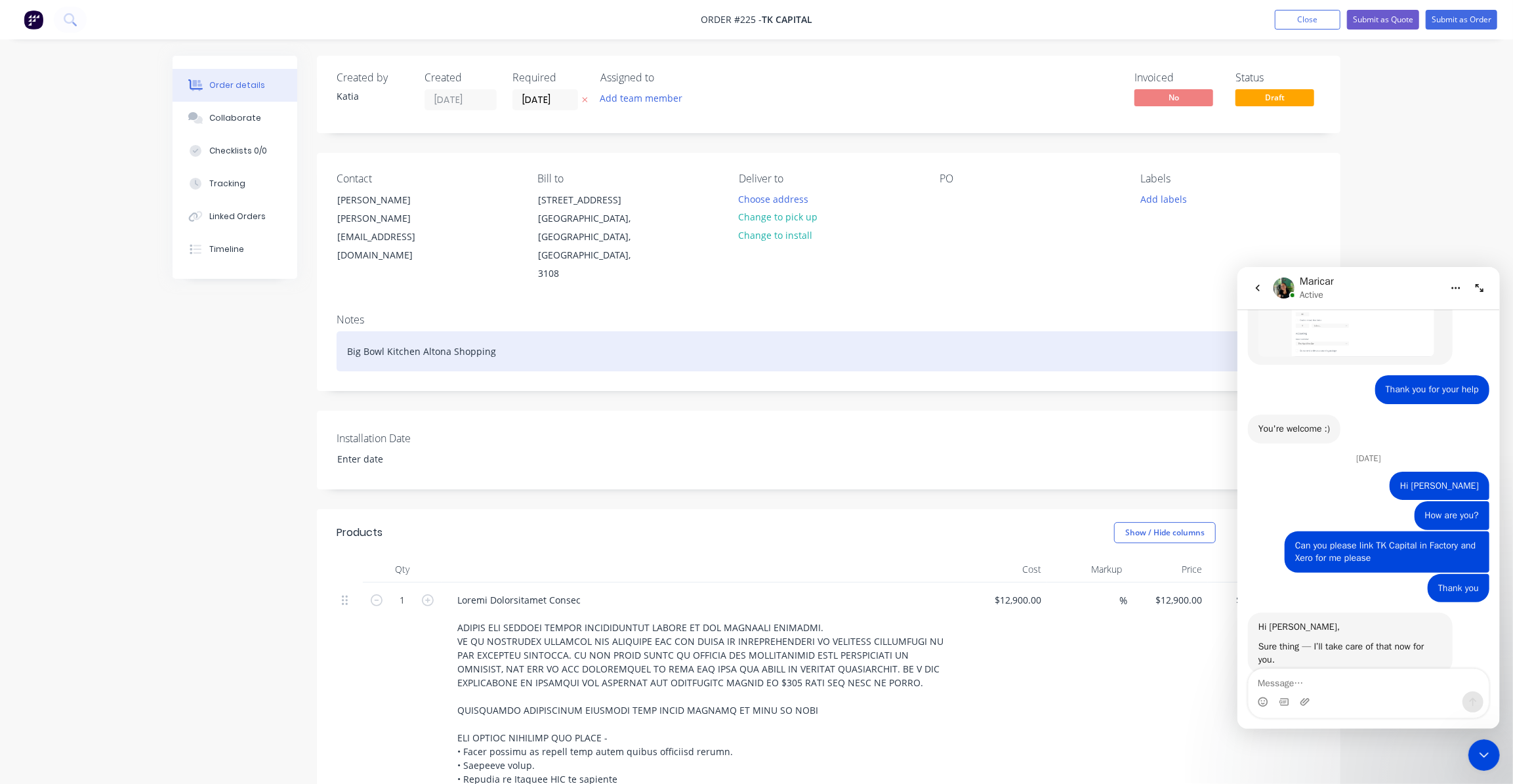 scroll, scrollTop: 463, scrollLeft: 0, axis: vertical 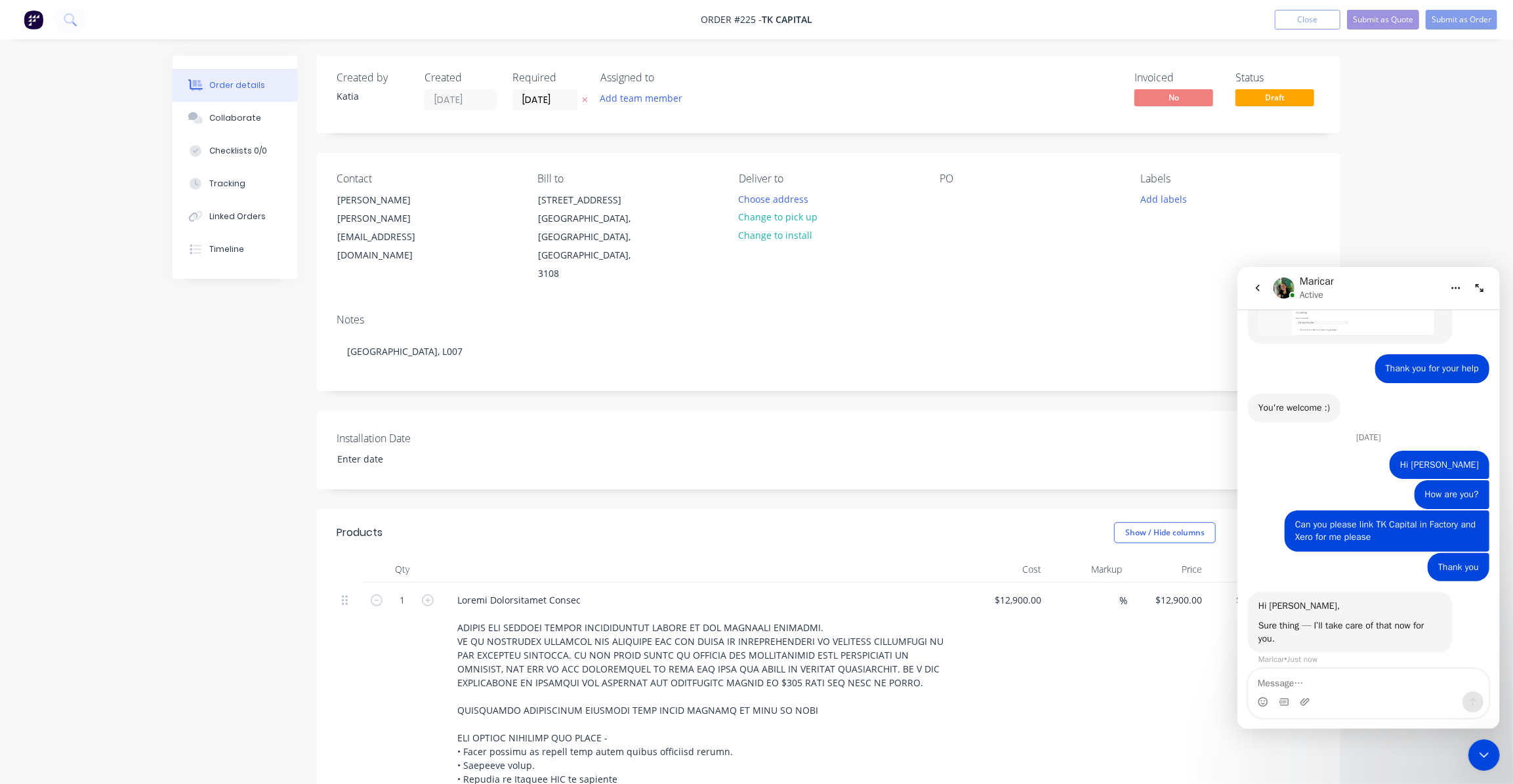 click on "Notes Big Bowl Kitchen Altona Shopping Centre, L007" at bounding box center [829, 347] 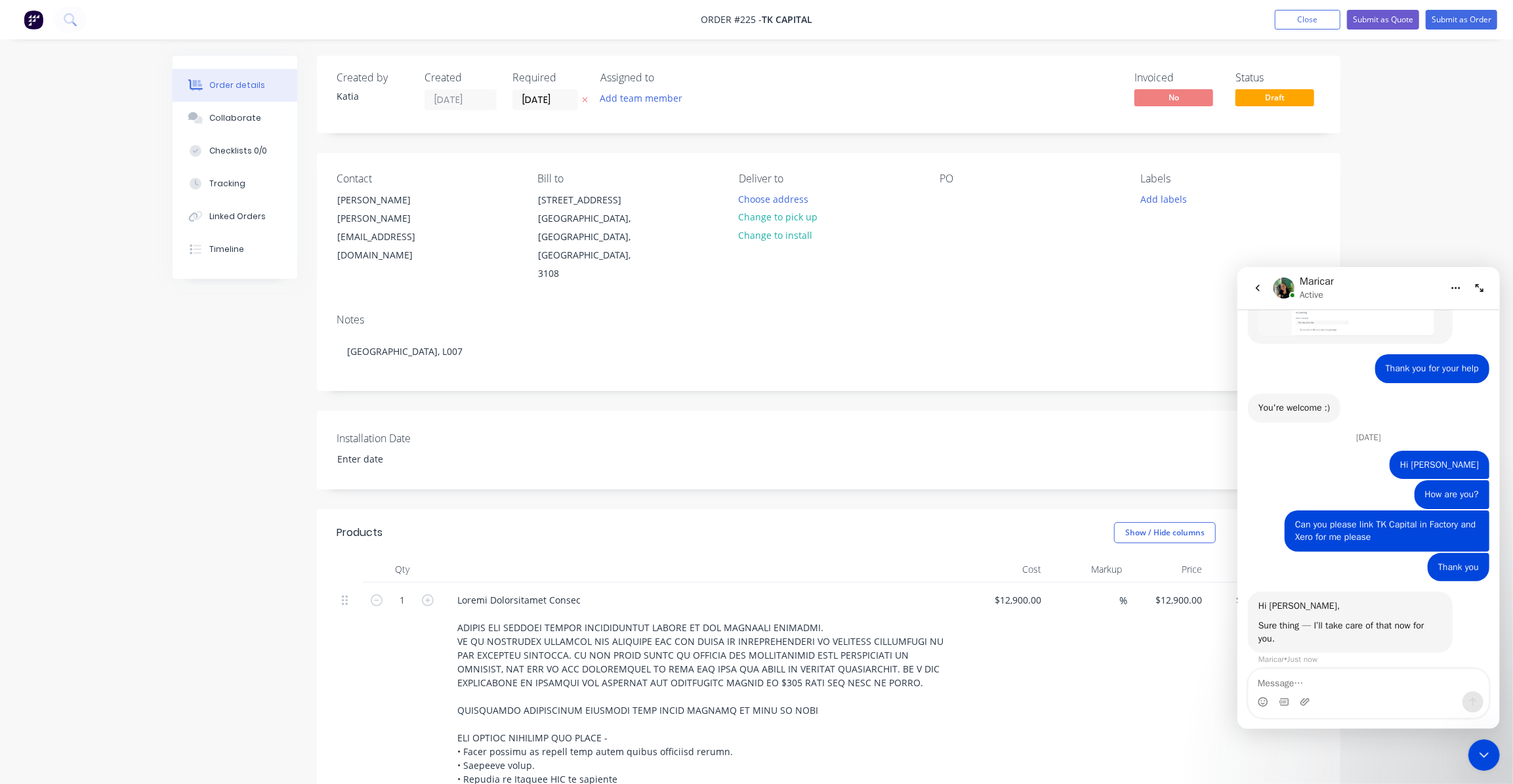 click on "Notes Big Bowl Kitchen Altona Shopping Centre, L007" at bounding box center [829, 347] 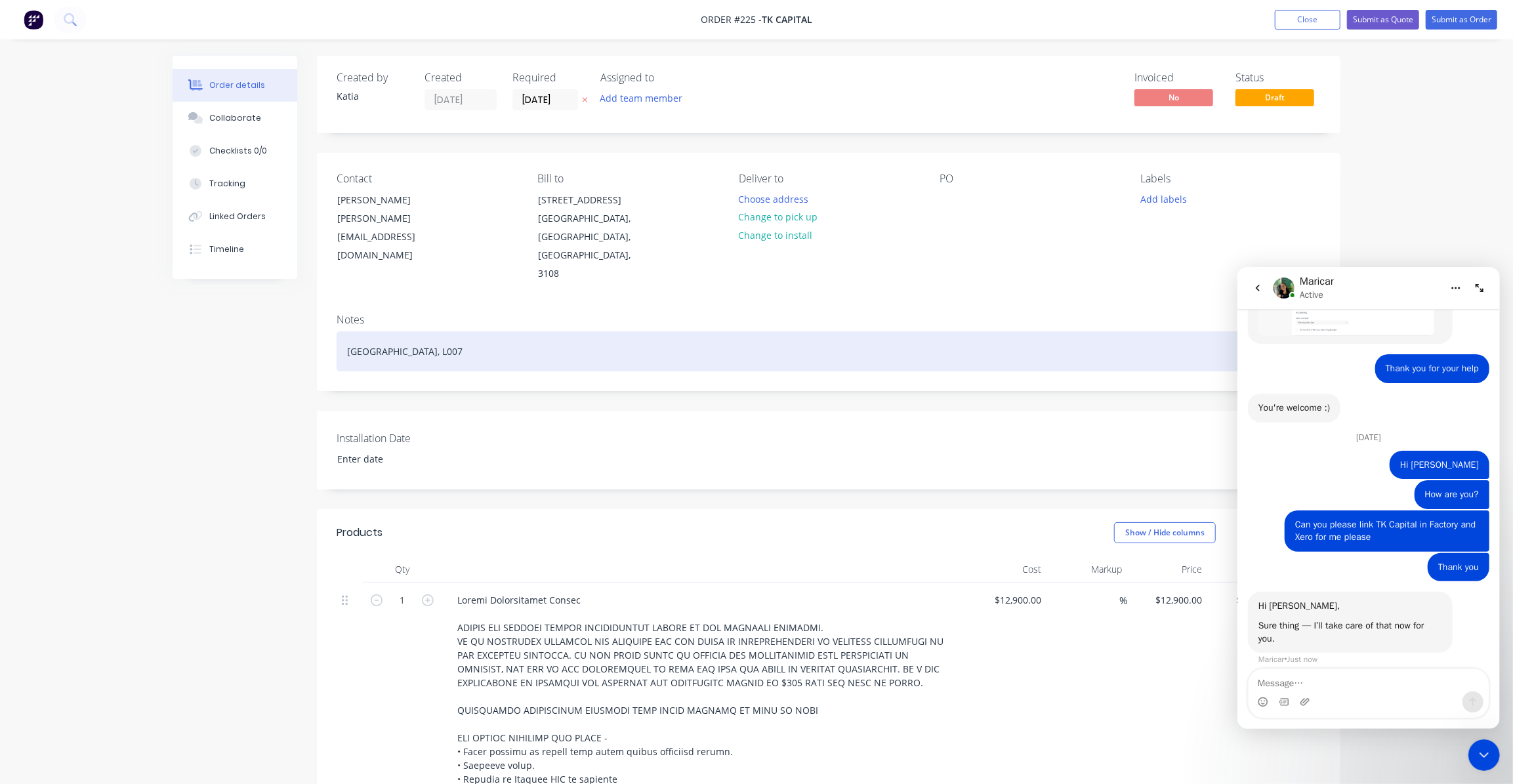 click on "Big Bowl Kitchen Altona Shopping Centre, L007" at bounding box center [829, 351] 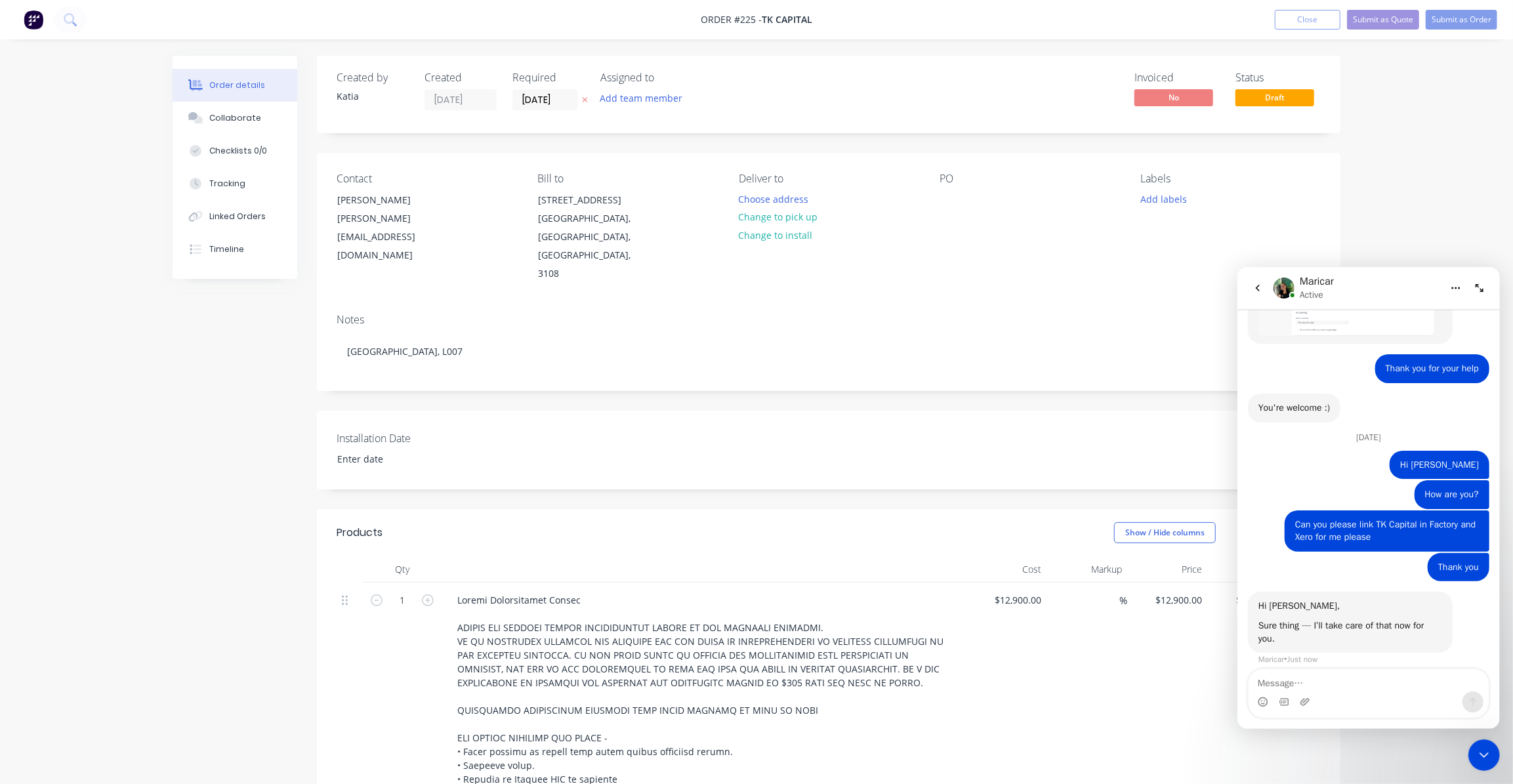 click on "Notes Big Bowl Kitchen Altona Shopping Centre, L007" at bounding box center [829, 347] 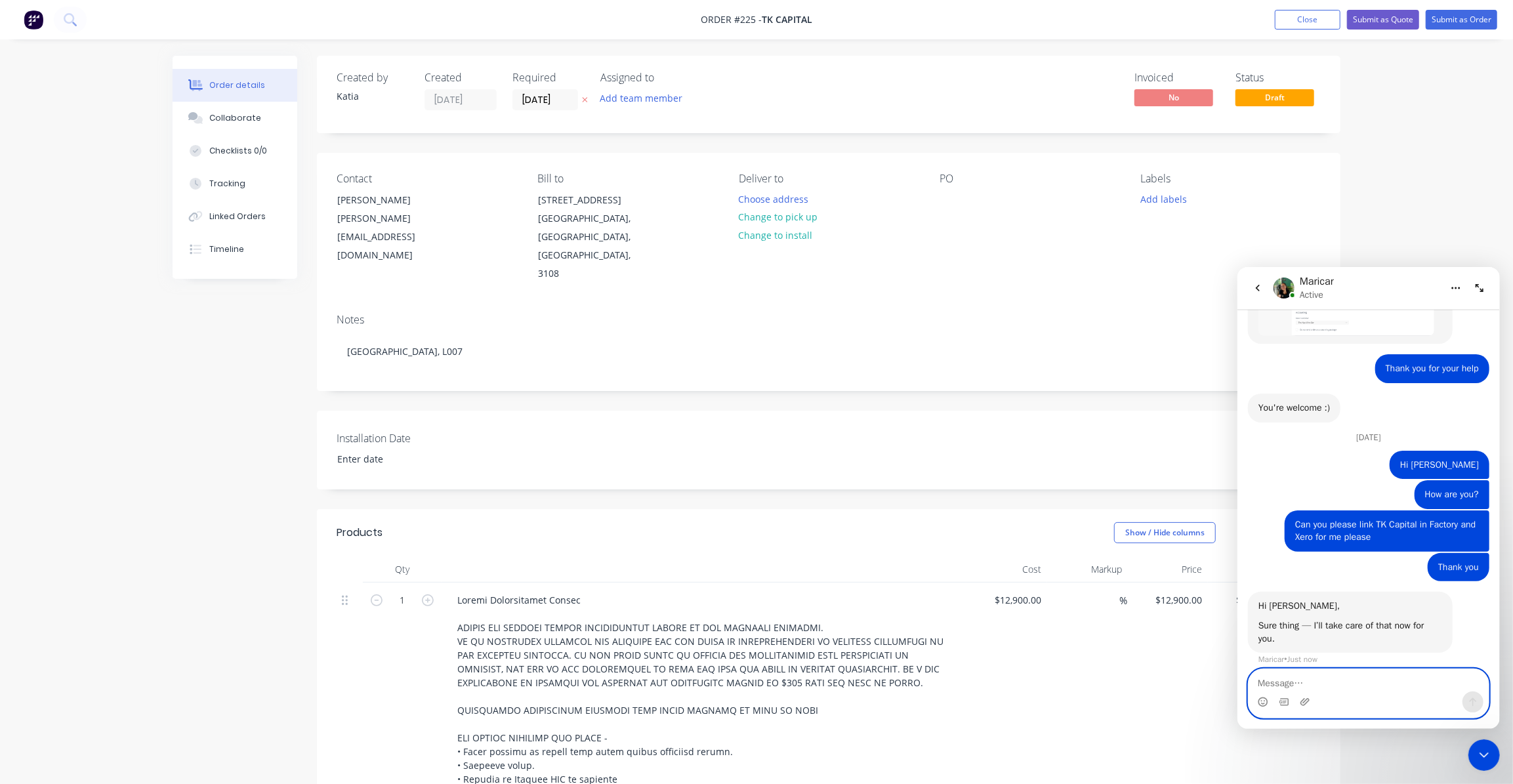 click at bounding box center (1368, 680) 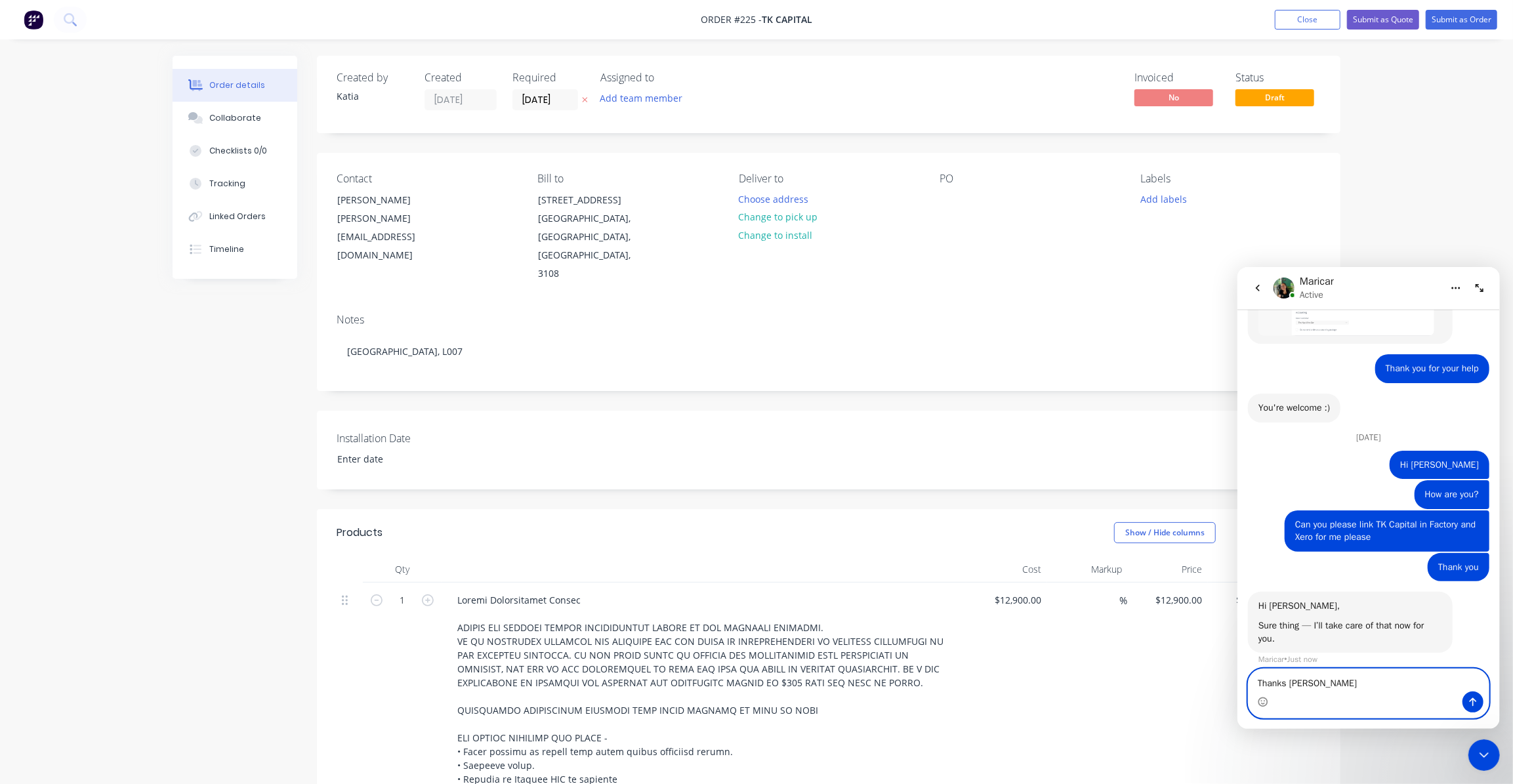 type on "Thanks Maricar!" 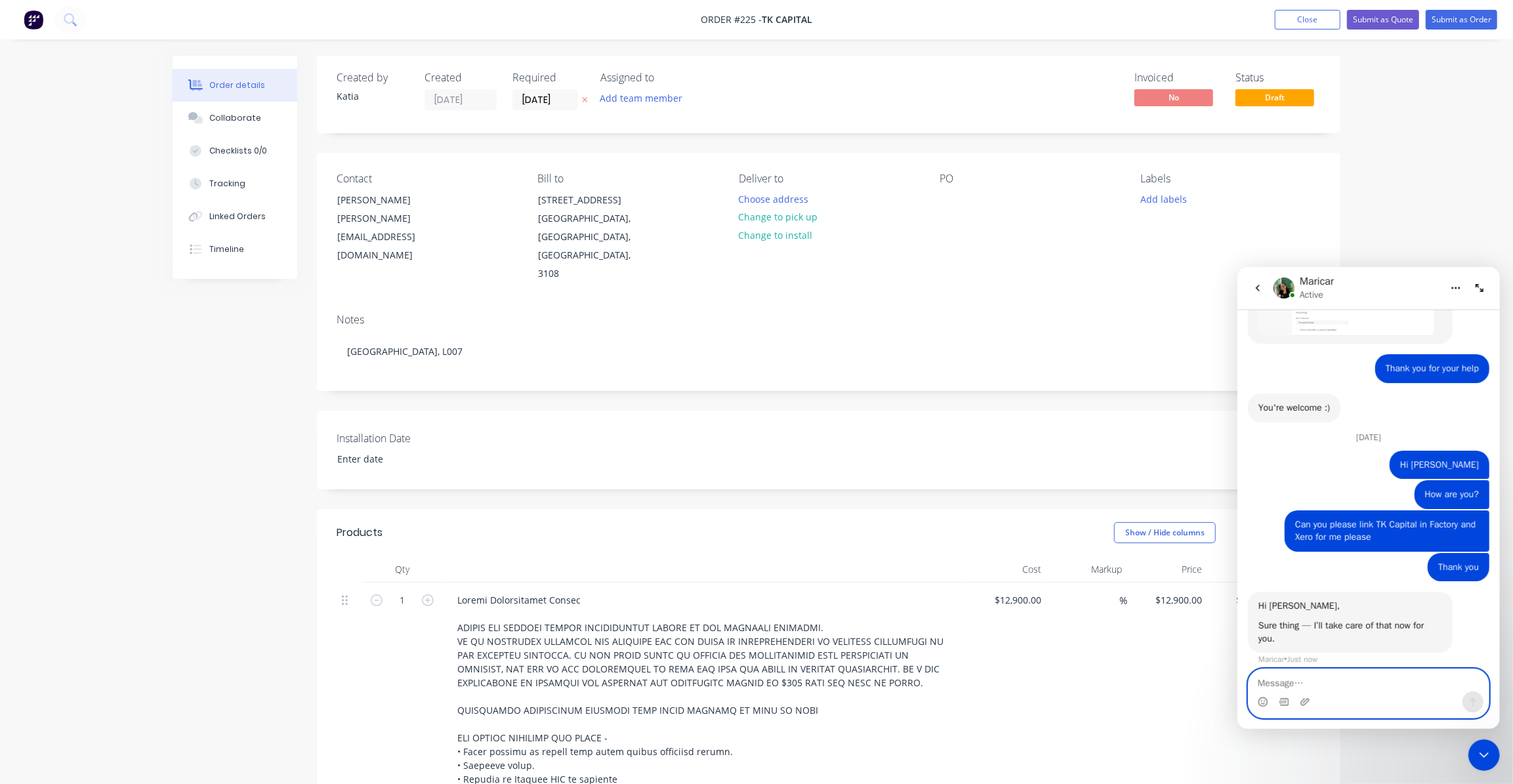 scroll, scrollTop: 502, scrollLeft: 0, axis: vertical 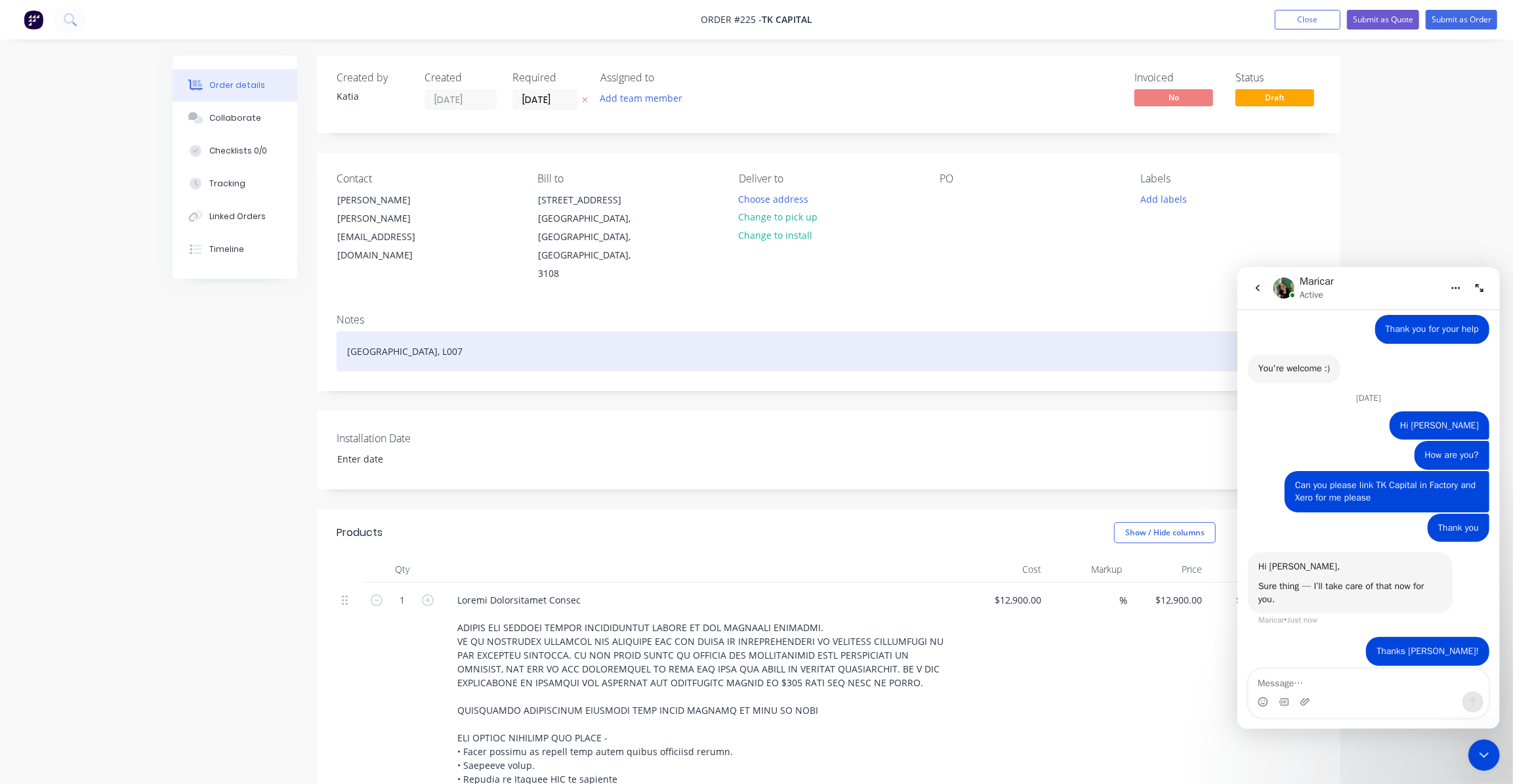 click on "Big Bowl Kitchen Altona Shopping Centre, L007" at bounding box center (829, 351) 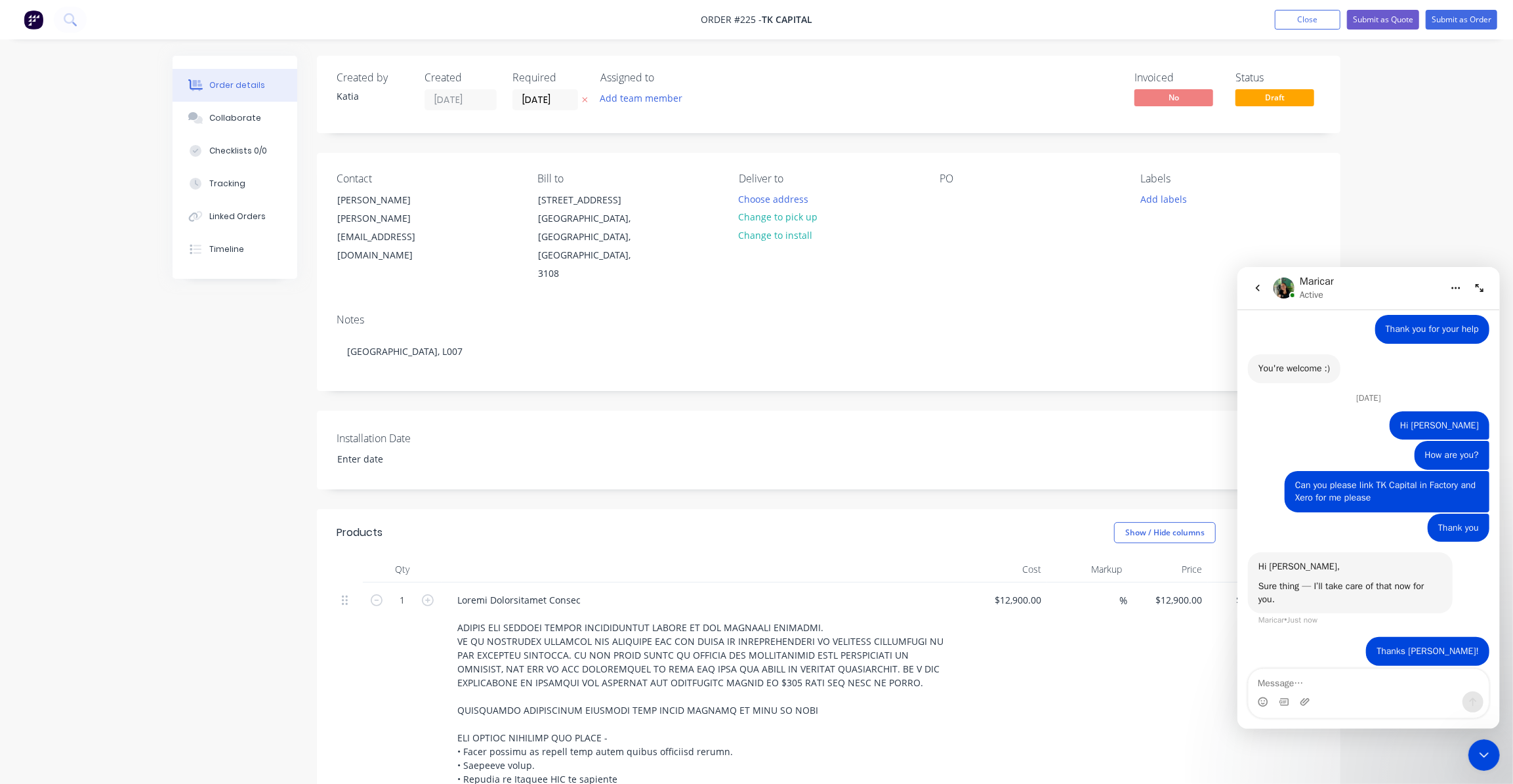click on "Installation Date" at bounding box center (829, 450) 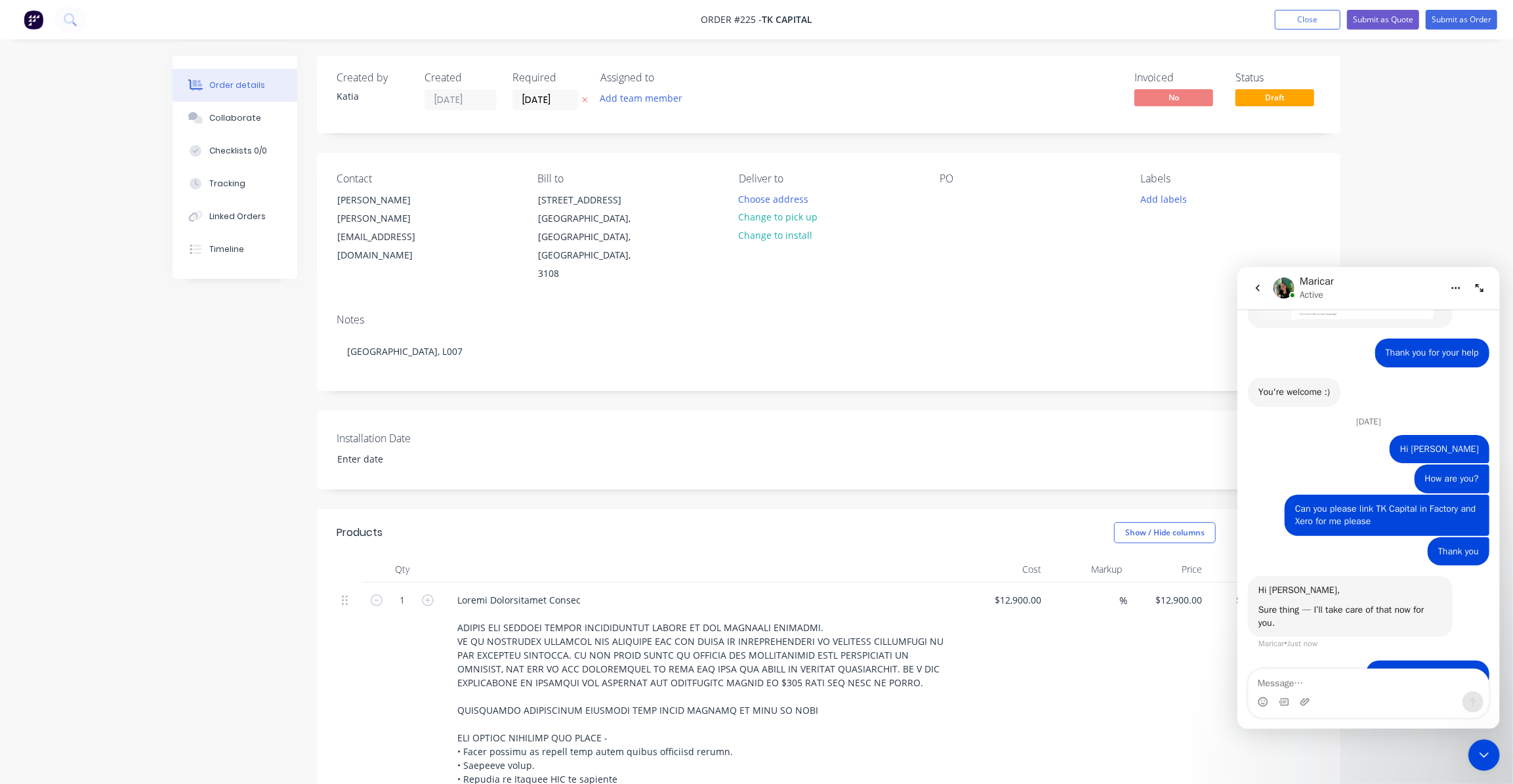 scroll, scrollTop: 502, scrollLeft: 0, axis: vertical 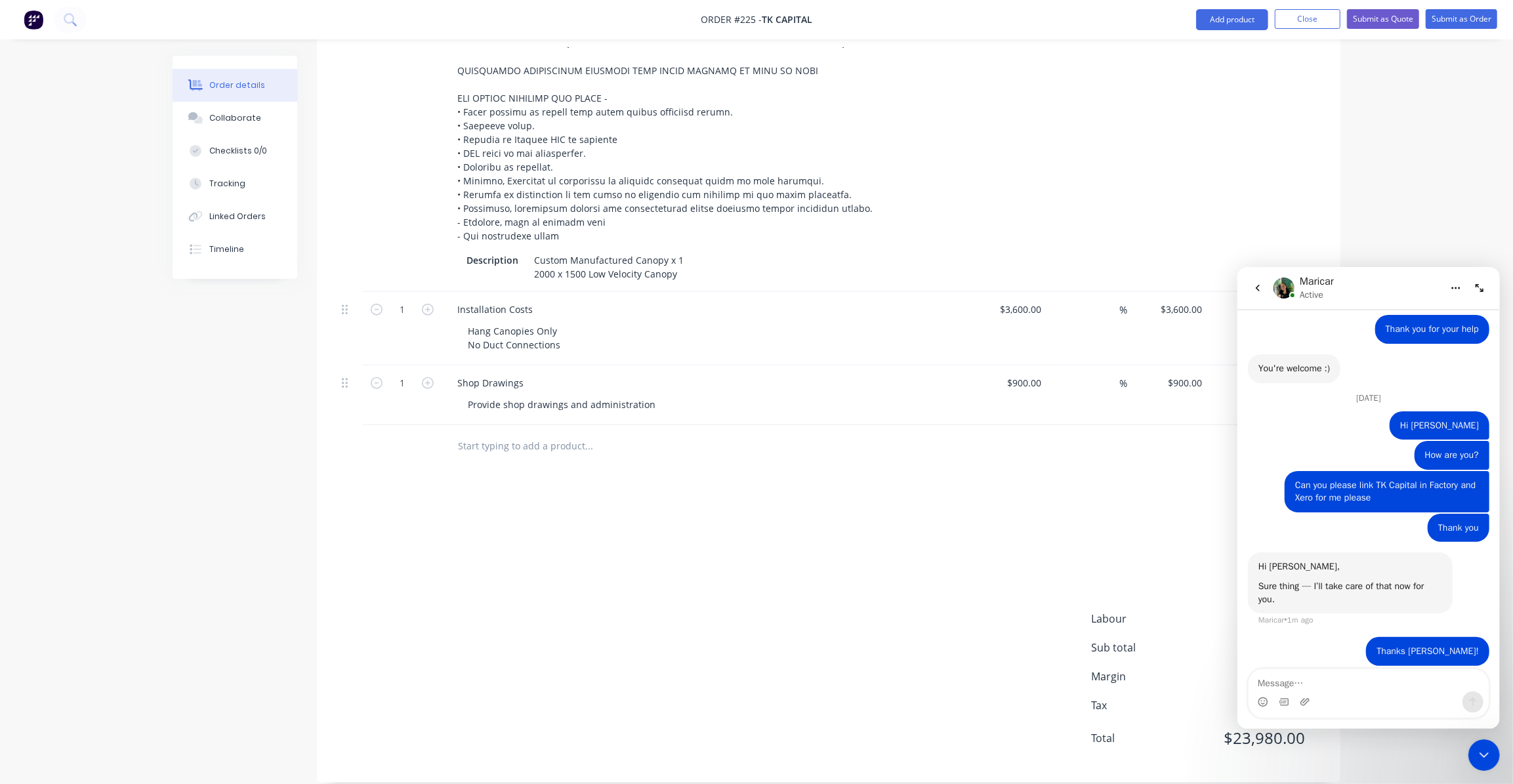 click on "Order details Collaborate Checklists 0/0 Tracking Linked Orders Timeline   Order details   Collaborate   Checklists   Tracking   Linked Orders   Timeline Created by Katia Created 01/07/25 Required 01/07/25 Assigned to Add team member Invoiced No Status Draft Contact Eric Cen eric.cen@tkcapital.com.au Bill to Suite 8001, Level 8  Westfield Doncaster Doncaster, Victoria, Australia, 3108 Deliver to Choose address Change to pick up Change to install PO Labels Add labels Create new label Notes Big Bowl Kitchen Altona Shopping Centre, L007 Installation Date Products Show / Hide columns Add product     Qty Cost Markup Price Total 1 Description Custom Manufactured Canopy x 2
3150 x 1650 Low Velocity canopies $12,900.00 $12,900.00 % $12,900.00 $12,900.00 $12,900.00 $12,900.00   1 Description Custom Manufactured Canopy x 1
2000 x 1500 Low Velocity Canopy $4,400.00 $4,400.00 % $4,400.00 $4,400.00 $4,400.00 $4,400.00   1 Installation Costs Hang Canopies Only
No Duct Connections $3,600.00 $3,600.00 % $3,600.00   1 %" at bounding box center [756, -93] 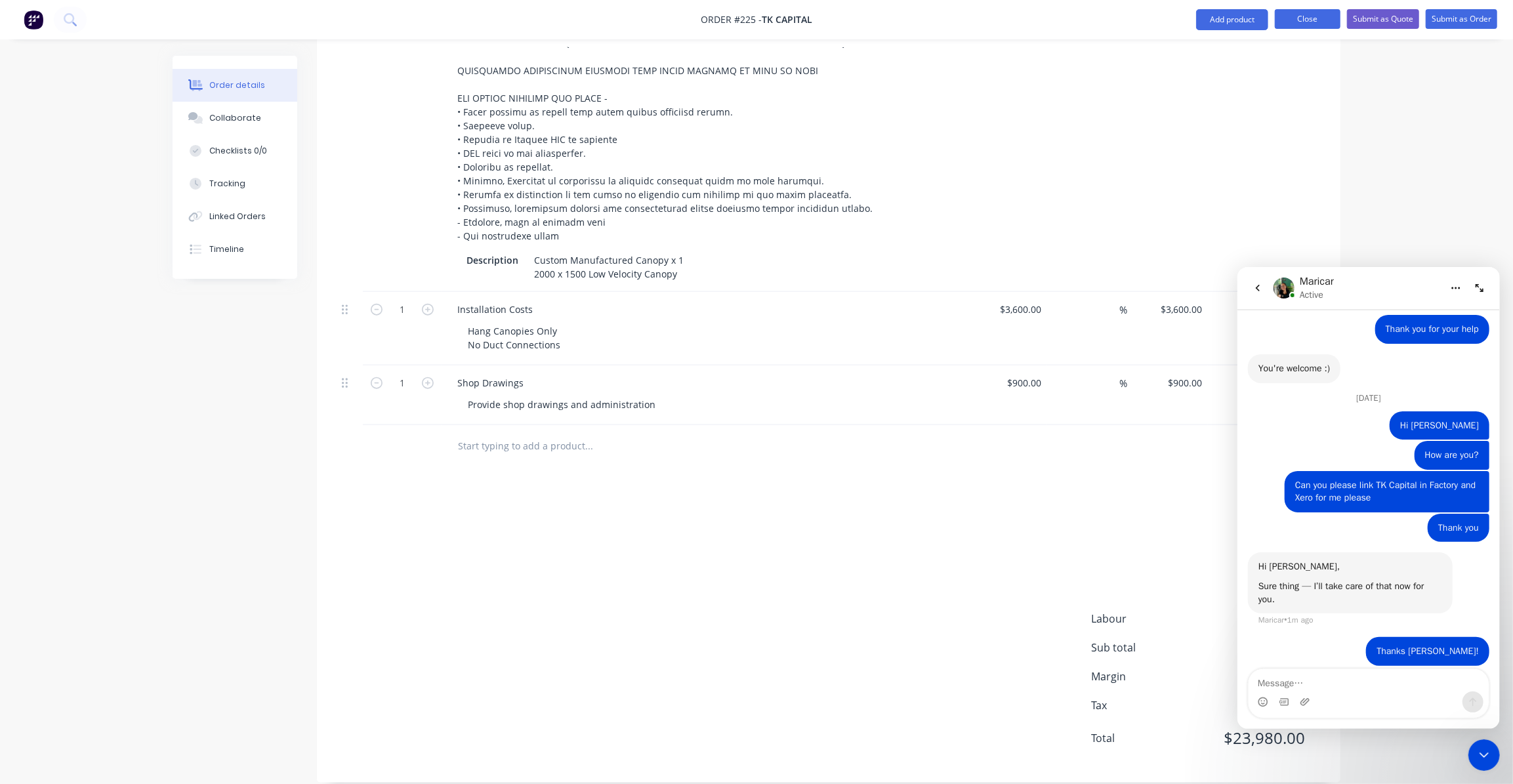 click on "Close" at bounding box center [1308, 19] 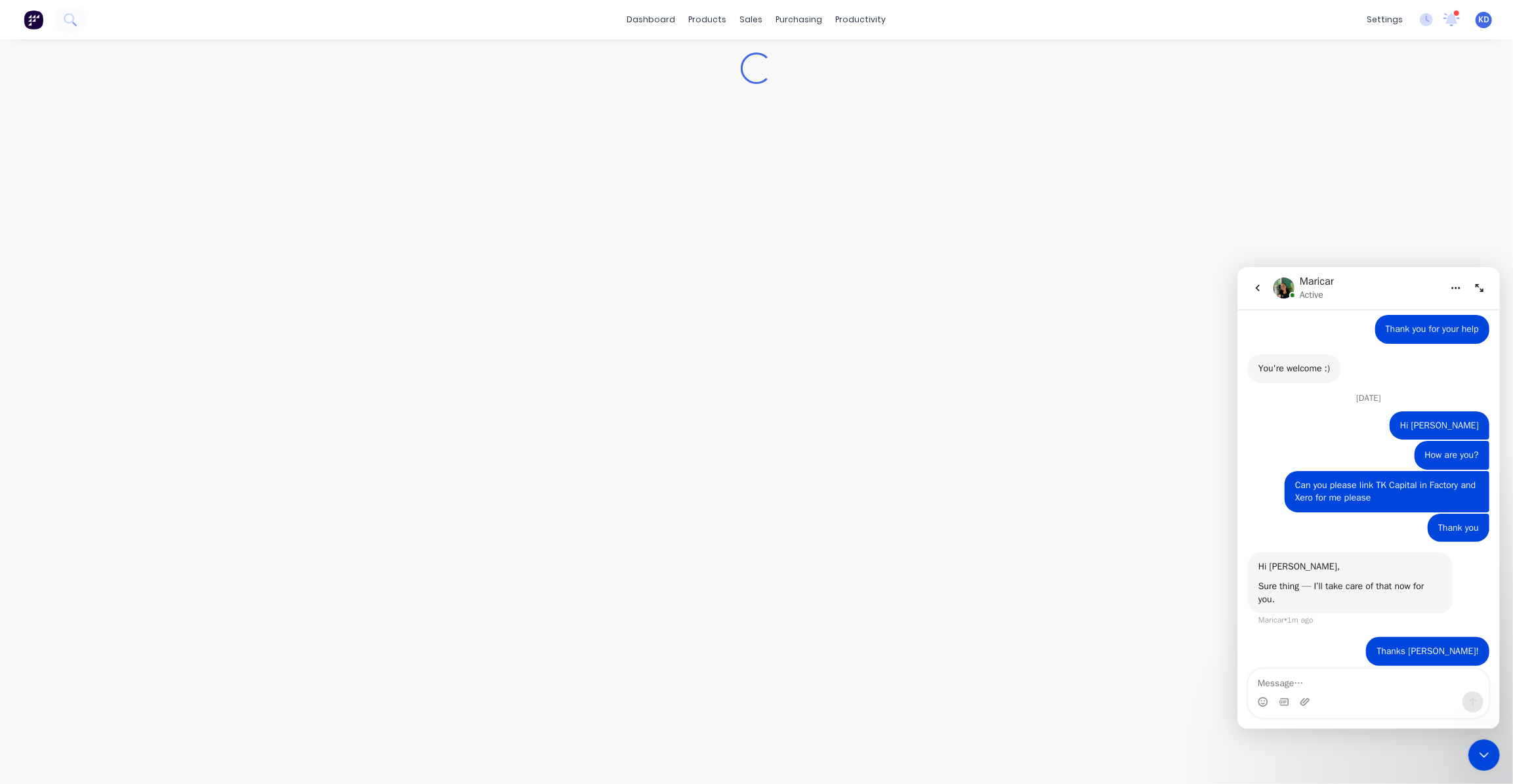 scroll, scrollTop: 0, scrollLeft: 0, axis: both 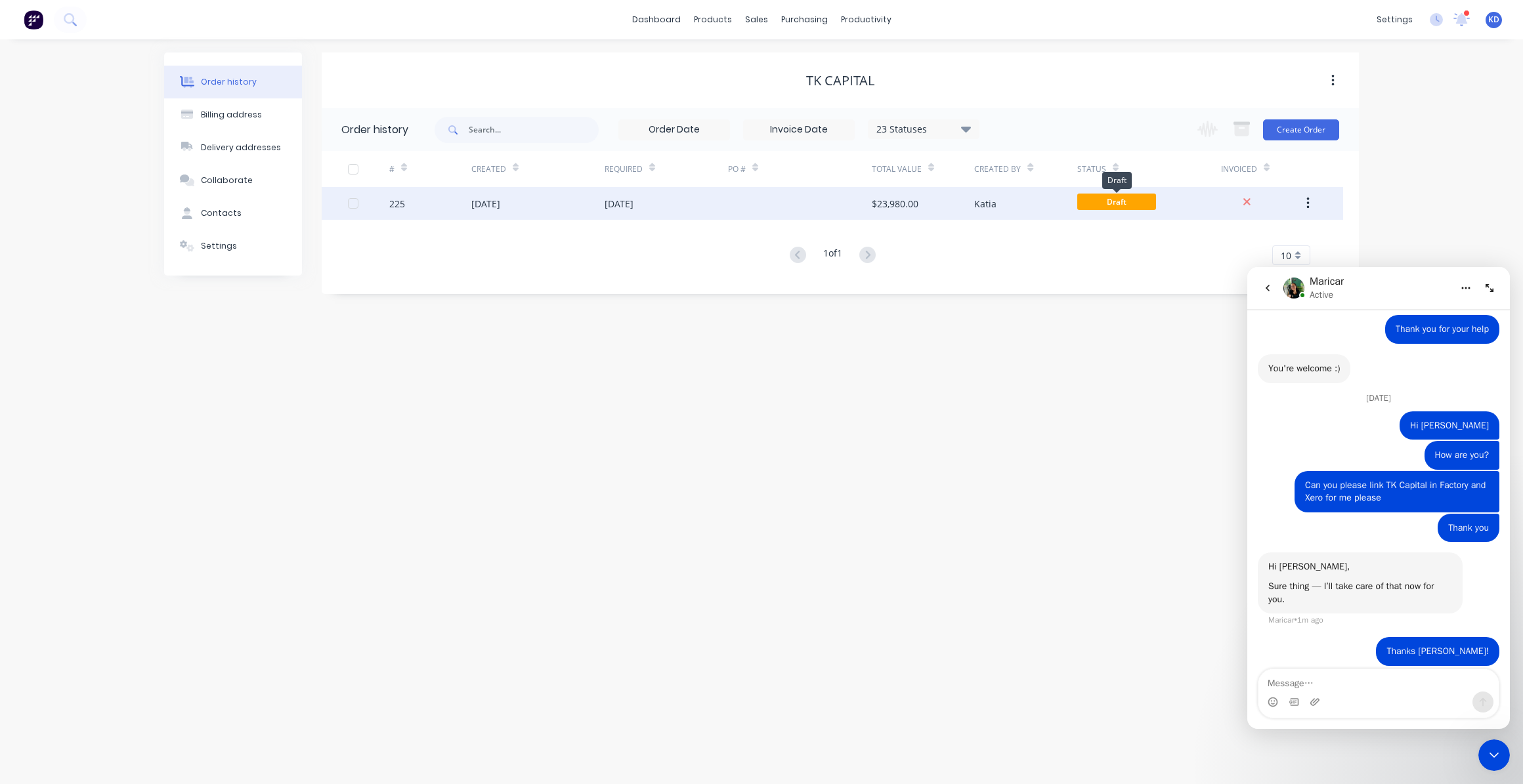 click on "Draft" at bounding box center [1117, 201] 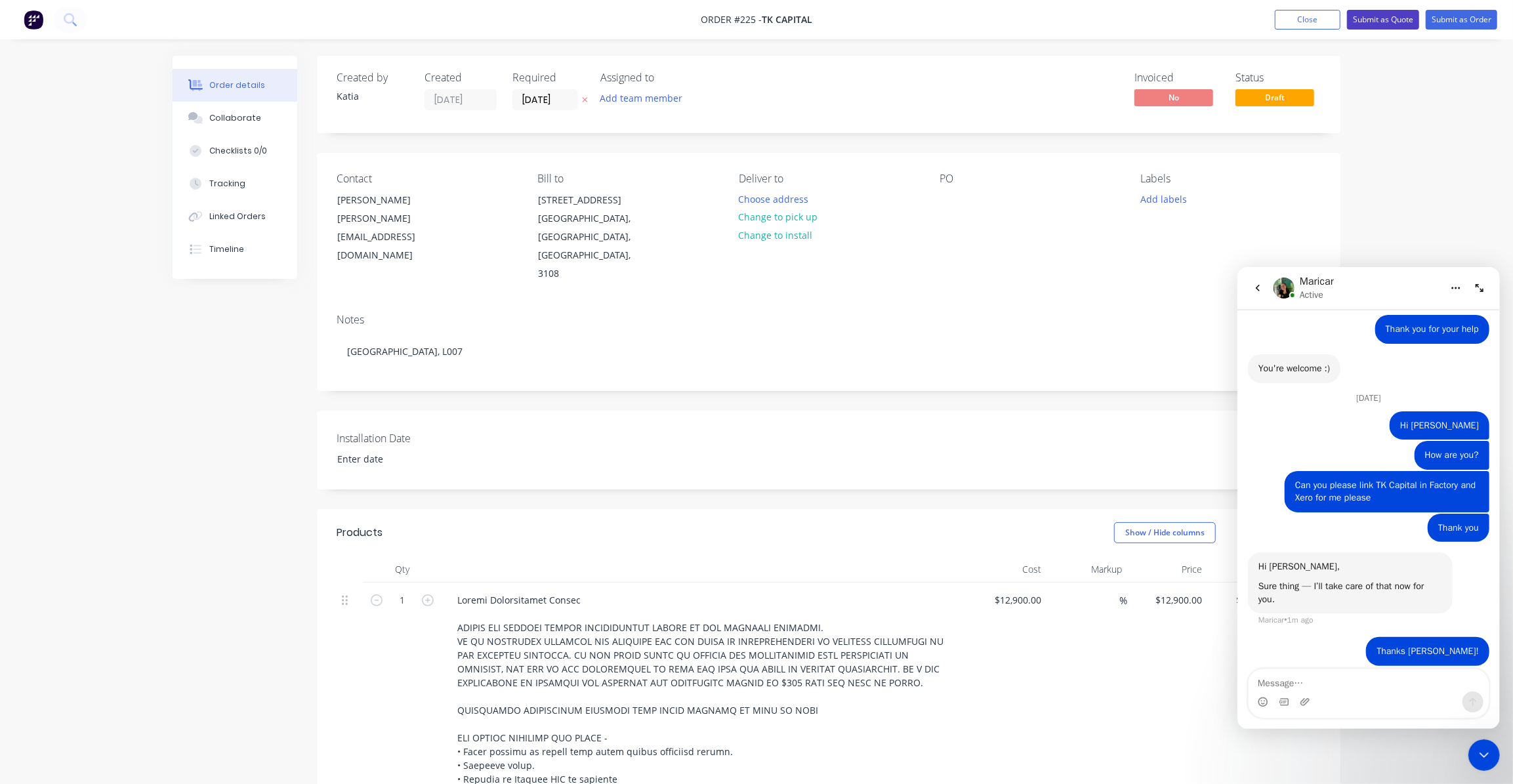 click on "Submit as Quote" at bounding box center (1383, 20) 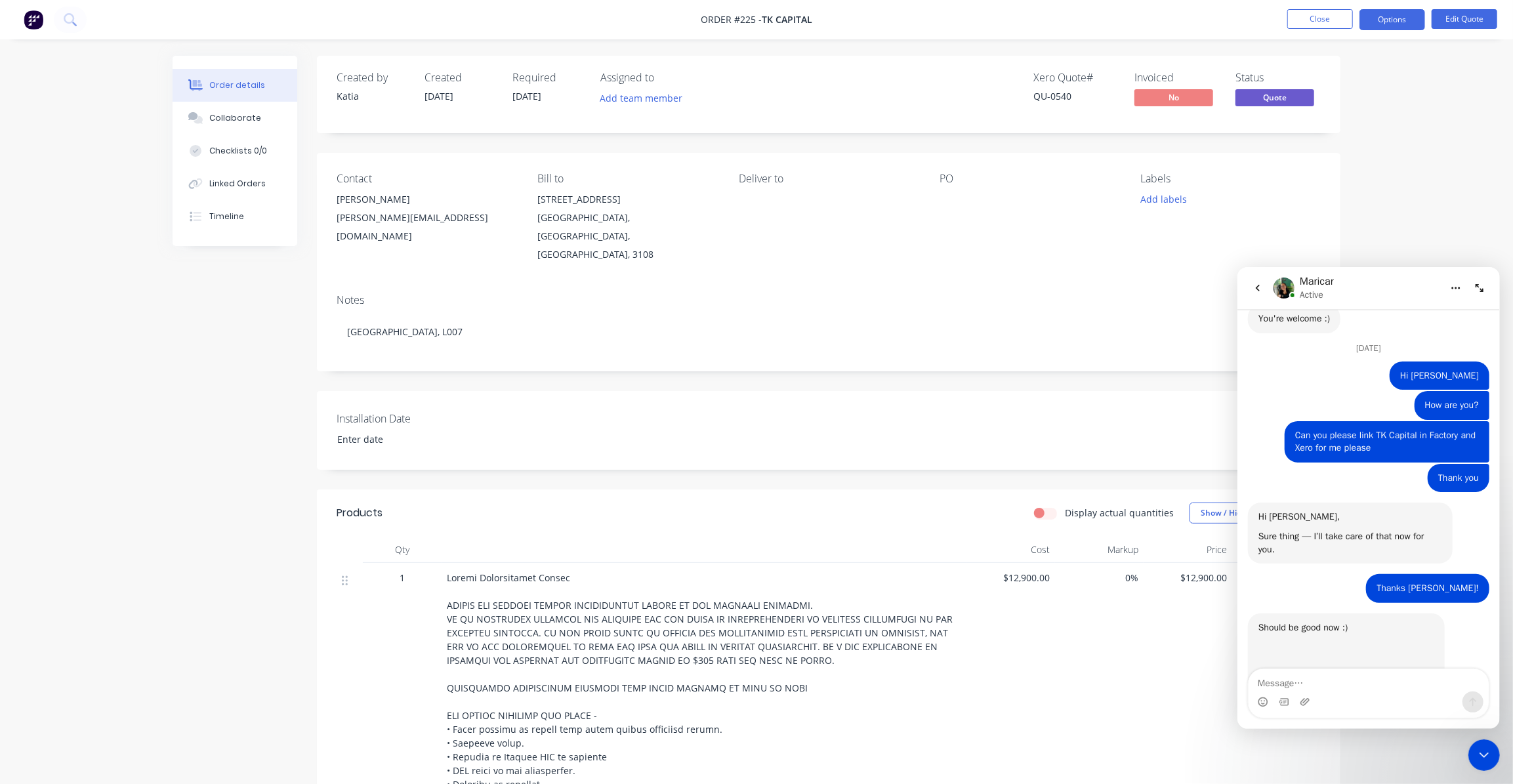 scroll, scrollTop: 676, scrollLeft: 0, axis: vertical 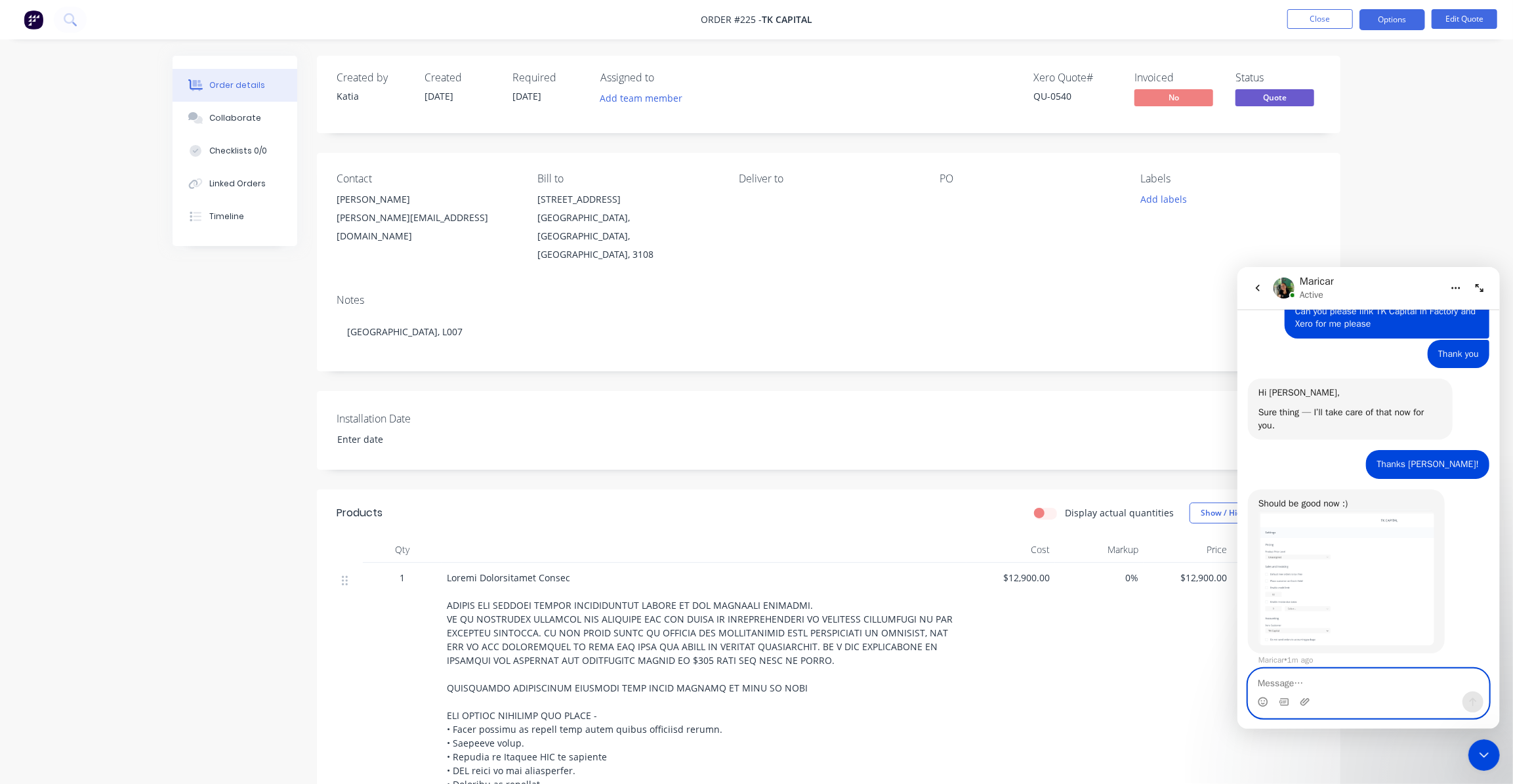 drag, startPoint x: 1300, startPoint y: 678, endPoint x: 1295, endPoint y: 682, distance: 6.40312 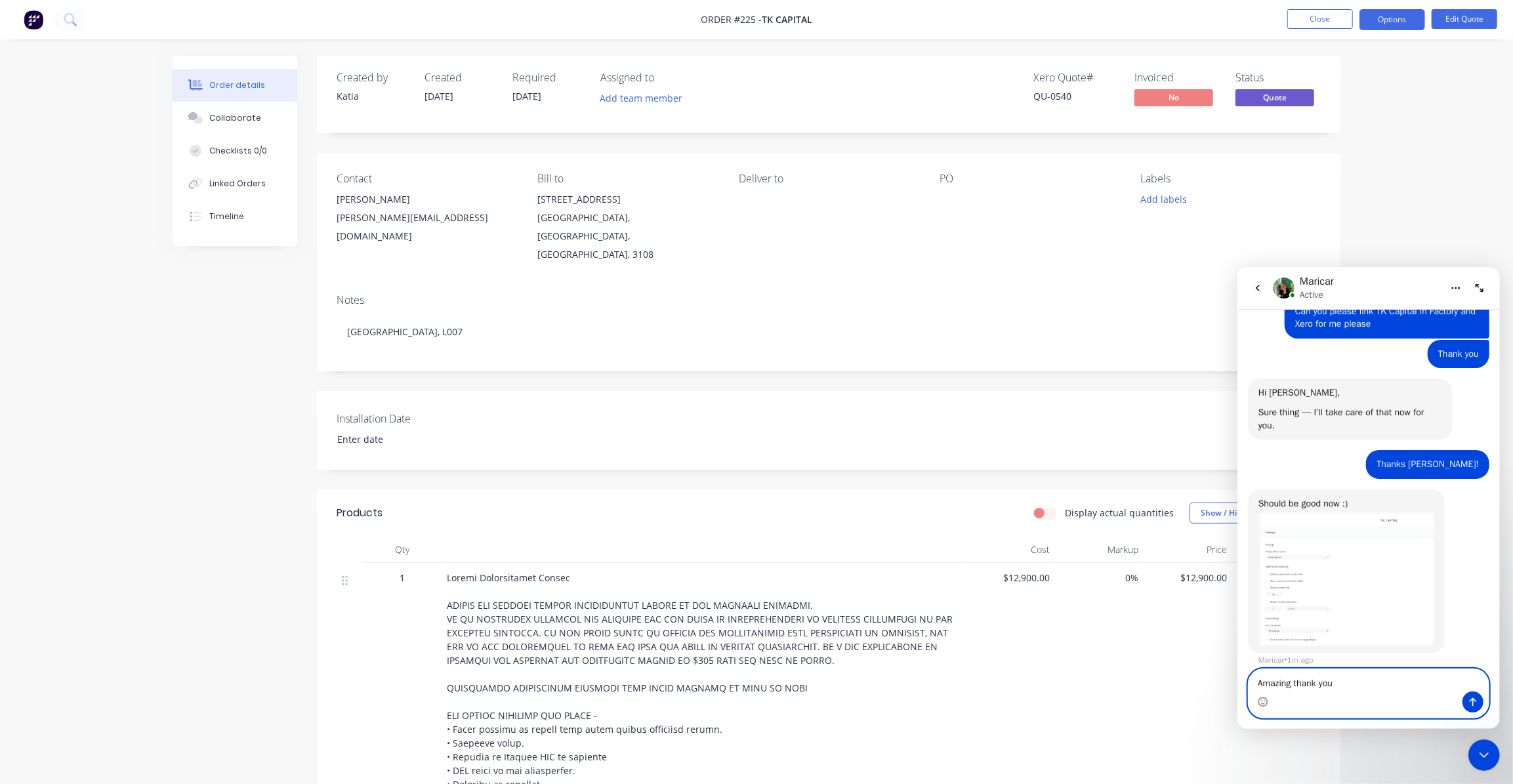 type on "Amazing thank you!" 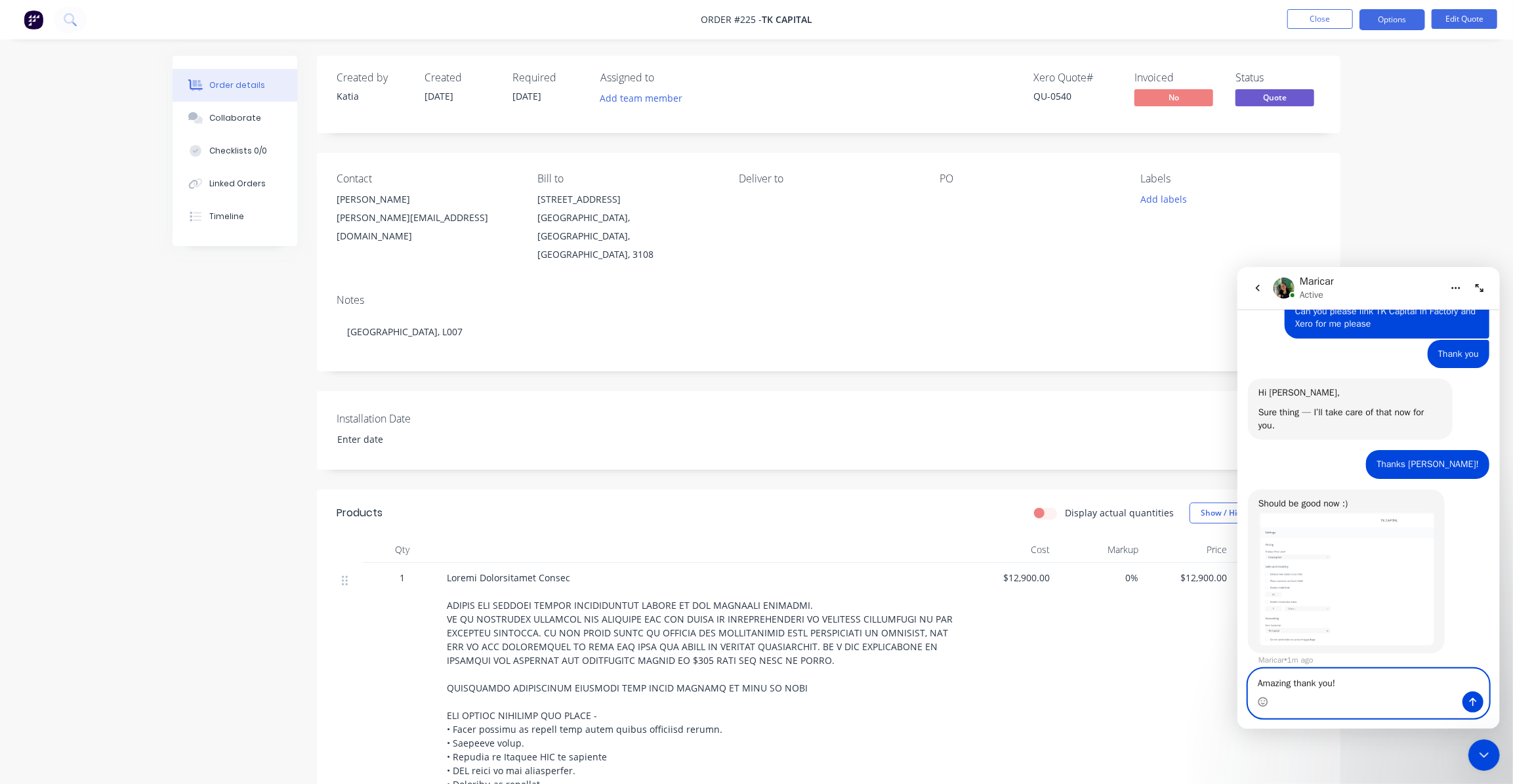 type 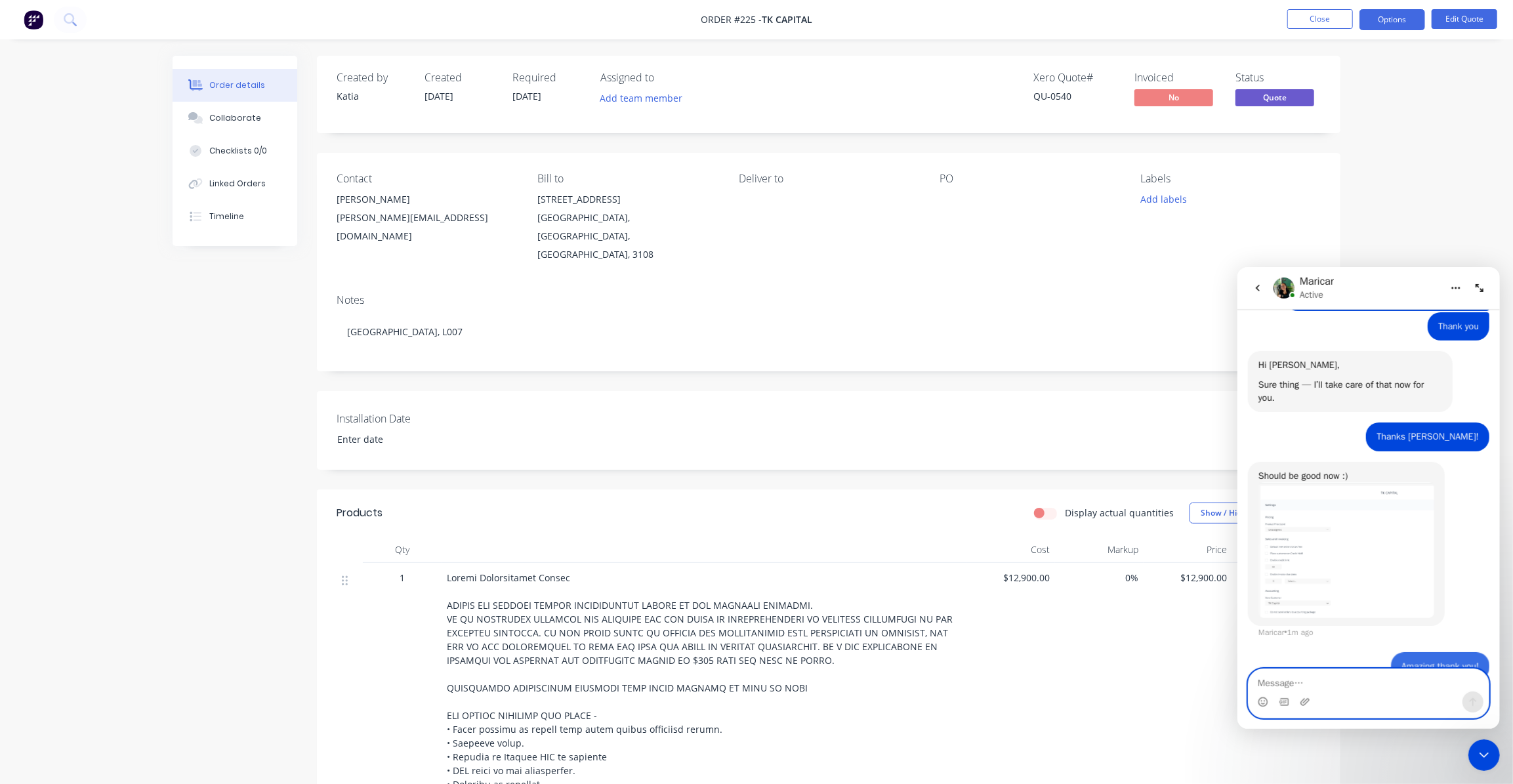 scroll, scrollTop: 715, scrollLeft: 0, axis: vertical 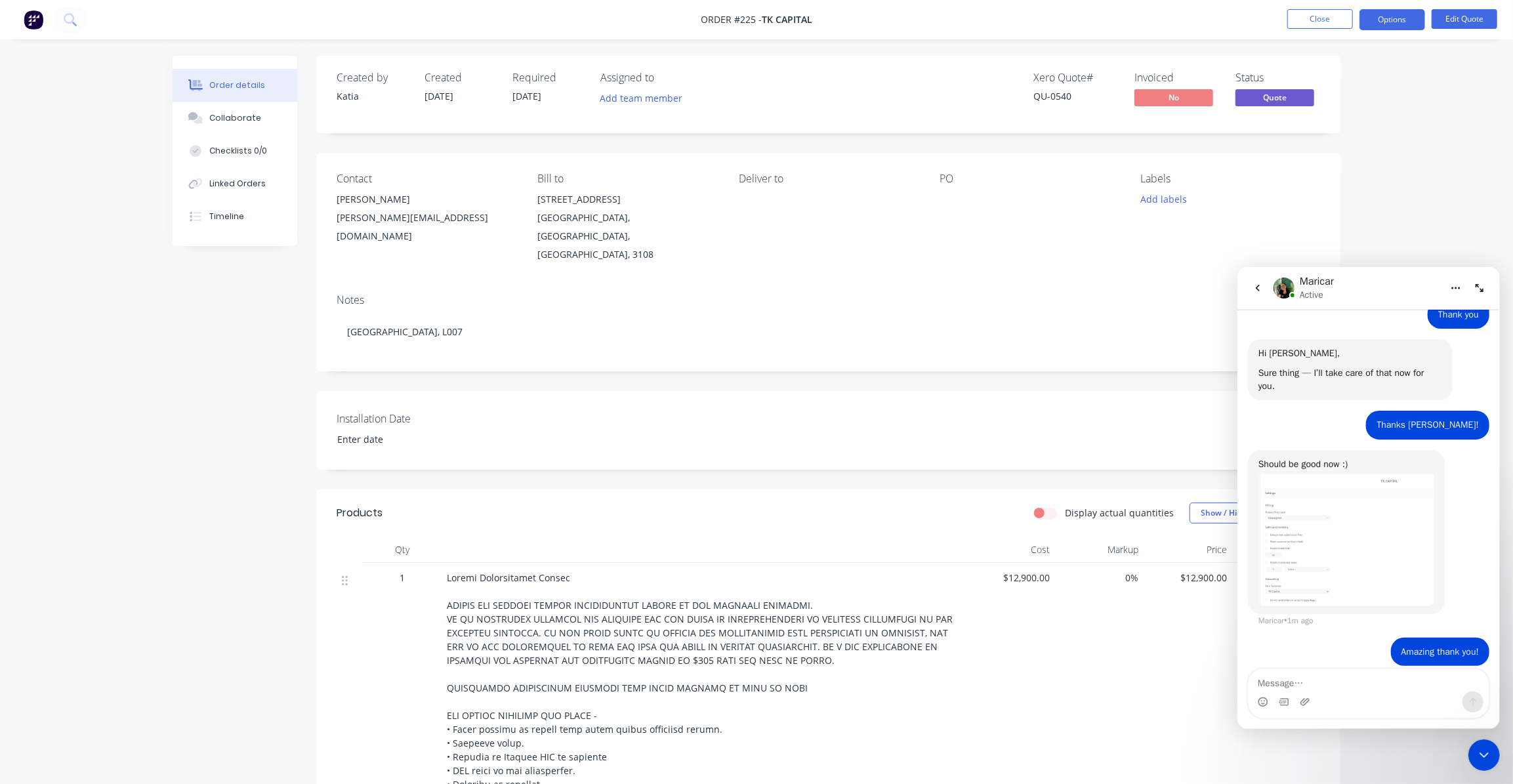 click on "Order details Collaborate Checklists 0/0 Linked Orders Timeline   Order details   Collaborate   Checklists   Tracking   Linked Orders   Timeline Created by Katia Created 01/07/25 Required 01/07/25 Assigned to Add team member Xero   Quote  # QU-0540 Invoiced No Status Quote Contact Eric Cen eric.cen@tkcapital.com.au Bill to Suite 8001, Level 8  Westfield Doncaster Doncaster, Victoria, Australia, 3108 Deliver to PO Labels Add labels Create new label Notes Big Bowl Kitchen Altona Shopping Centre, L007 Installation Date Products Display actual quantities Show / Hide columns Qty Cost Markup Price Total 1 Description Custom Manufactured Canopy x 2
3150 x 1650 Low Velocity canopies $12,900.00 0% $12,900.00 $12,900.00 1 Description Custom Manufactured Canopy x 1
2000 x 1500 Low Velocity Canopy $4,400.00 0% $4,400.00 $4,400.00 1 Installation Costs Hang Canopies Only
No Duct Connections $3,600.00 0% $3,600.00 $3,600.00 1 Shop Drawings Provide shop drawings and administration $900.00 0% $900.00 $900.00 Labour $0.00" at bounding box center (756, 826) 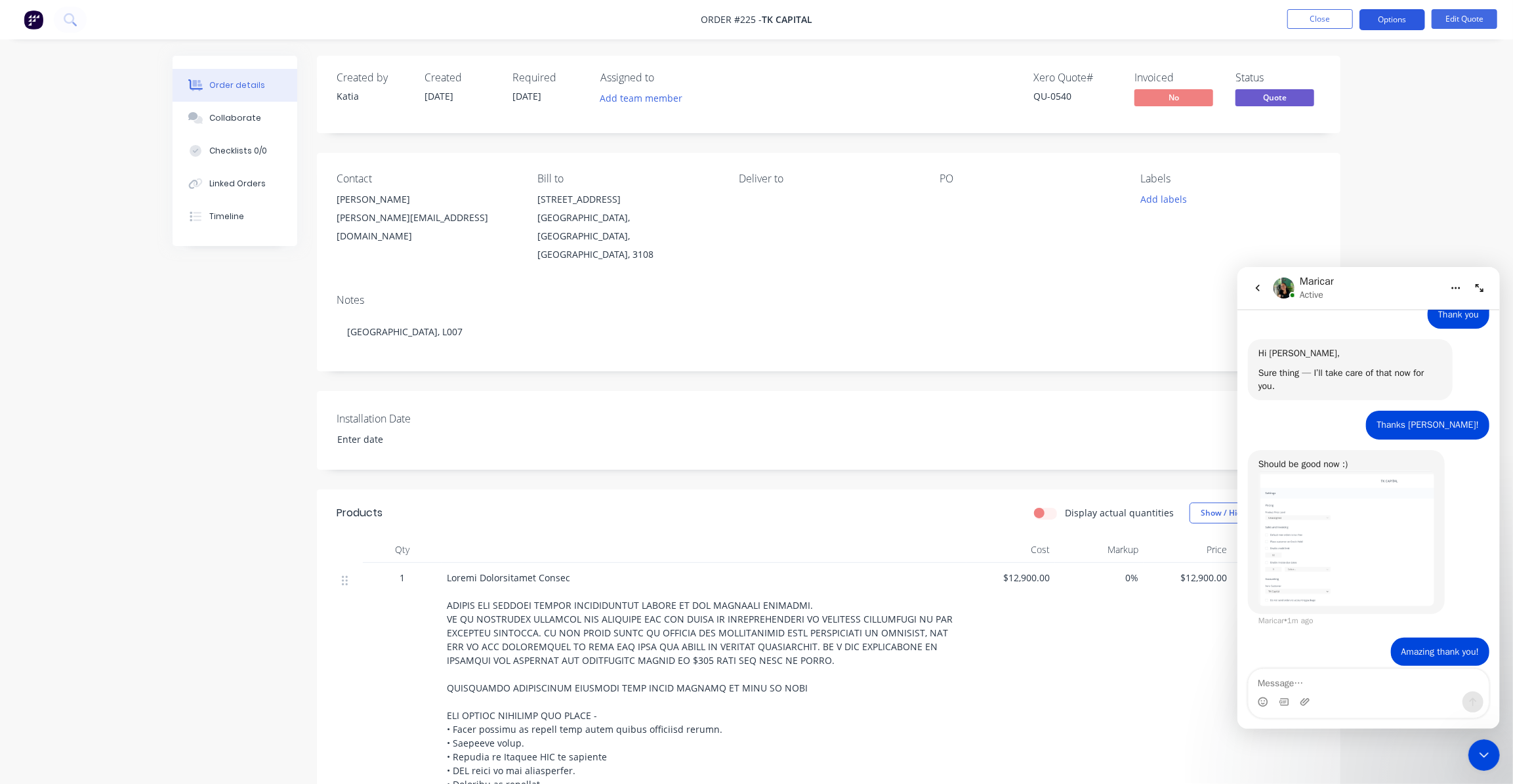 click on "Options" at bounding box center [1392, 20] 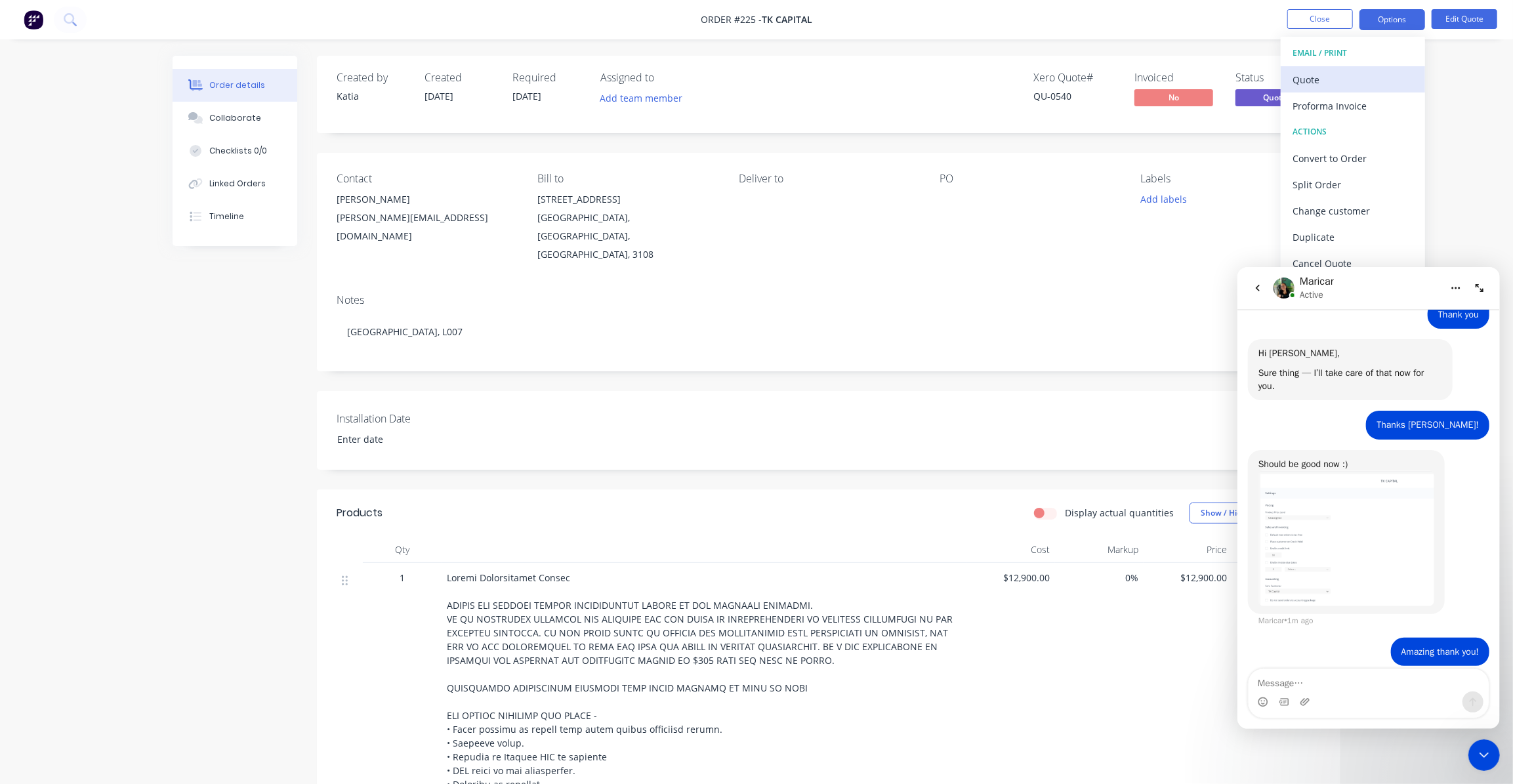 click on "Quote" at bounding box center [1353, 79] 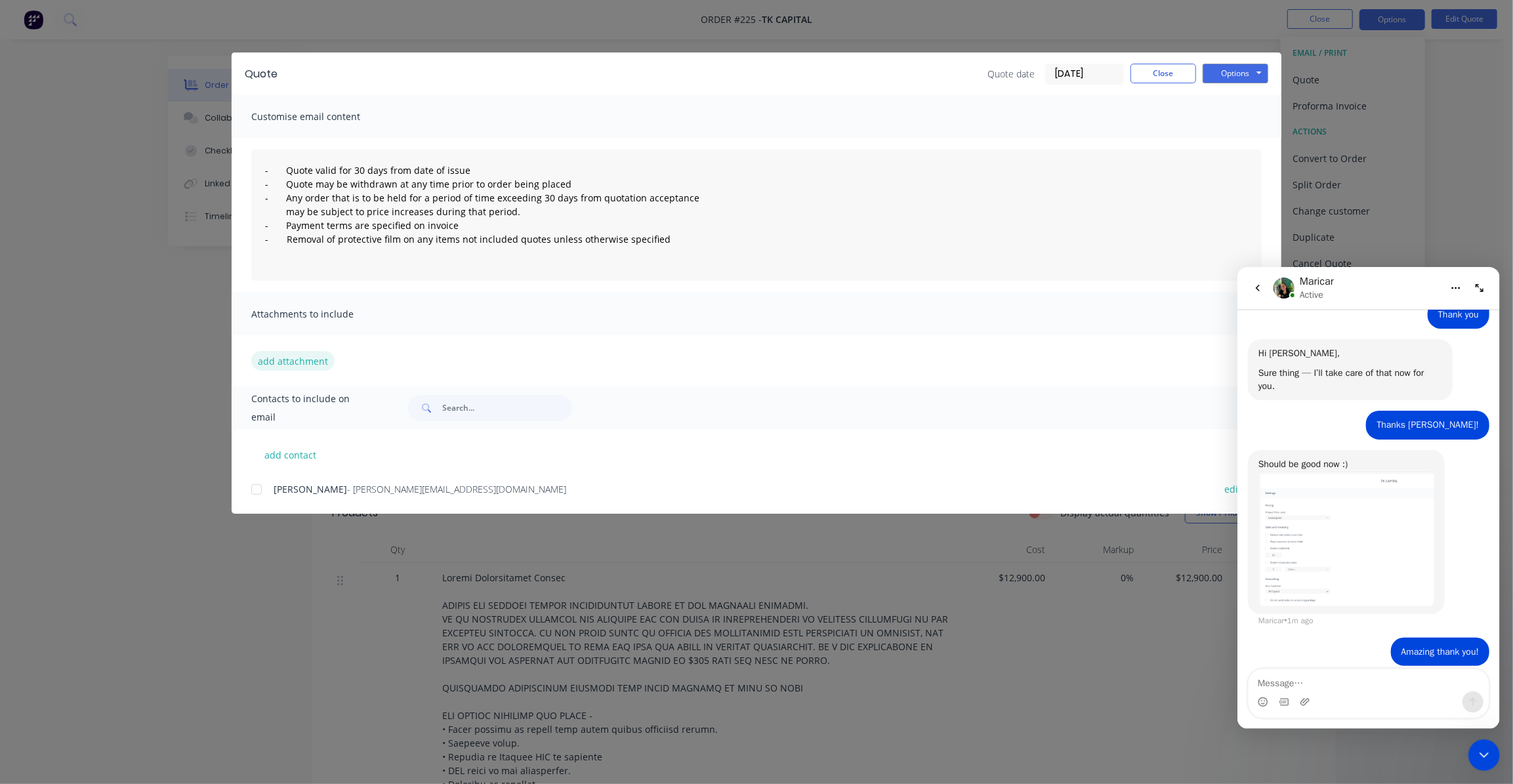 click on "add attachment" at bounding box center [293, 361] 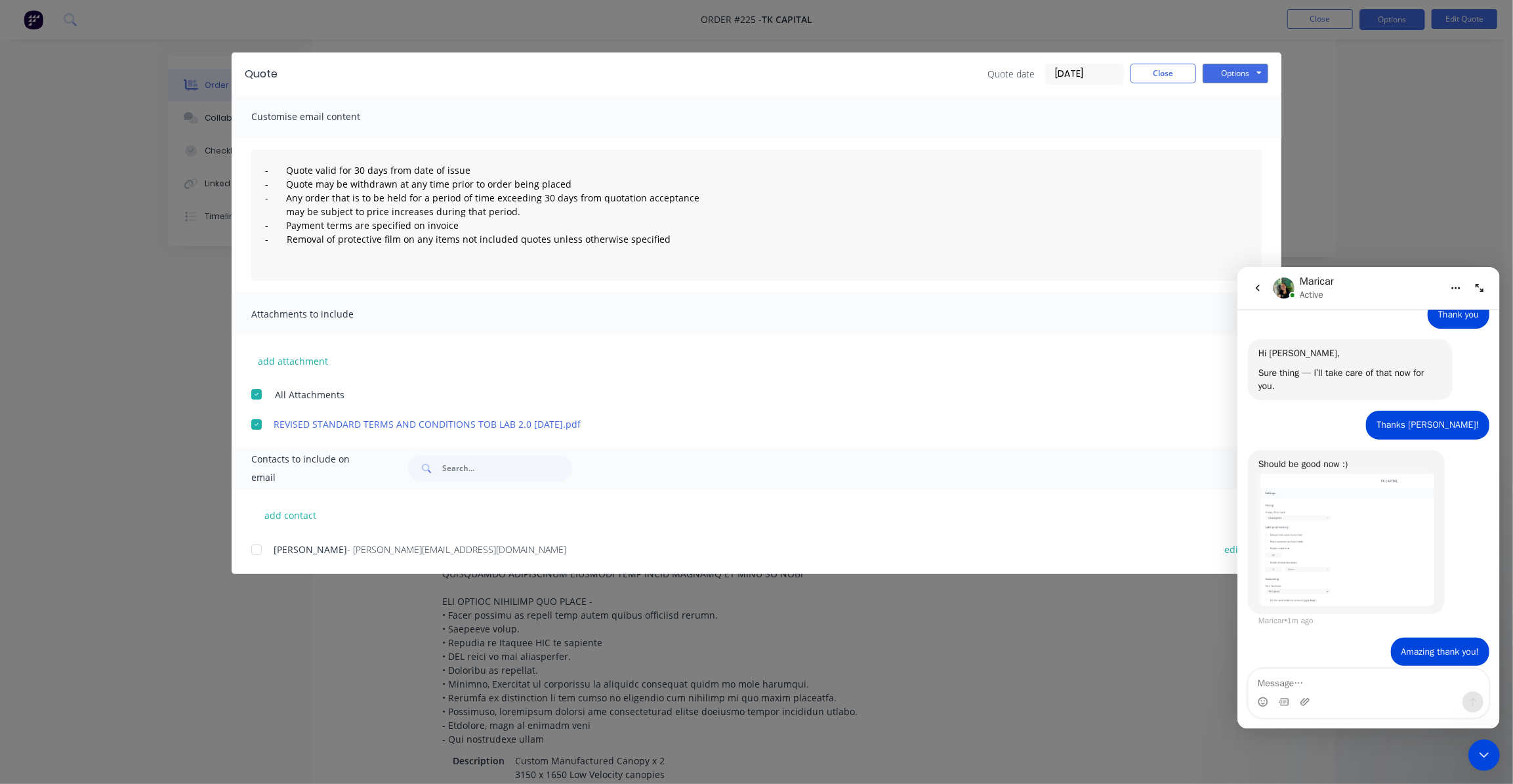 scroll, scrollTop: 119, scrollLeft: 0, axis: vertical 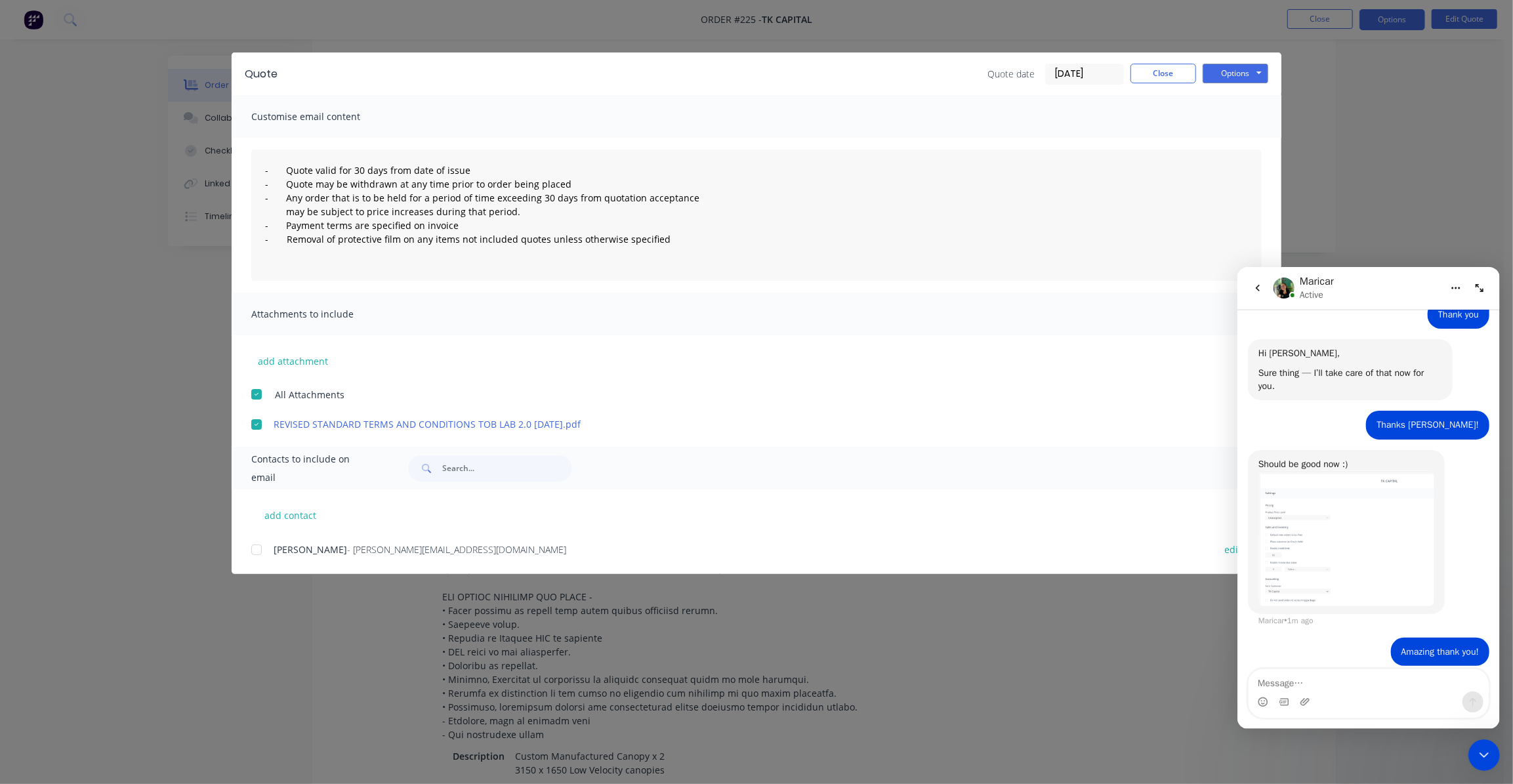 click on "Contacts to include on email" at bounding box center (313, 468) 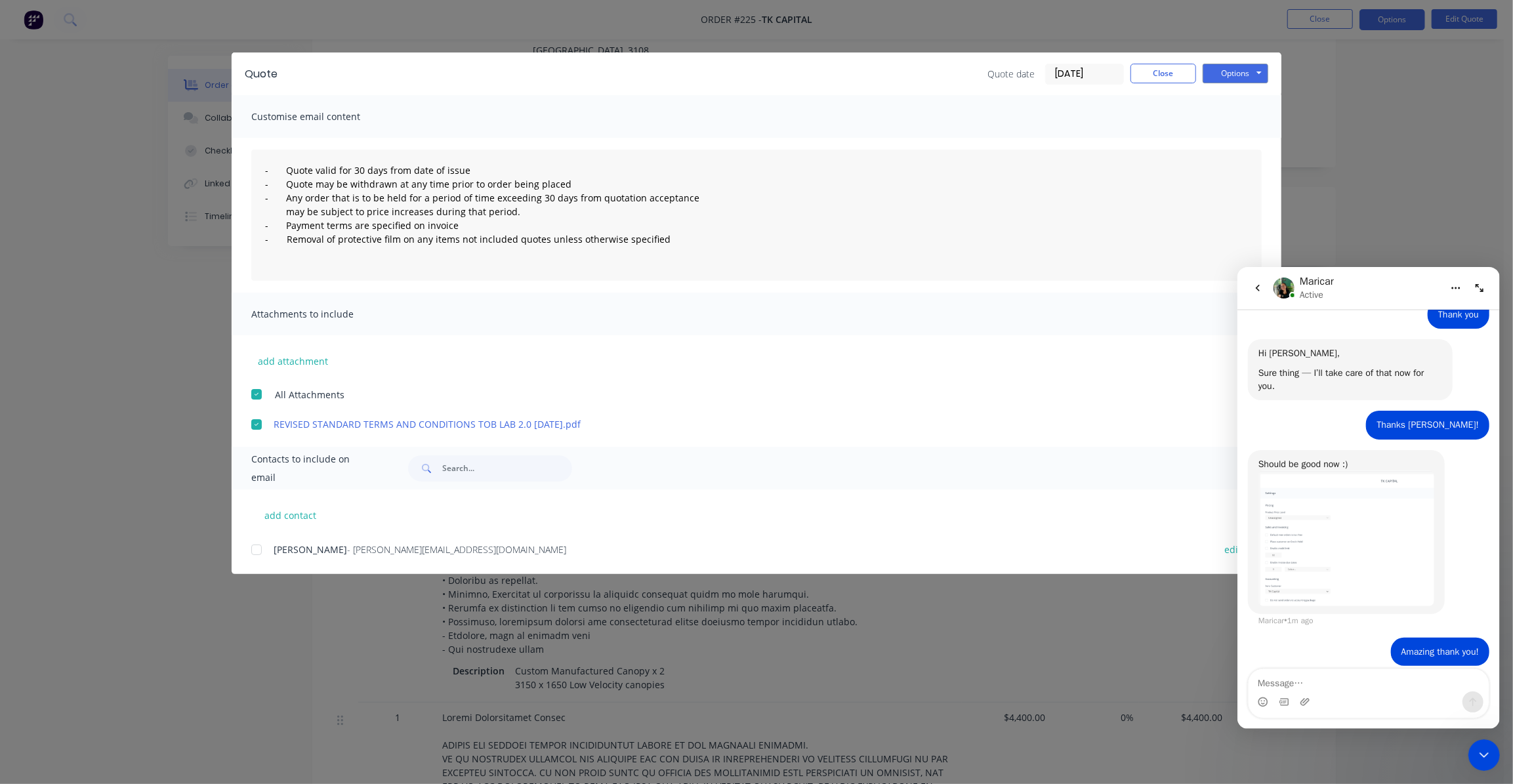 scroll, scrollTop: 238, scrollLeft: 0, axis: vertical 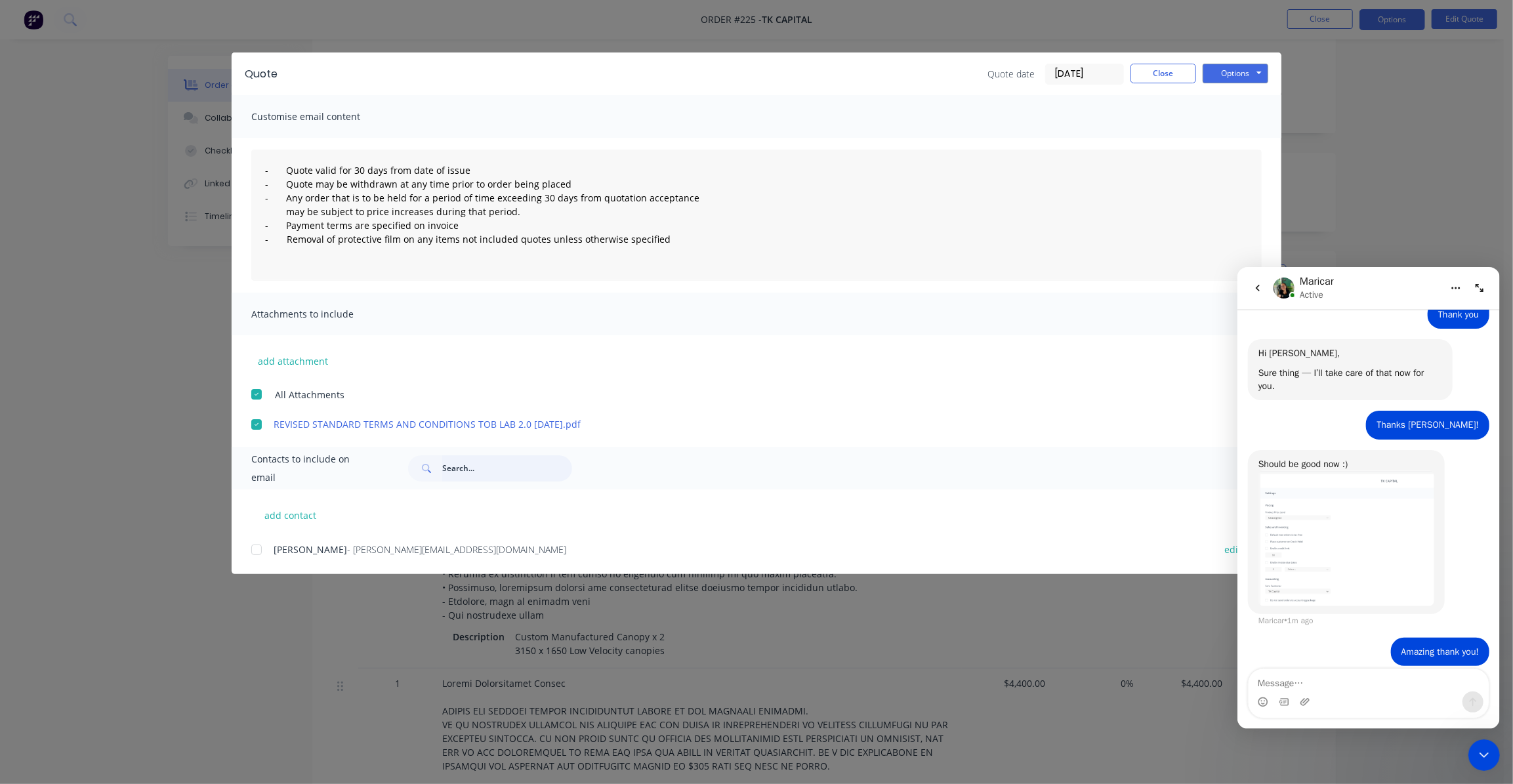click at bounding box center [507, 468] 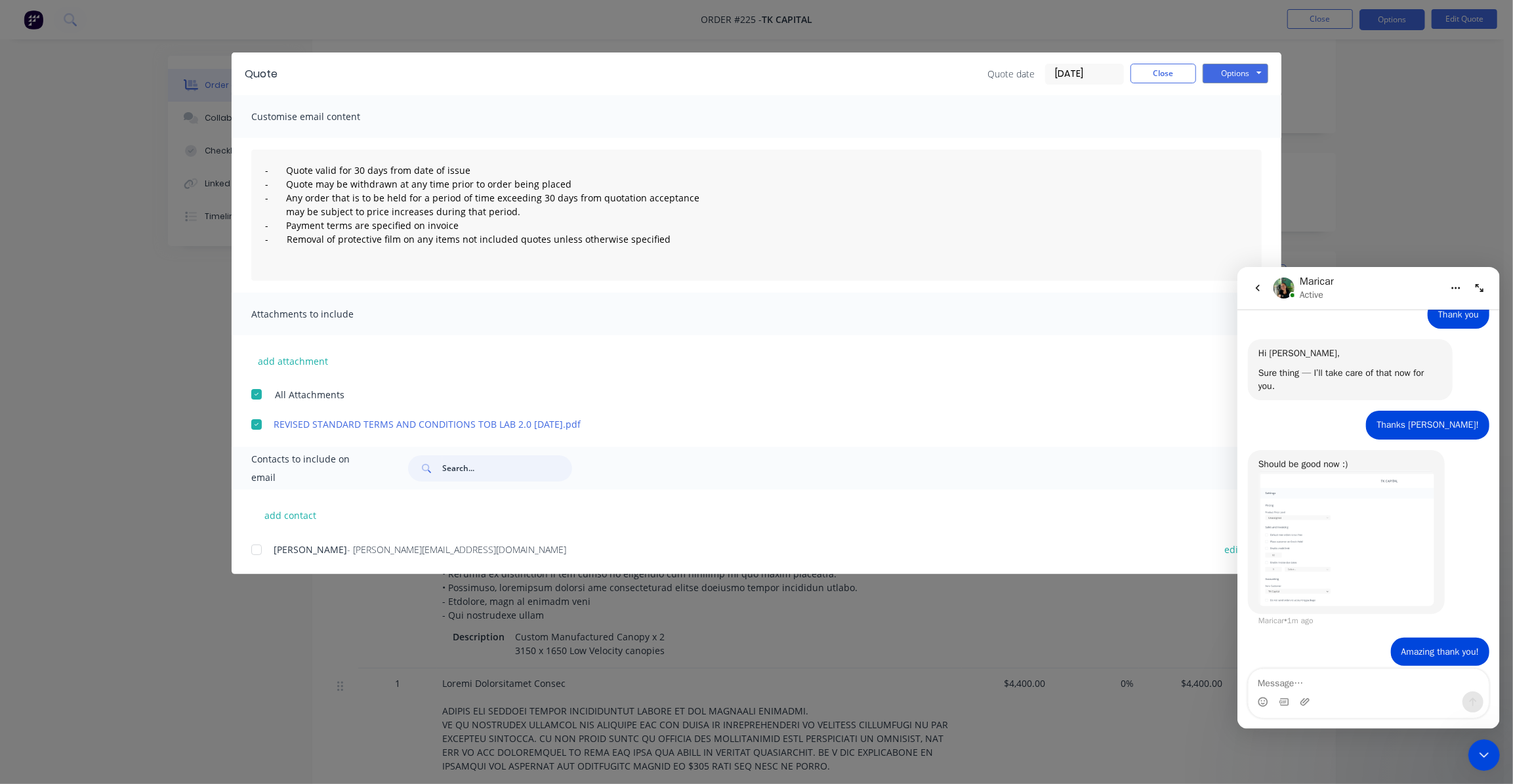 click at bounding box center (257, 550) 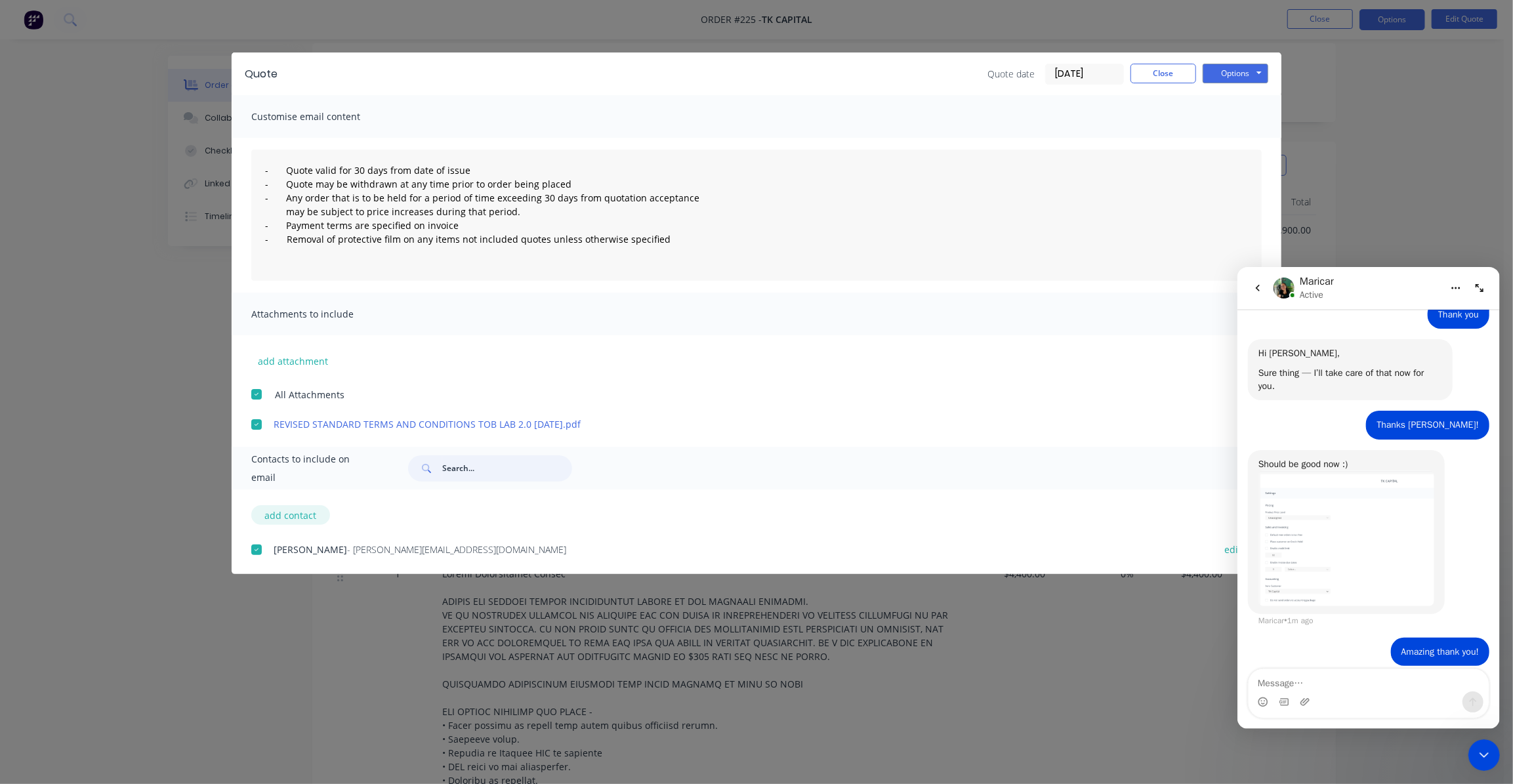 scroll, scrollTop: 358, scrollLeft: 0, axis: vertical 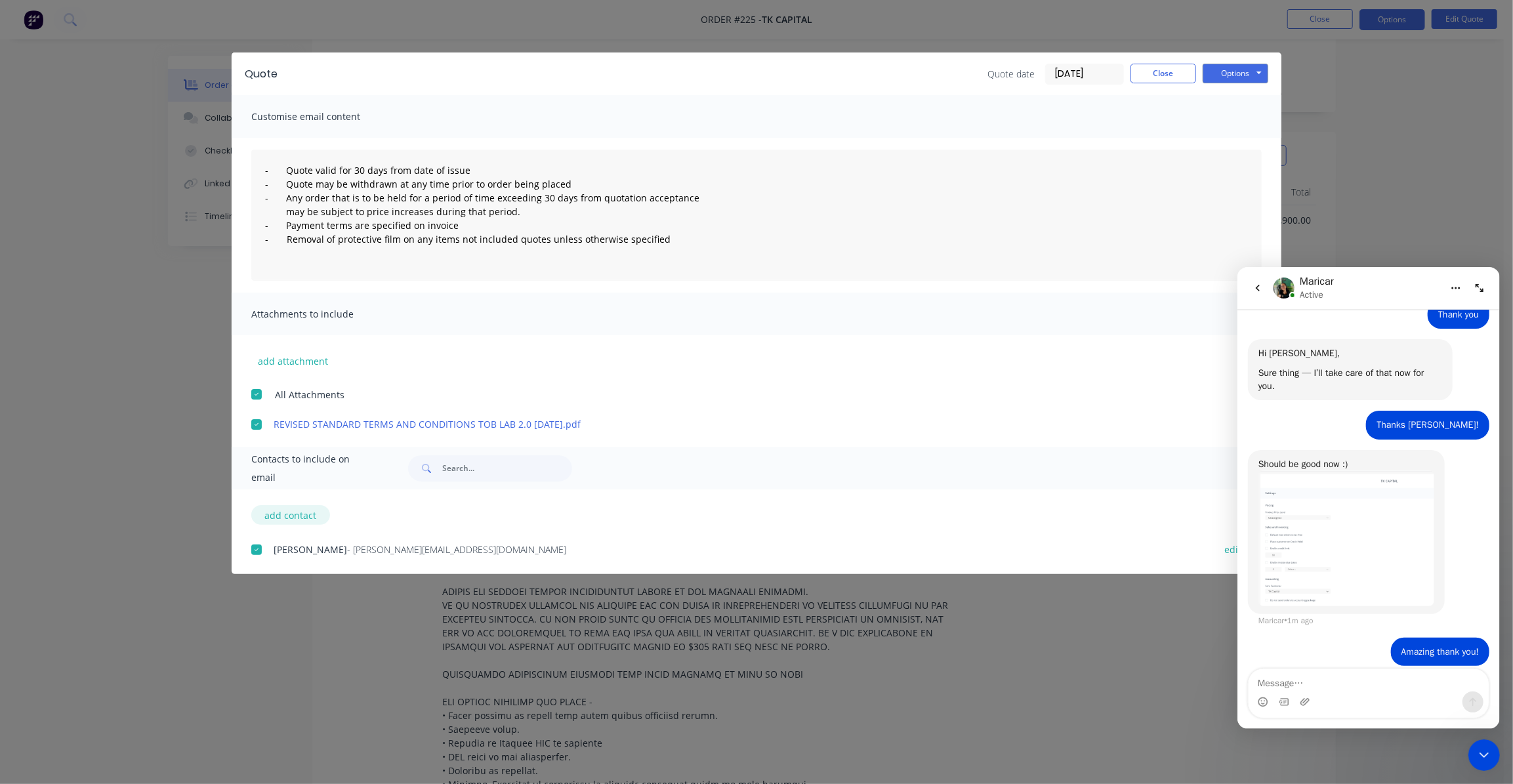 click on "add contact" at bounding box center [291, 515] 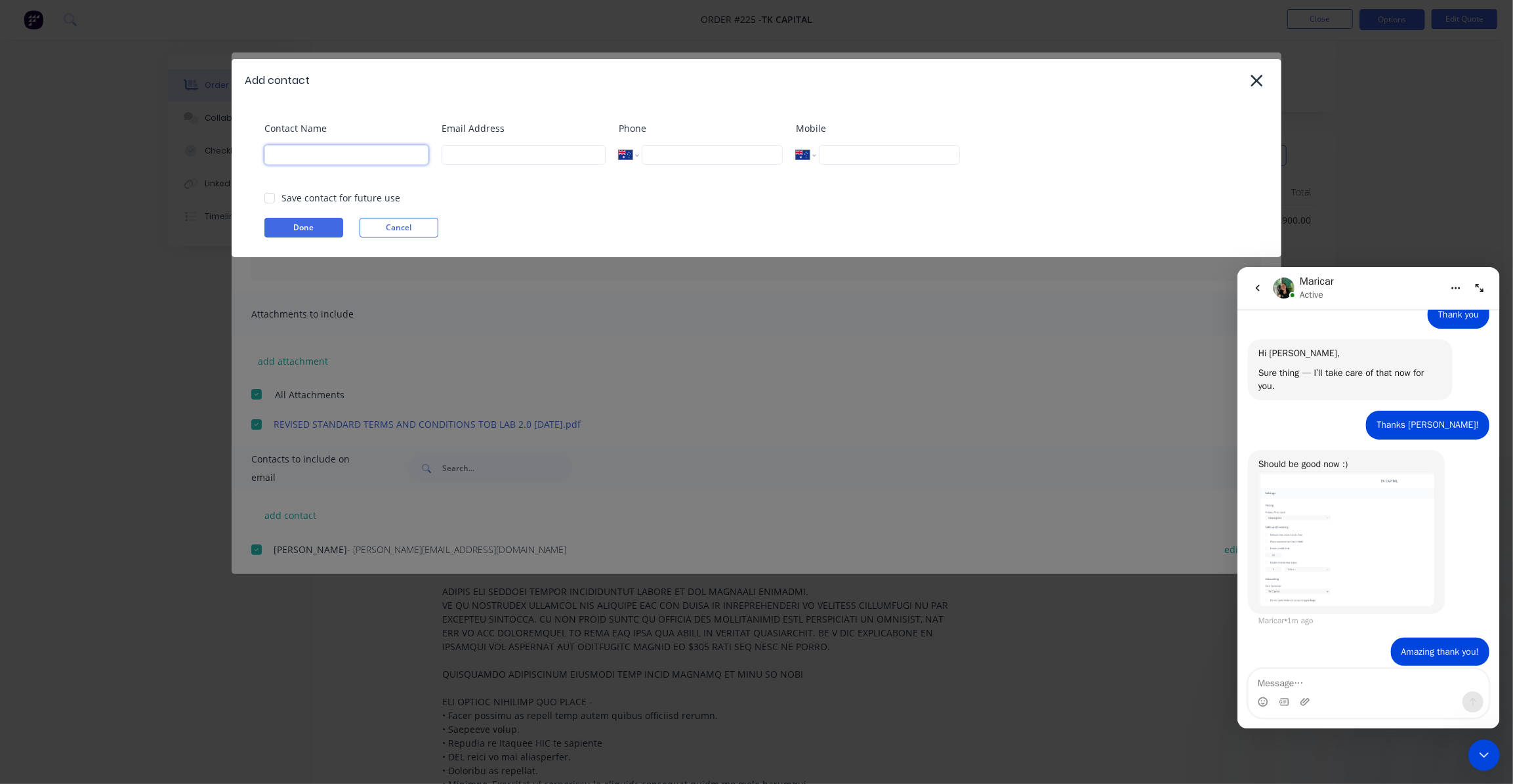 click at bounding box center [346, 155] 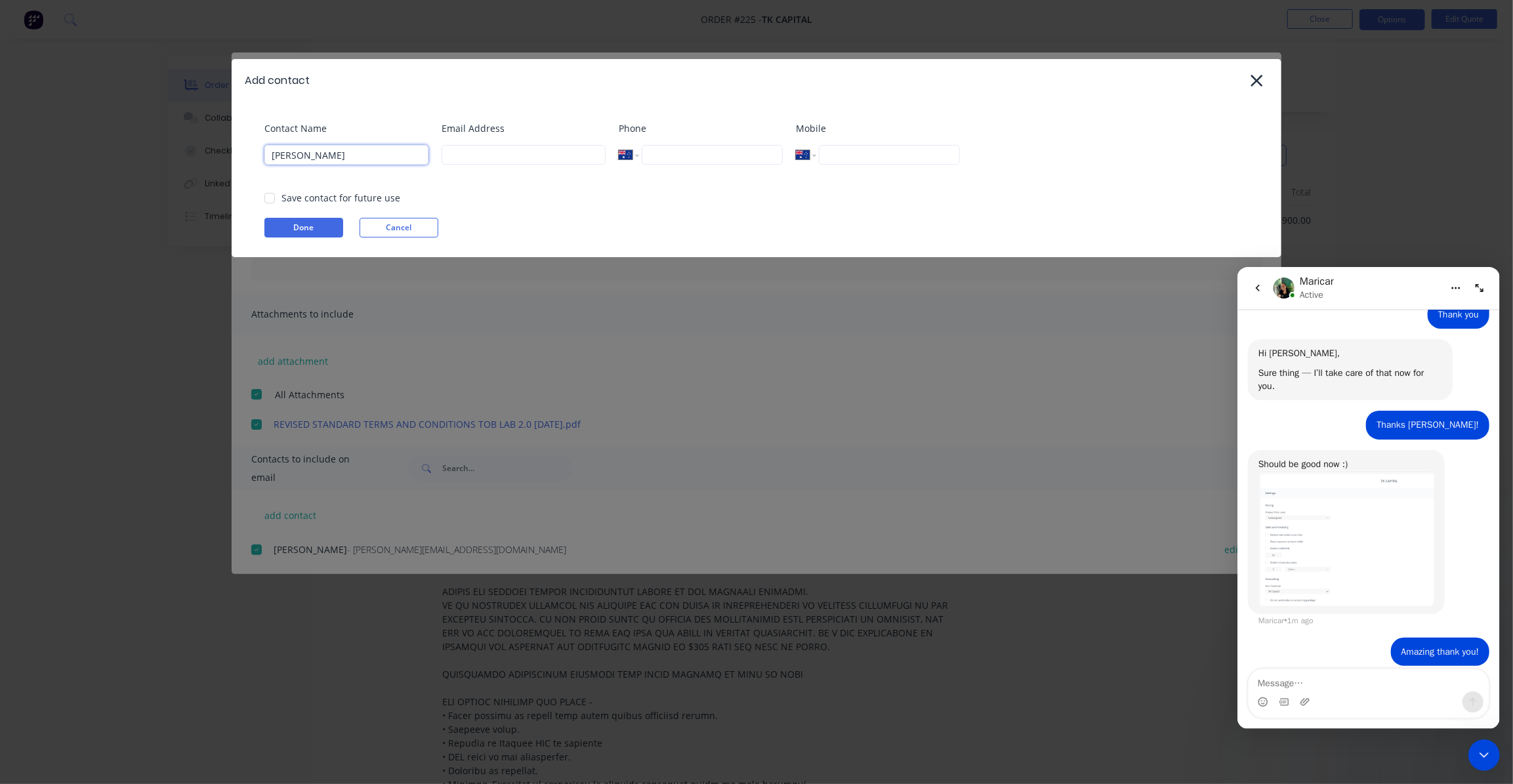 type on "Henry Xie" 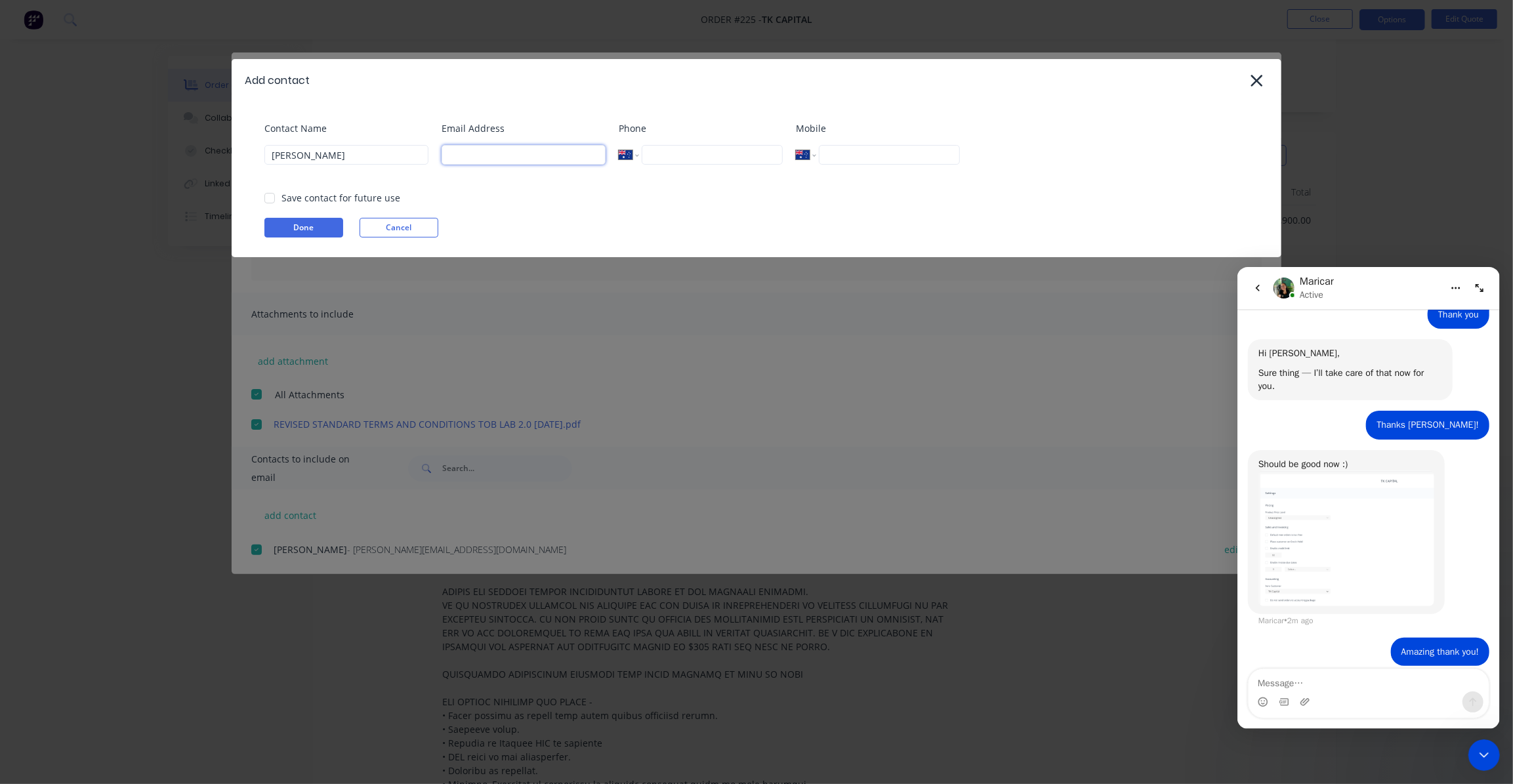 click at bounding box center [524, 155] 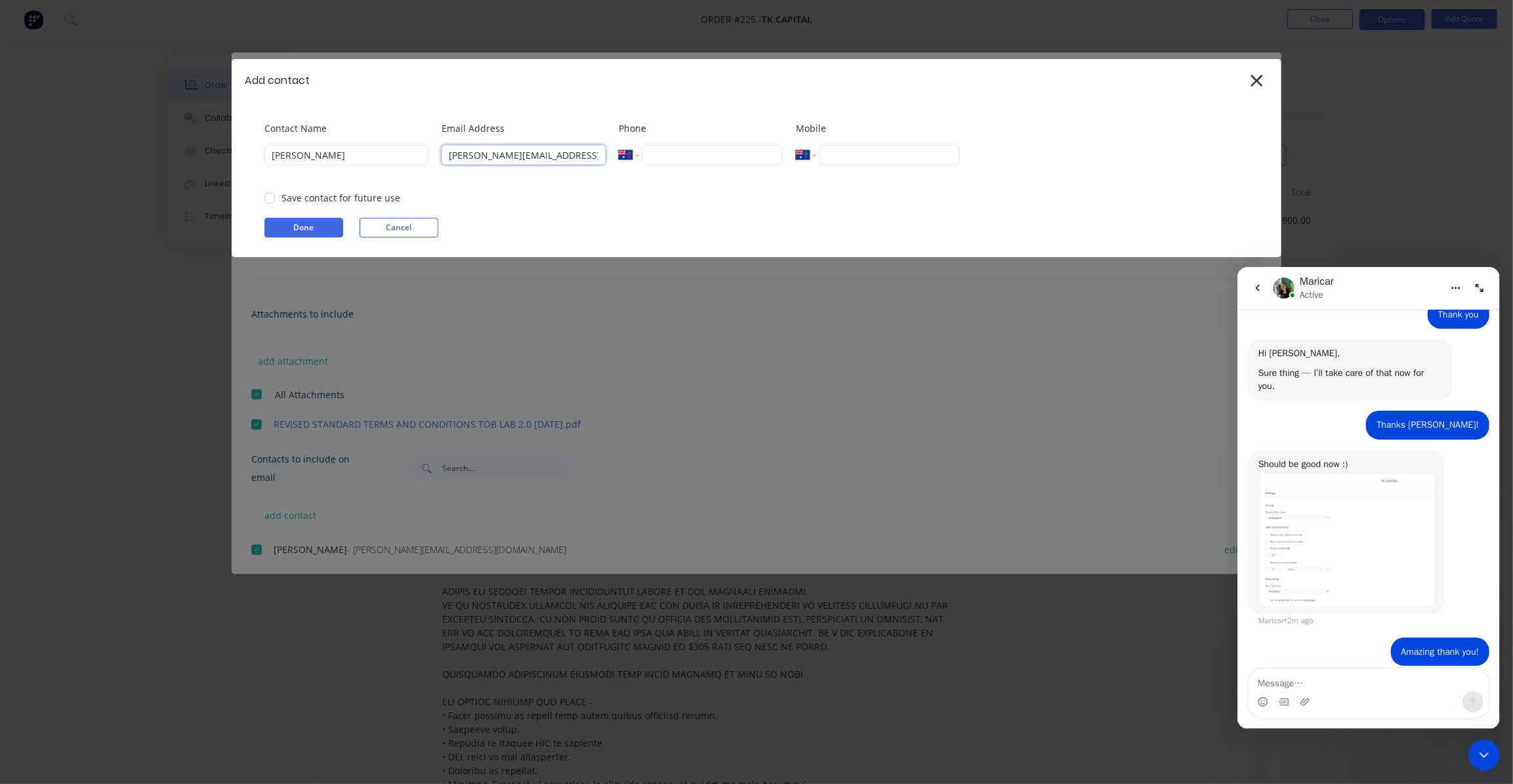 click at bounding box center (270, 198) 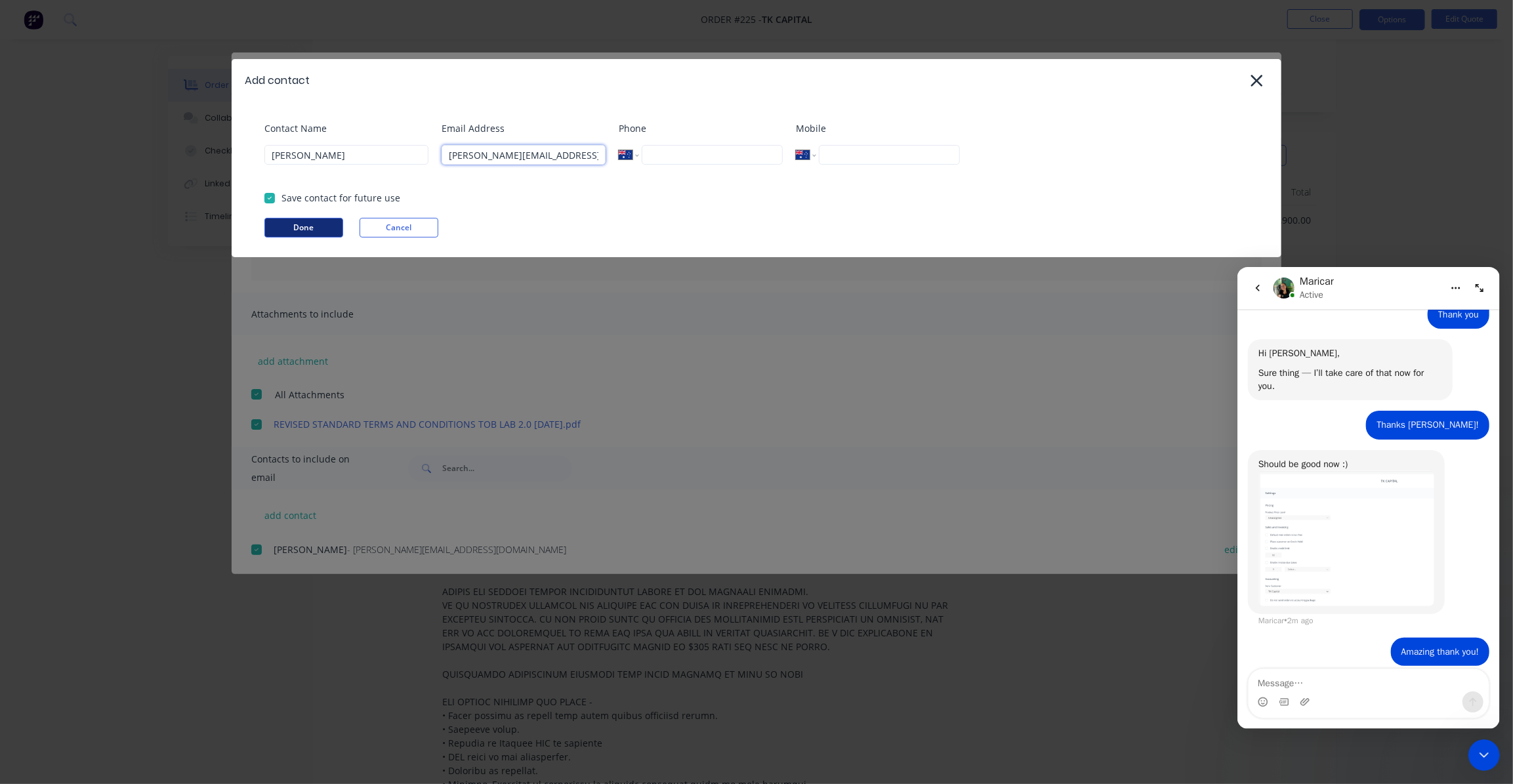 type on "henry@elecxeng.com.au" 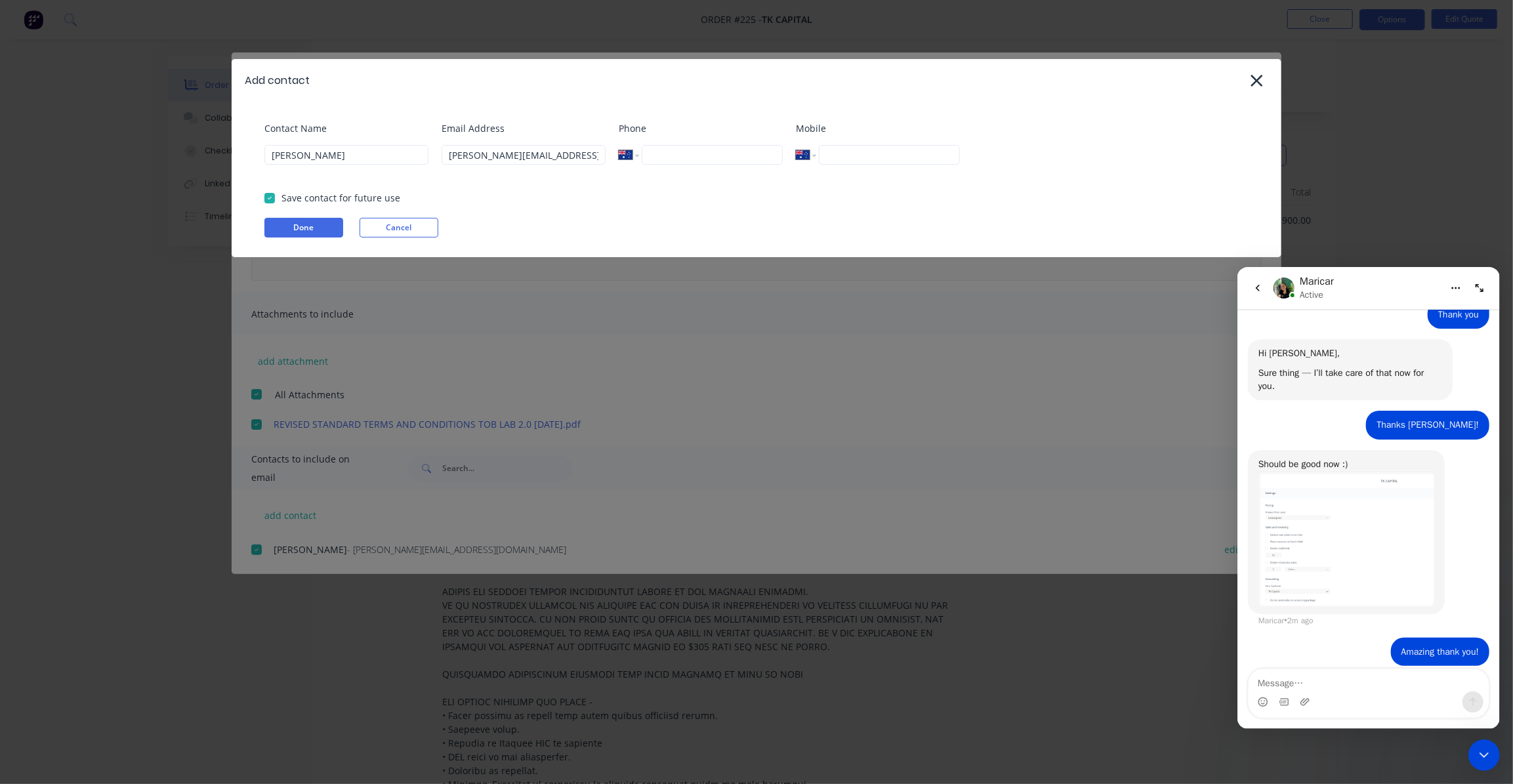 click on "Done" at bounding box center [304, 228] 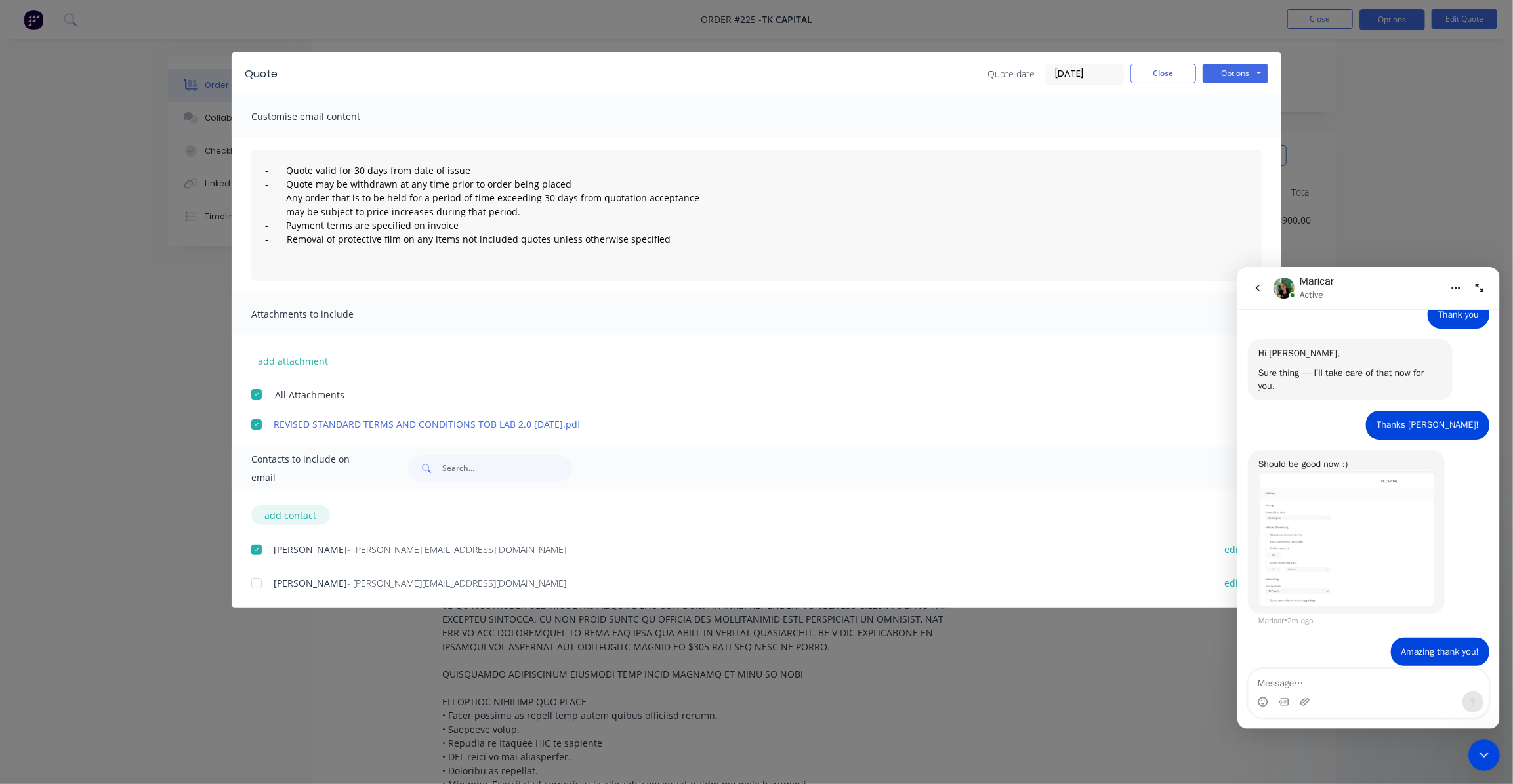 click on "add contact" at bounding box center (291, 515) 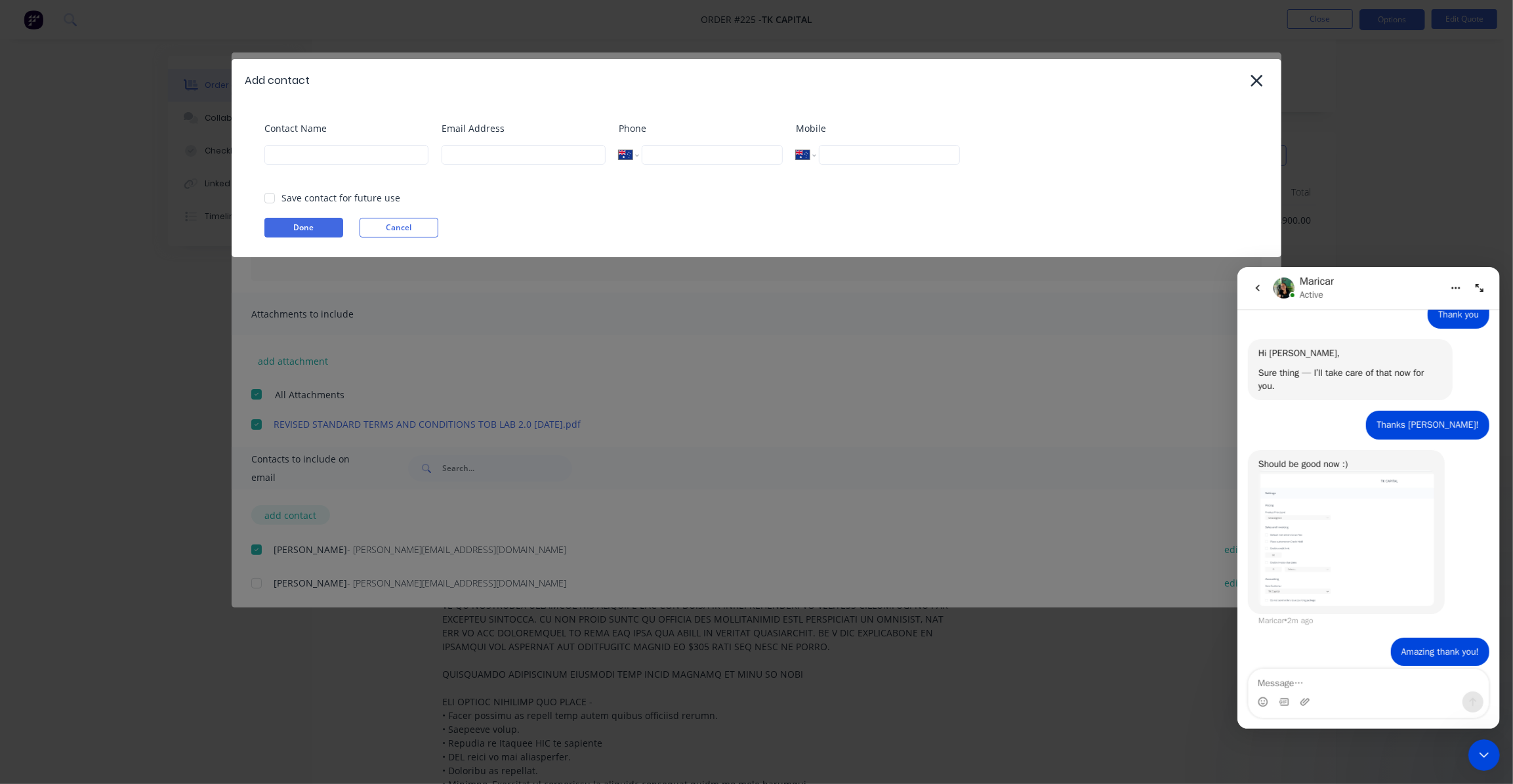 scroll, scrollTop: 766, scrollLeft: 0, axis: vertical 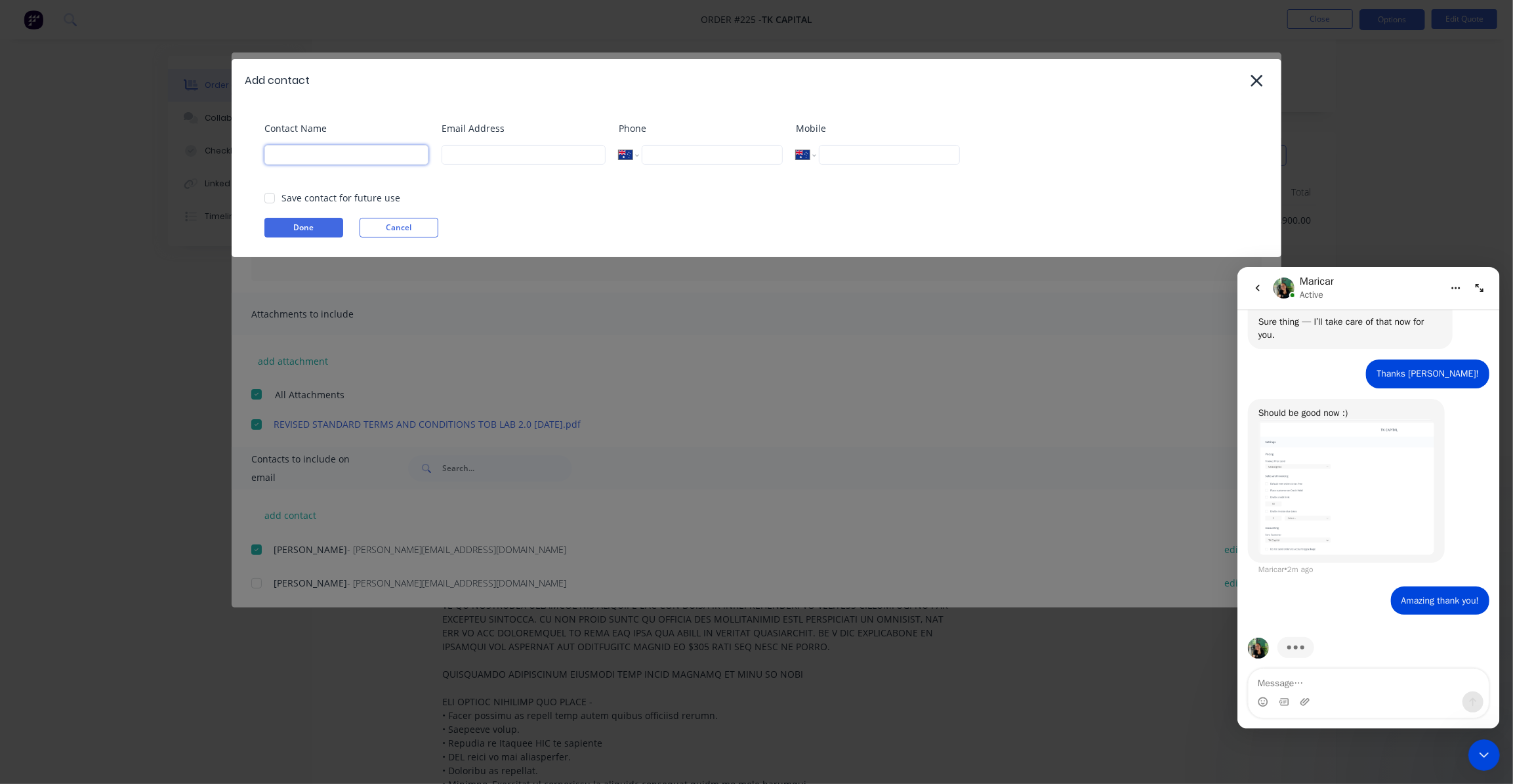click at bounding box center (346, 155) 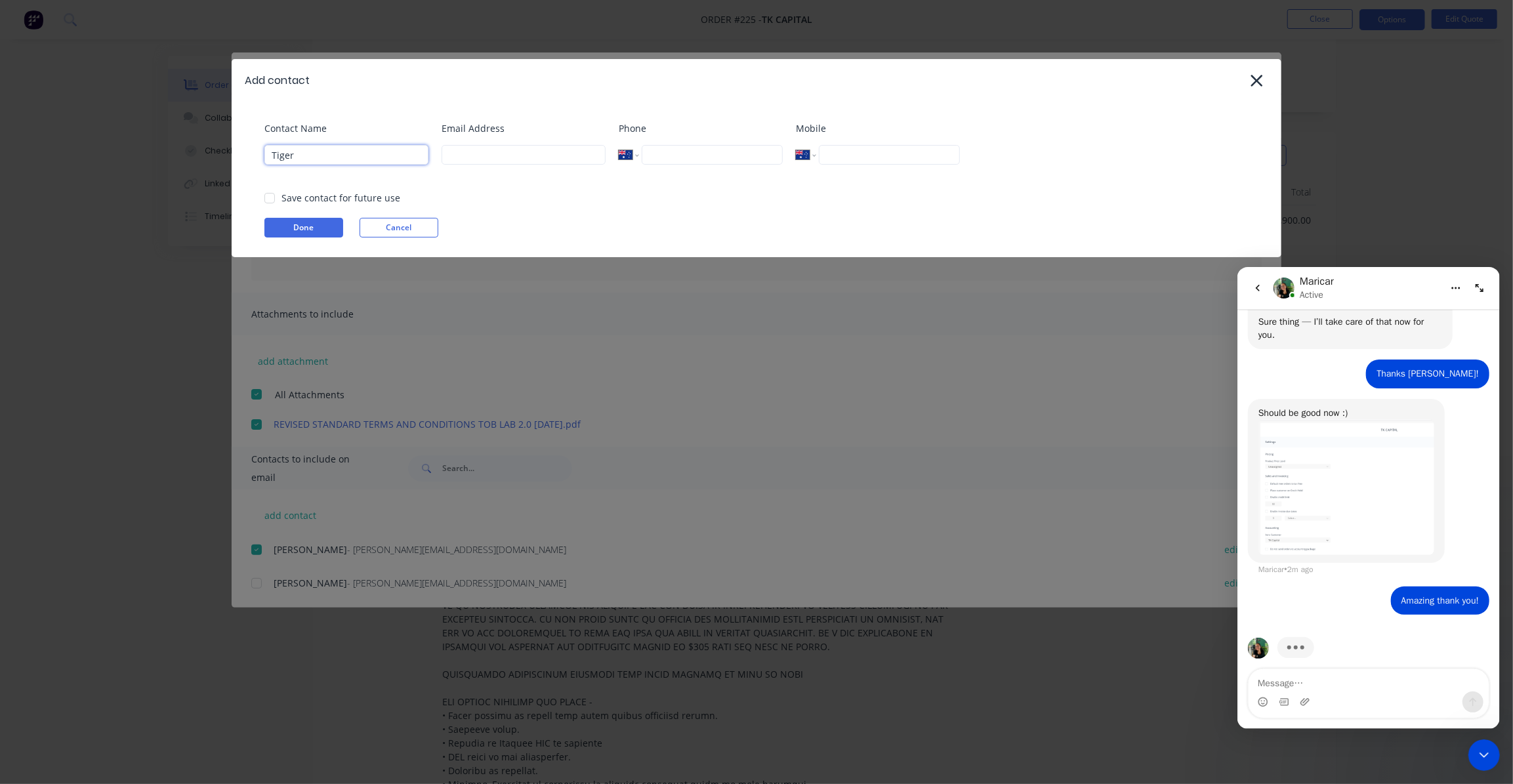 type on "Tiger Chen" 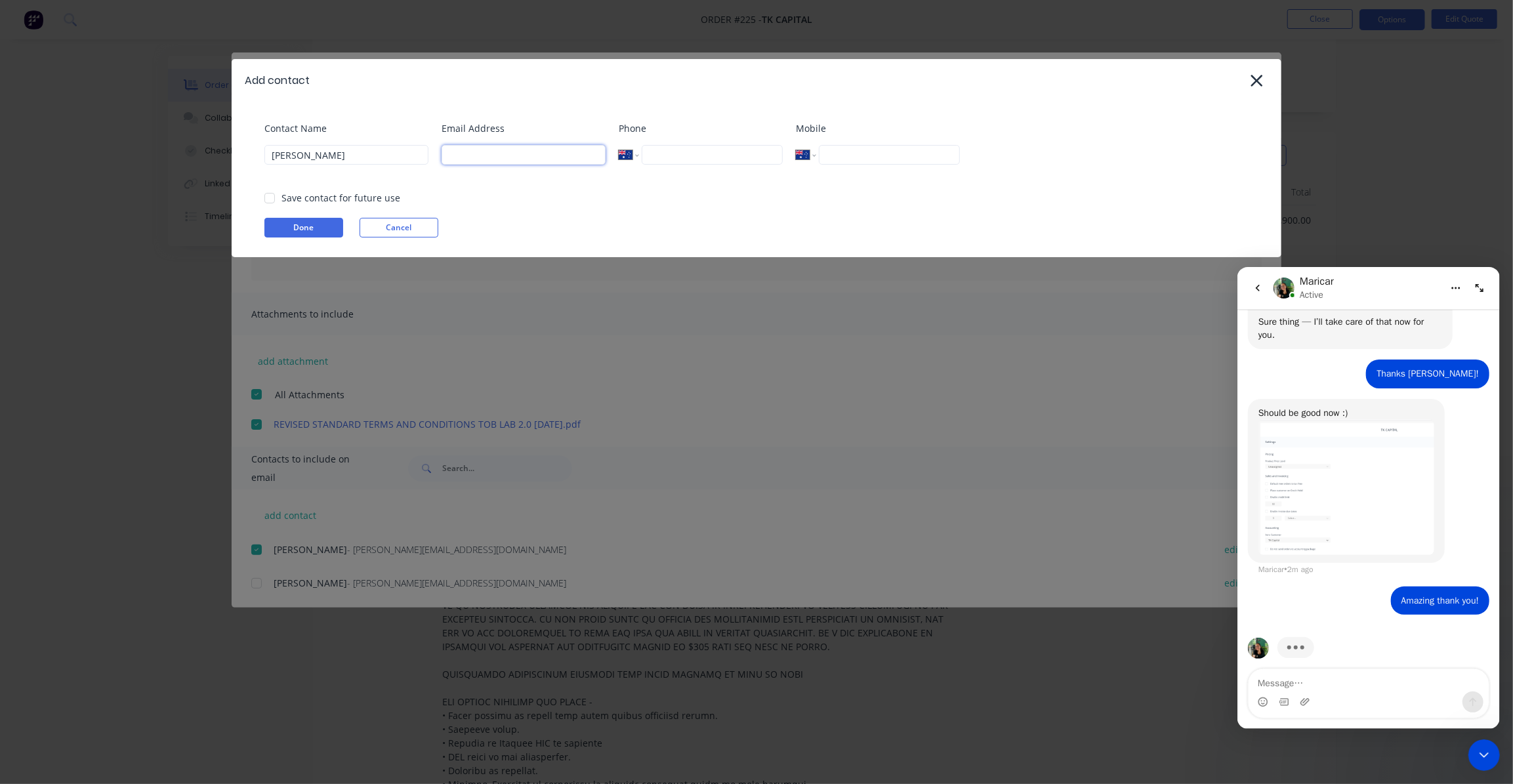click at bounding box center [524, 155] 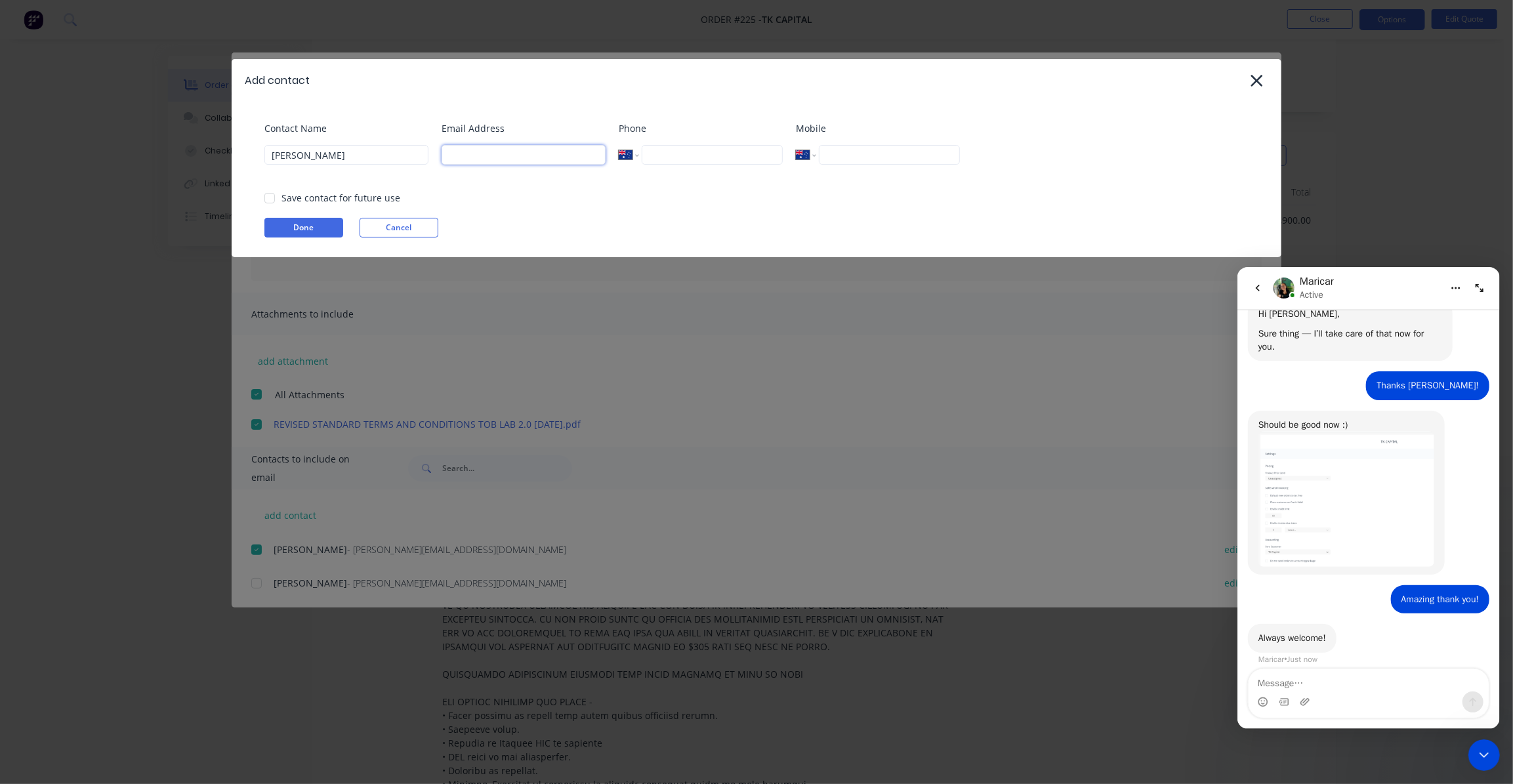 scroll, scrollTop: 754, scrollLeft: 0, axis: vertical 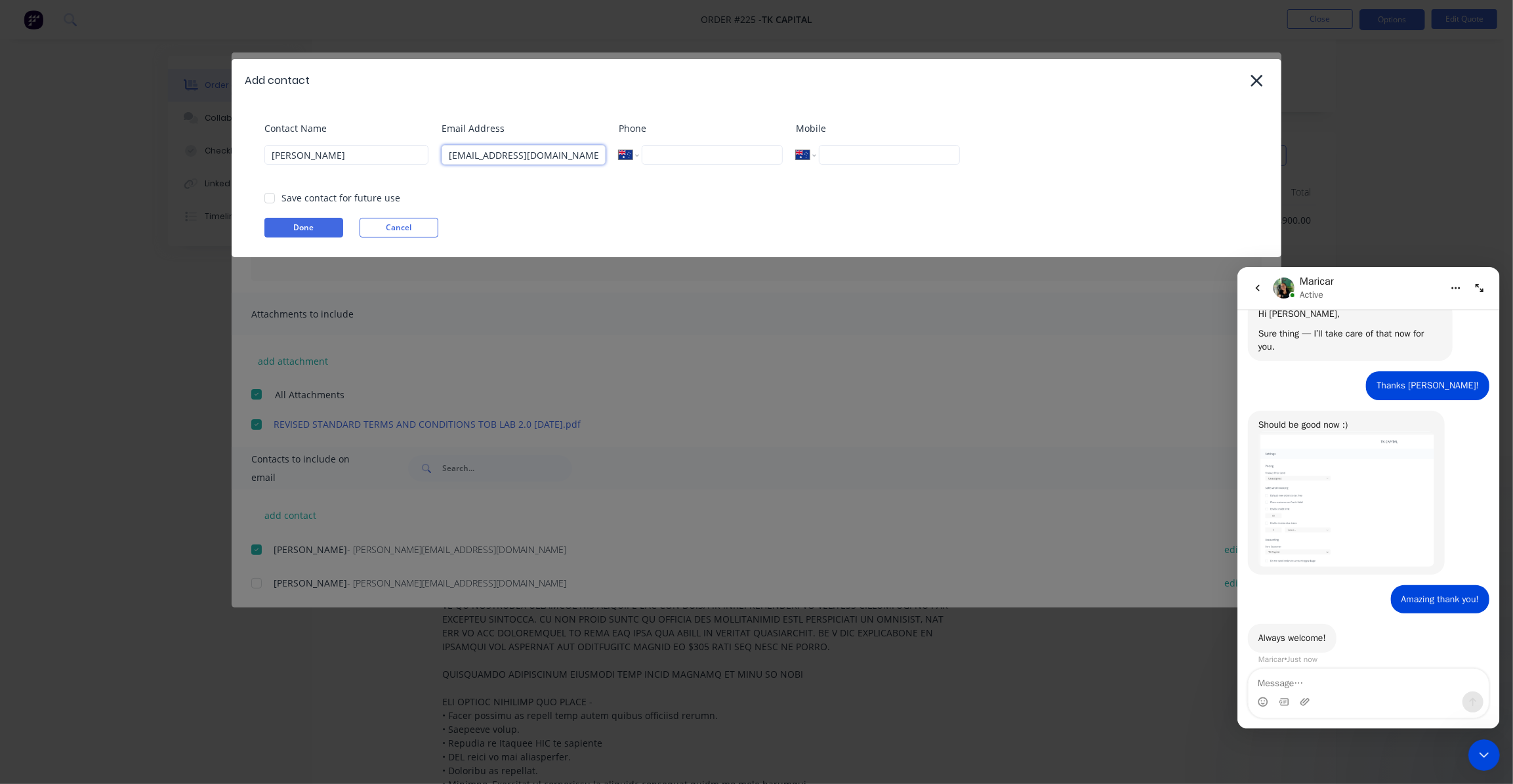 type on "tiger@tkcapital.com.au" 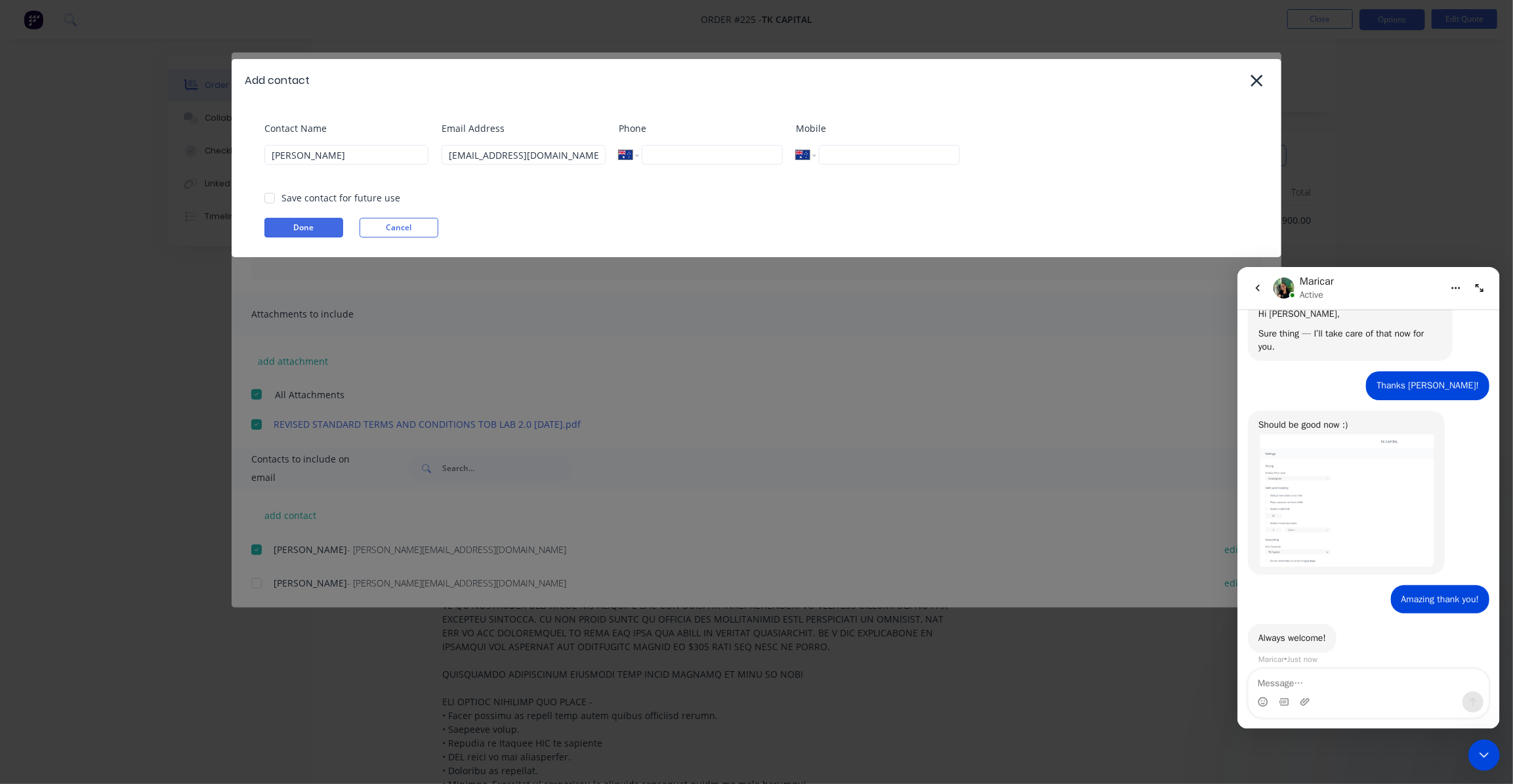 click on "Contact Name Tiger Chen Email Address tiger@tkcapital.com.au Phone International Afghanistan Åland Islands Albania Algeria American Samoa Andorra Angola Anguilla Antigua and Barbuda Argentina Armenia Aruba Ascension Island Australia Austria Azerbaijan Bahamas Bahrain Bangladesh Barbados Belarus Belgium Belize Benin Bermuda Bhutan Bolivia Bonaire, Sint Eustatius and Saba Bosnia and Herzegovina Botswana Brazil British Indian Ocean Territory Brunei Darussalam Bulgaria Burkina Faso Burundi Cambodia Cameroon Canada Cape Verde Cayman Islands Central African Republic Chad Chile China Christmas Island Cocos (Keeling) Islands Colombia Comoros Congo Congo, Democratic Republic of the Cook Islands Costa Rica Cote d'Ivoire Croatia Cuba Curaçao Cyprus Czech Republic Denmark Djibouti Dominica Dominican Republic Ecuador Egypt El Salvador Equatorial Guinea Eritrea Estonia Ethiopia Falkland Islands Faroe Islands Federated States of Micronesia Fiji Finland France French Guiana French Polynesia Gabon Gambia Georgia Germany" at bounding box center (756, 179) 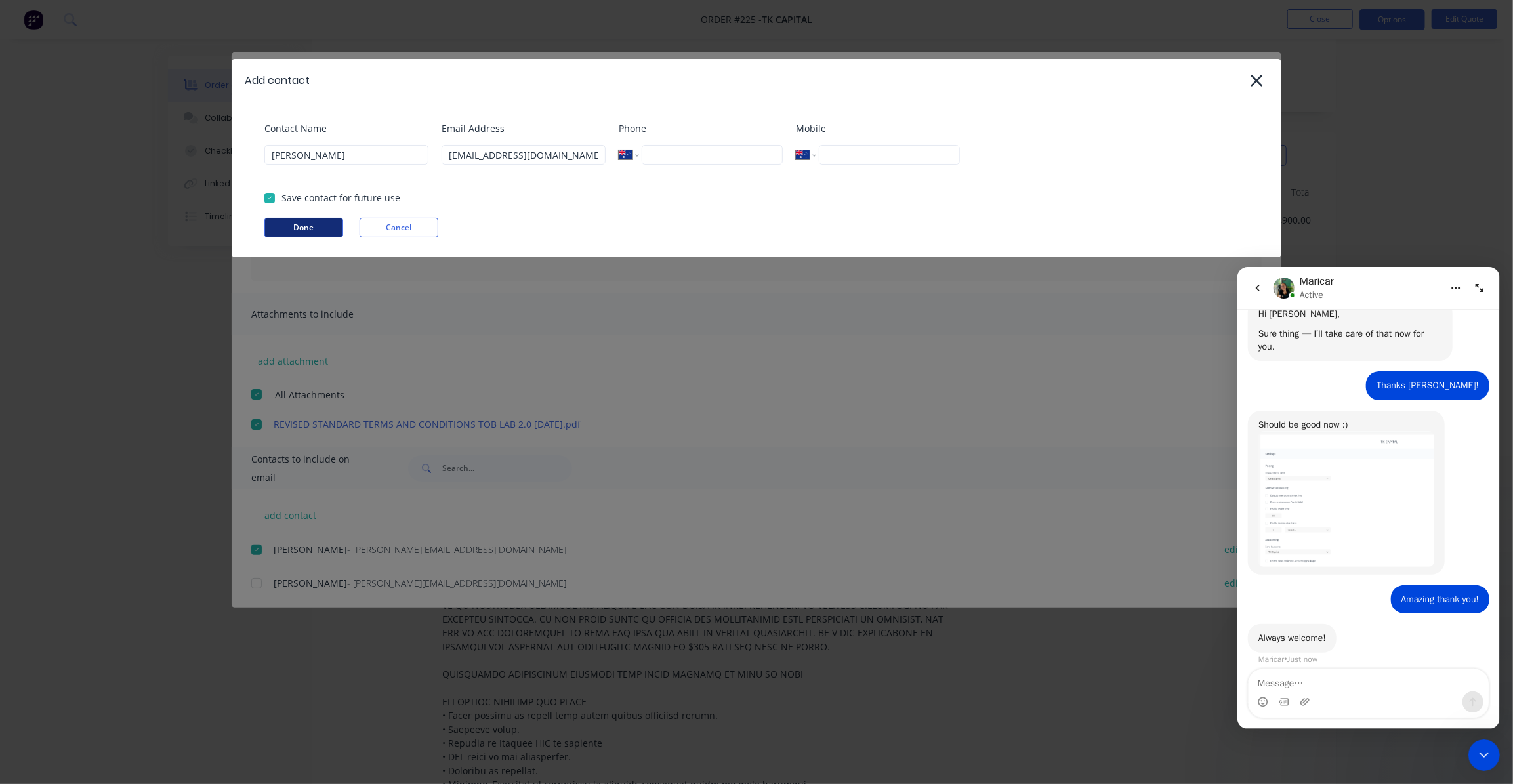 click on "Done" at bounding box center [304, 228] 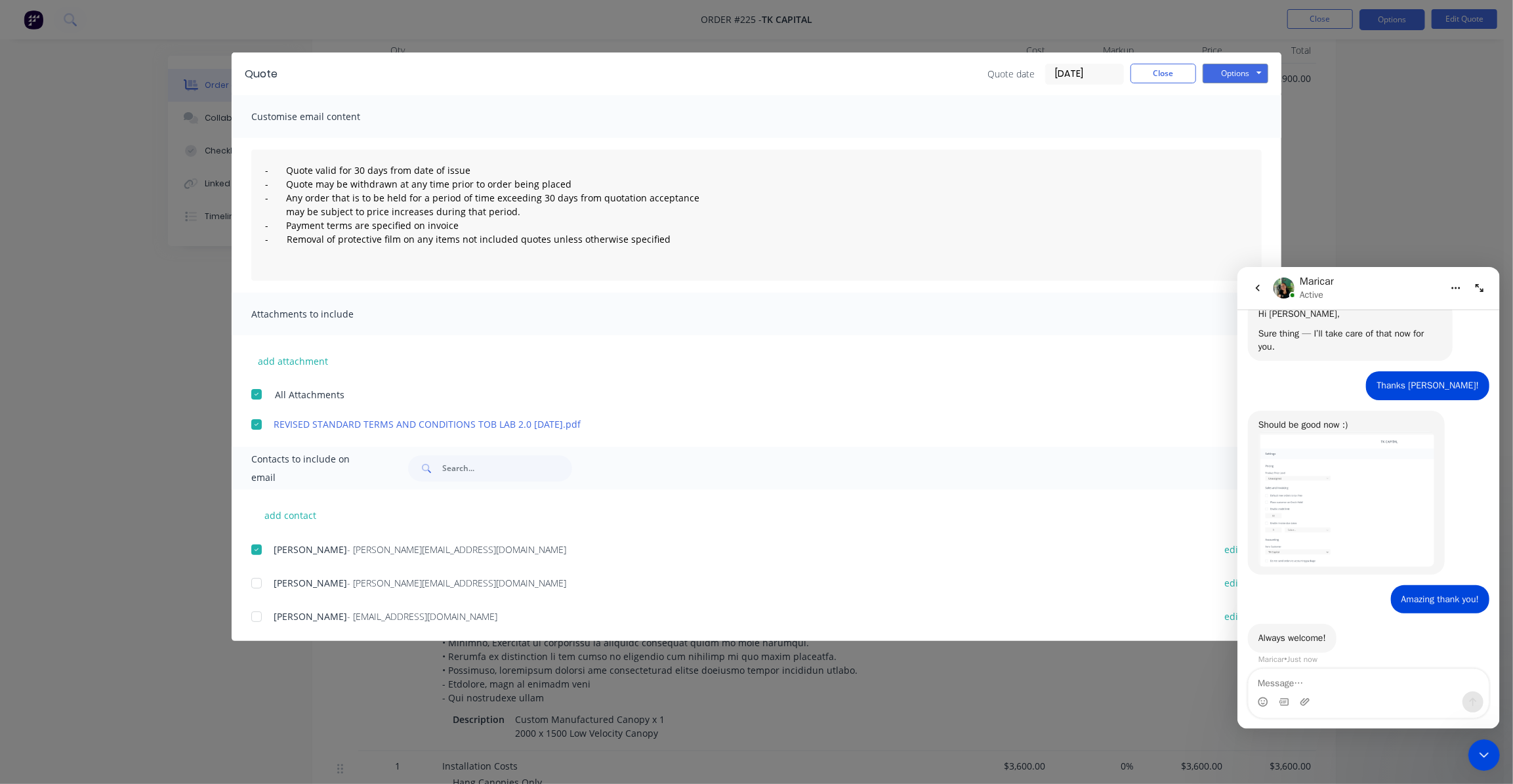 scroll, scrollTop: 537, scrollLeft: 0, axis: vertical 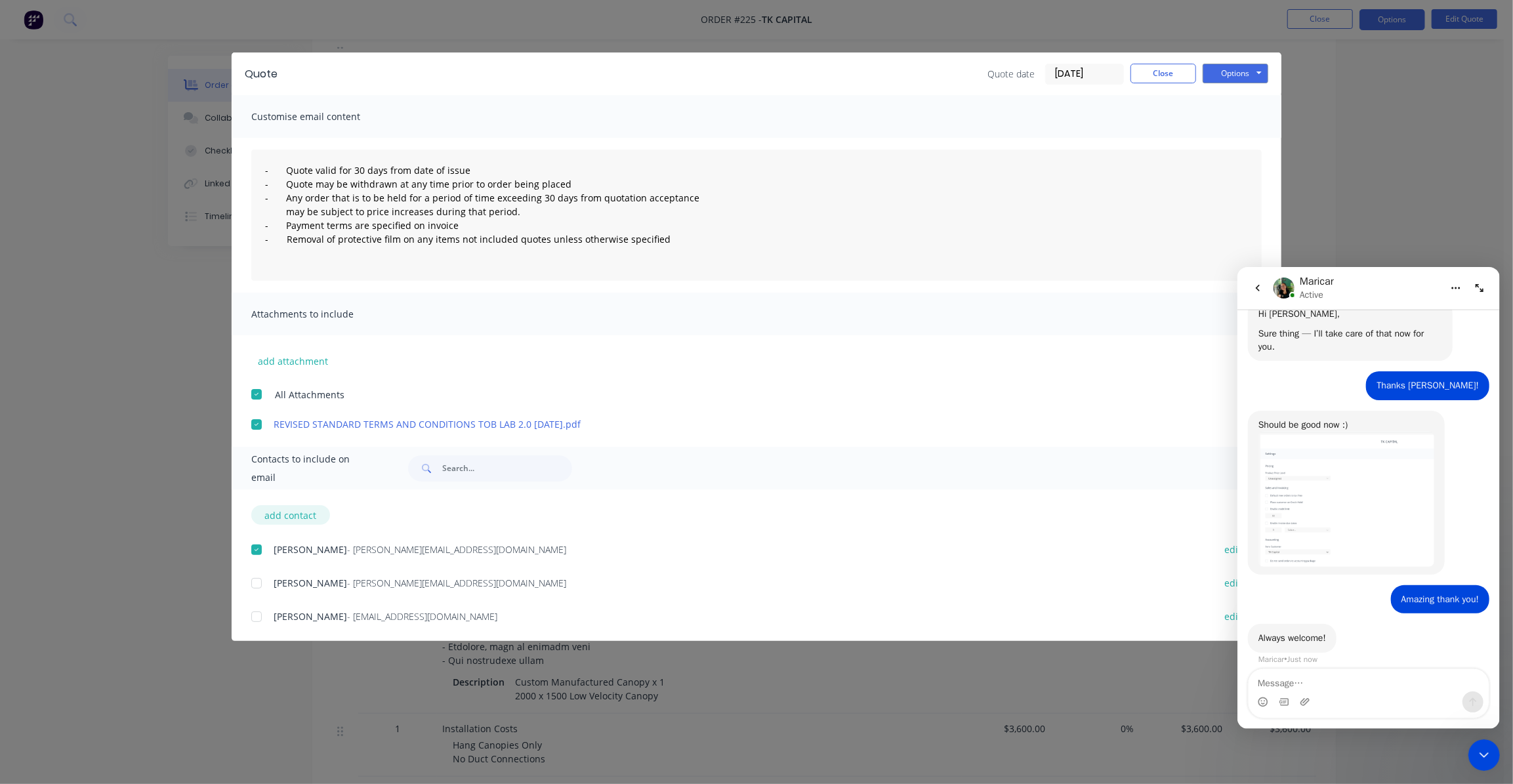 click on "add contact" at bounding box center [291, 515] 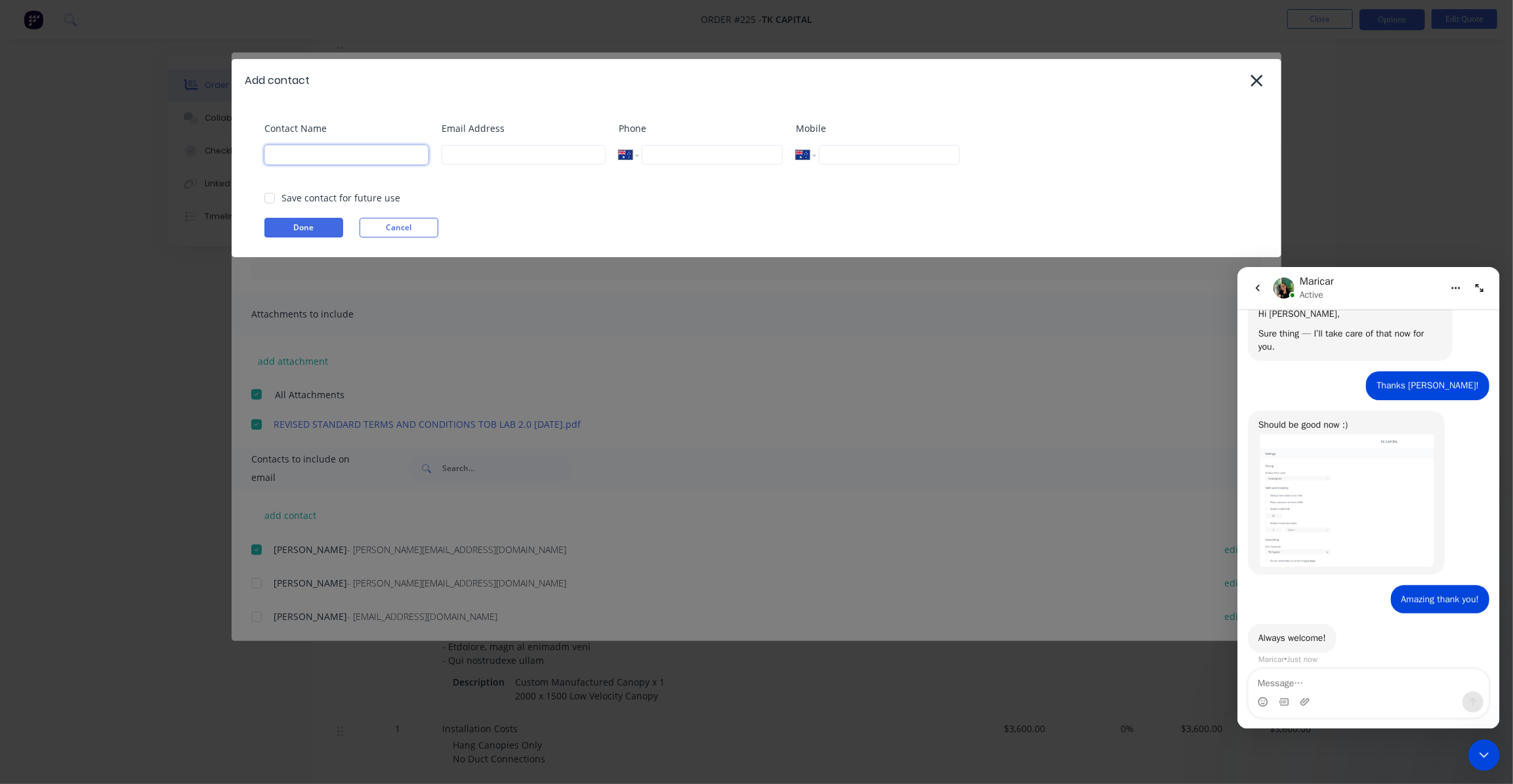 click at bounding box center [346, 155] 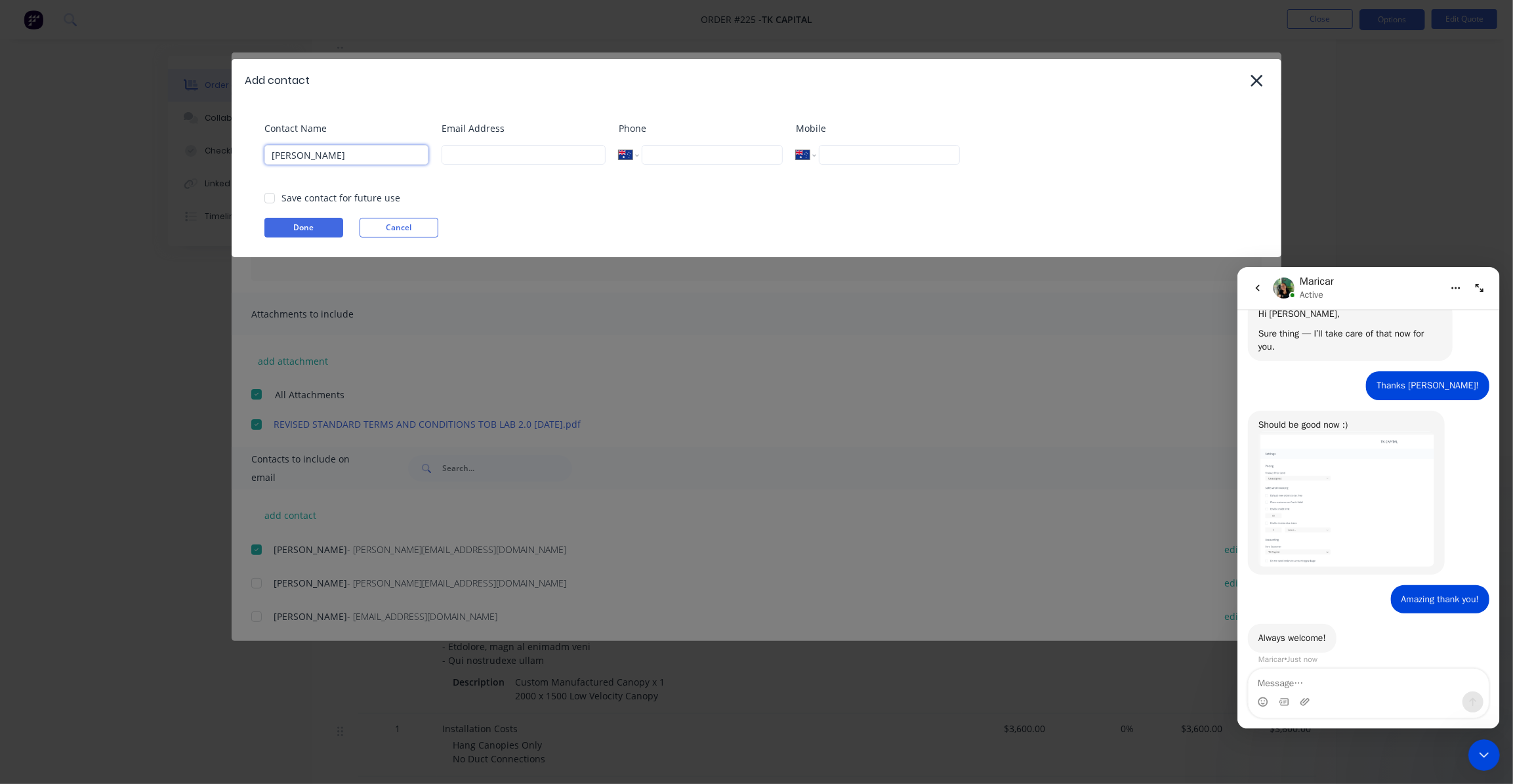 type on "Gavin You" 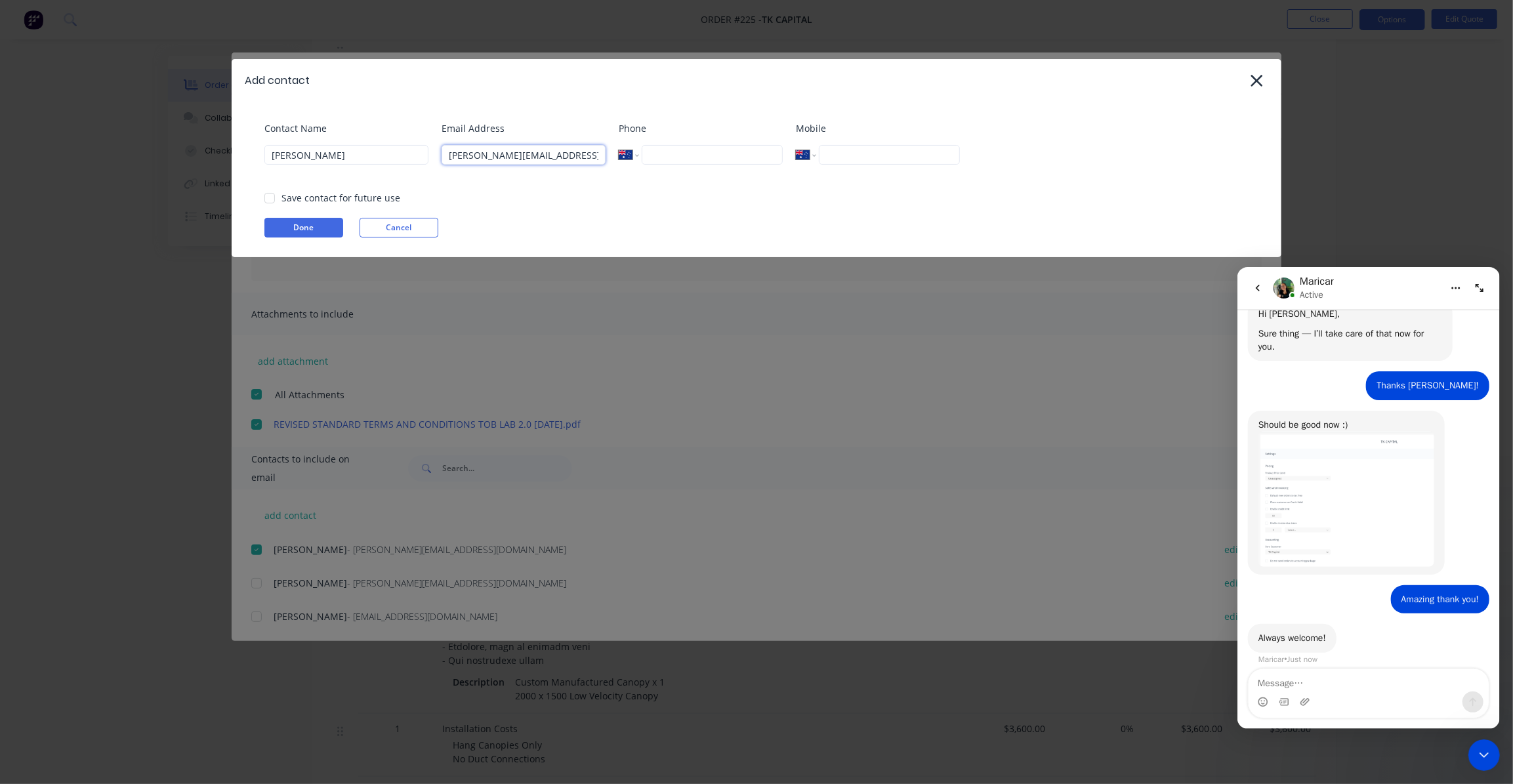 click at bounding box center [270, 198] 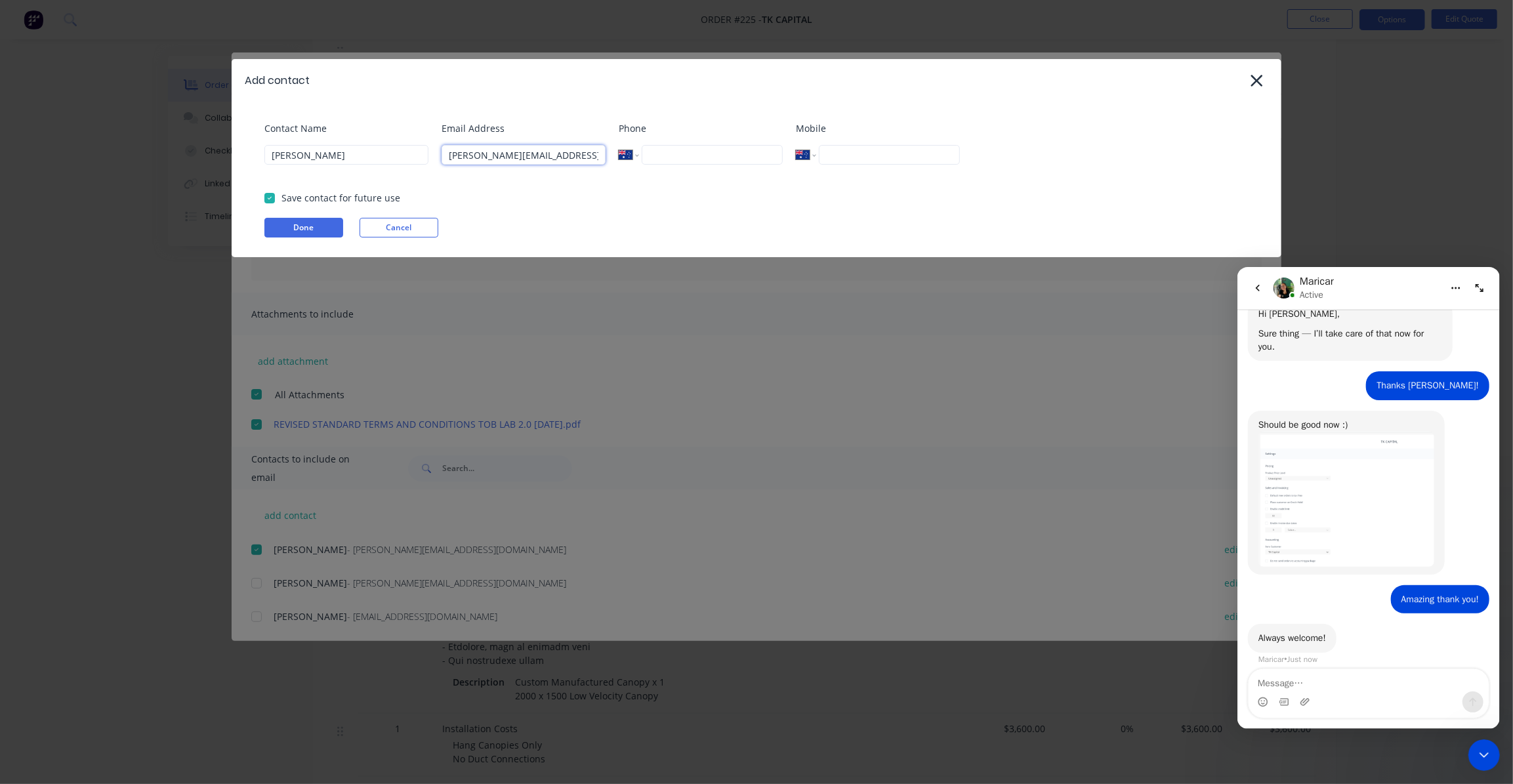 type on "gavin@tkcapital.com.au" 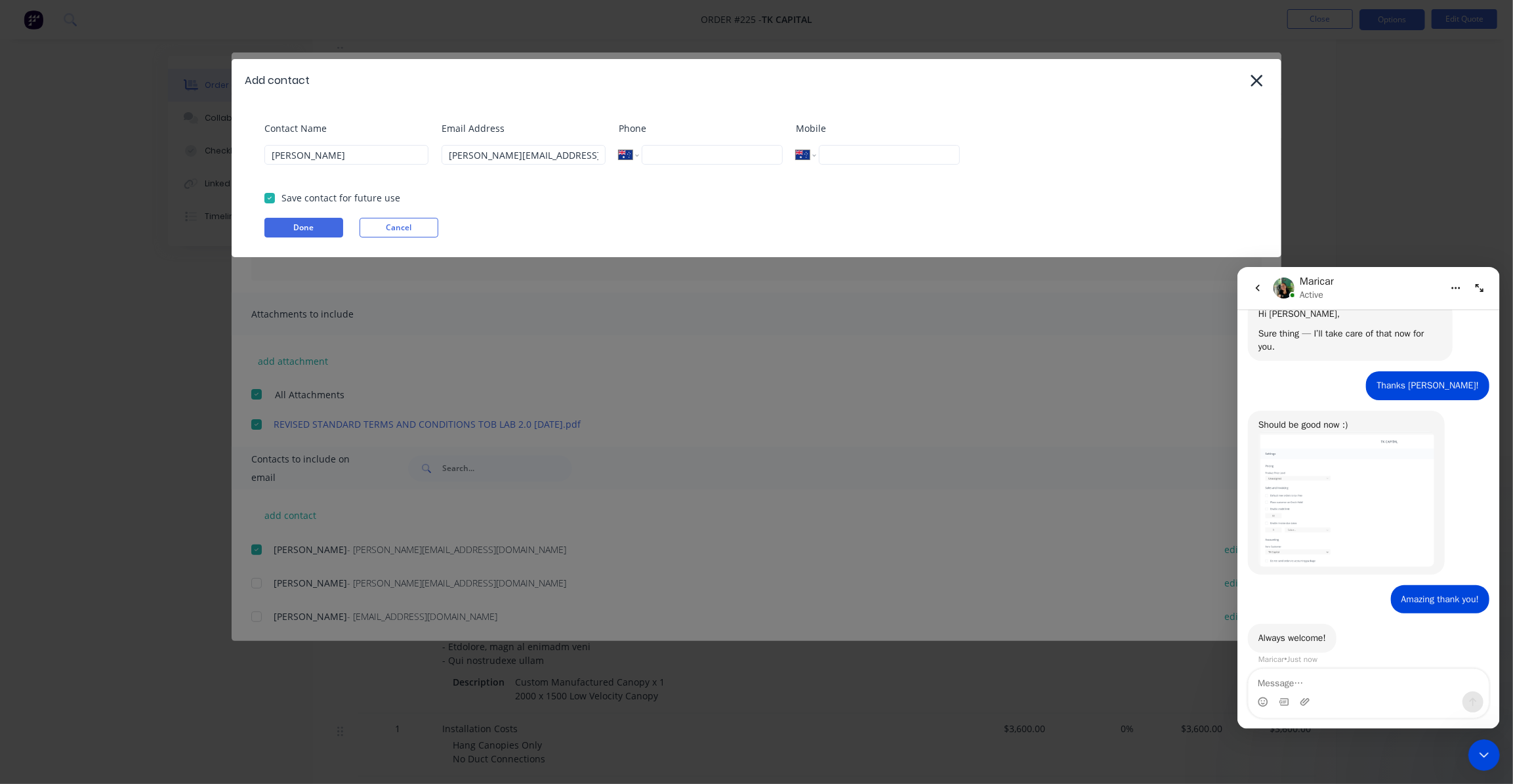 click on "Contact Name Gavin You Email Address gavin@tkcapital.com.au Phone International Afghanistan Åland Islands Albania Algeria American Samoa Andorra Angola Anguilla Antigua and Barbuda Argentina Armenia Aruba Ascension Island Australia Austria Azerbaijan Bahamas Bahrain Bangladesh Barbados Belarus Belgium Belize Benin Bermuda Bhutan Bolivia Bonaire, Sint Eustatius and Saba Bosnia and Herzegovina Botswana Brazil British Indian Ocean Territory Brunei Darussalam Bulgaria Burkina Faso Burundi Cambodia Cameroon Canada Cape Verde Cayman Islands Central African Republic Chad Chile China Christmas Island Cocos (Keeling) Islands Colombia Comoros Congo Congo, Democratic Republic of the Cook Islands Costa Rica Cote d'Ivoire Croatia Cuba Curaçao Cyprus Czech Republic Denmark Djibouti Dominica Dominican Republic Ecuador Egypt El Salvador Equatorial Guinea Eritrea Estonia Ethiopia Falkland Islands Faroe Islands Federated States of Micronesia Fiji Finland France French Guiana French Polynesia Gabon Gambia Georgia Germany Guam" at bounding box center (756, 179) 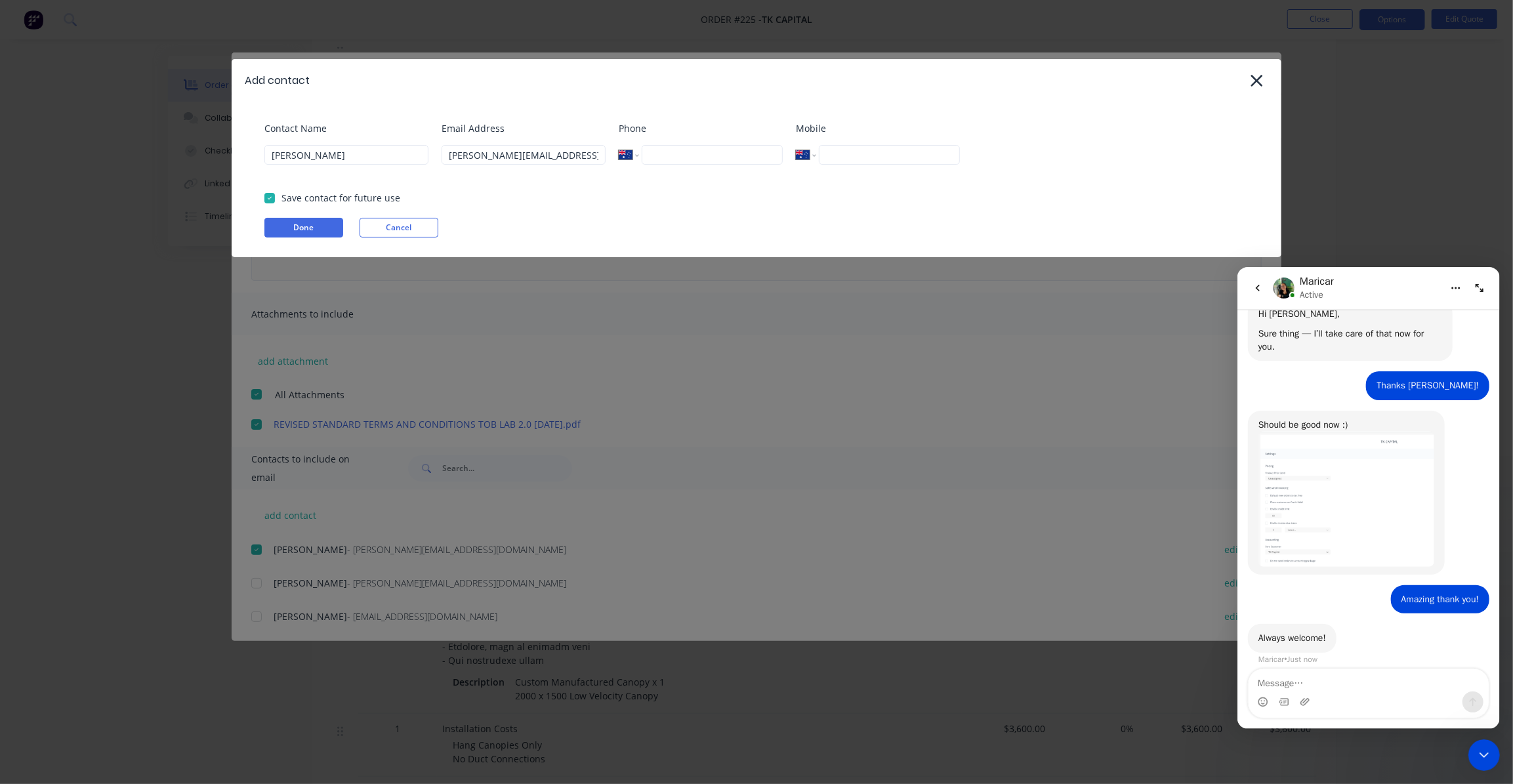 click on "Done" at bounding box center (304, 228) 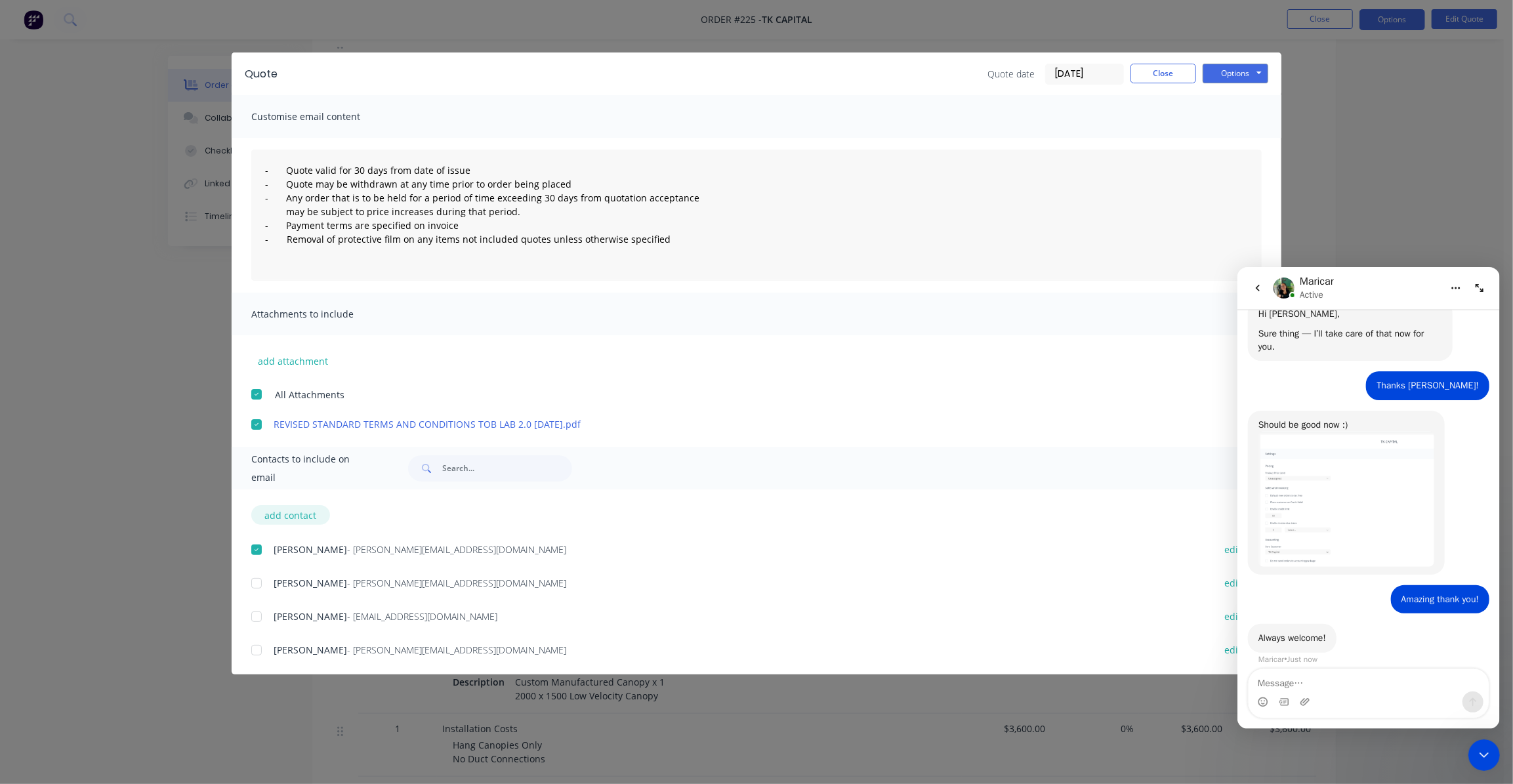 click on "add contact" at bounding box center [291, 515] 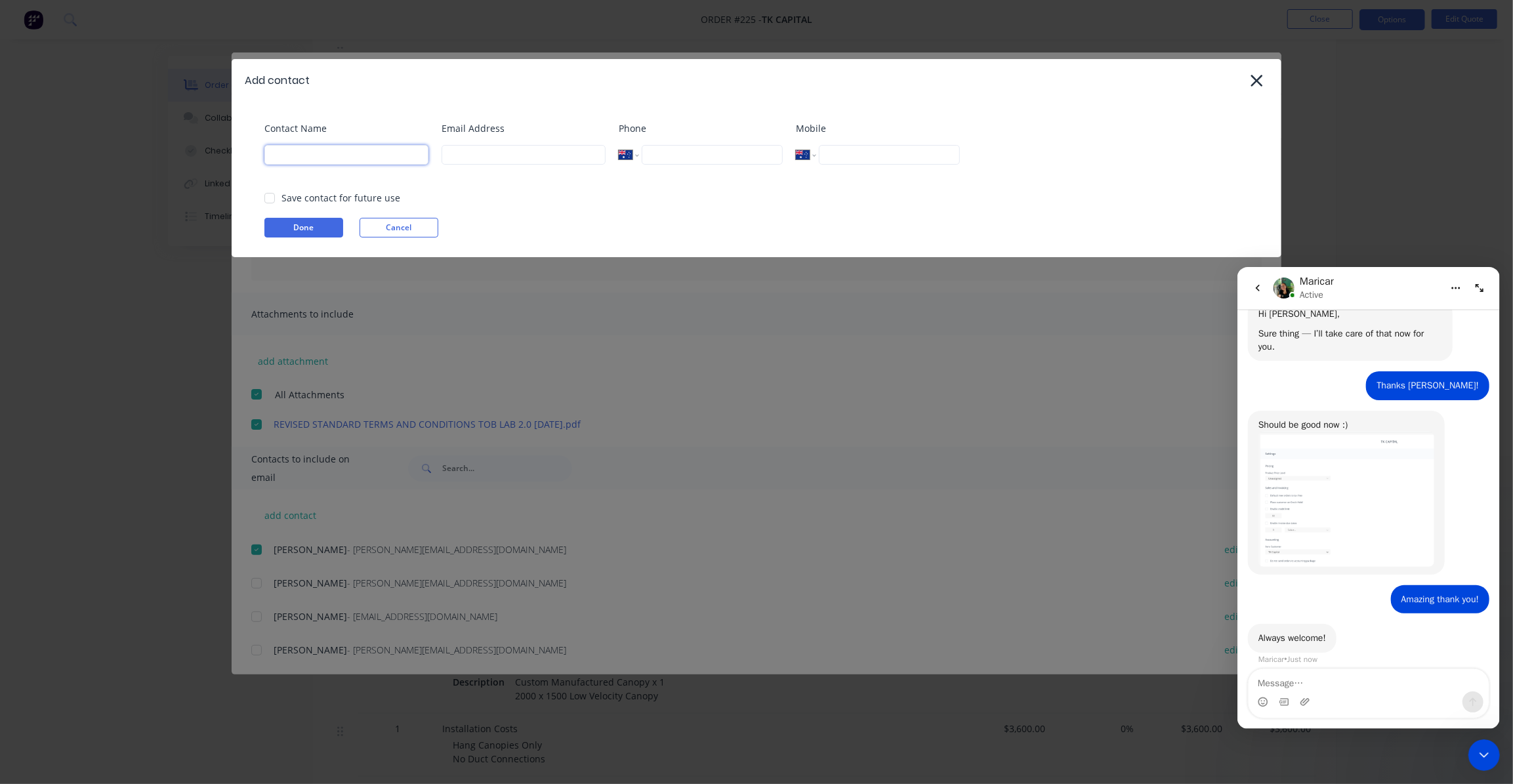 click at bounding box center (346, 155) 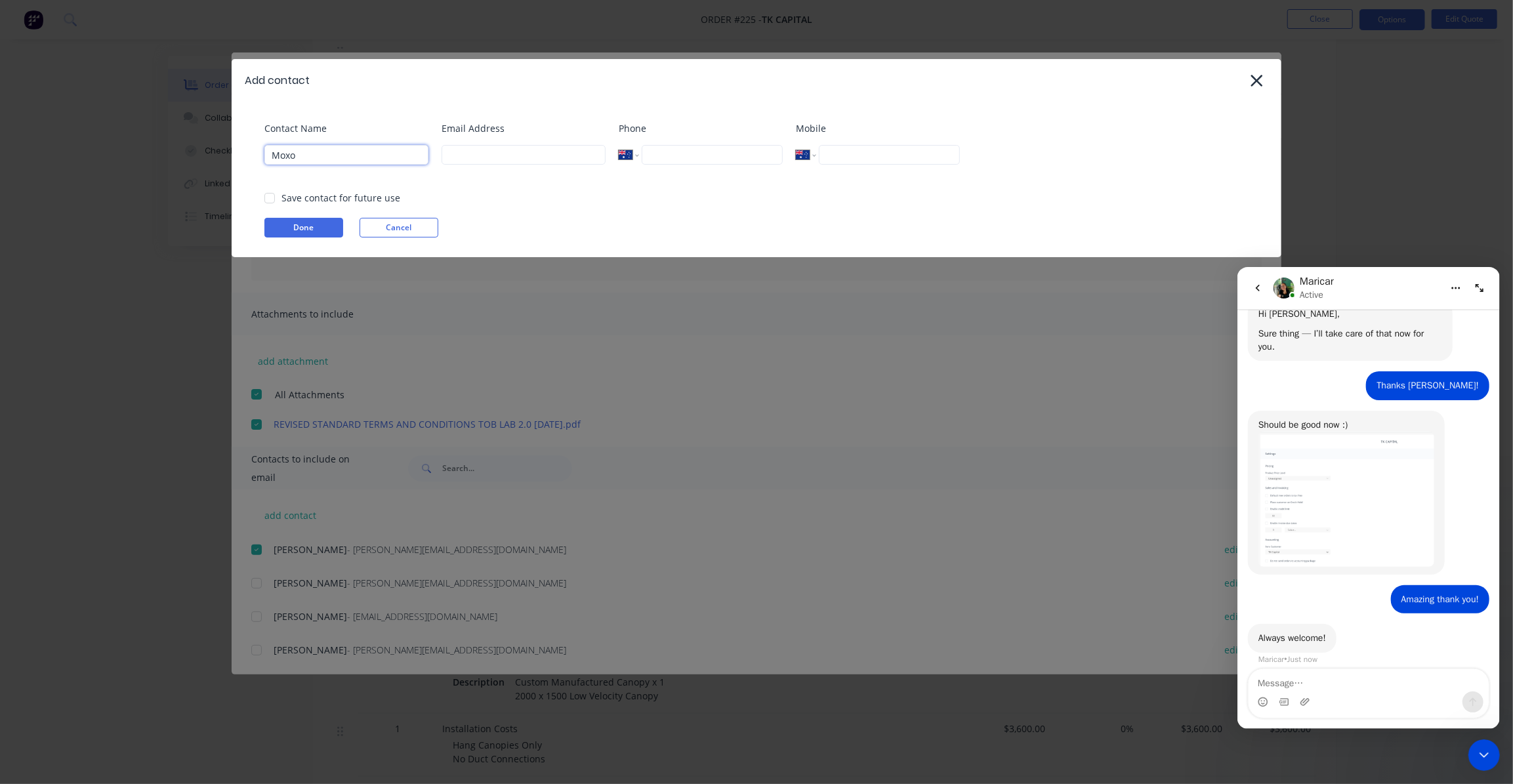 type on "Moxo" 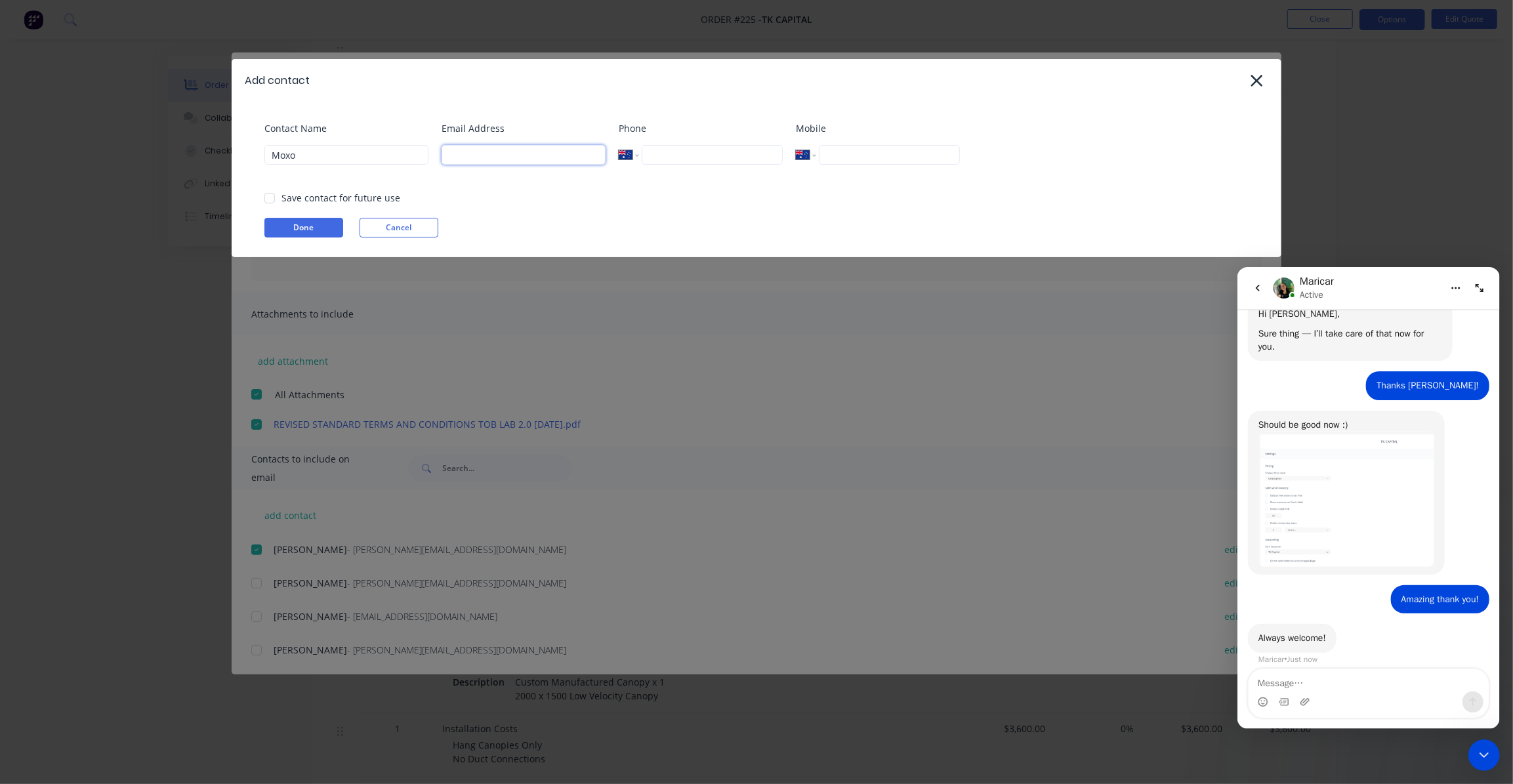 paste on "7f67e7920e71747cb9e8c51e023fef0a5@toblab.moxo.com" 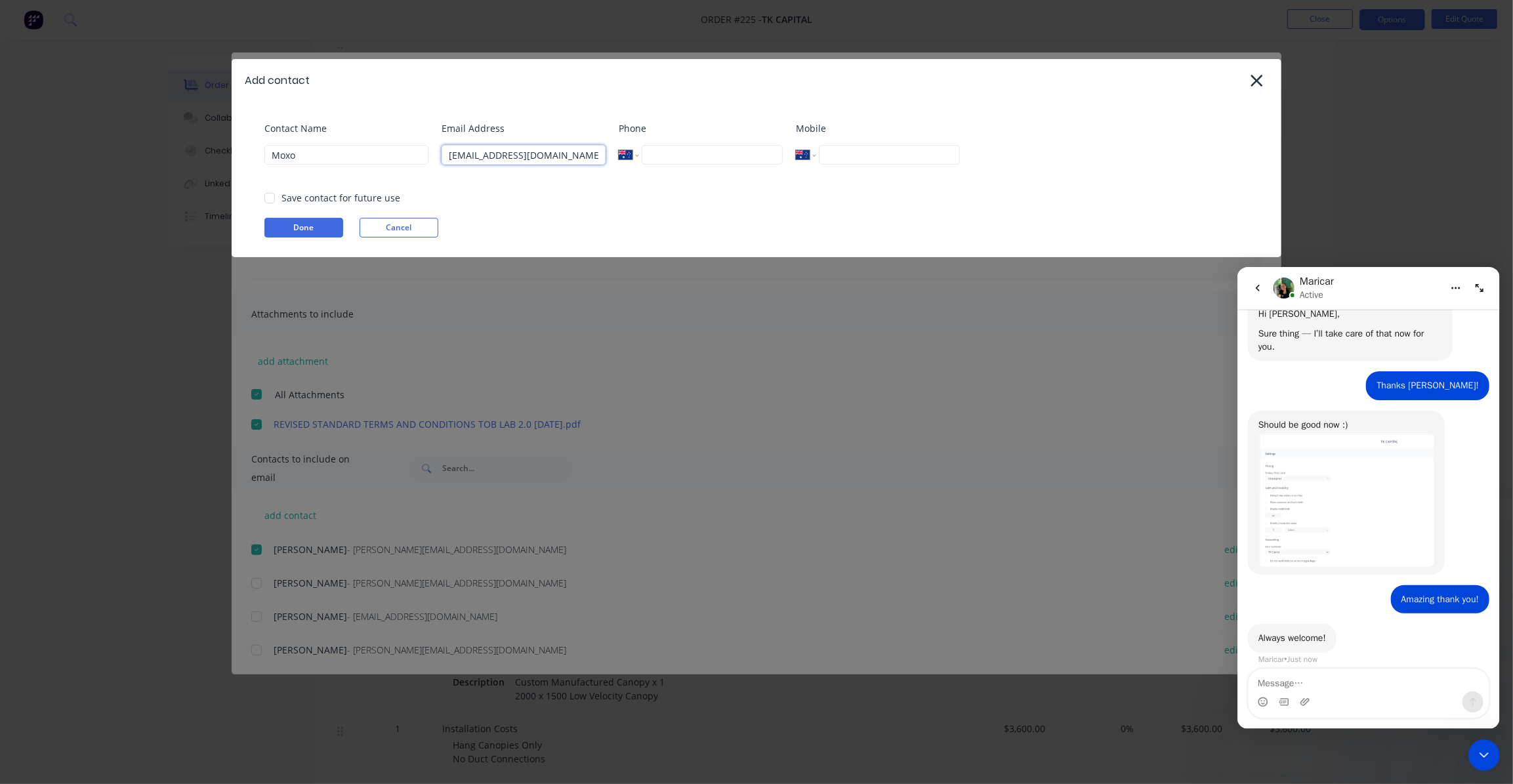 scroll, scrollTop: 0, scrollLeft: 98, axis: horizontal 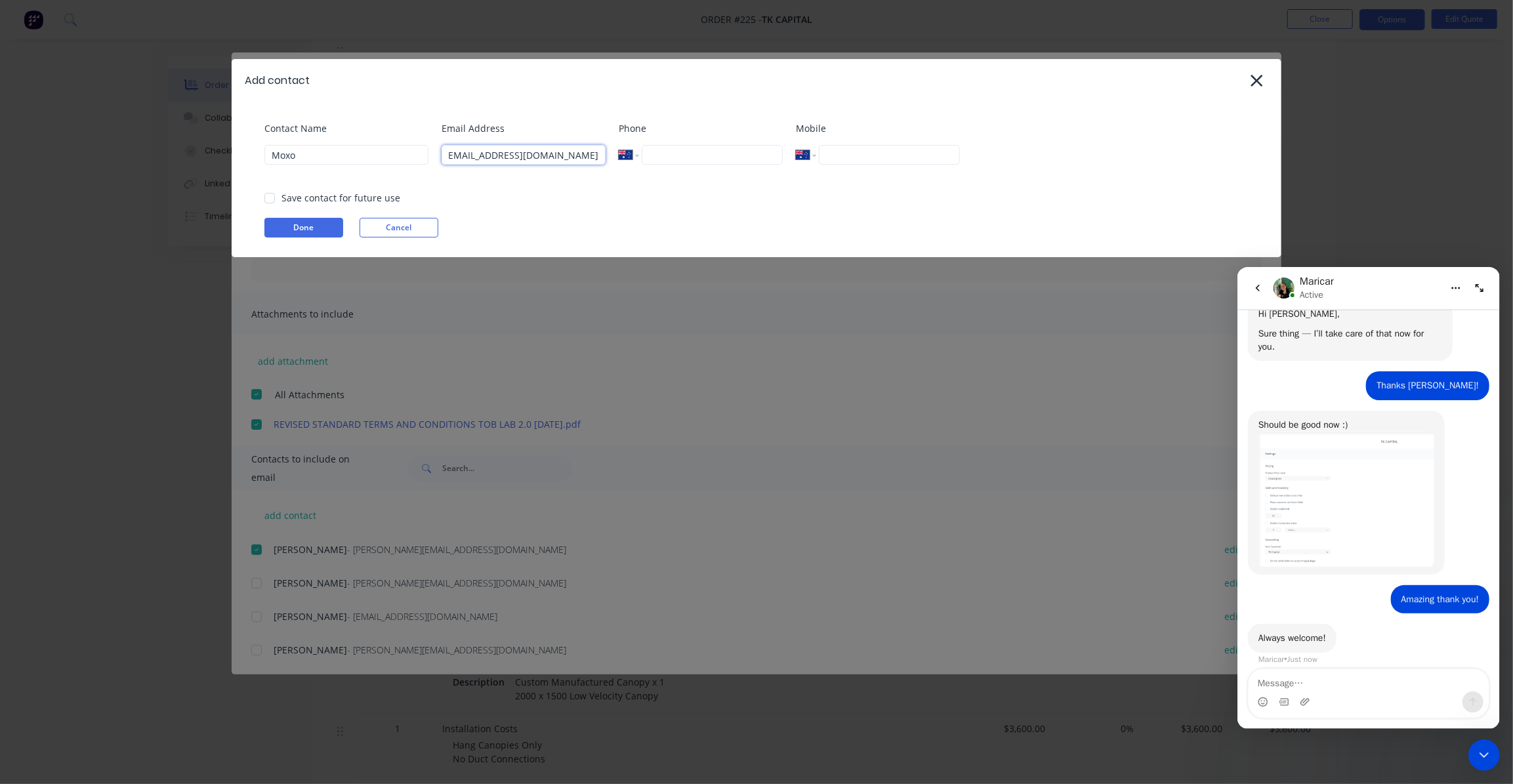 type on "7f67e7920e71747cb9e8c51e023fef0a5@toblab.moxo.com" 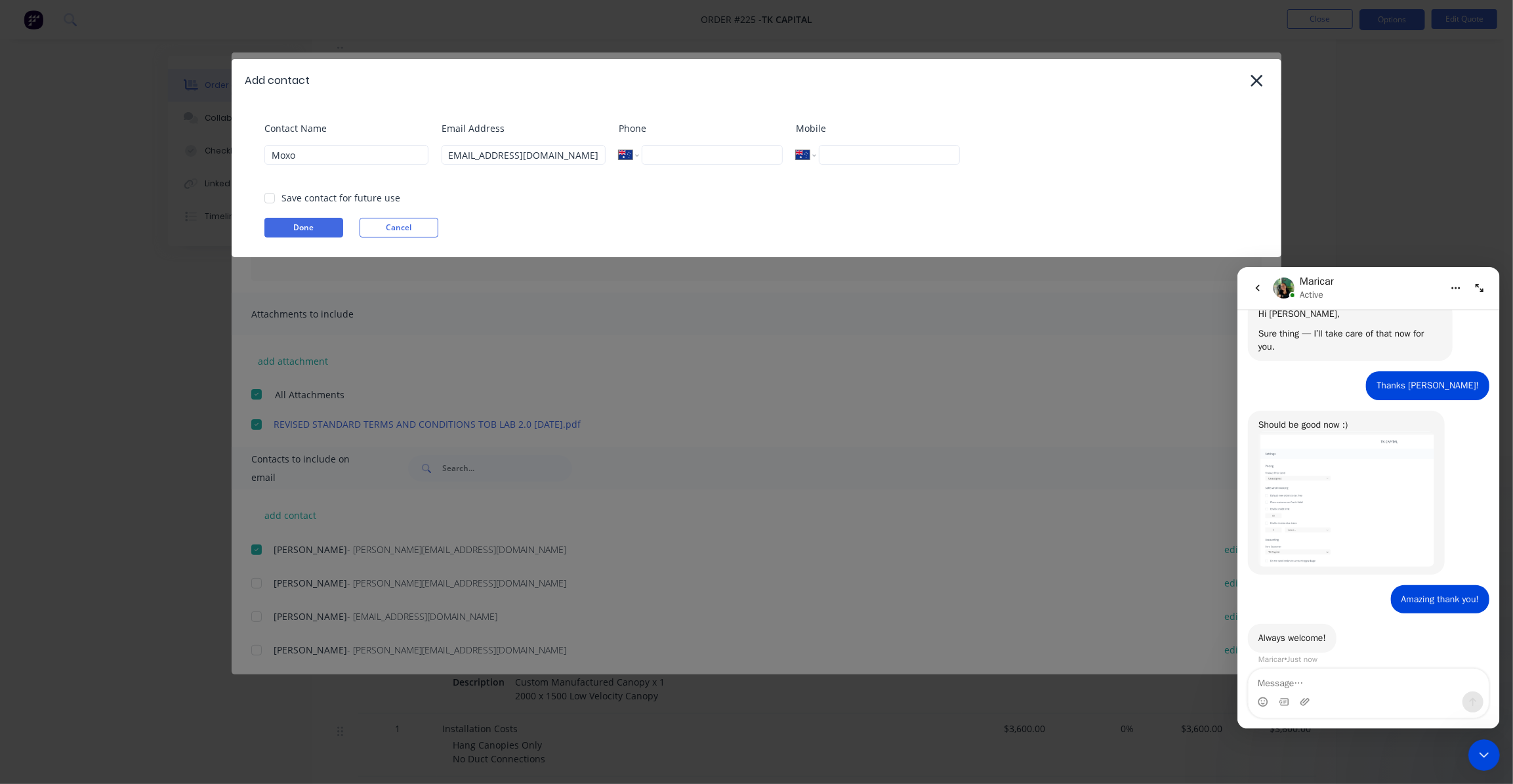 scroll, scrollTop: 0, scrollLeft: 0, axis: both 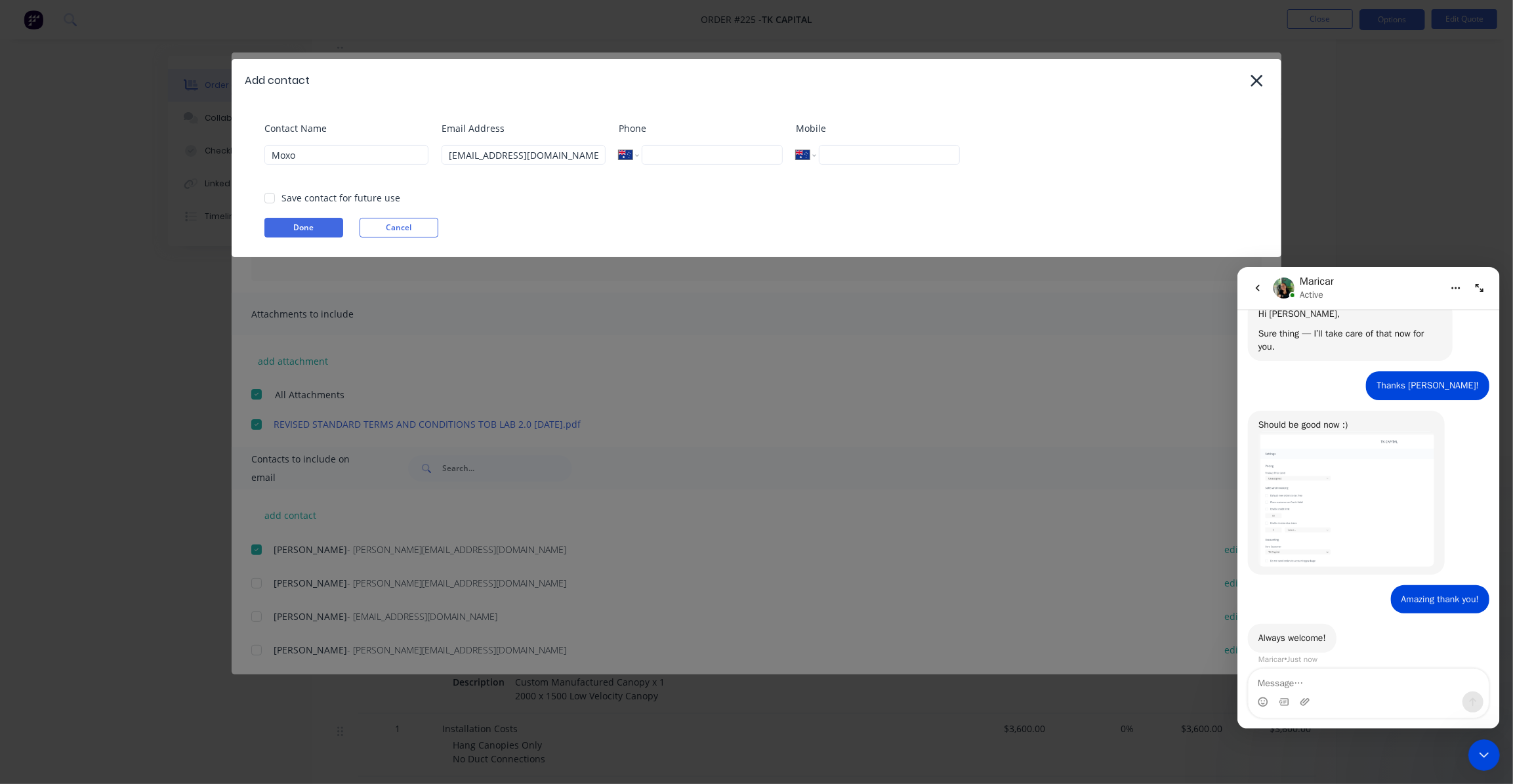 click on "Save contact for future use" at bounding box center [341, 197] 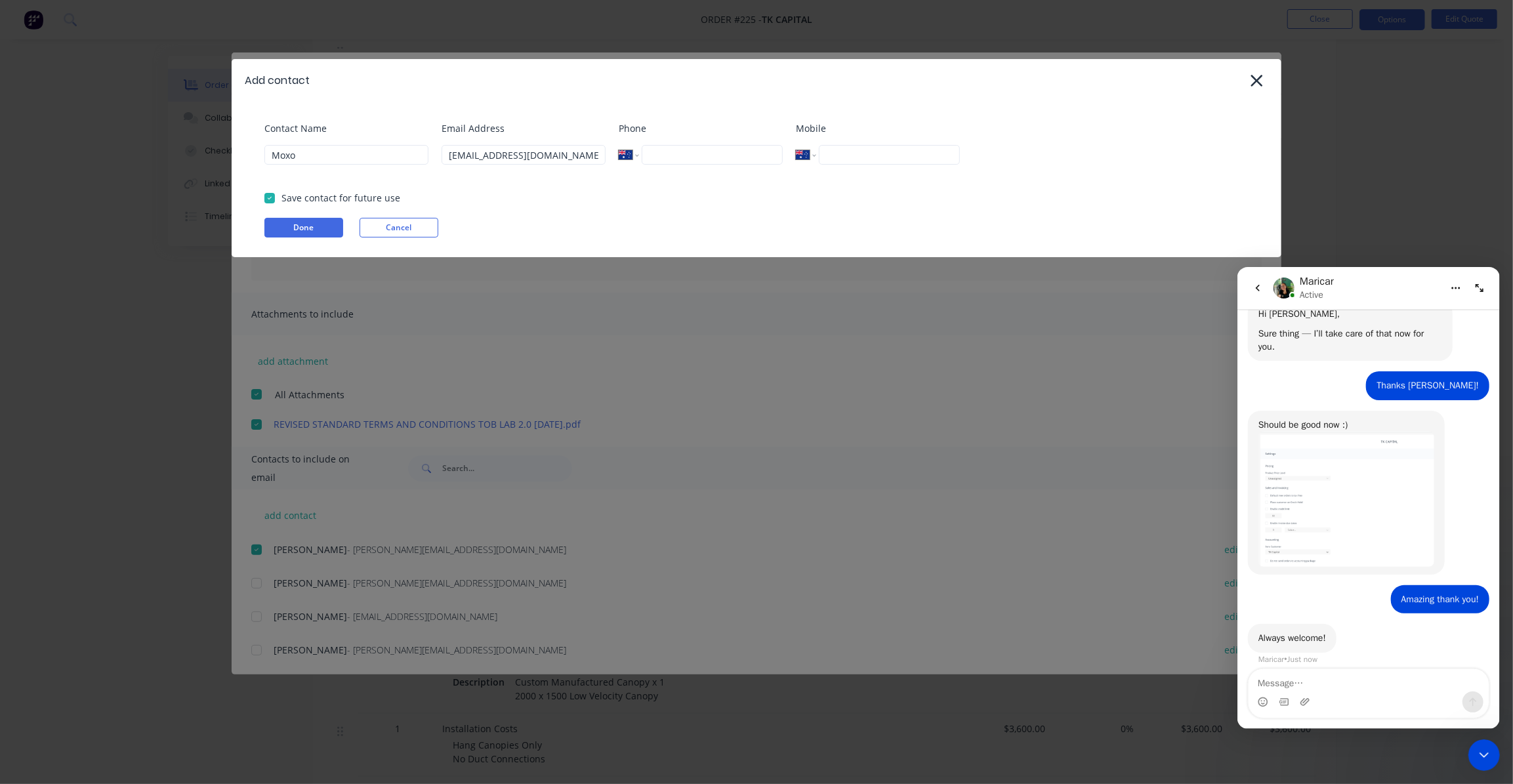 click on "Contact Name Moxo Email Address 7f67e7920e71747cb9e8c51e023fef0a5@toblab.moxo.com Phone International Afghanistan Åland Islands Albania Algeria American Samoa Andorra Angola Anguilla Antigua and Barbuda Argentina Armenia Aruba Ascension Island Australia Austria Azerbaijan Bahamas Bahrain Bangladesh Barbados Belarus Belgium Belize Benin Bermuda Bhutan Bolivia Bonaire, Sint Eustatius and Saba Bosnia and Herzegovina Botswana Brazil British Indian Ocean Territory Brunei Darussalam Bulgaria Burkina Faso Burundi Cambodia Cameroon Canada Cape Verde Cayman Islands Central African Republic Chad Chile China Christmas Island Cocos (Keeling) Islands Colombia Comoros Congo Congo, Democratic Republic of the Cook Islands Costa Rica Cote d'Ivoire Croatia Cuba Curaçao Cyprus Czech Republic Denmark Djibouti Dominica Dominican Republic Ecuador Egypt El Salvador Equatorial Guinea Eritrea Estonia Ethiopia Falkland Islands Faroe Islands Federated States of Micronesia Fiji Finland France French Guiana French Polynesia Gabon Ghana" at bounding box center [756, 179] 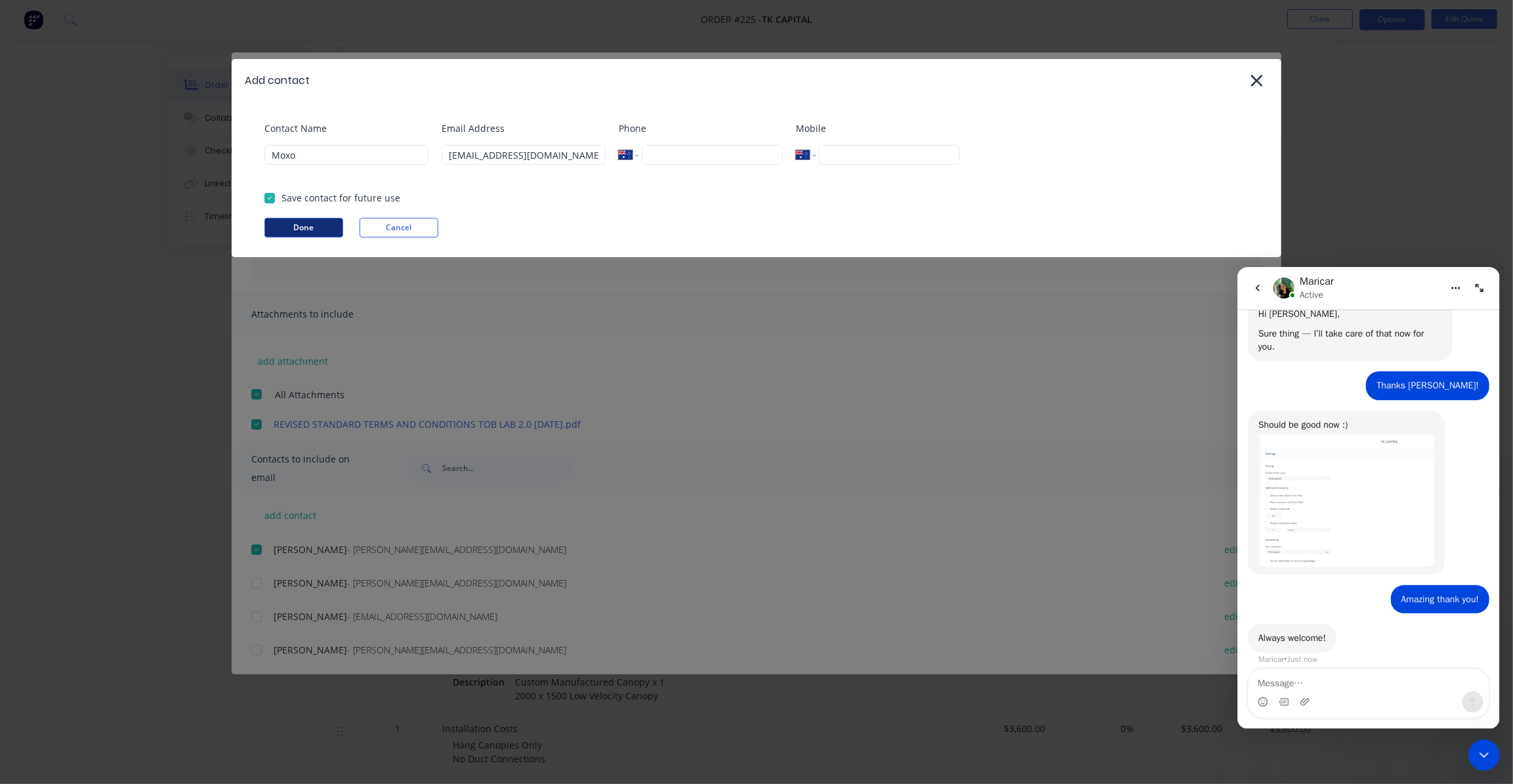 click on "Done" at bounding box center [304, 228] 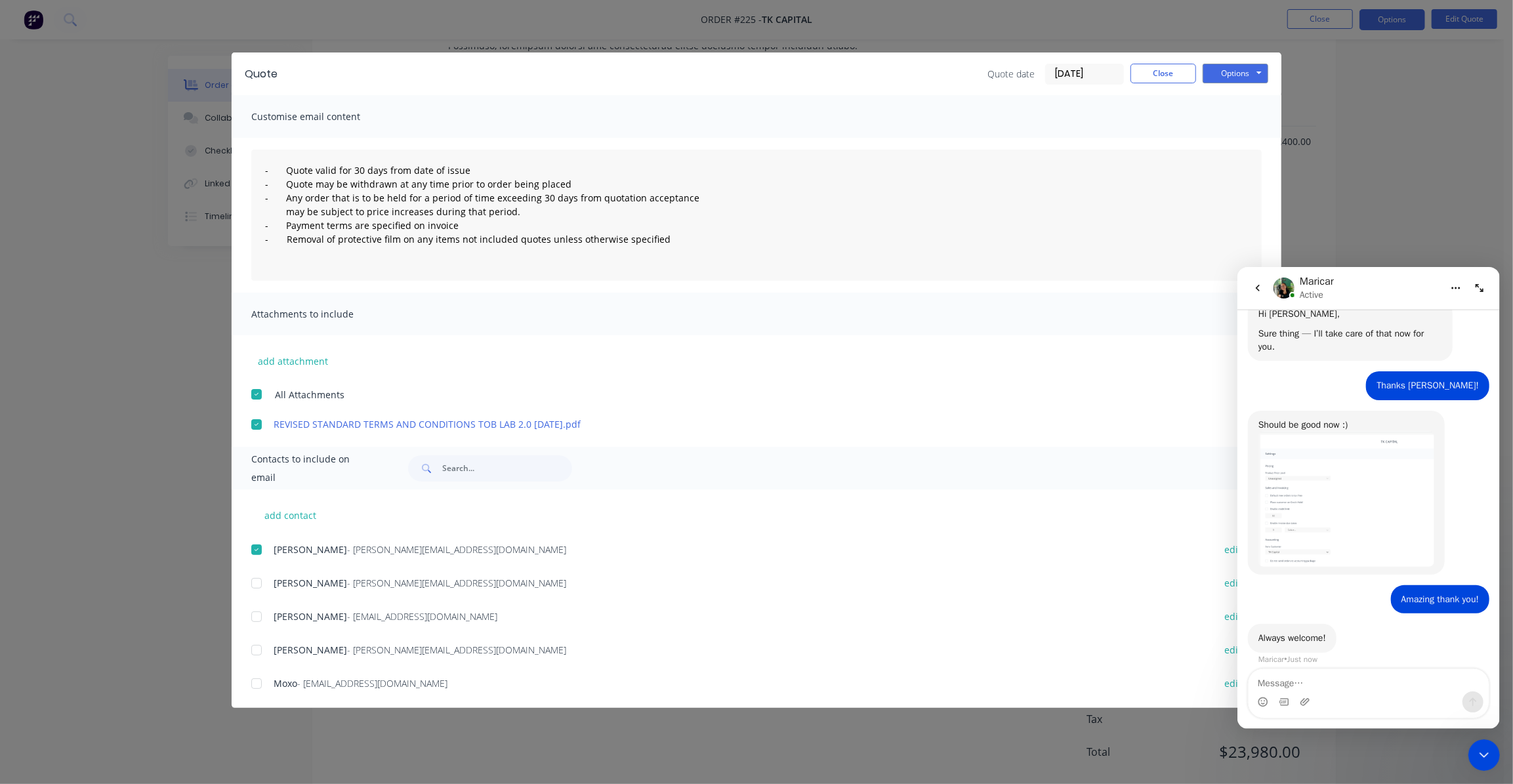 scroll, scrollTop: 781, scrollLeft: 0, axis: vertical 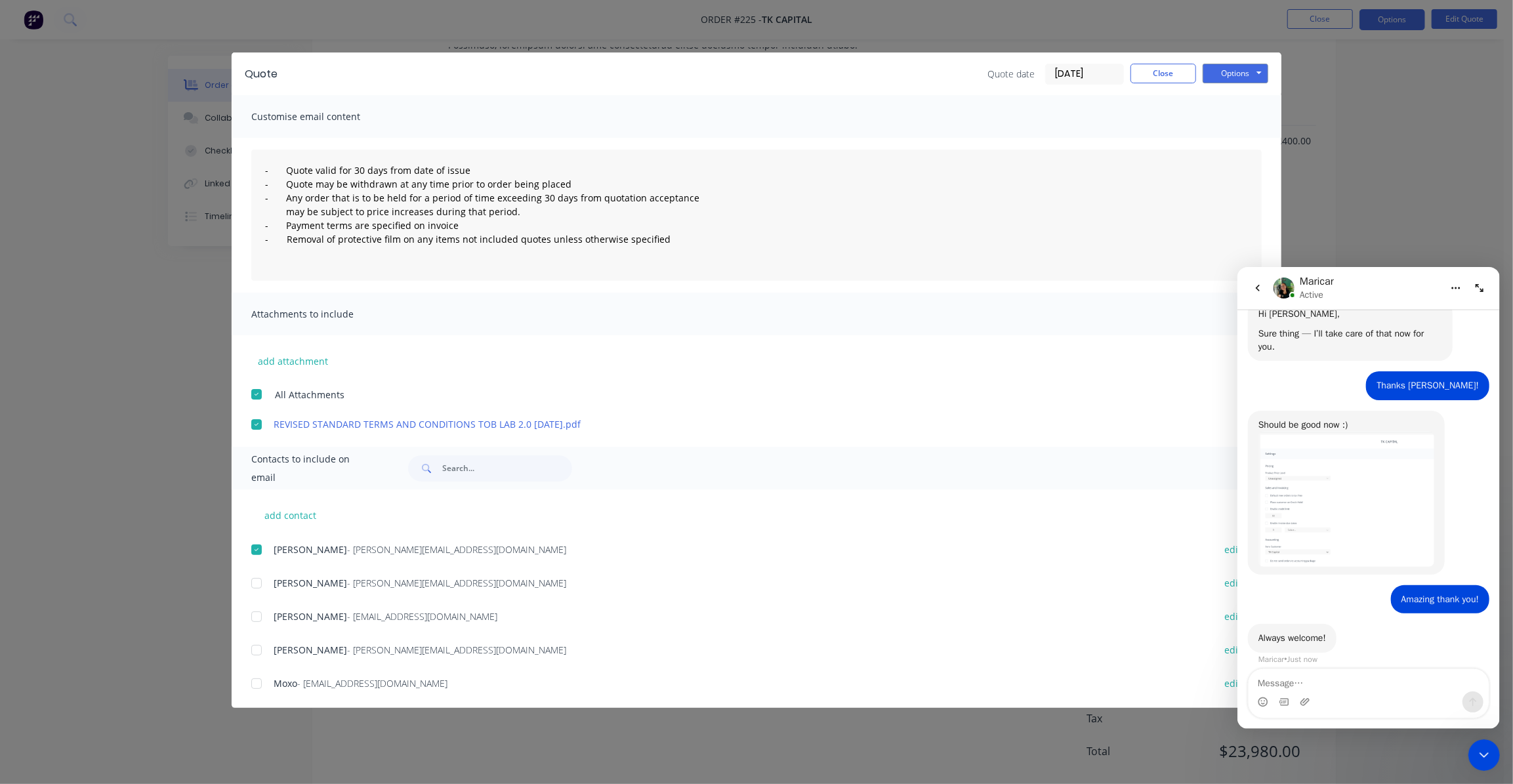 click at bounding box center [257, 583] 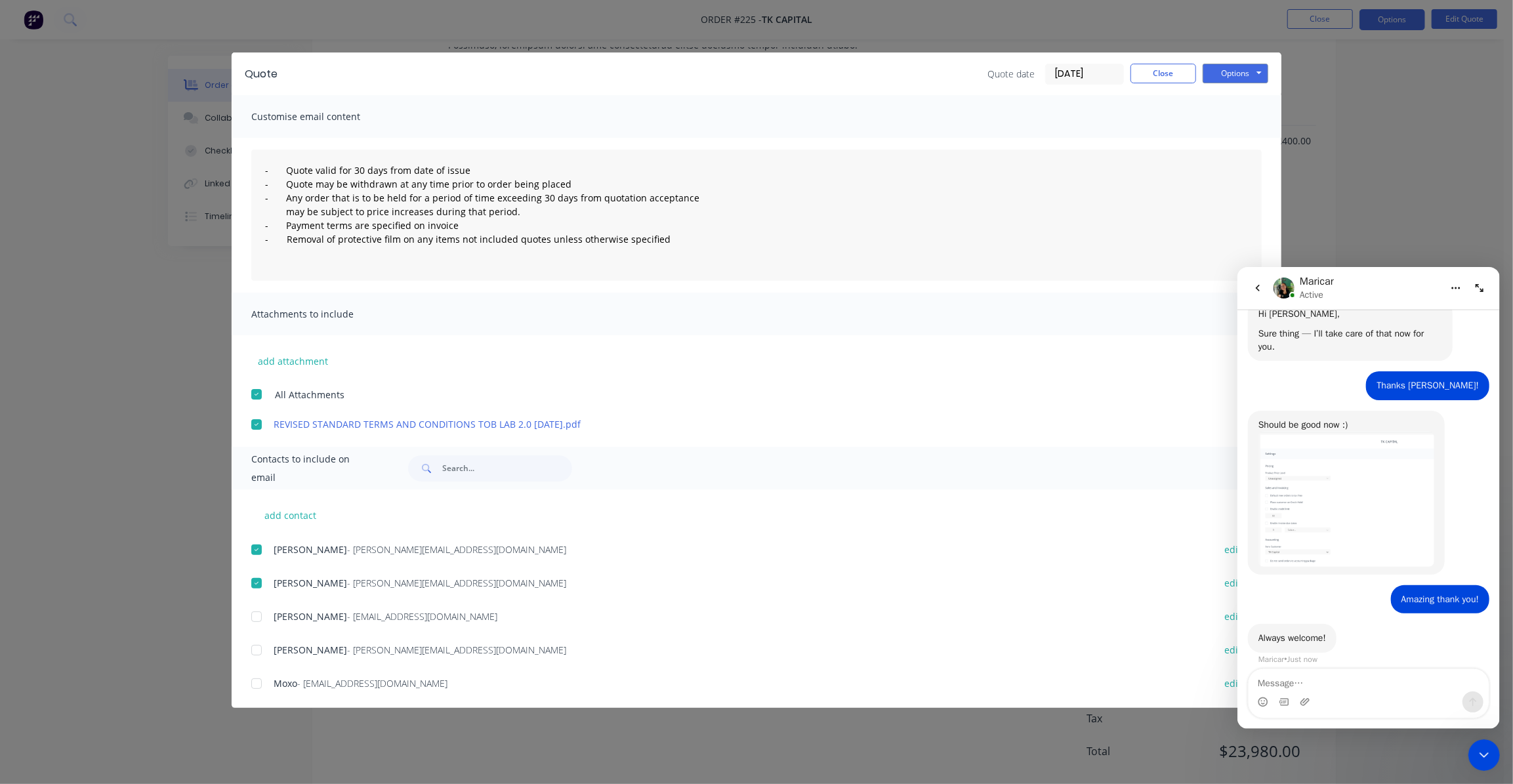click at bounding box center [257, 617] 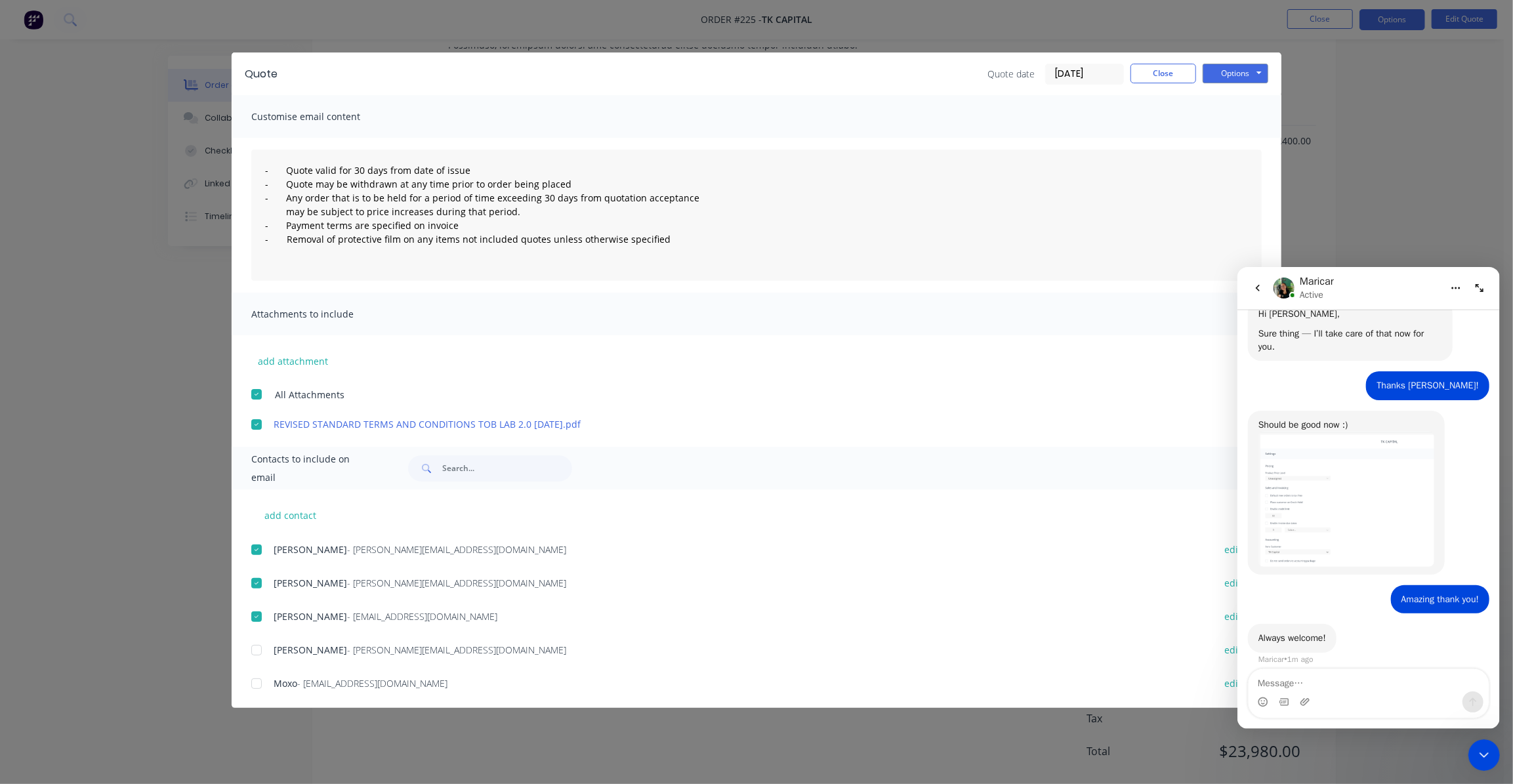click at bounding box center (257, 650) 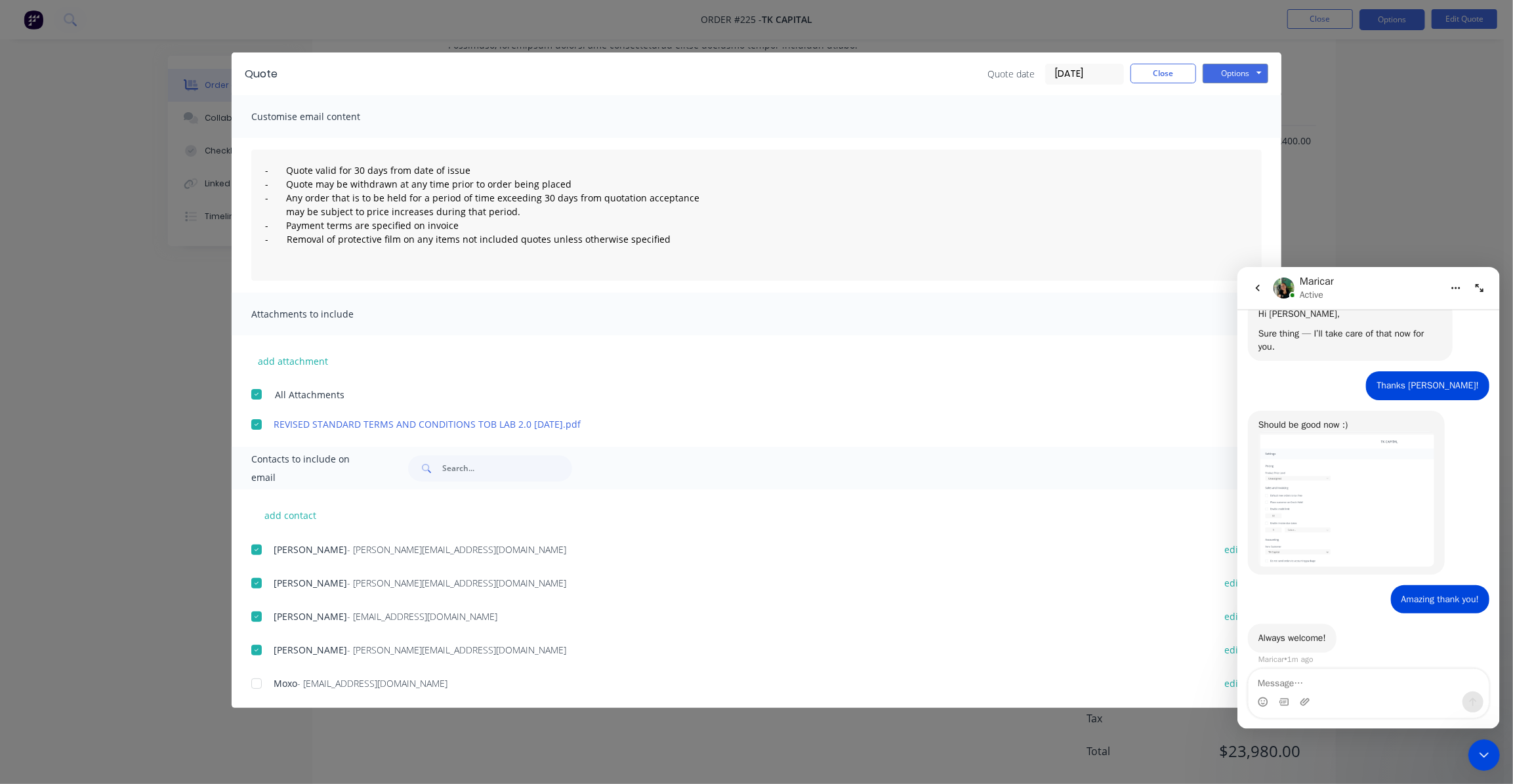 click at bounding box center (257, 684) 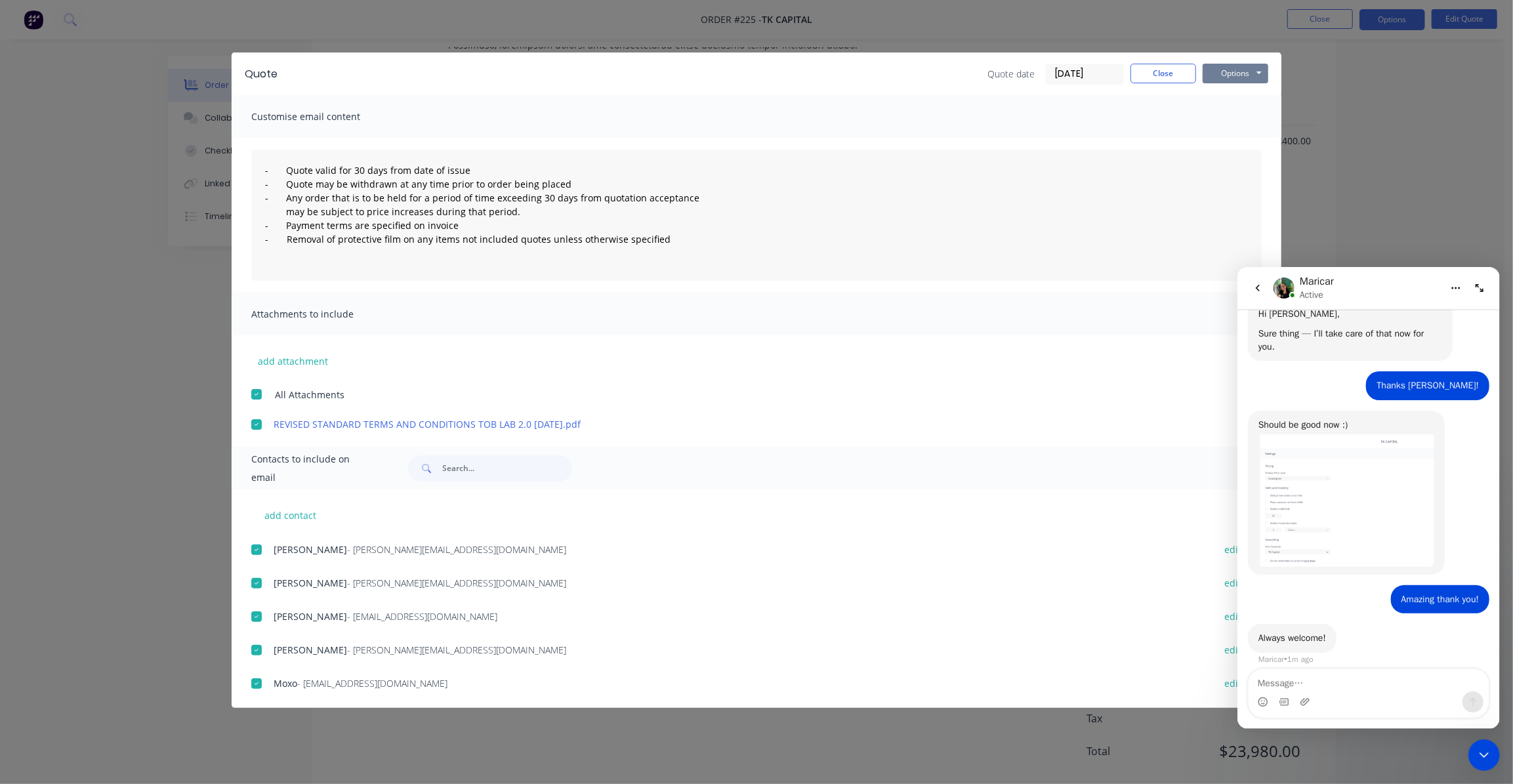 click on "Options" at bounding box center [1235, 73] 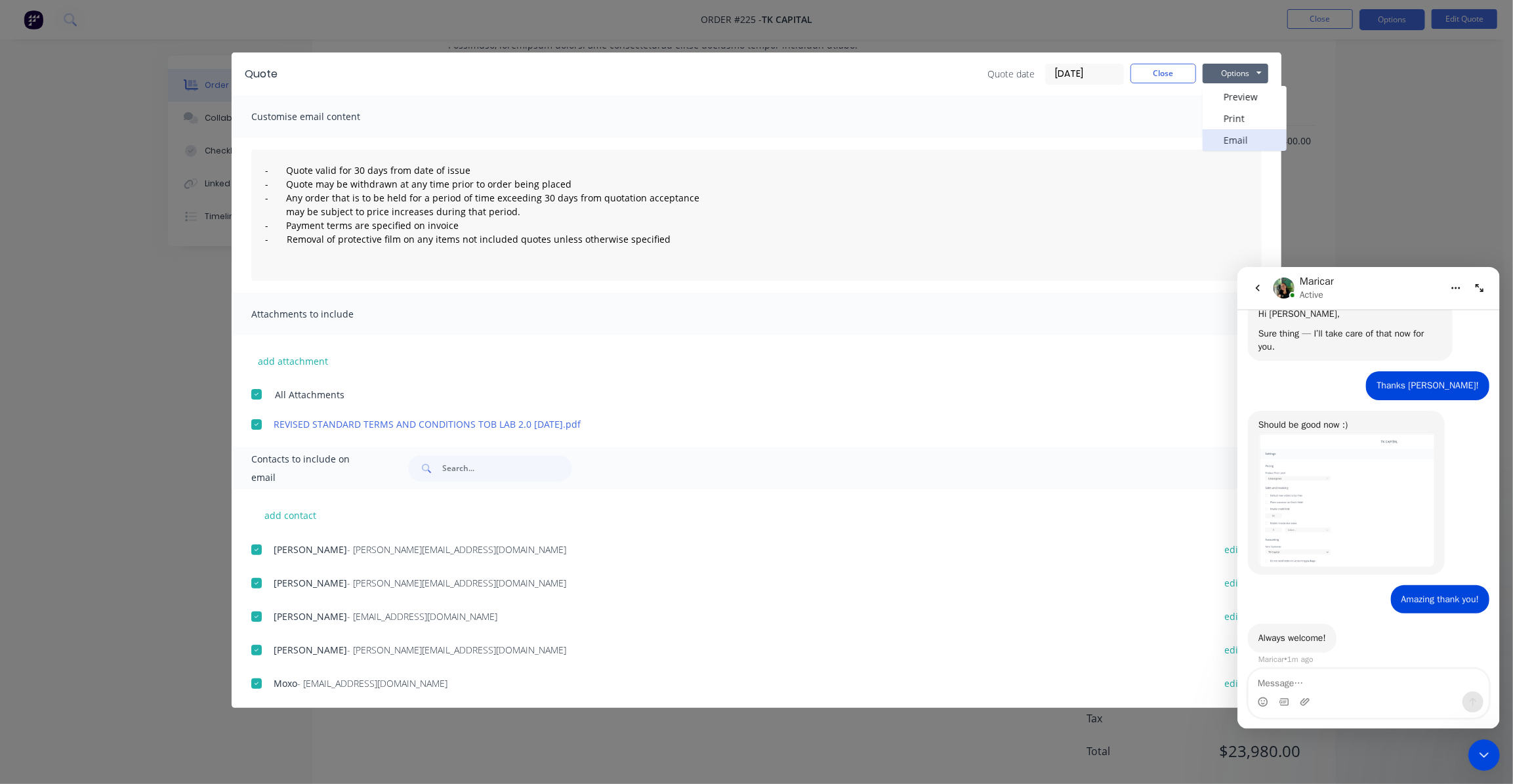click on "Email" at bounding box center (1245, 140) 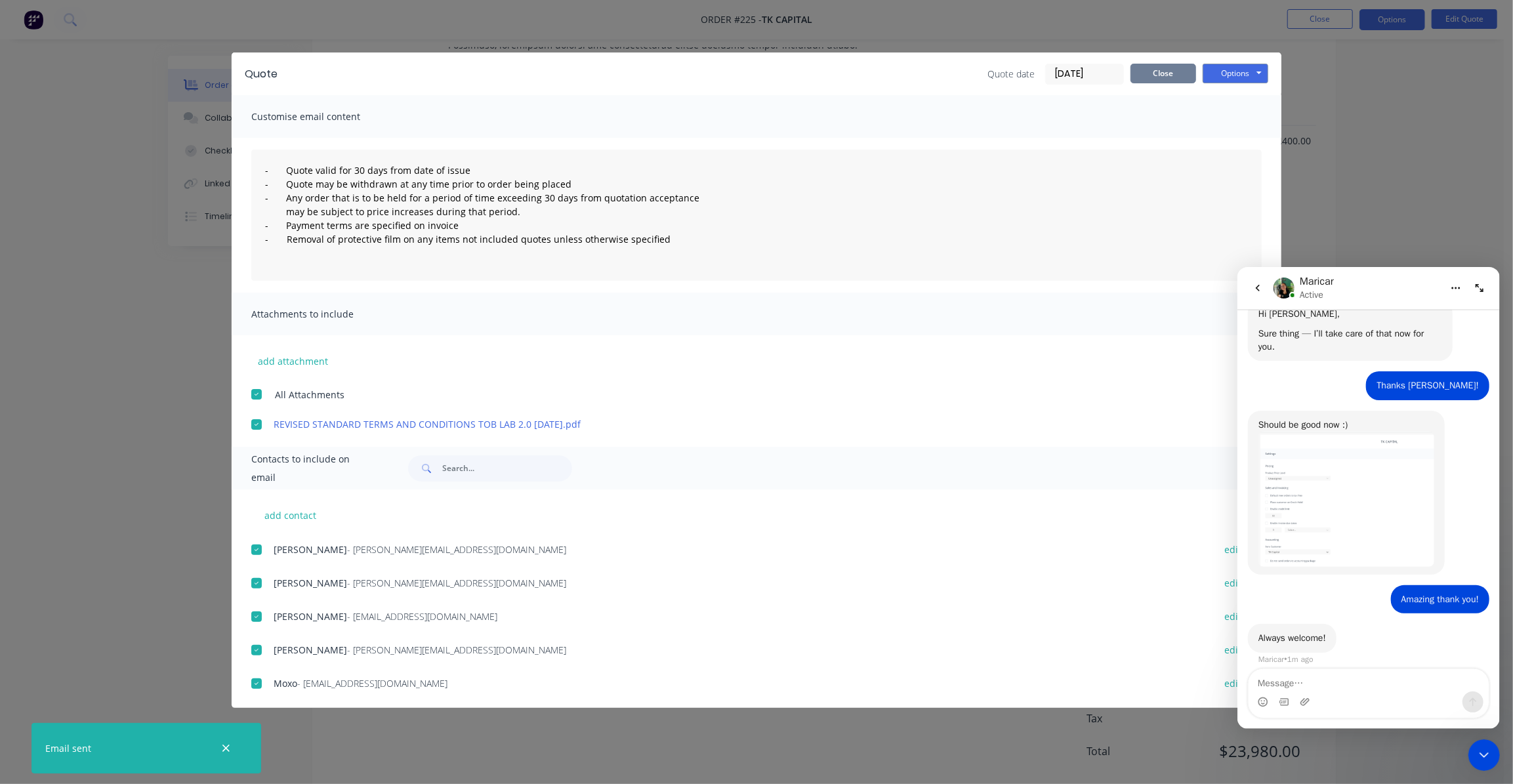 click on "Close" at bounding box center [1163, 73] 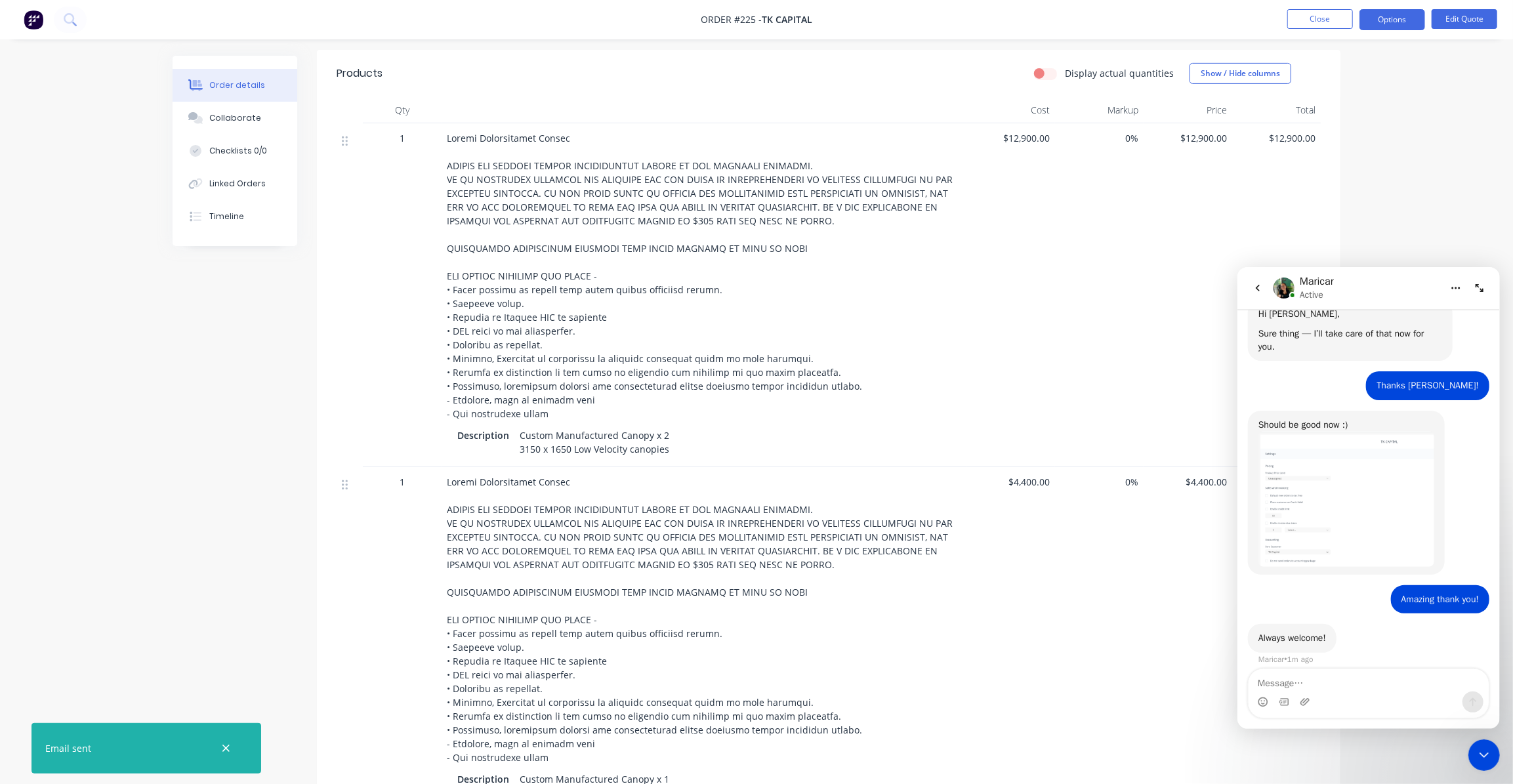 scroll, scrollTop: 423, scrollLeft: 0, axis: vertical 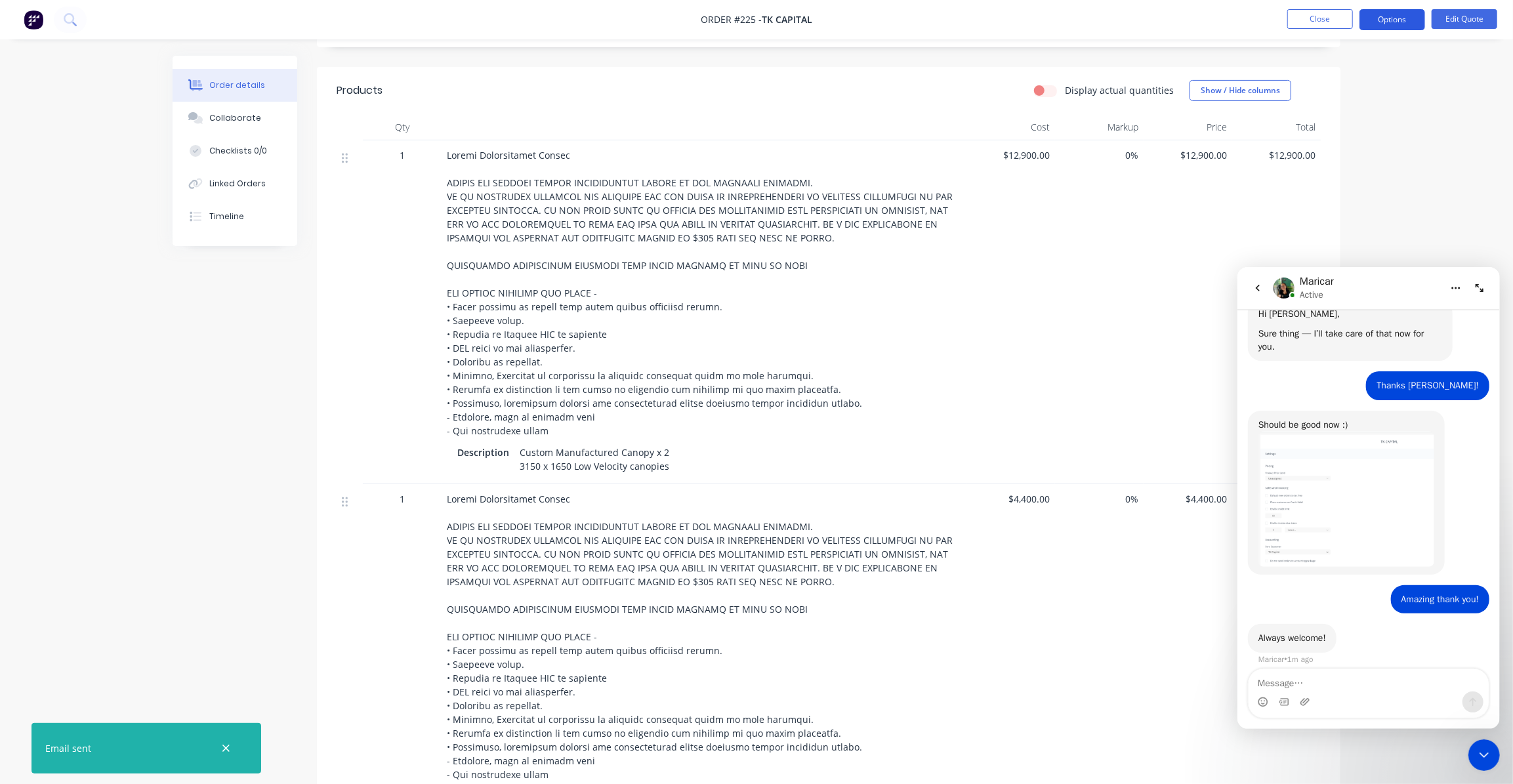 click on "Options" at bounding box center (1392, 20) 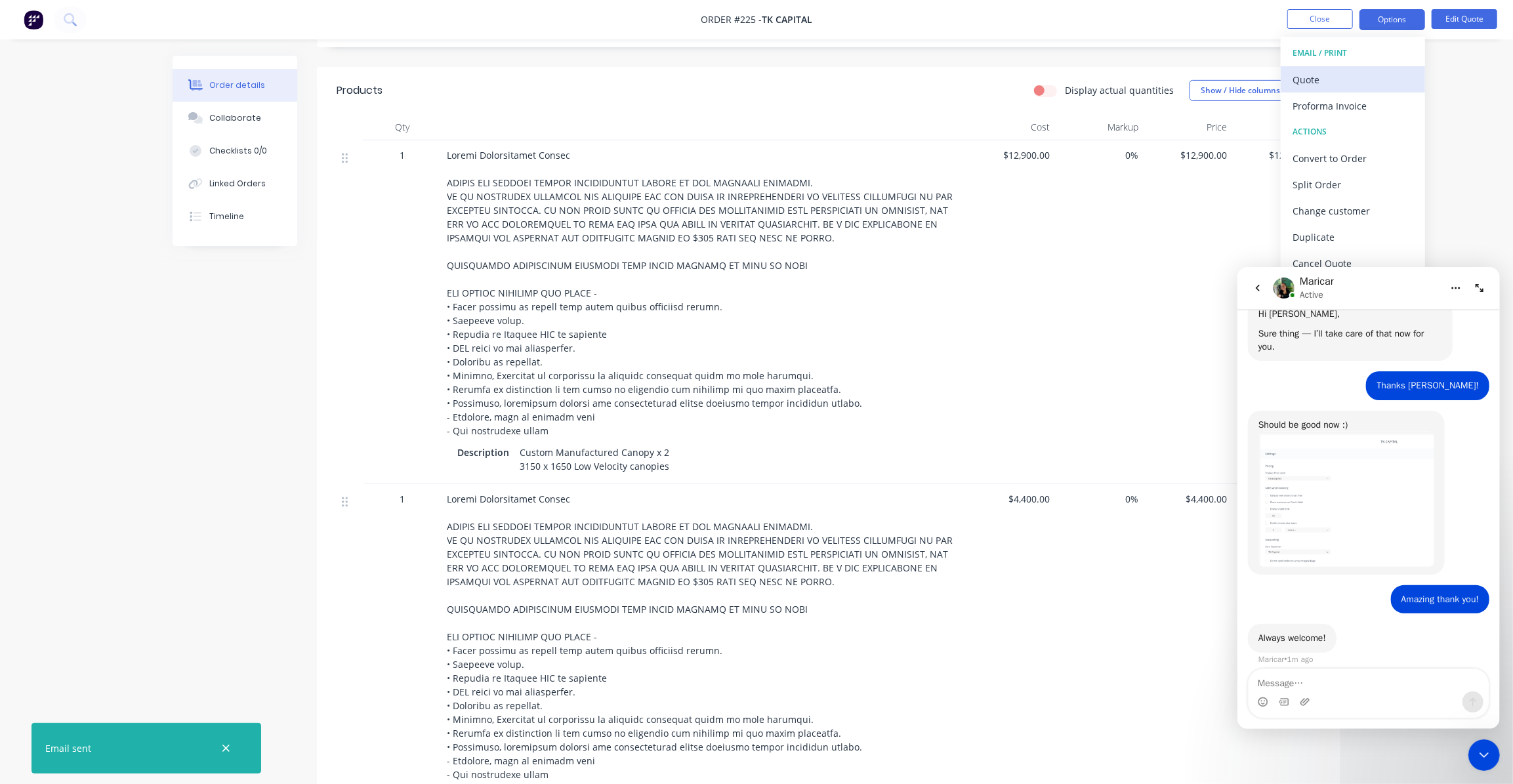 click on "Quote" at bounding box center (1353, 79) 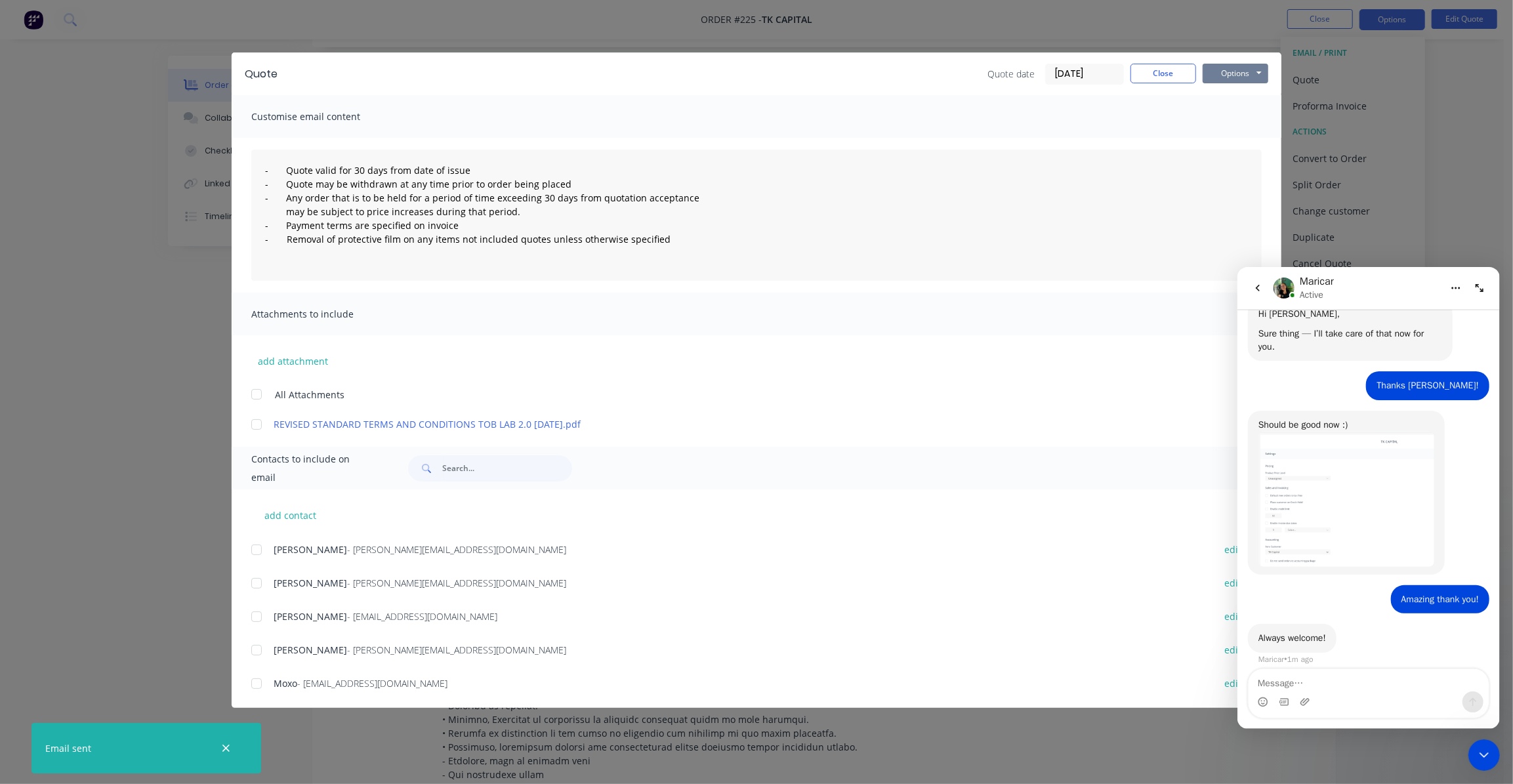 click on "Options" at bounding box center [1235, 73] 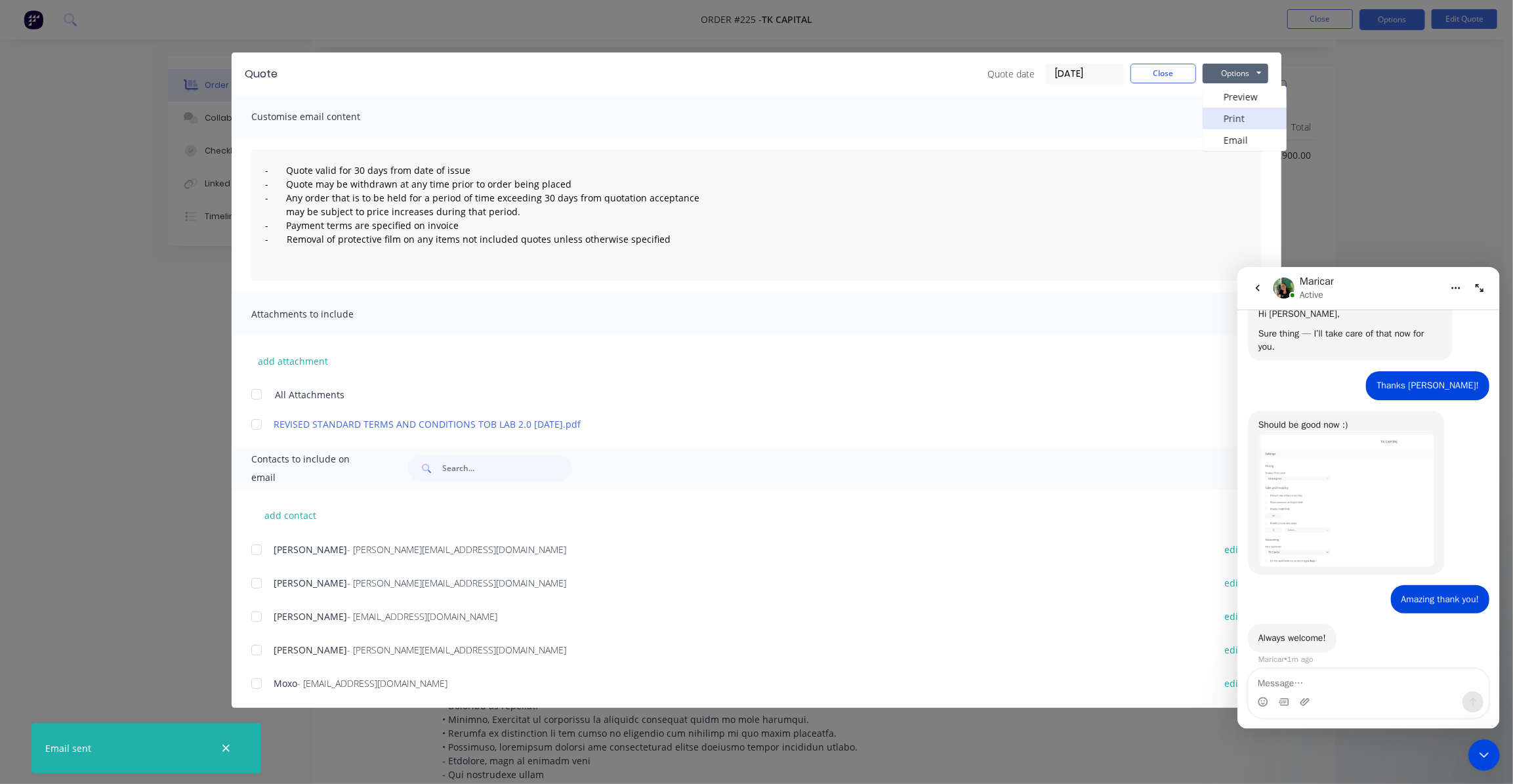 click on "Print" at bounding box center (1245, 118) 